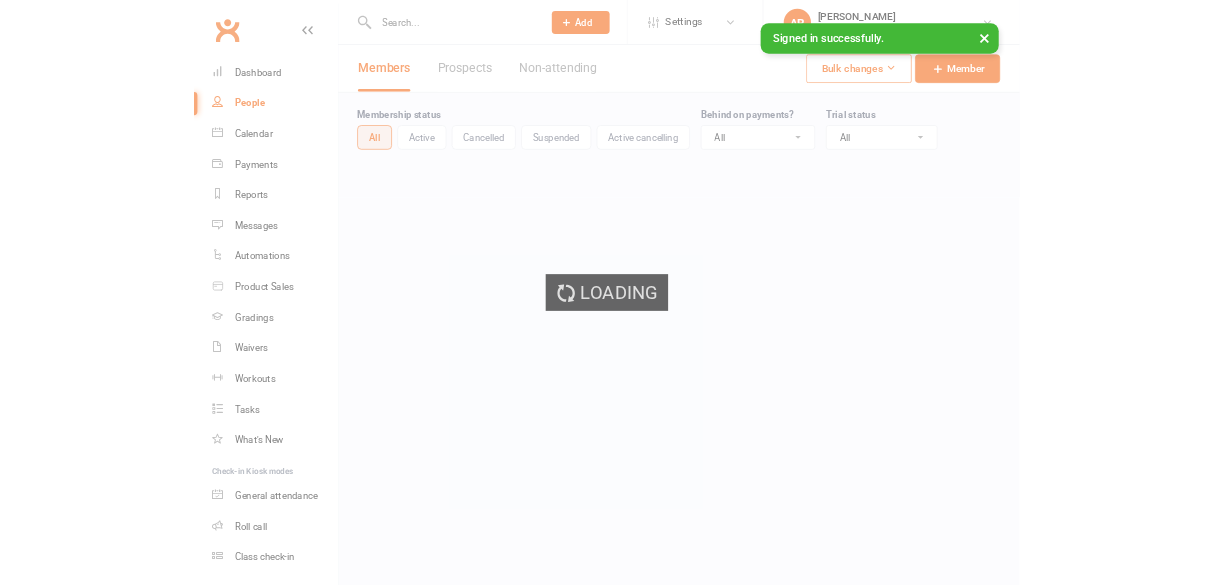 scroll, scrollTop: 0, scrollLeft: 0, axis: both 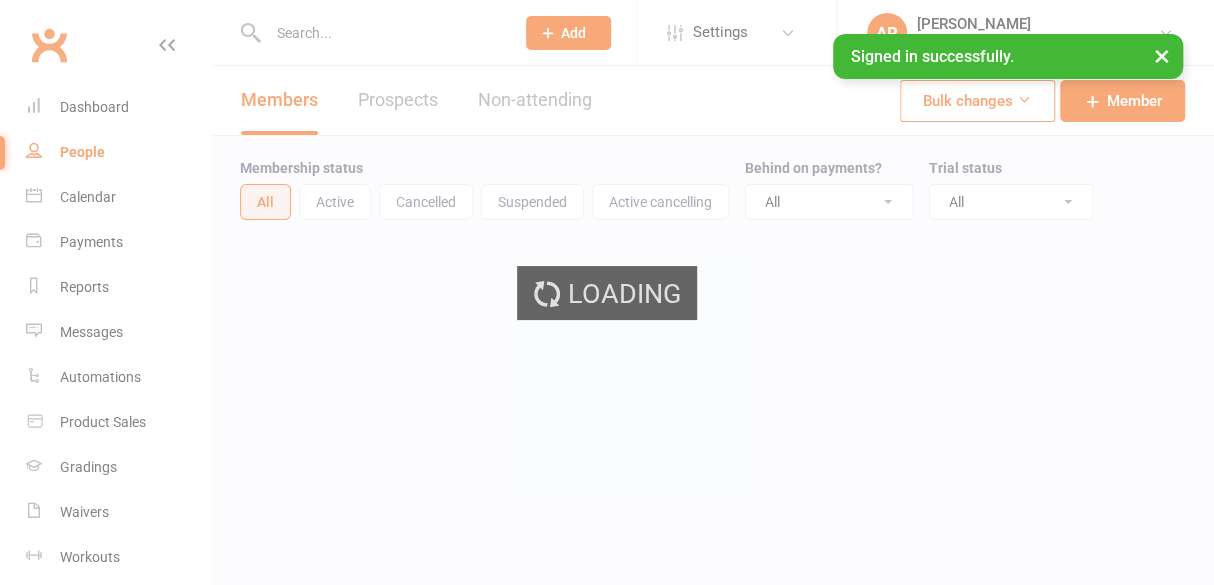 select on "100" 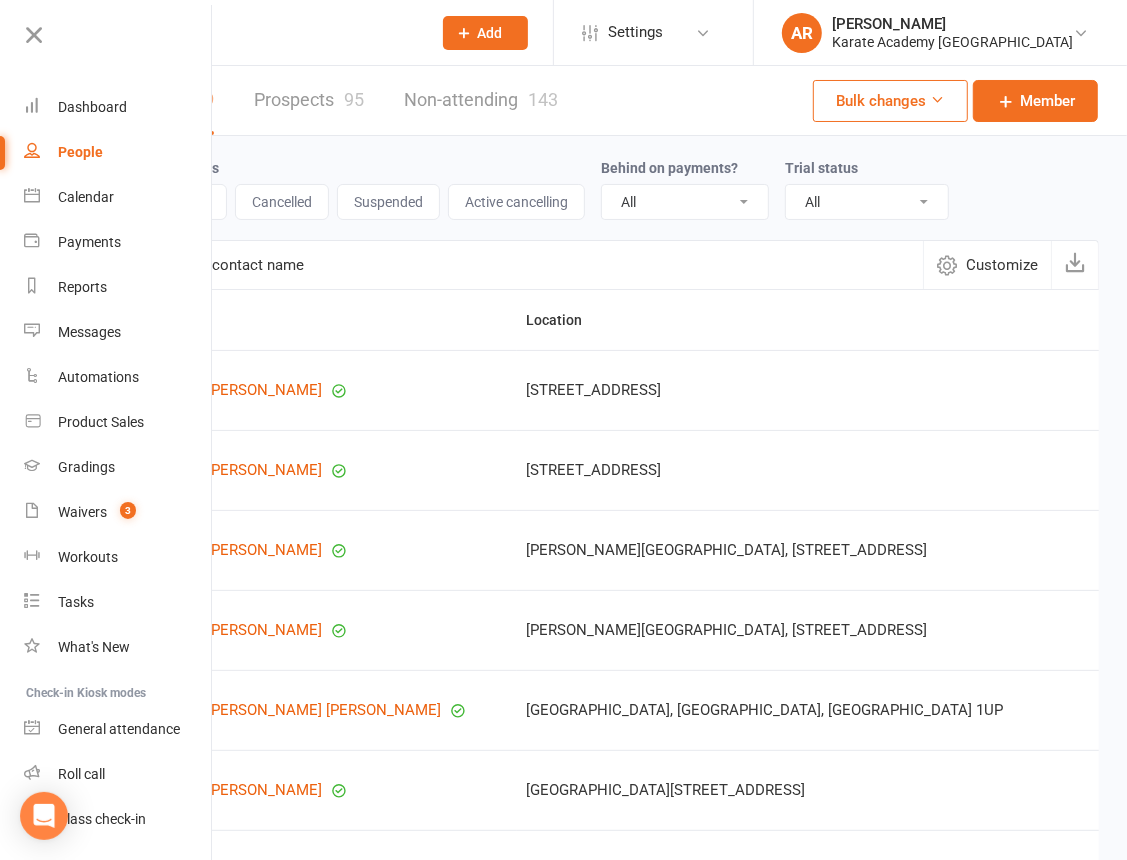 click on "Members 559 Prospects 95 Non-attending 143 Bulk changes     Member" at bounding box center (597, 101) 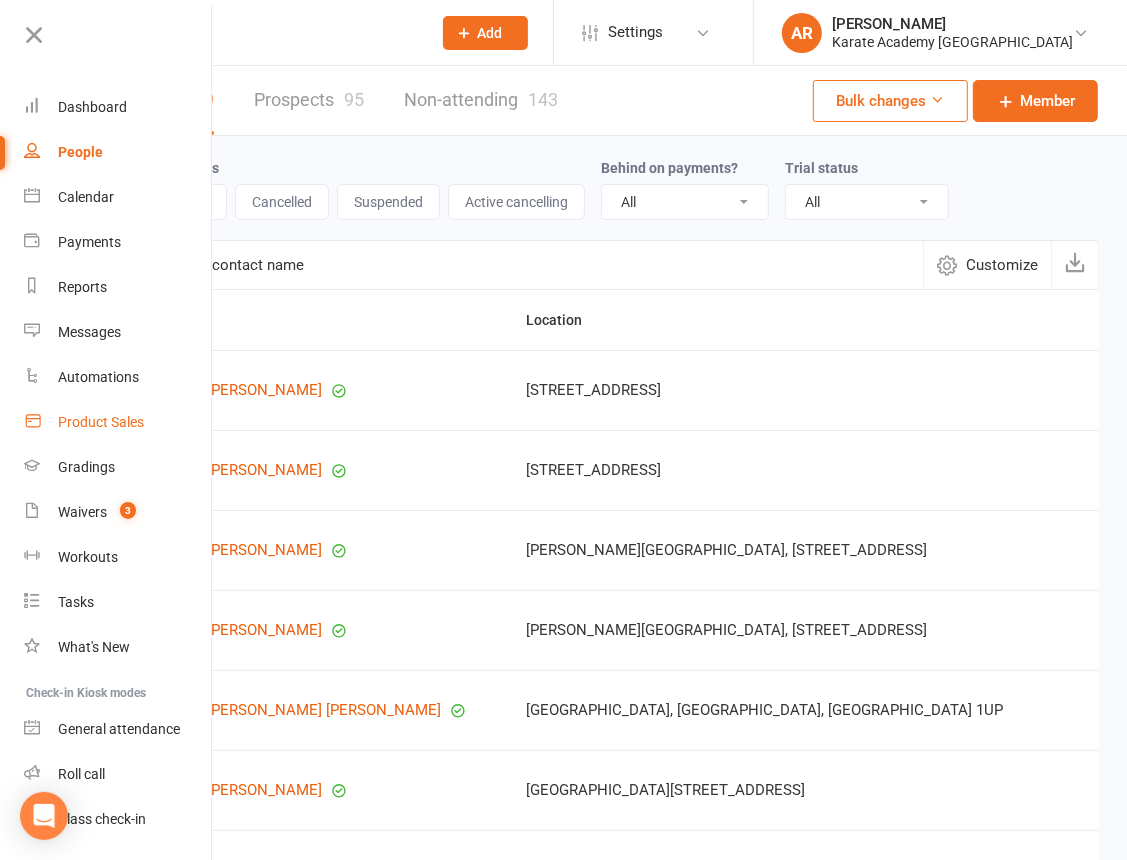 click on "Product Sales" at bounding box center [101, 422] 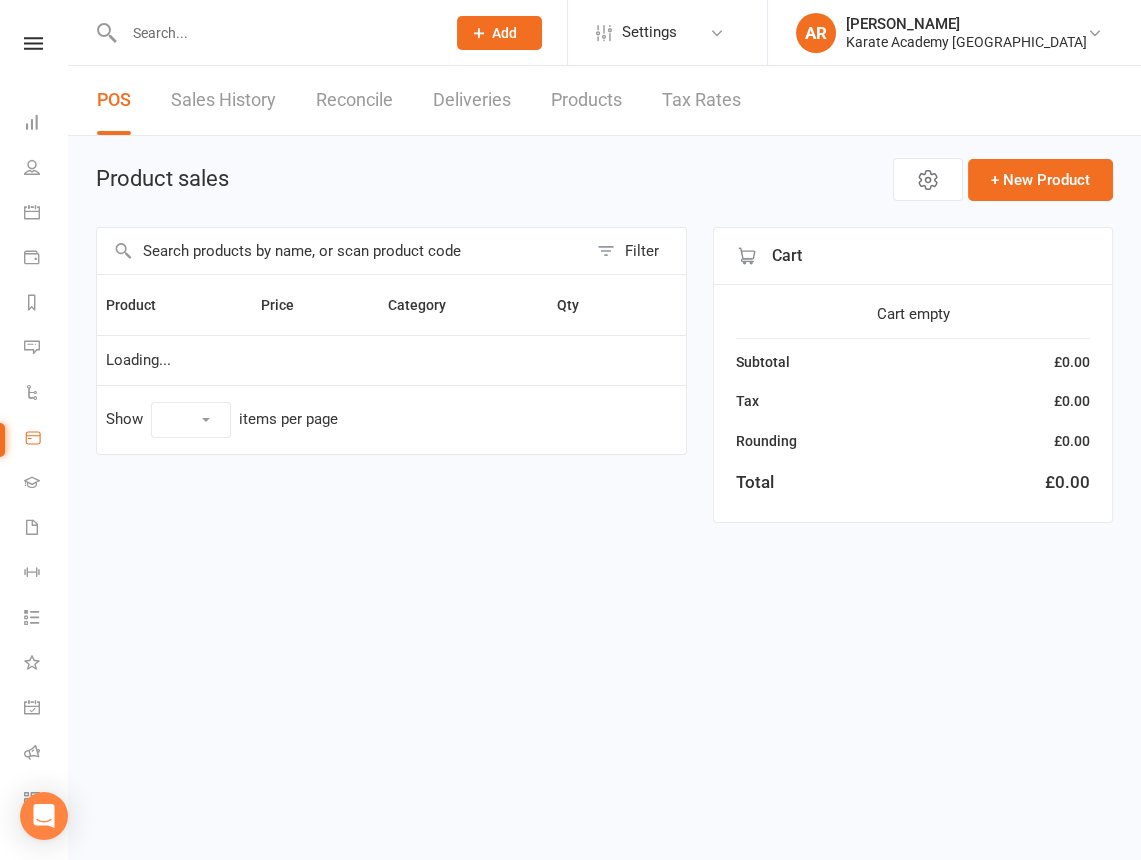 select on "100" 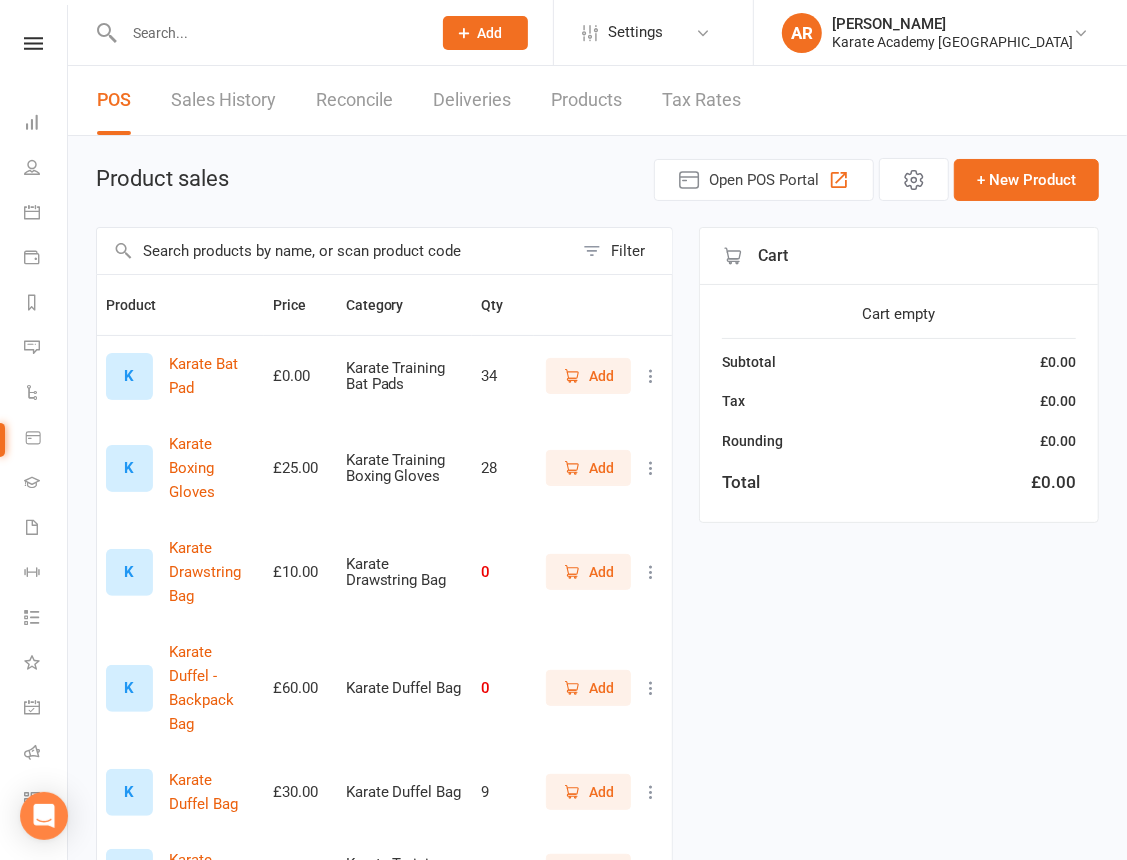 click on "Products" at bounding box center (586, 100) 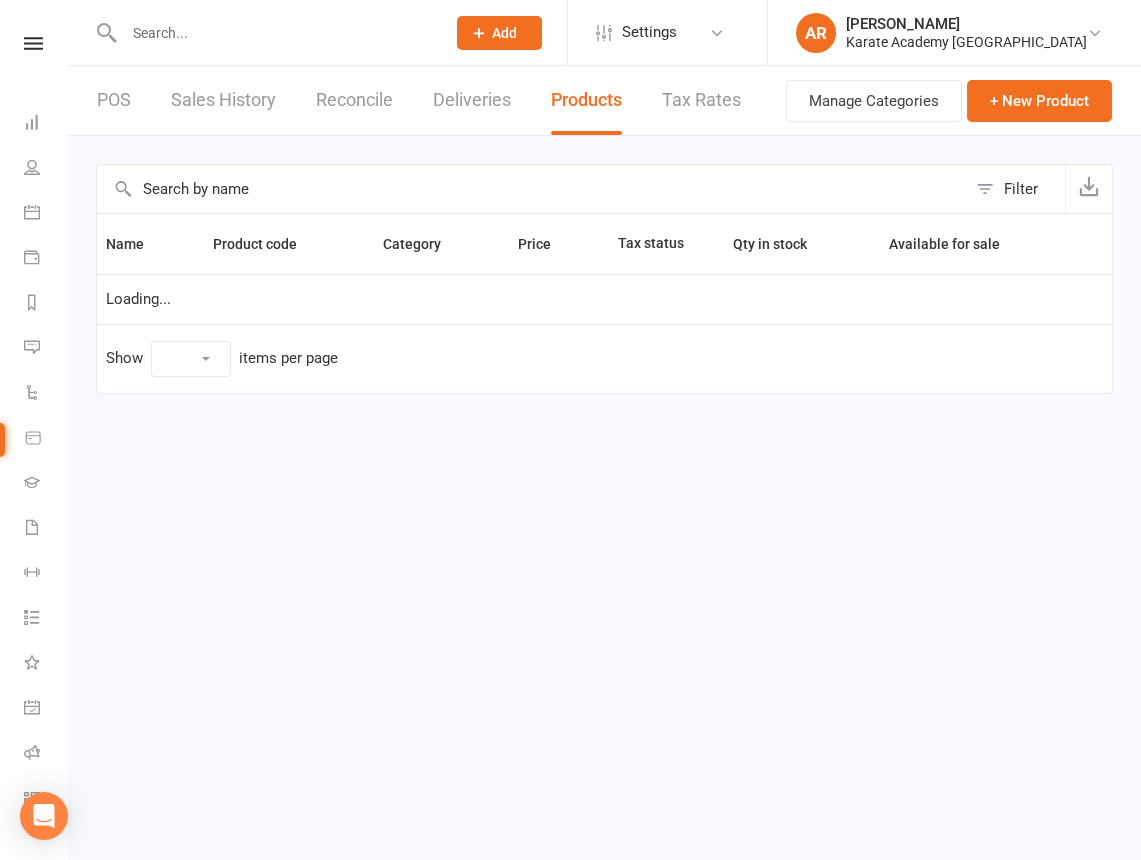 select on "100" 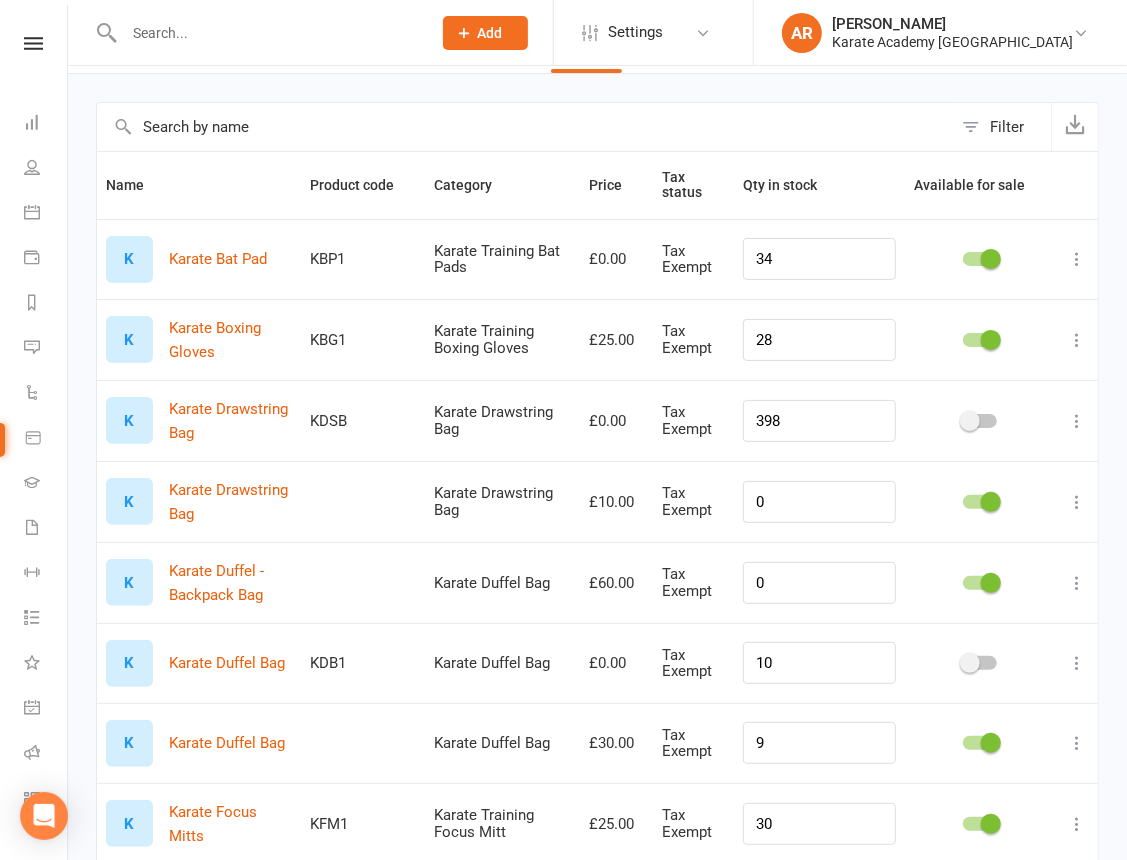 scroll, scrollTop: 181, scrollLeft: 0, axis: vertical 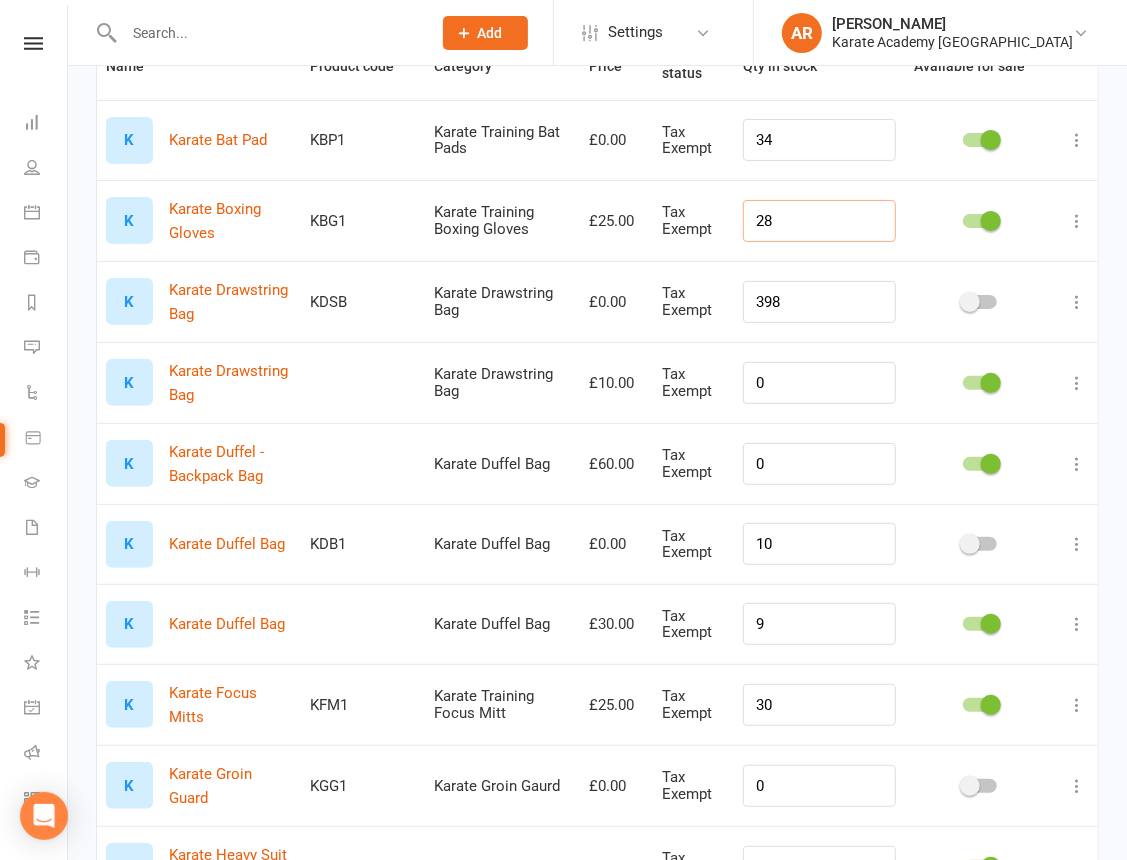 click on "28" at bounding box center (819, 220) 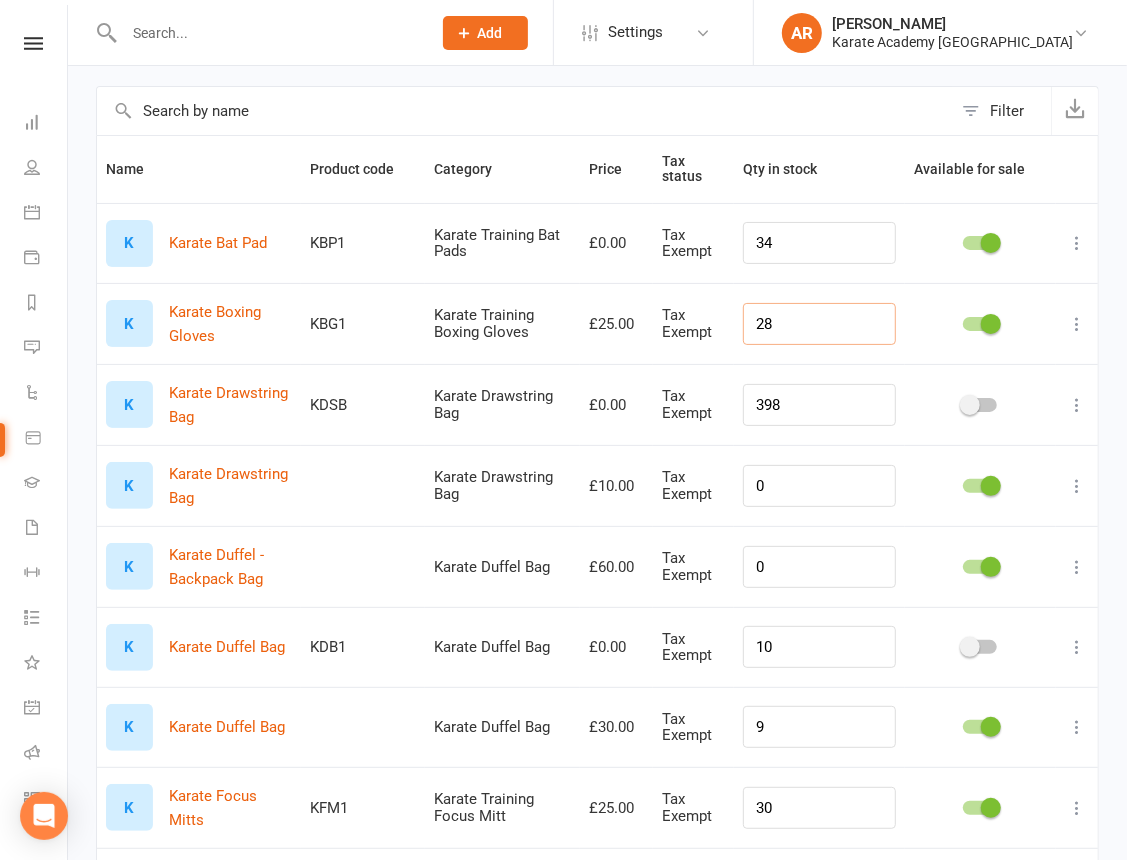 scroll, scrollTop: 0, scrollLeft: 0, axis: both 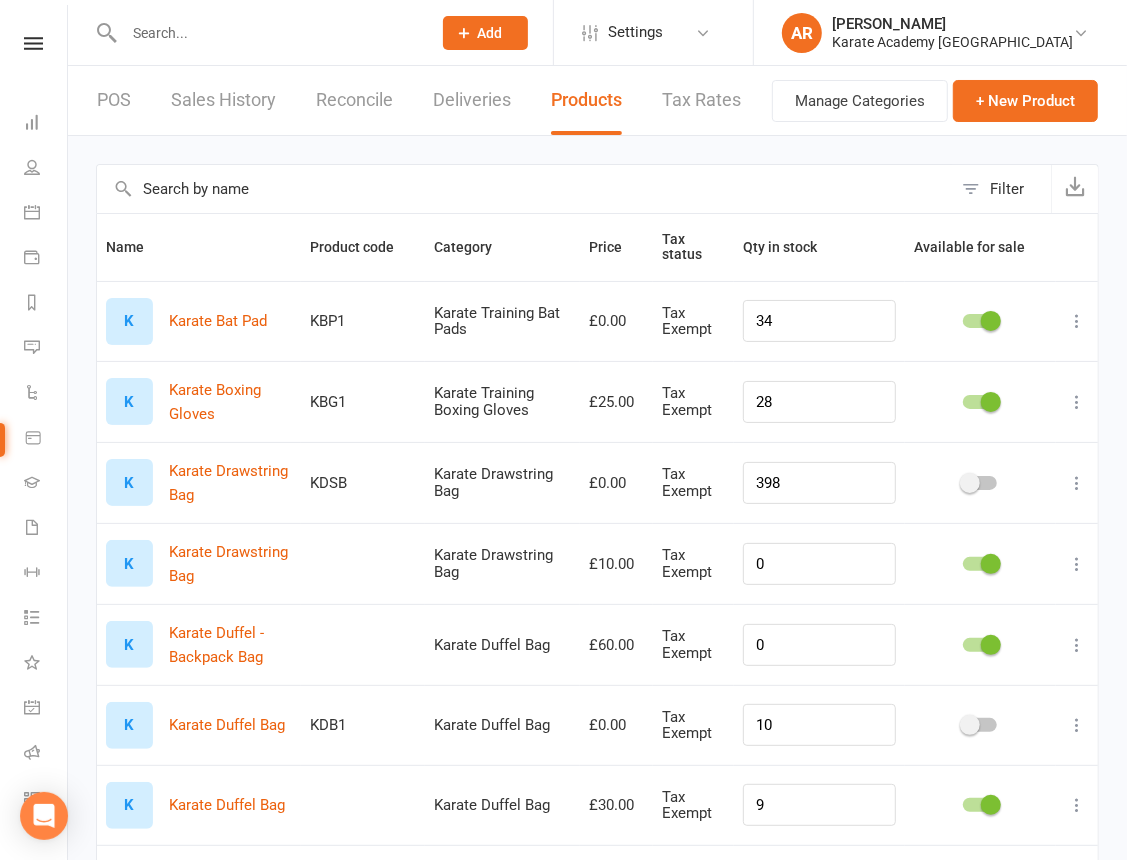 click at bounding box center [524, 189] 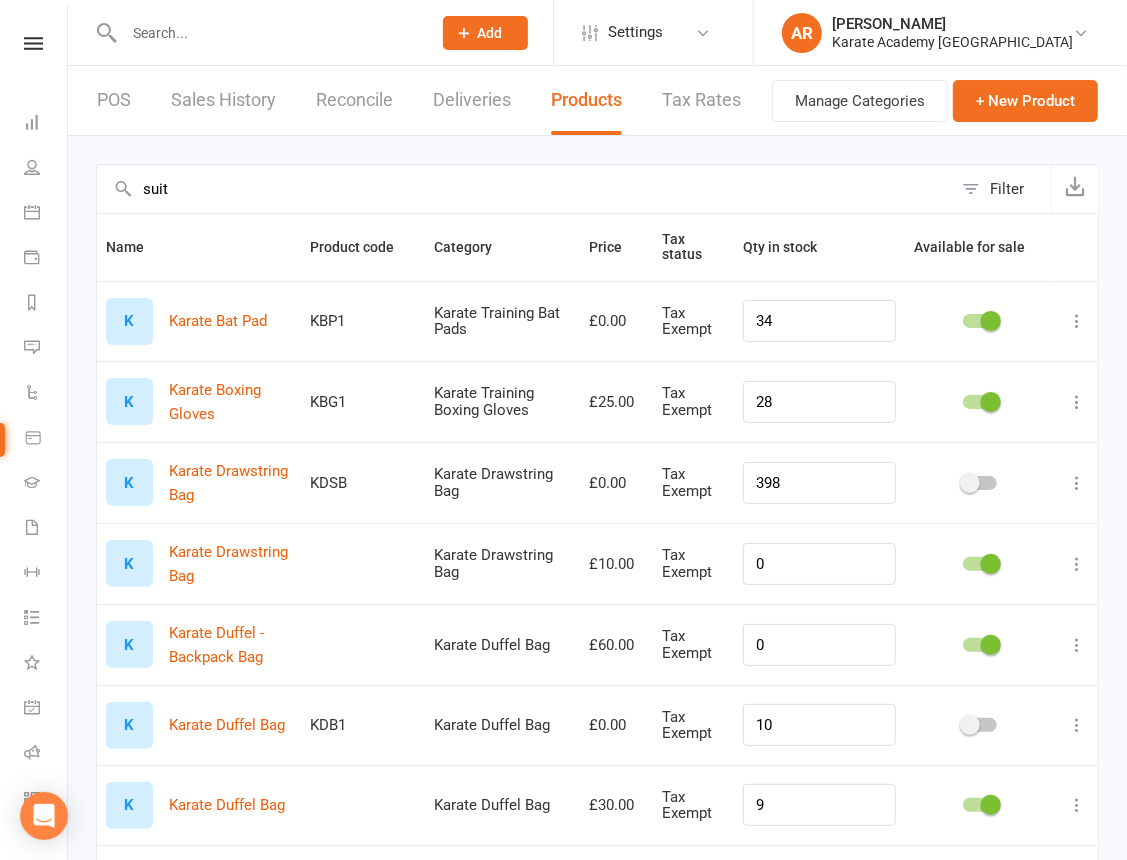 type on "suit" 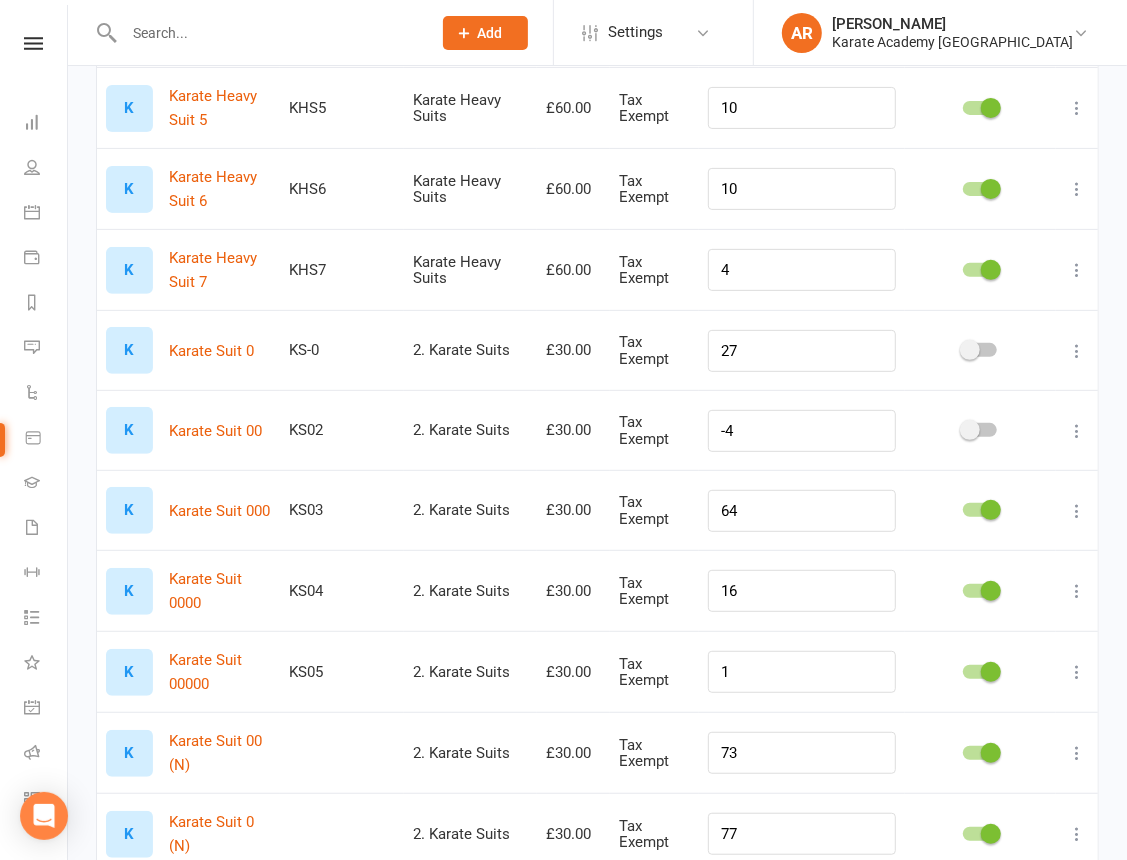 scroll, scrollTop: 363, scrollLeft: 0, axis: vertical 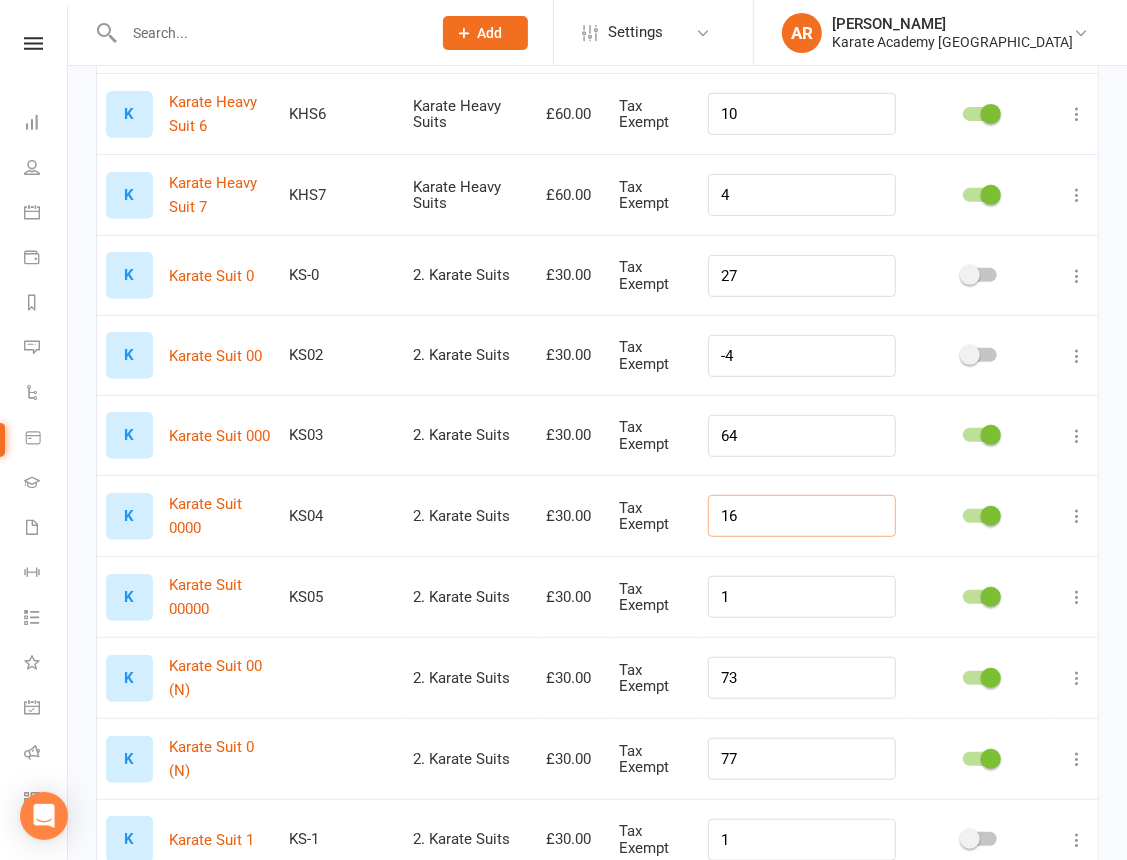 click on "16" at bounding box center (802, 516) 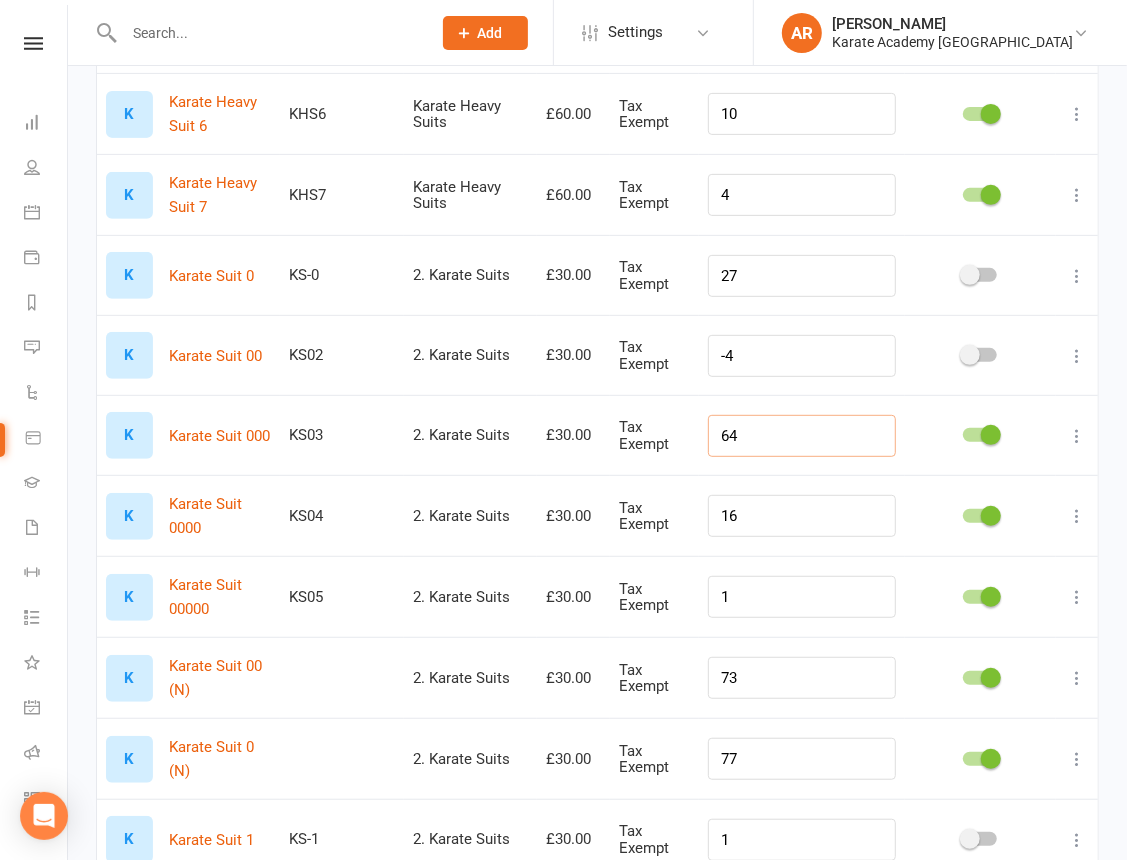 click on "64" at bounding box center (802, 436) 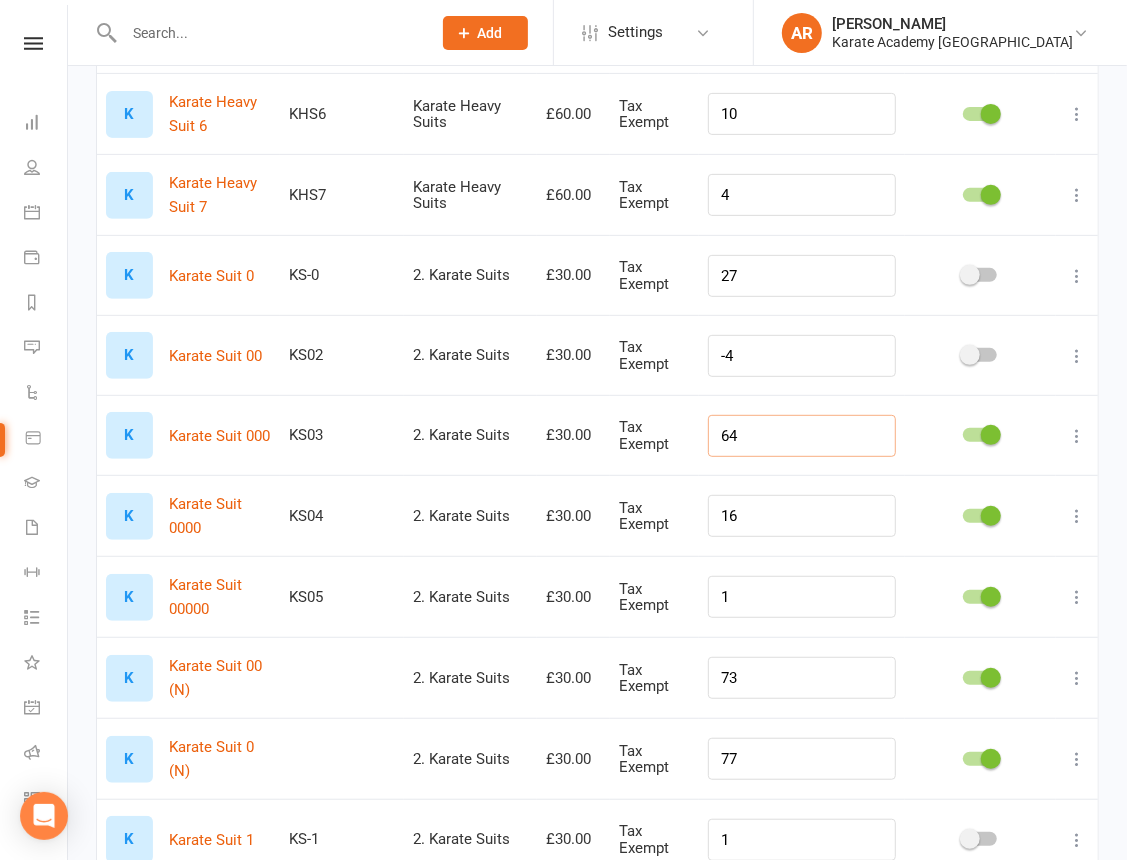 drag, startPoint x: 771, startPoint y: 432, endPoint x: 748, endPoint y: 431, distance: 23.021729 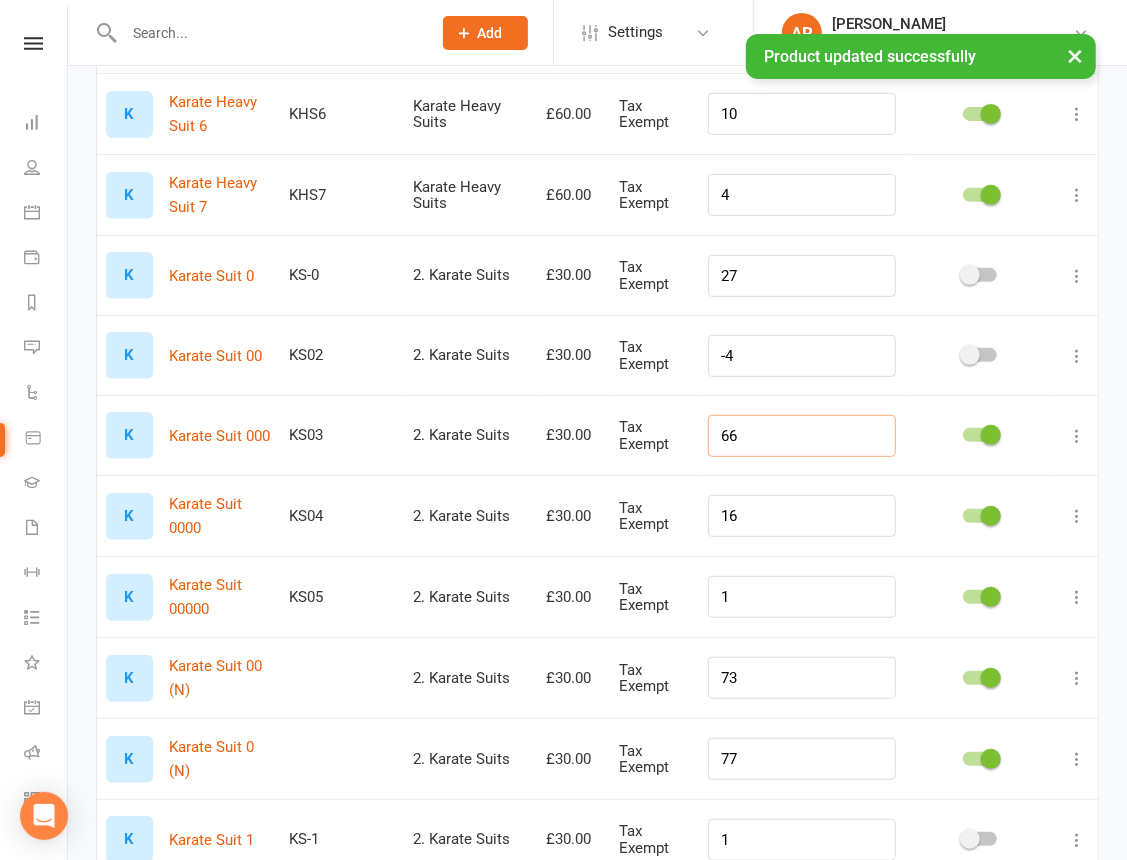 type on "66" 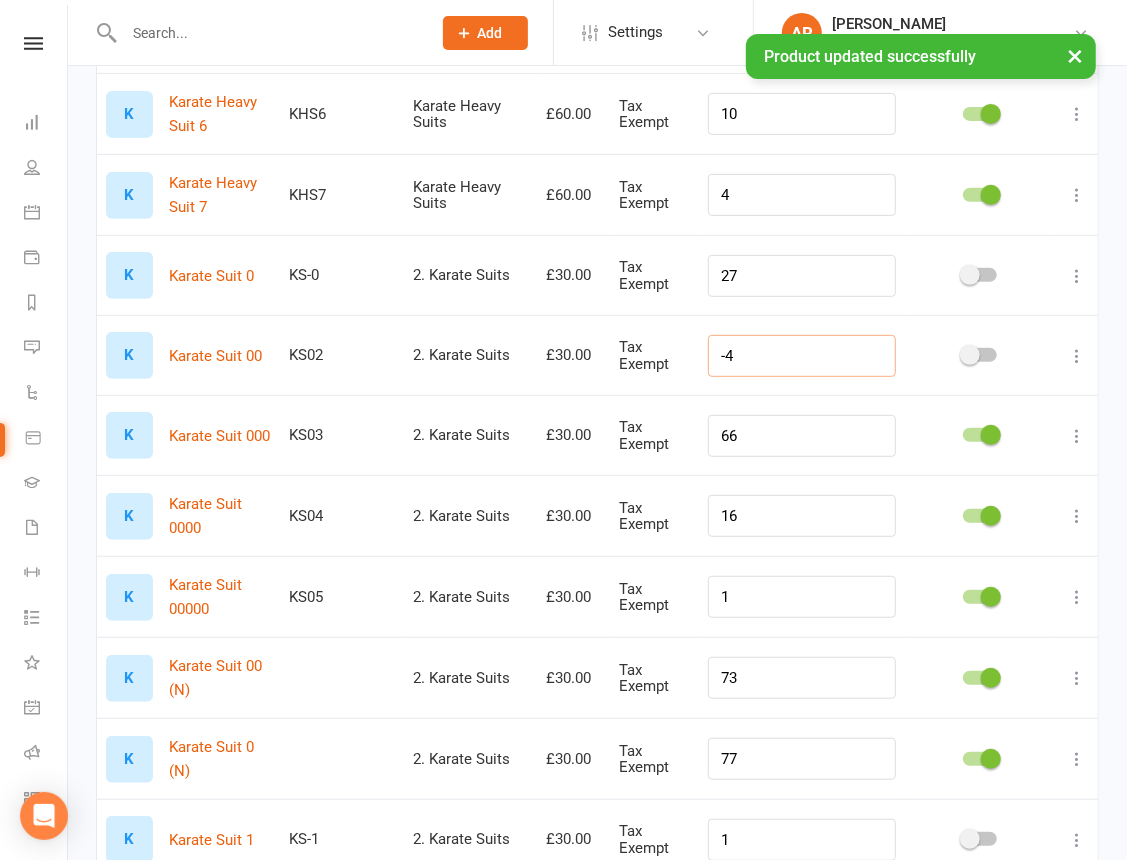 drag, startPoint x: 779, startPoint y: 349, endPoint x: 727, endPoint y: 355, distance: 52.34501 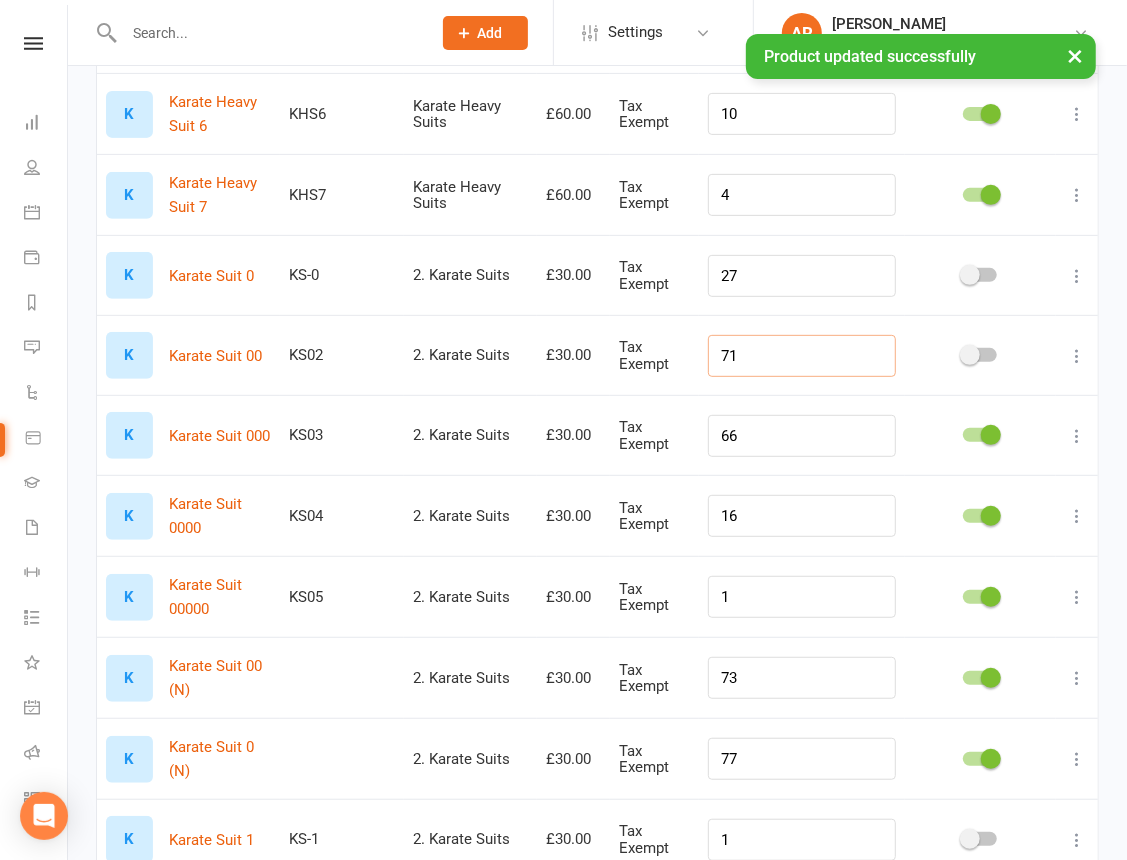 type on "71" 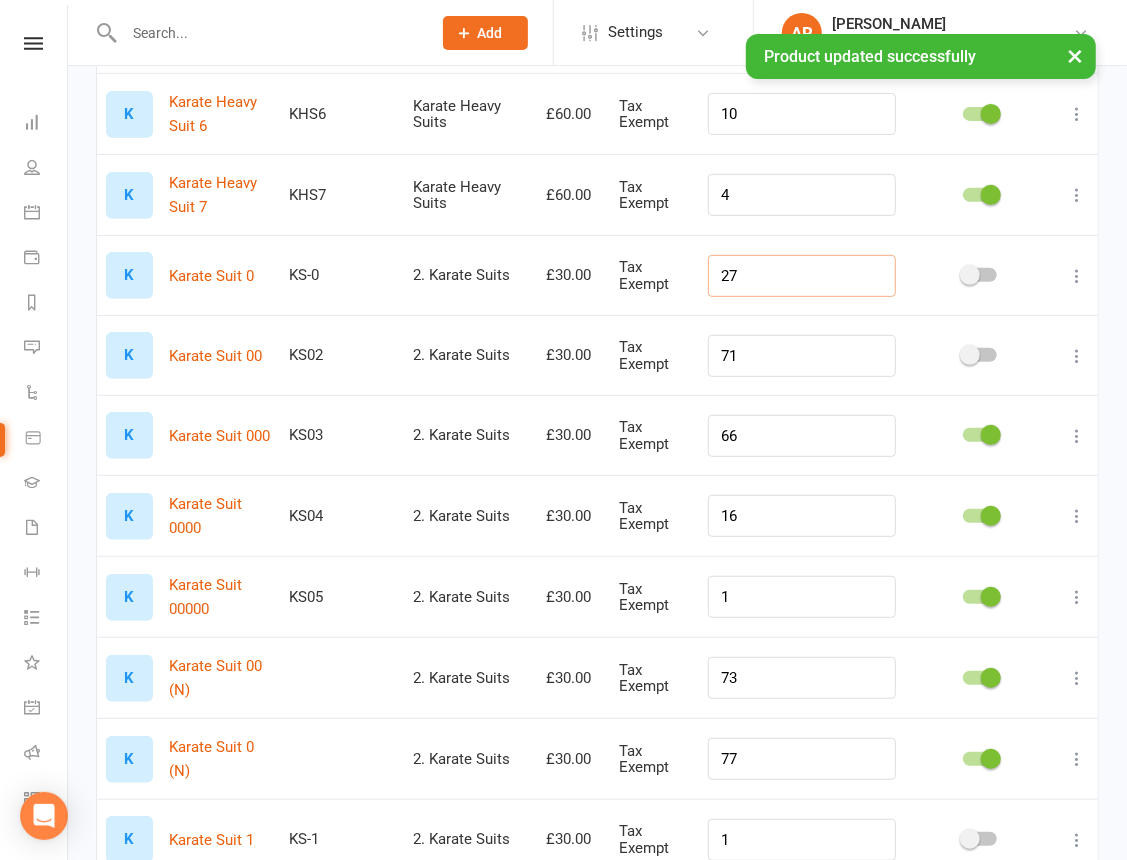 drag, startPoint x: 802, startPoint y: 271, endPoint x: 719, endPoint y: 272, distance: 83.00603 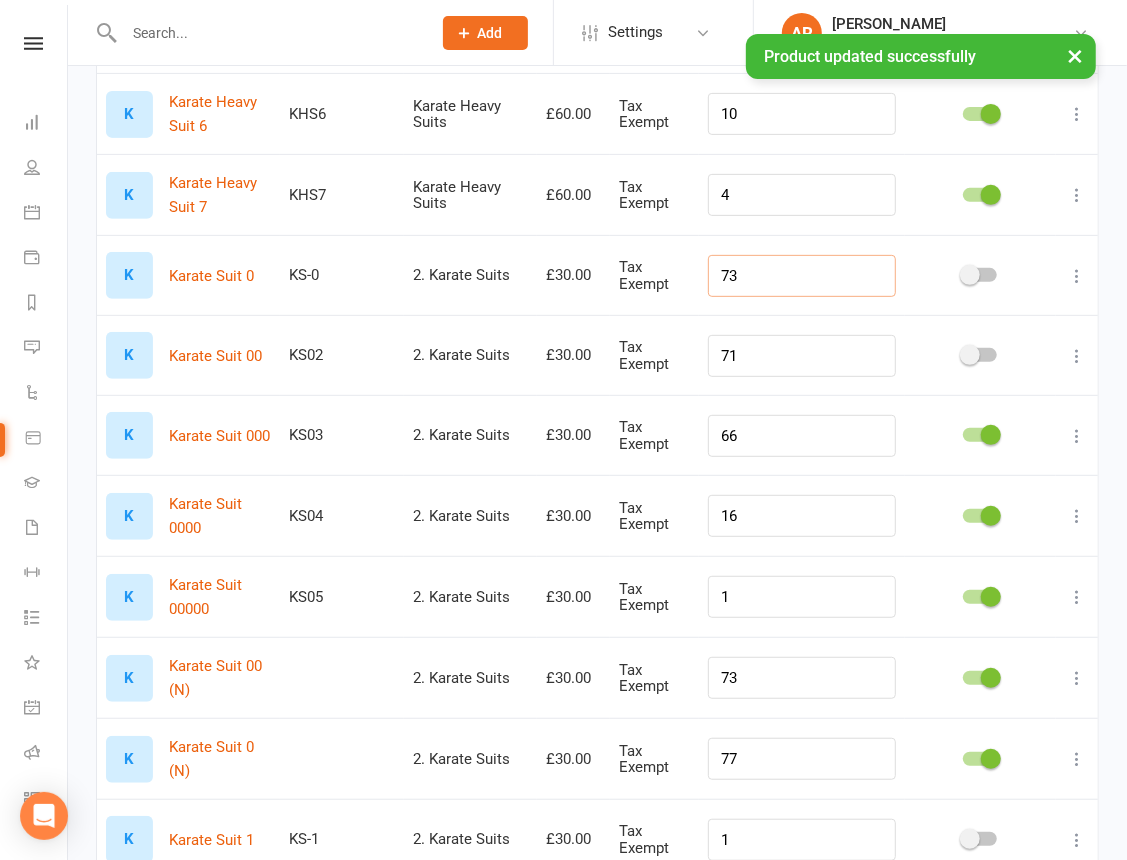 type on "73" 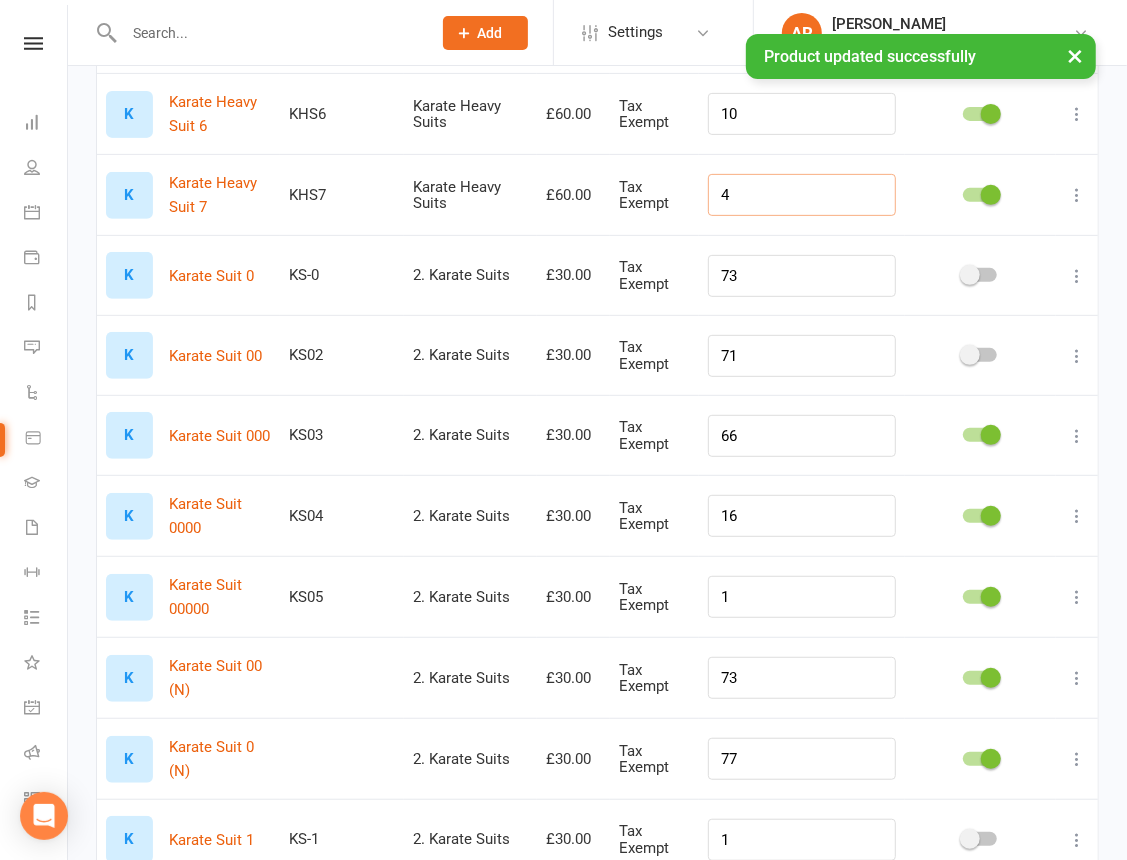 drag, startPoint x: 770, startPoint y: 197, endPoint x: 732, endPoint y: 194, distance: 38.118237 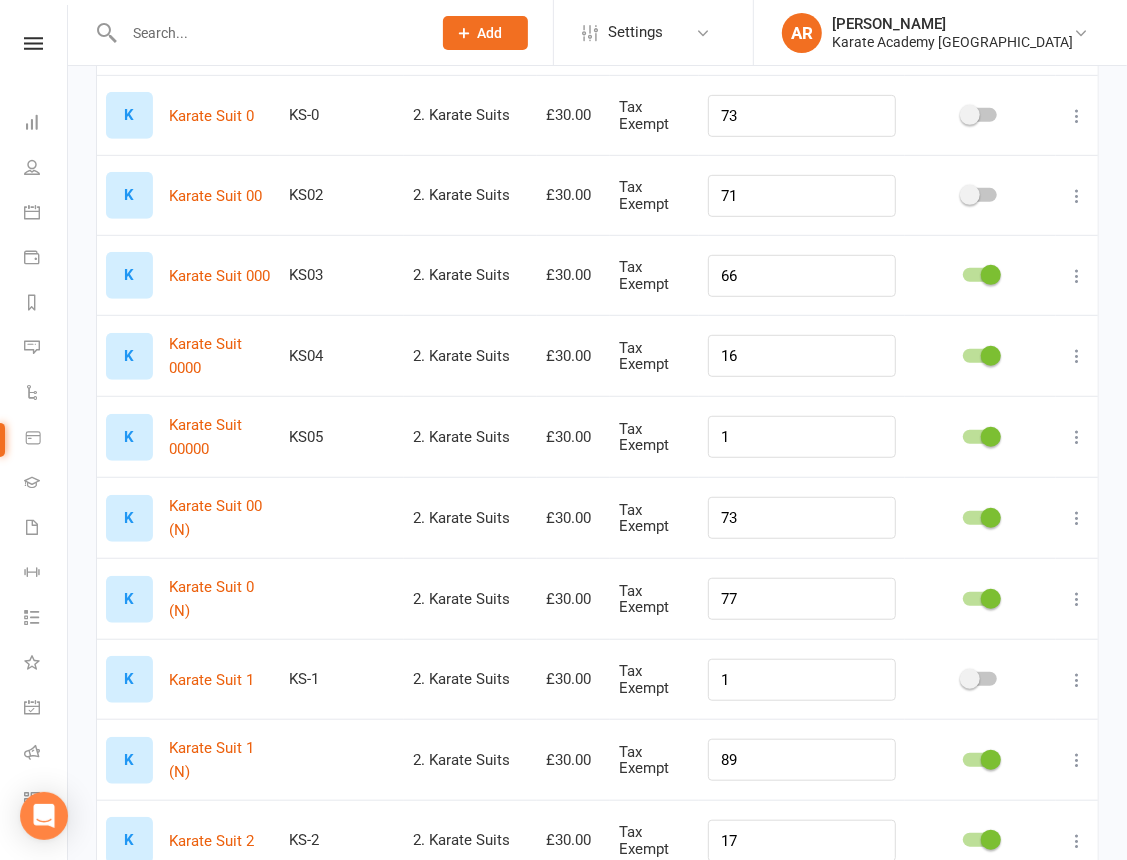 scroll, scrollTop: 454, scrollLeft: 0, axis: vertical 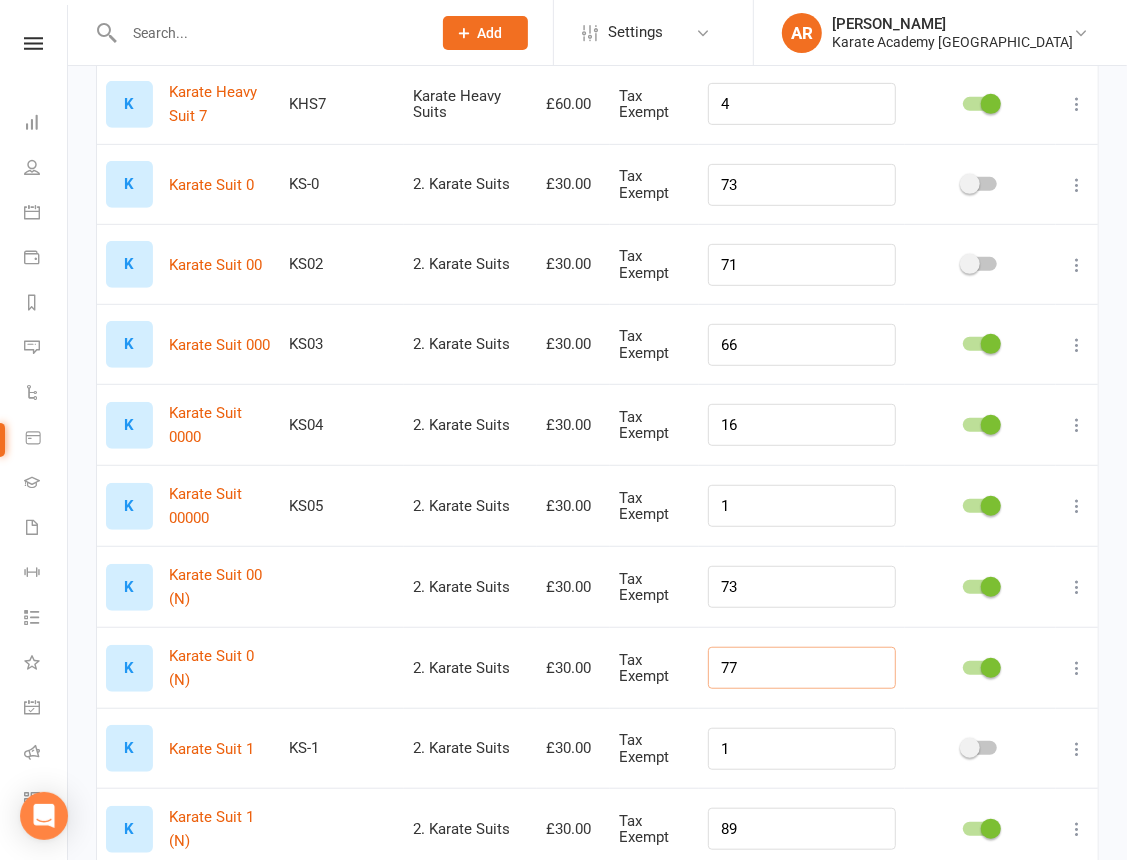 drag, startPoint x: 785, startPoint y: 664, endPoint x: 720, endPoint y: 661, distance: 65.06919 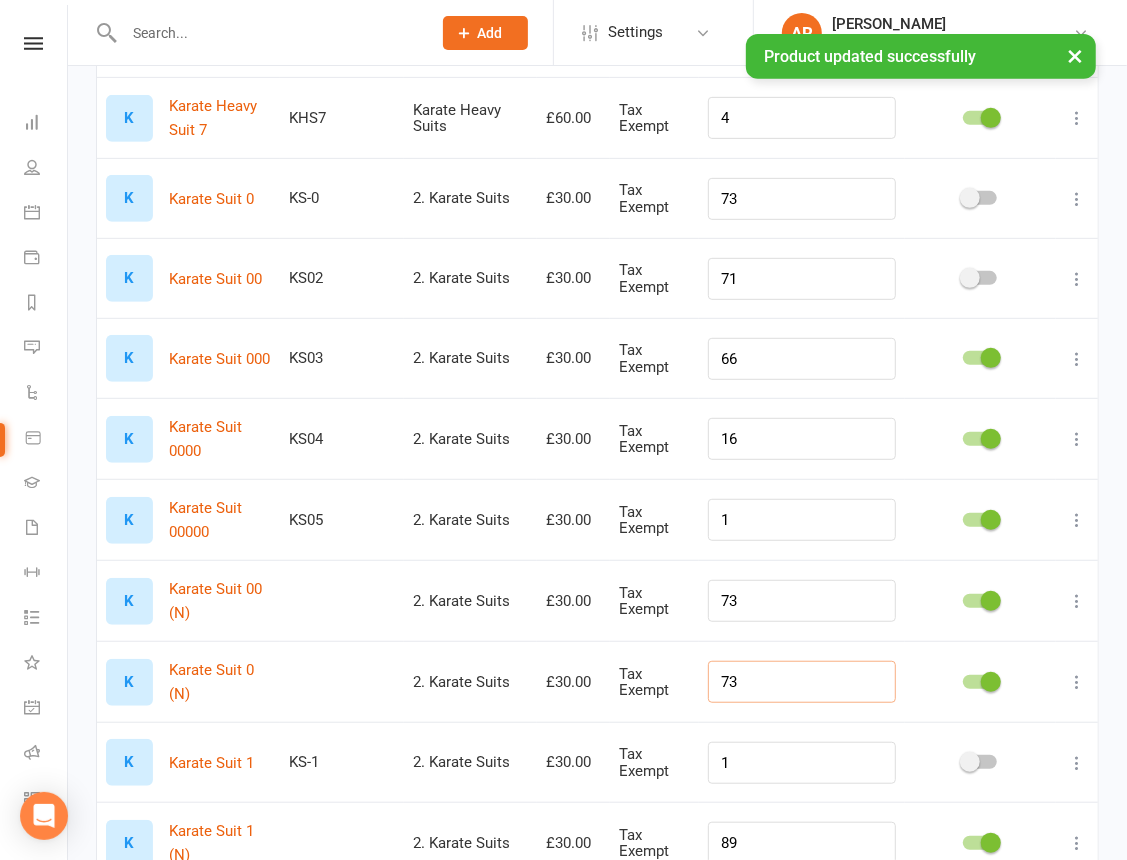 scroll, scrollTop: 545, scrollLeft: 0, axis: vertical 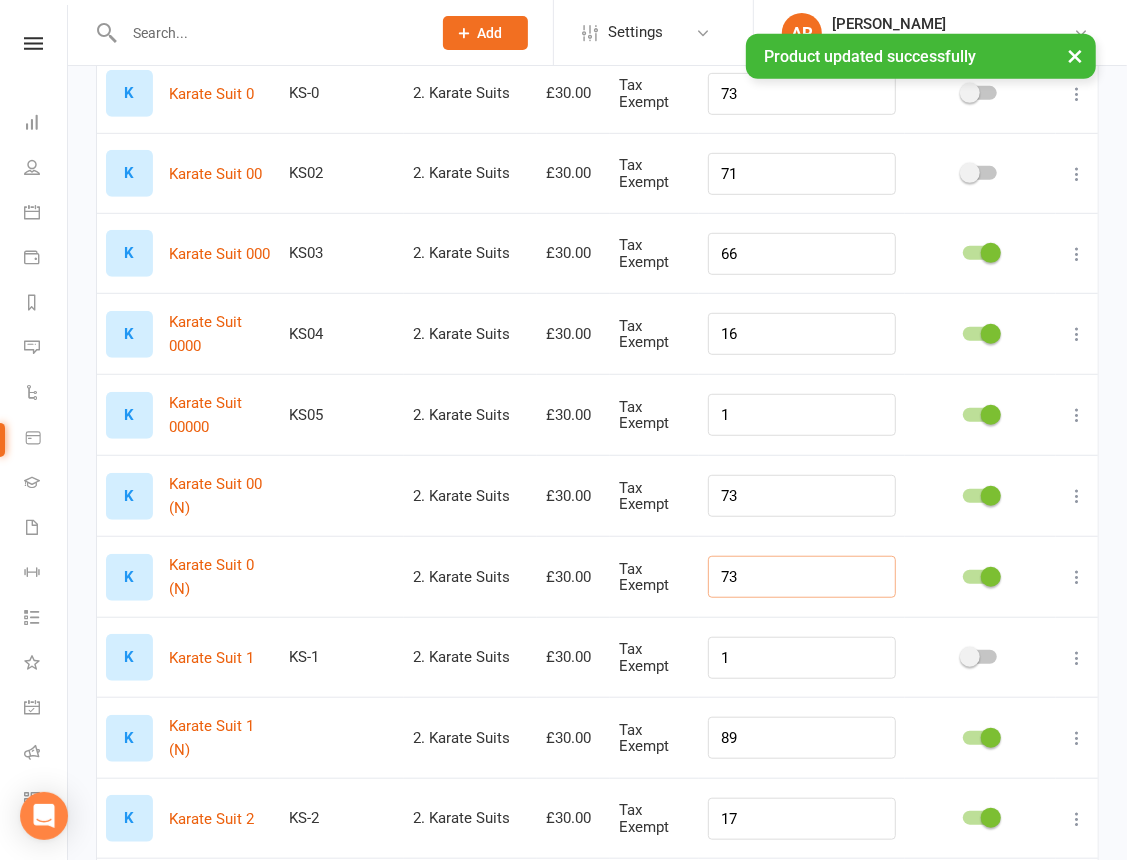 type on "73" 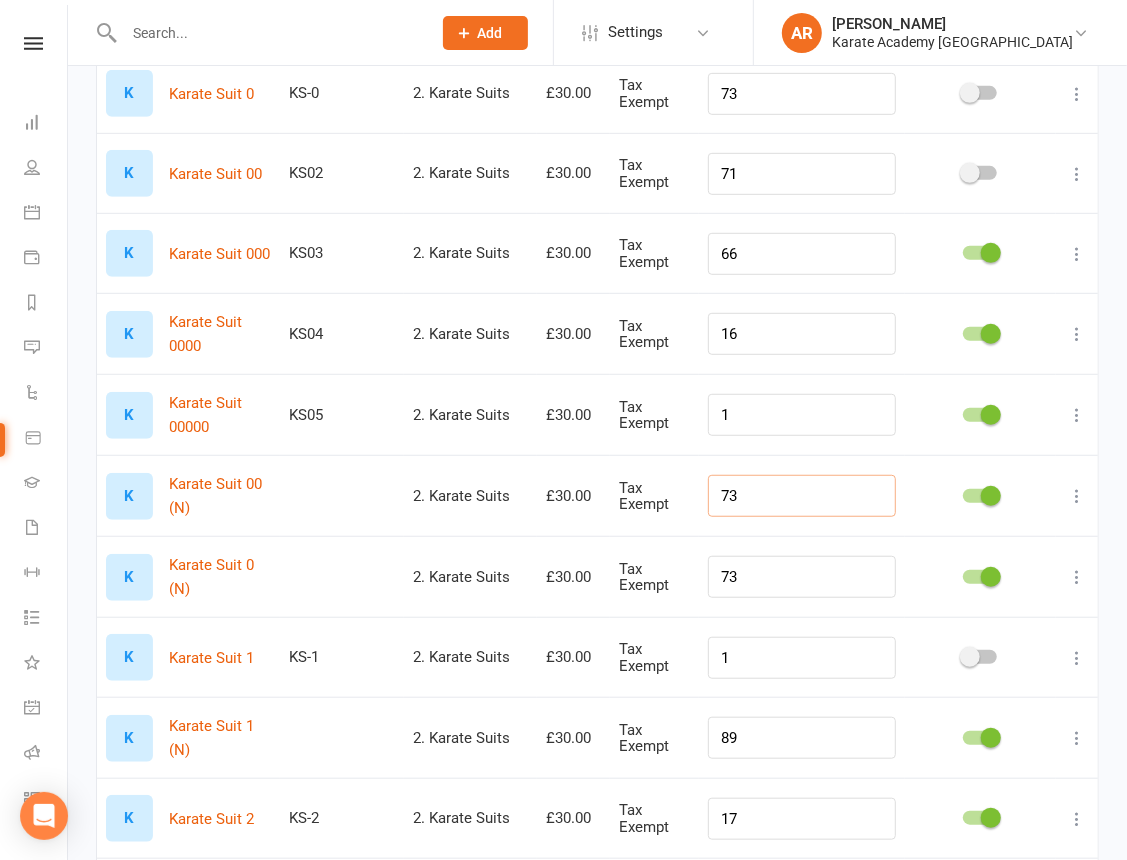 drag, startPoint x: 797, startPoint y: 497, endPoint x: 742, endPoint y: 502, distance: 55.226807 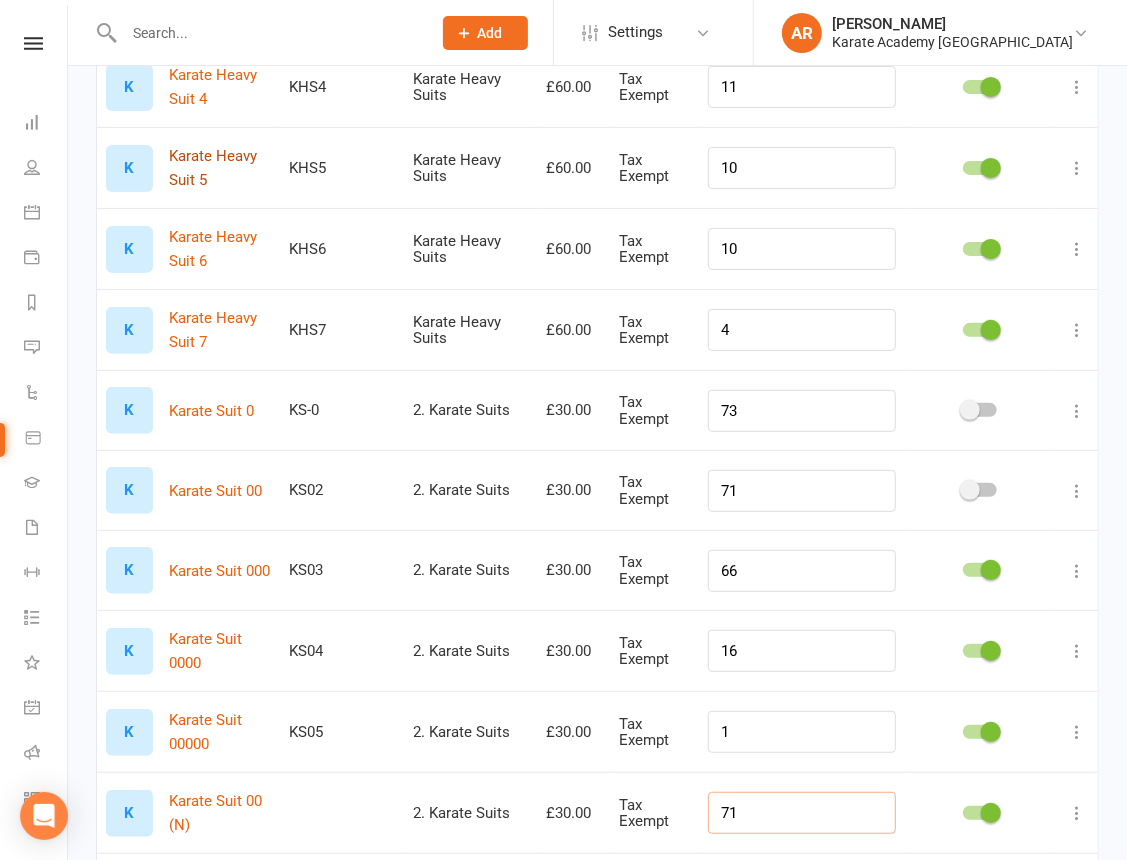 scroll, scrollTop: 272, scrollLeft: 0, axis: vertical 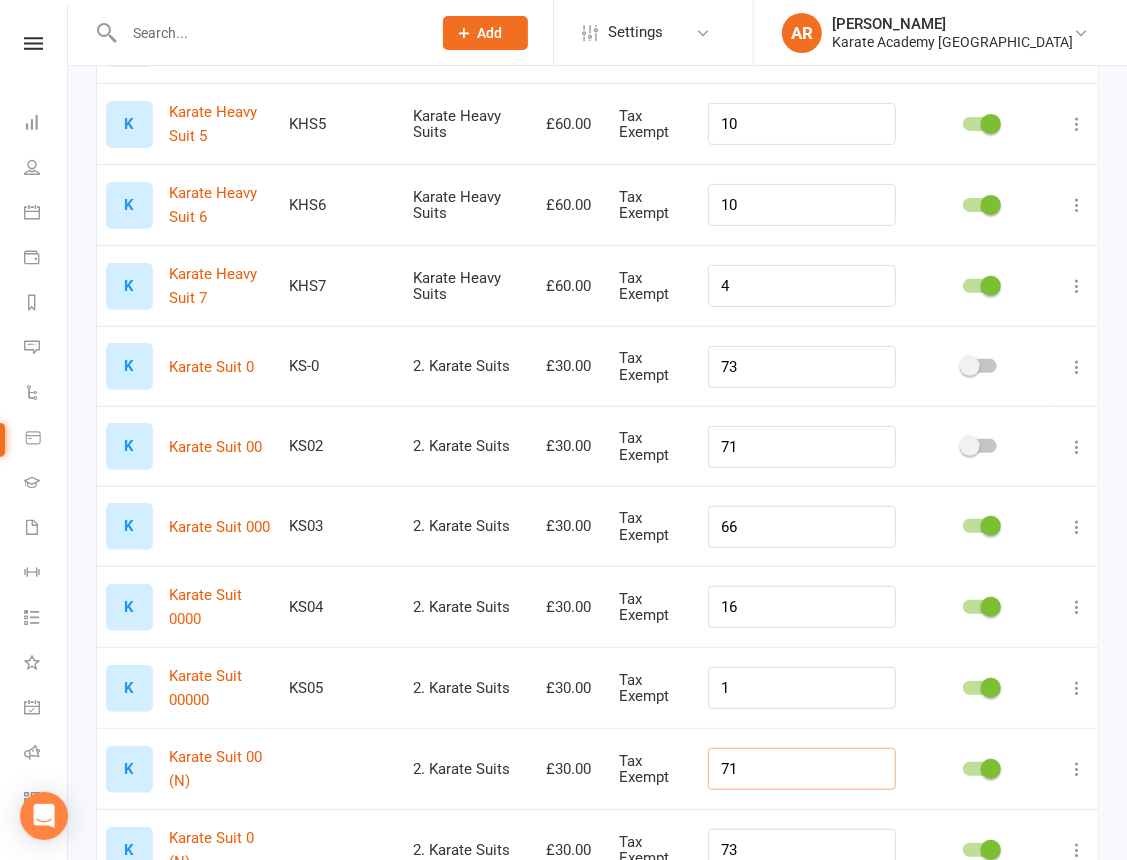 type on "71" 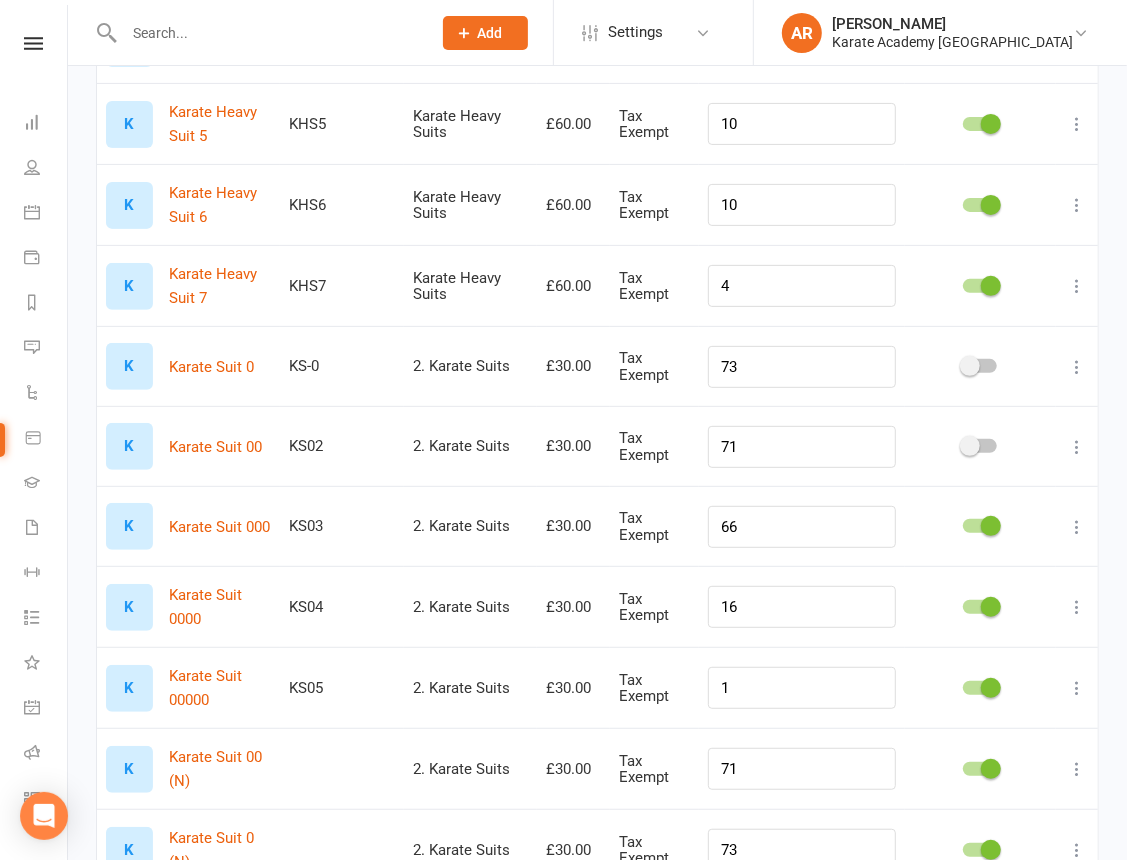 click at bounding box center (1077, 367) 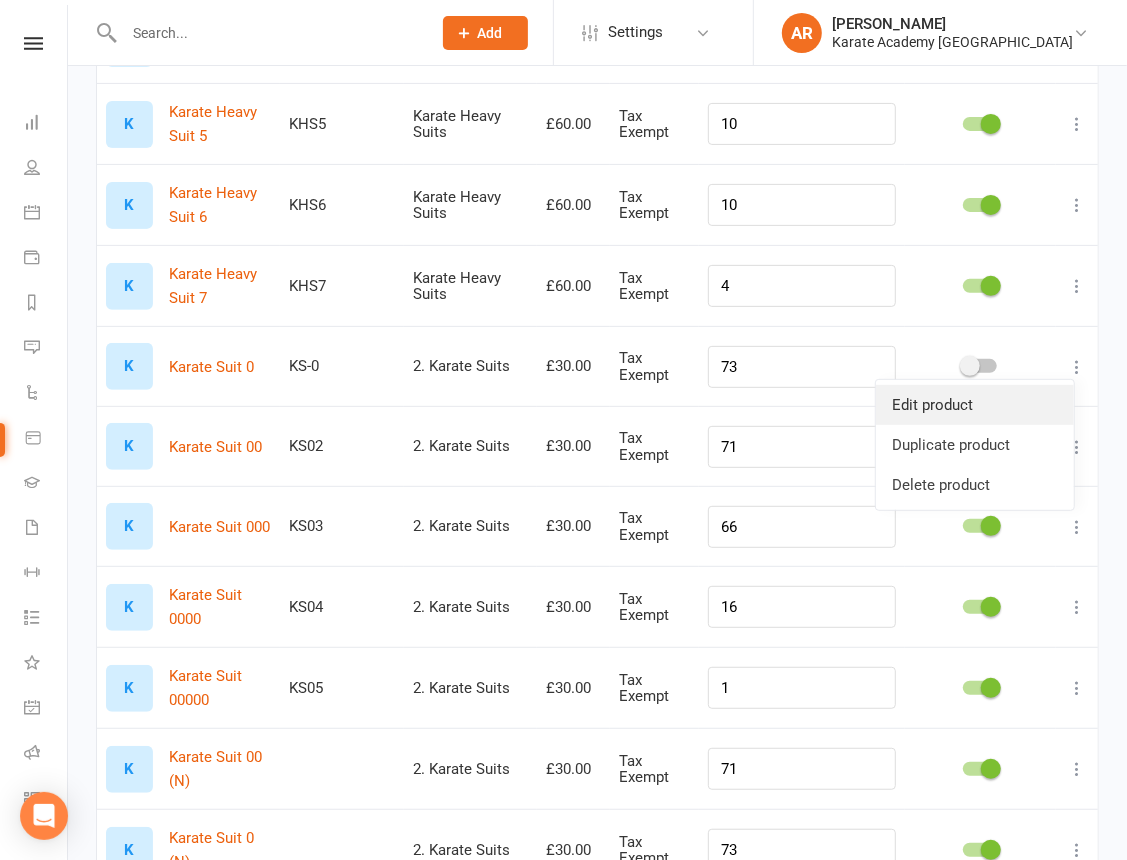 click on "Edit product" at bounding box center [975, 405] 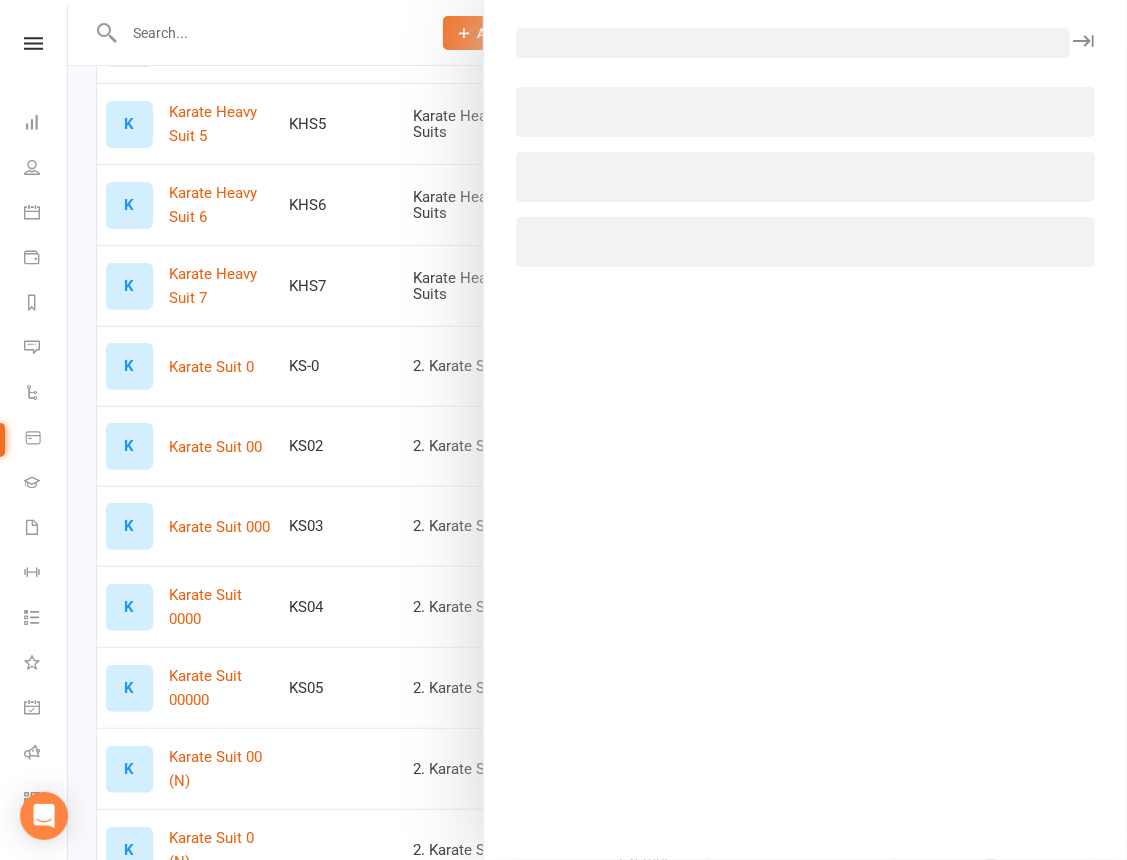select on "1480" 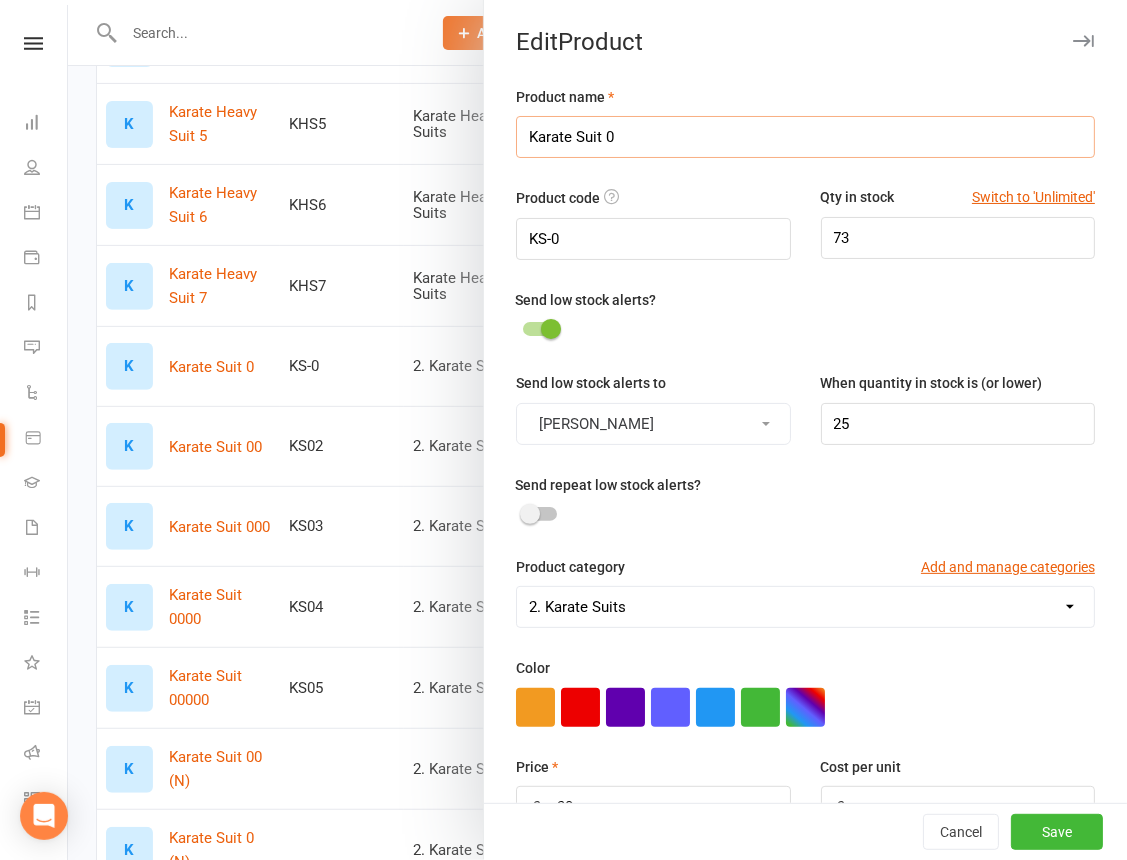 click on "Karate Suit 0" at bounding box center [805, 137] 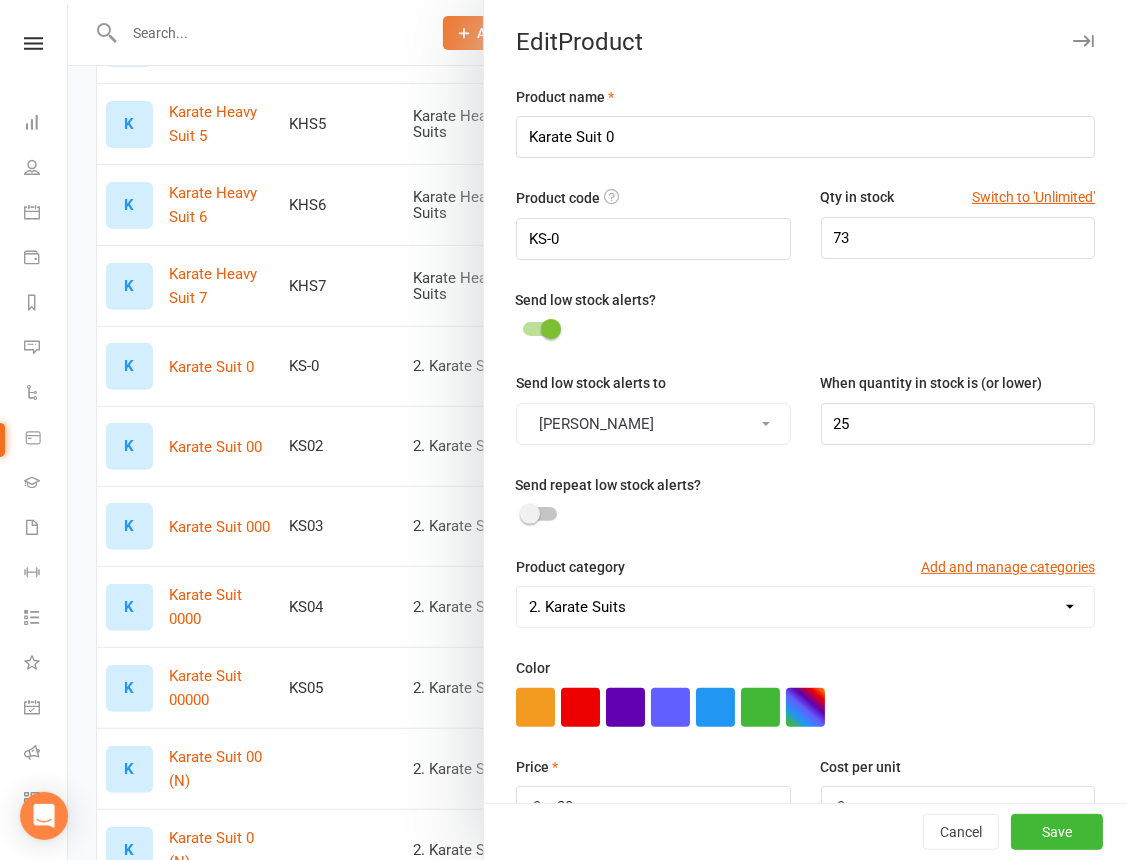 click at bounding box center (597, 430) 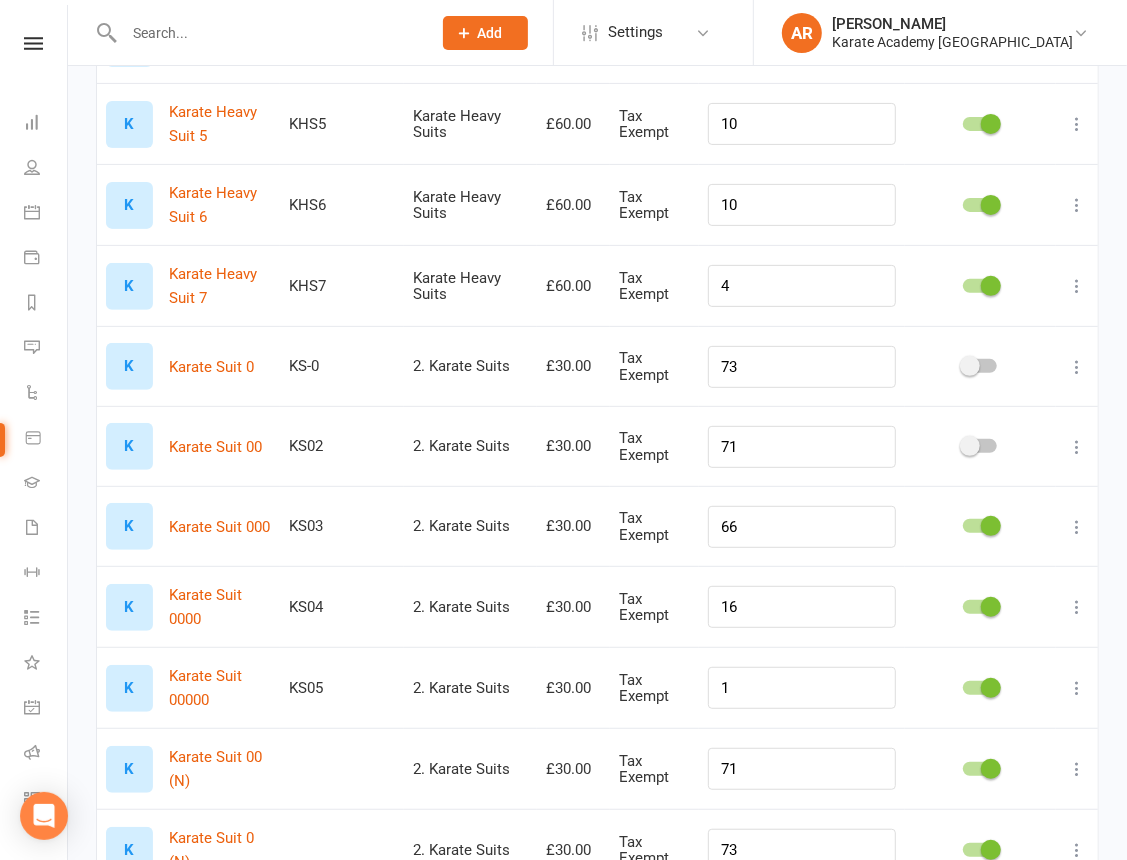 click at bounding box center (1077, 367) 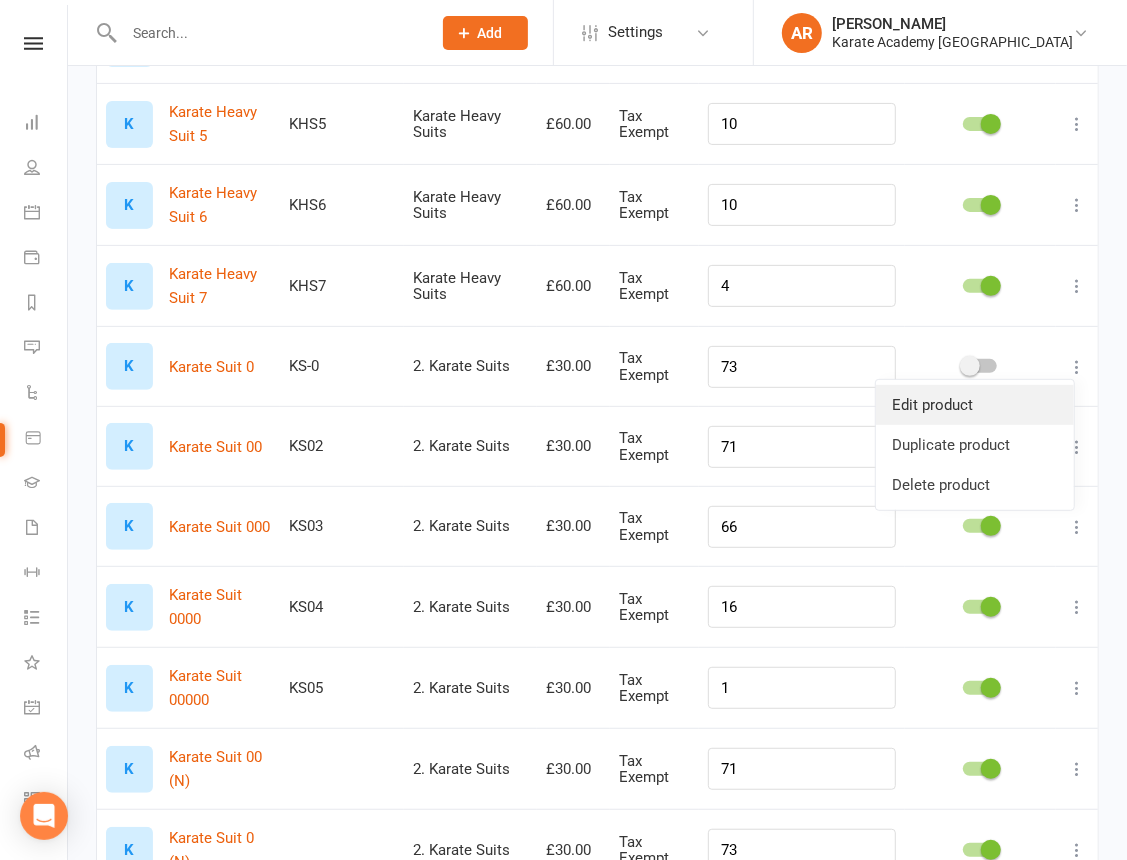 click on "Edit product" at bounding box center (975, 405) 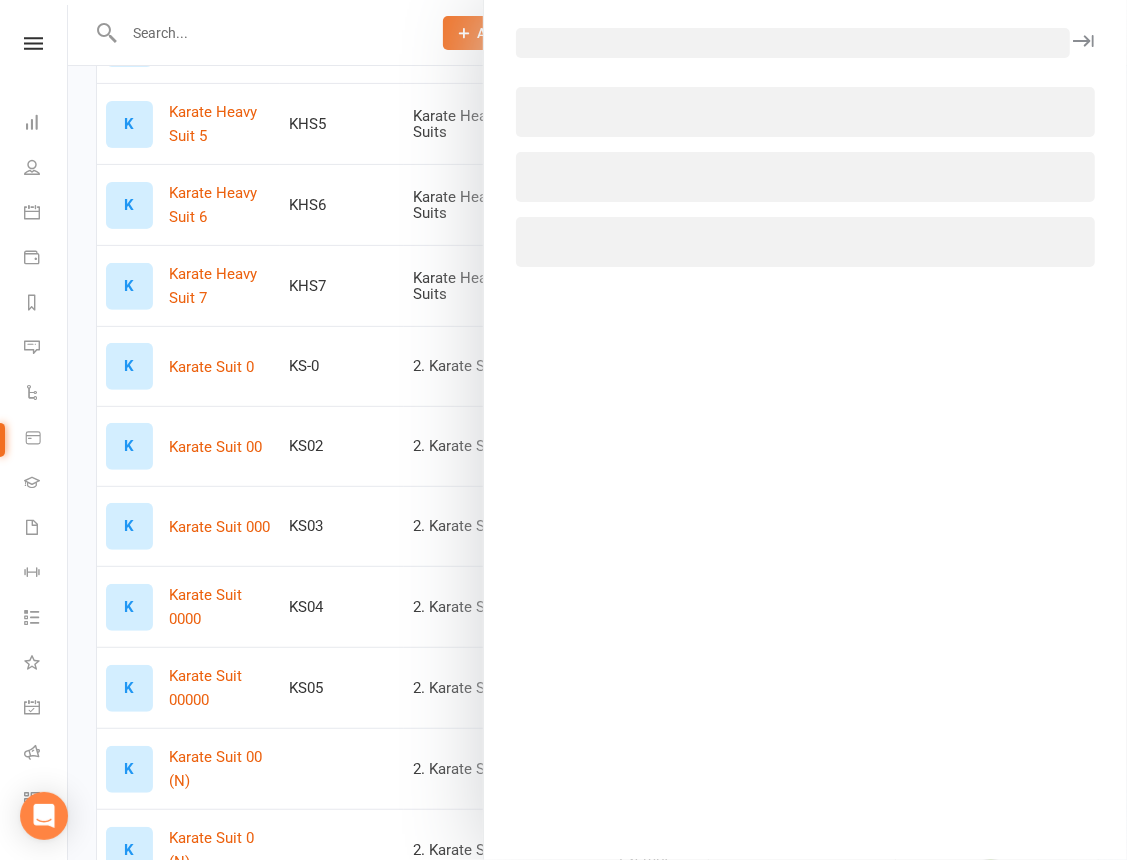 select on "1480" 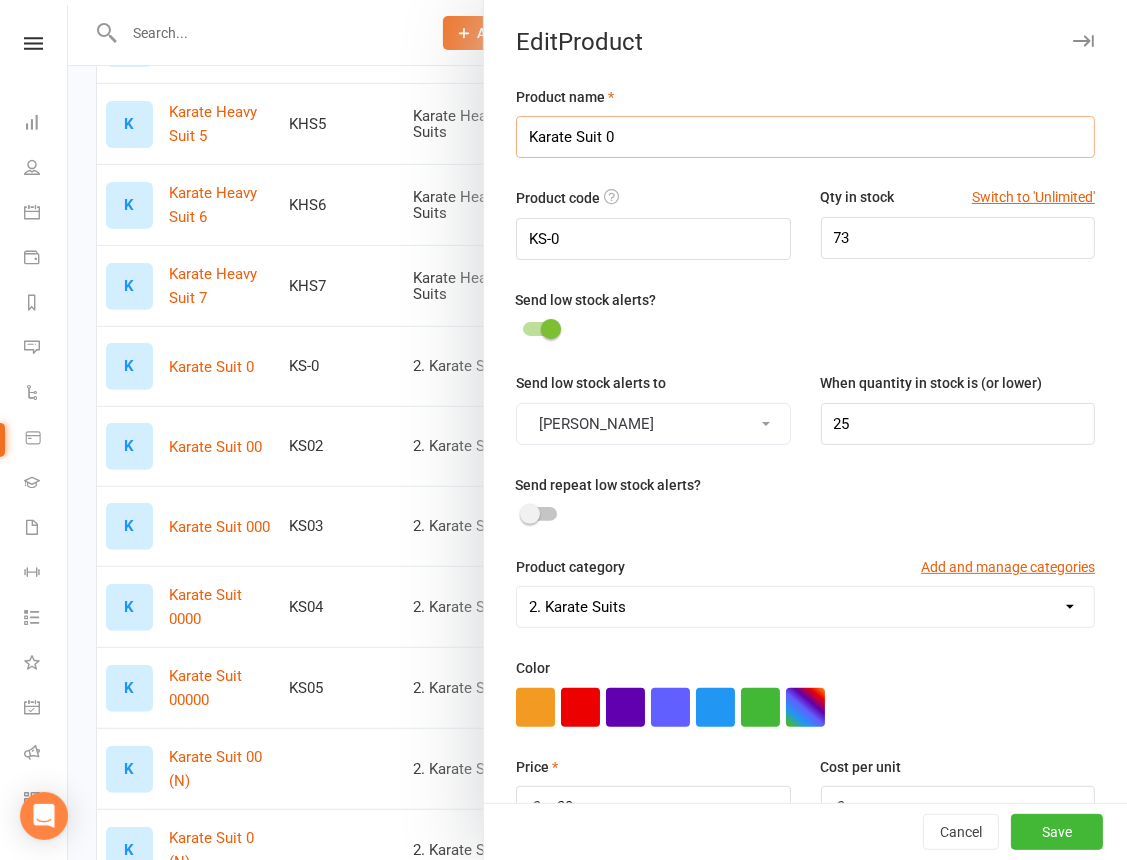 click on "Karate Suit 0" at bounding box center [805, 137] 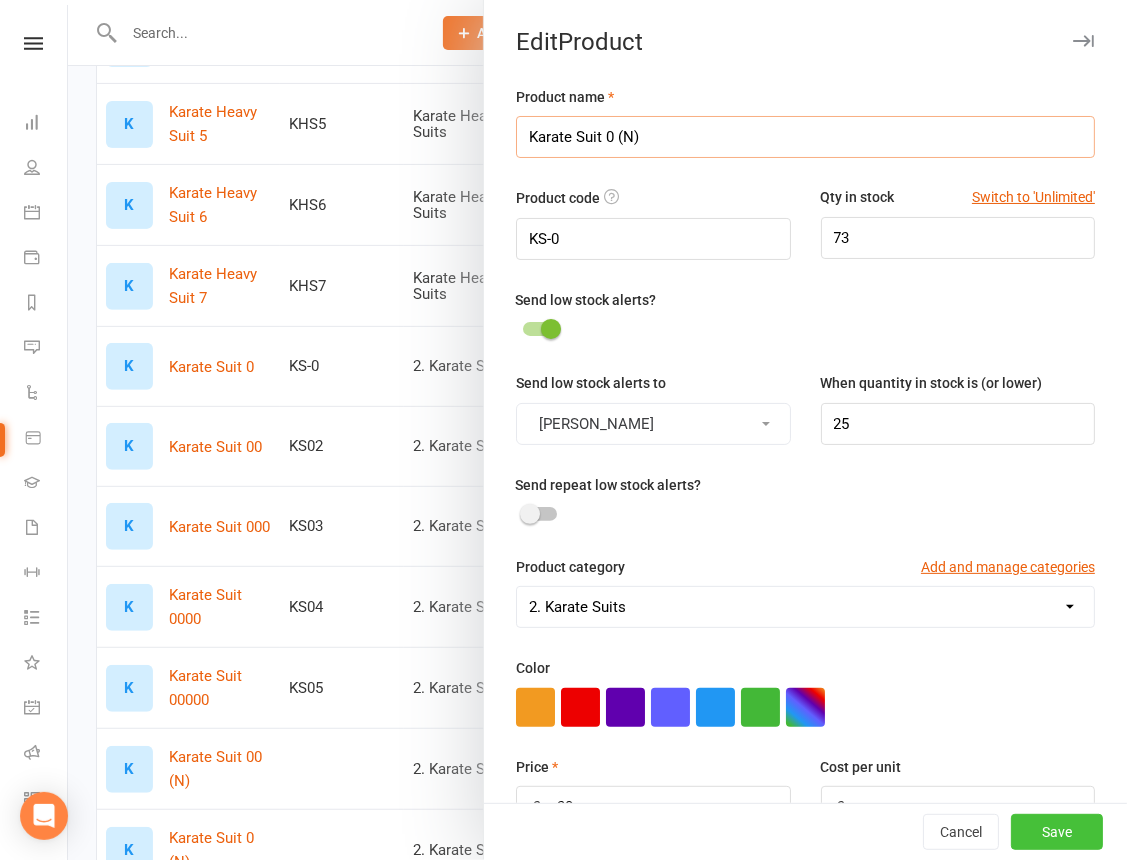 type on "Karate Suit 0 (N)" 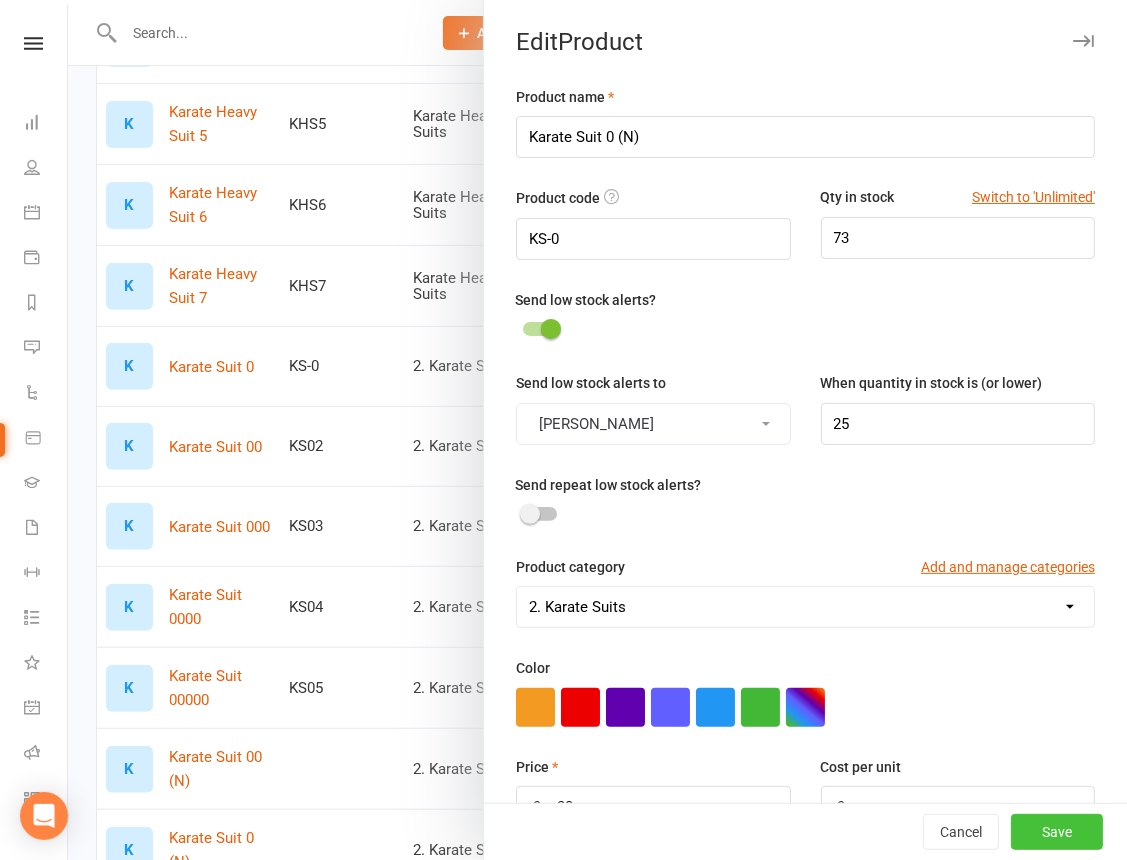 click on "Save" at bounding box center (1057, 832) 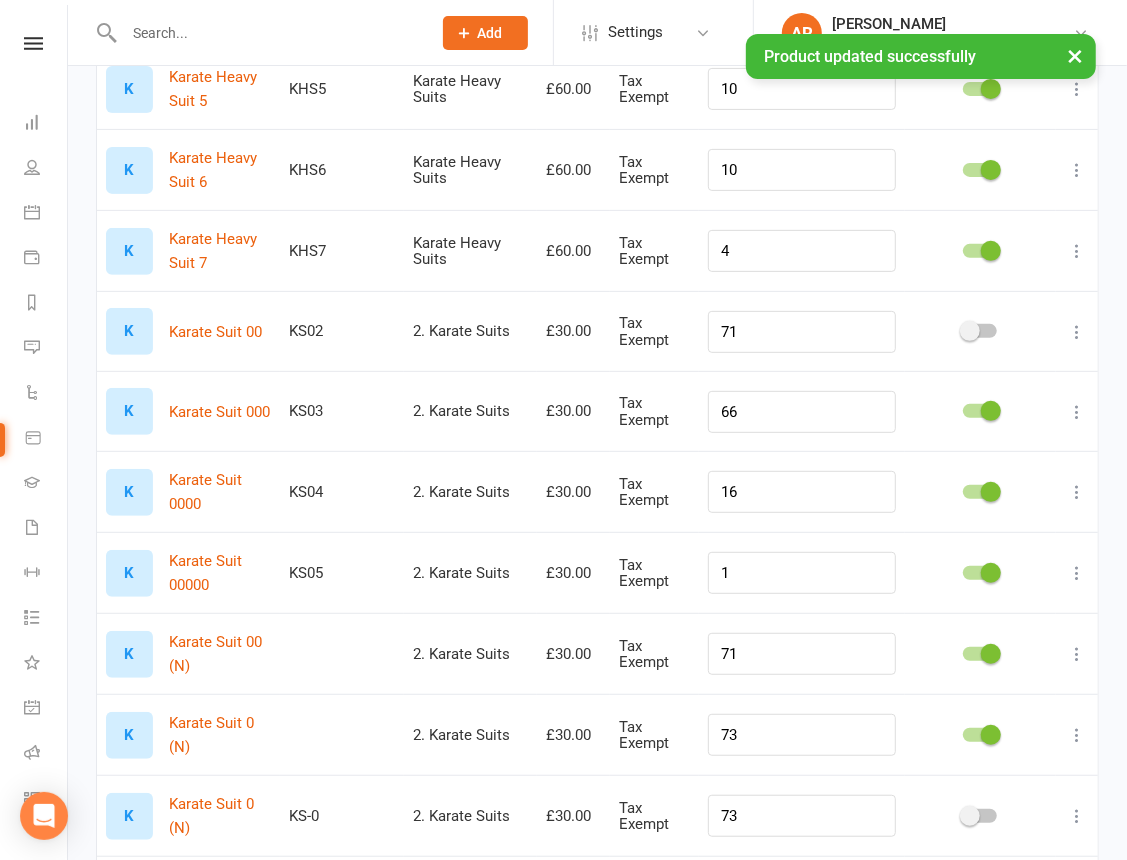 scroll, scrollTop: 363, scrollLeft: 0, axis: vertical 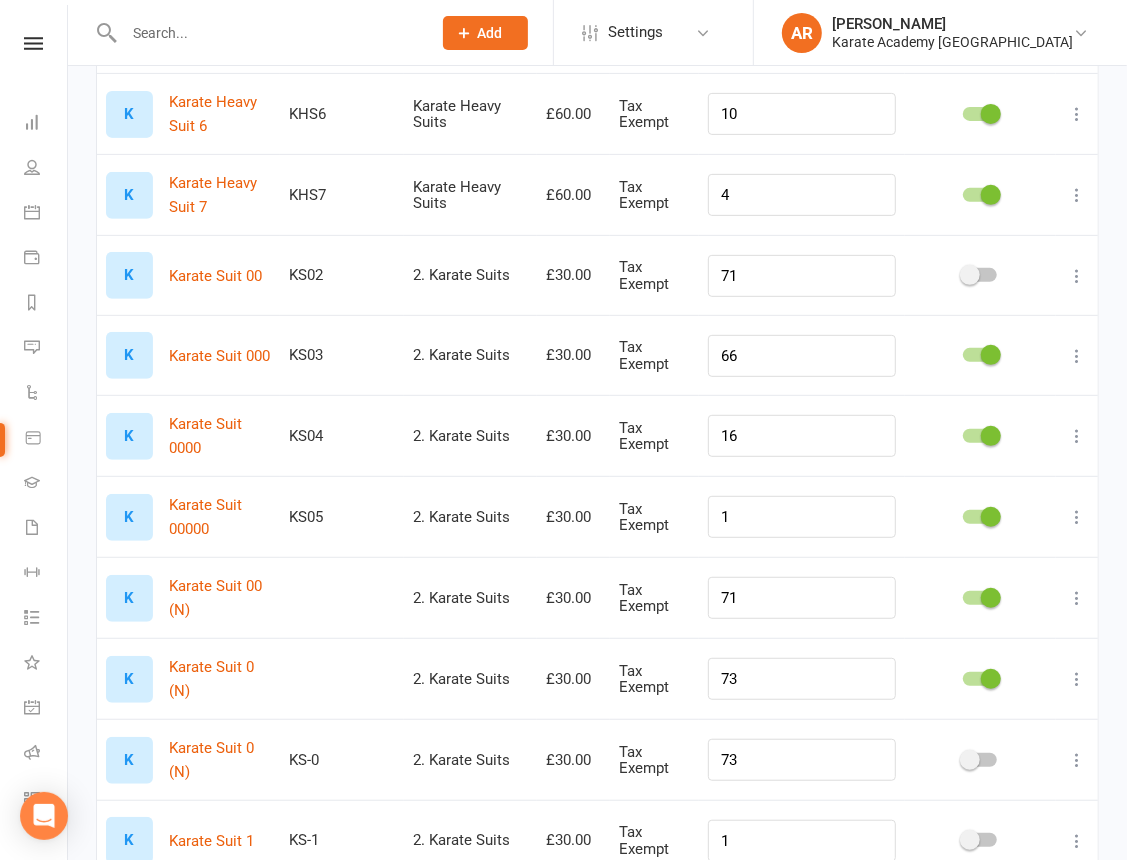 click at bounding box center (970, 760) 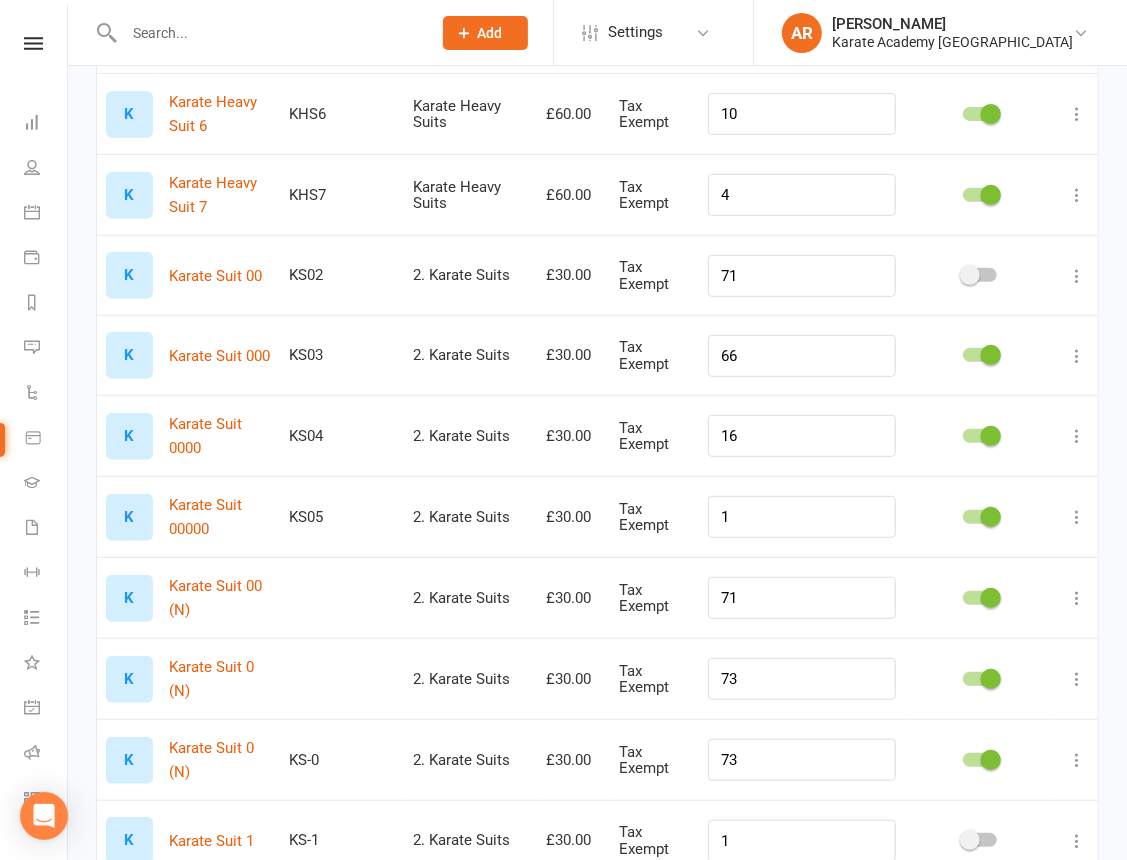 click at bounding box center (980, 678) 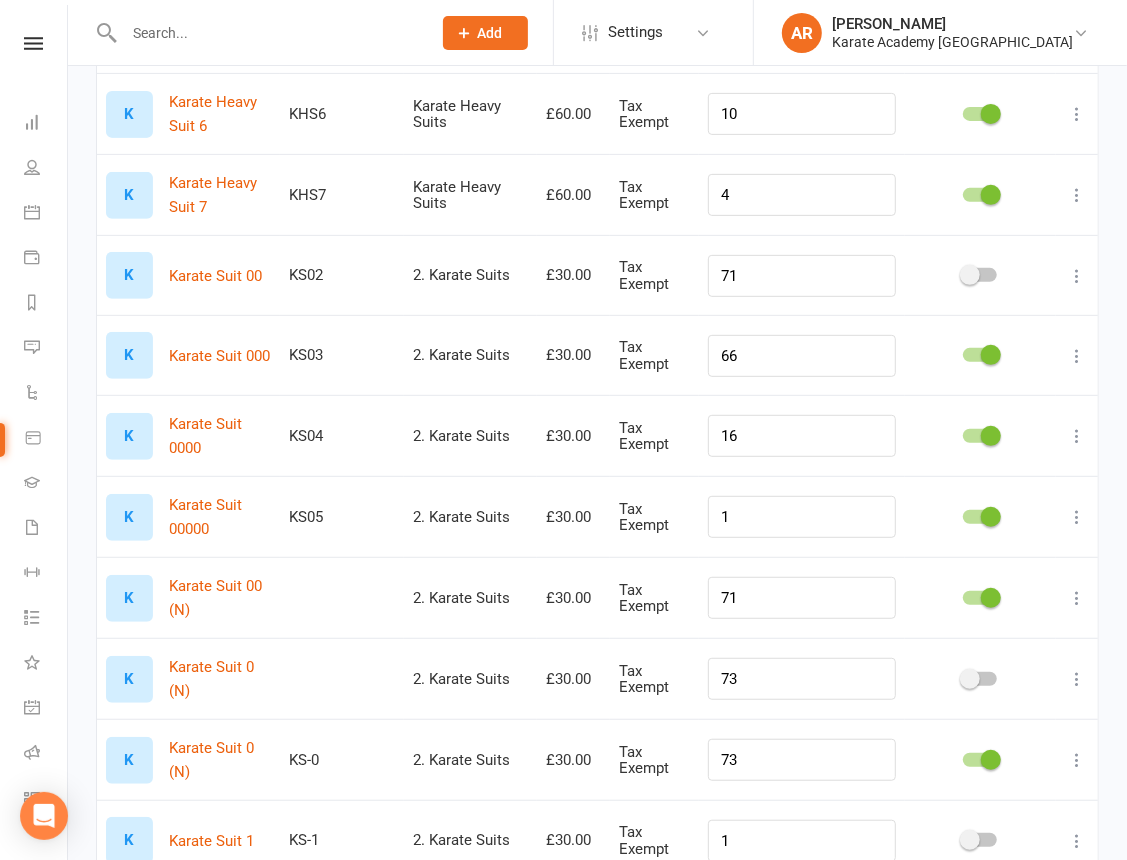 click at bounding box center (1077, 679) 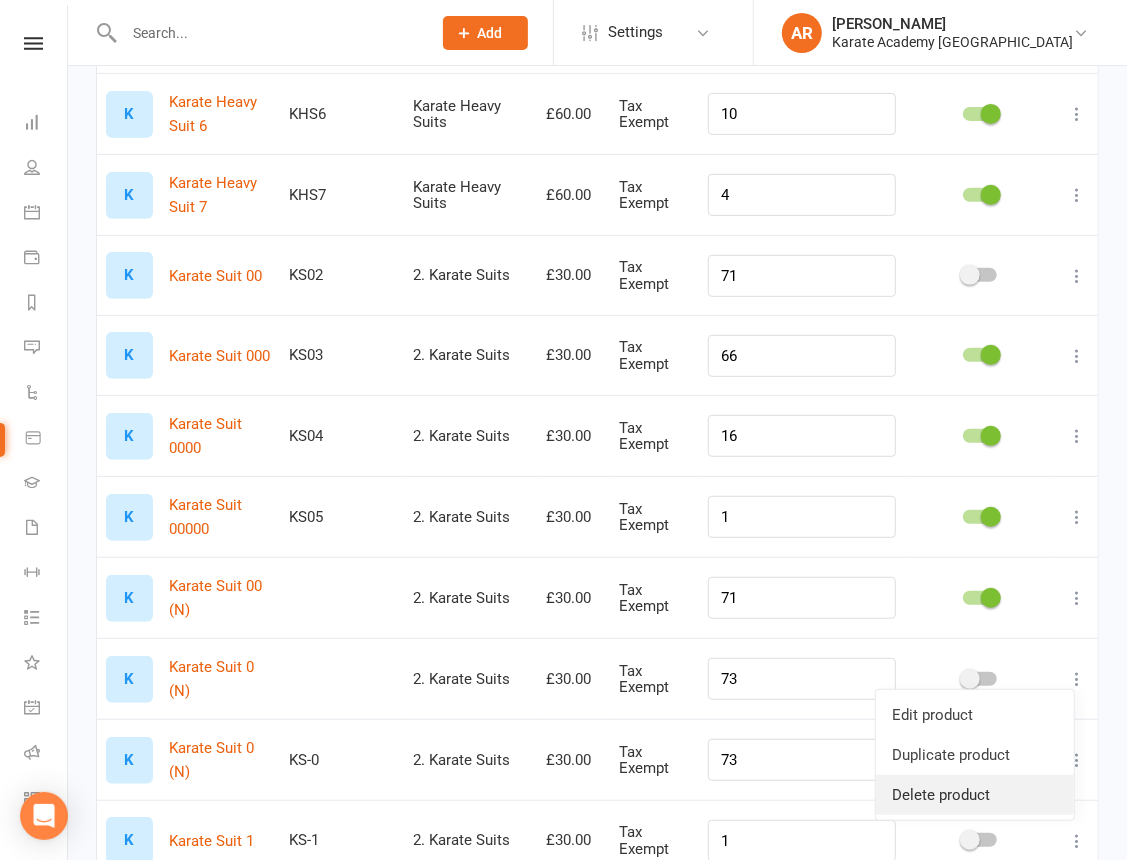 click on "Delete product" at bounding box center (975, 795) 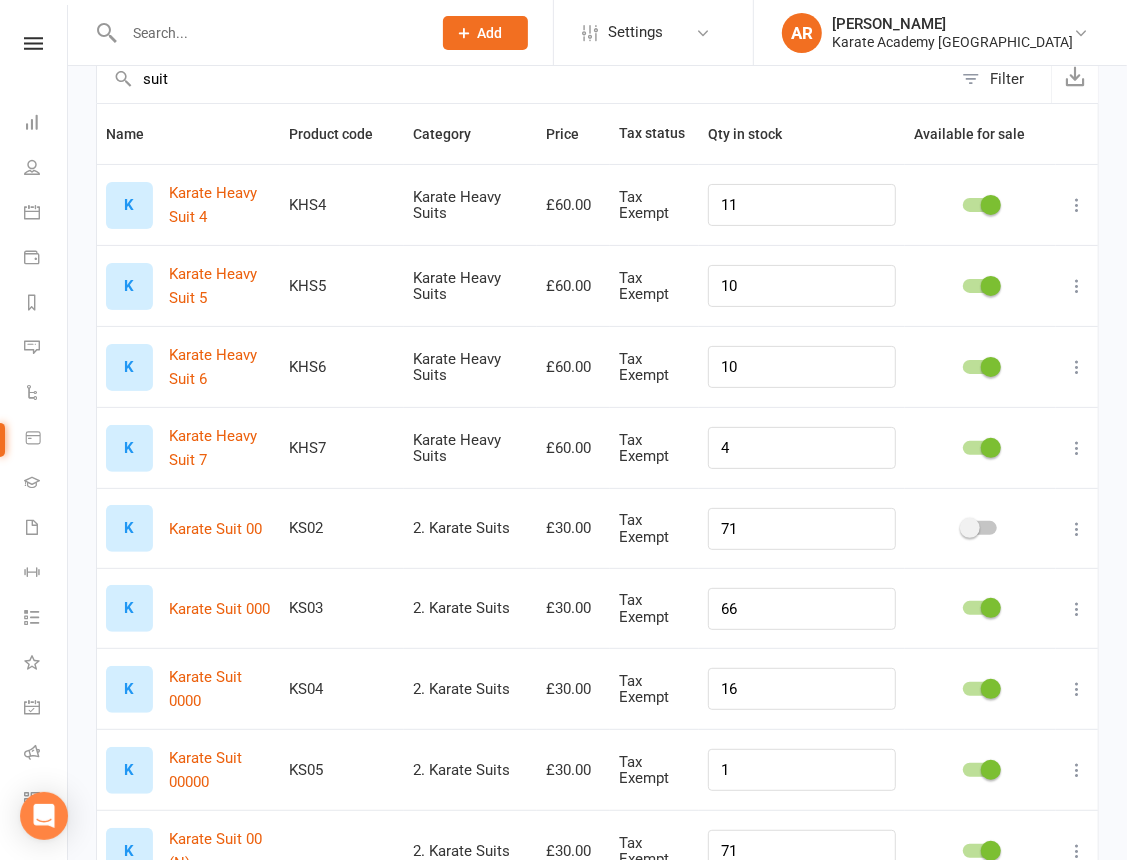 scroll, scrollTop: 272, scrollLeft: 0, axis: vertical 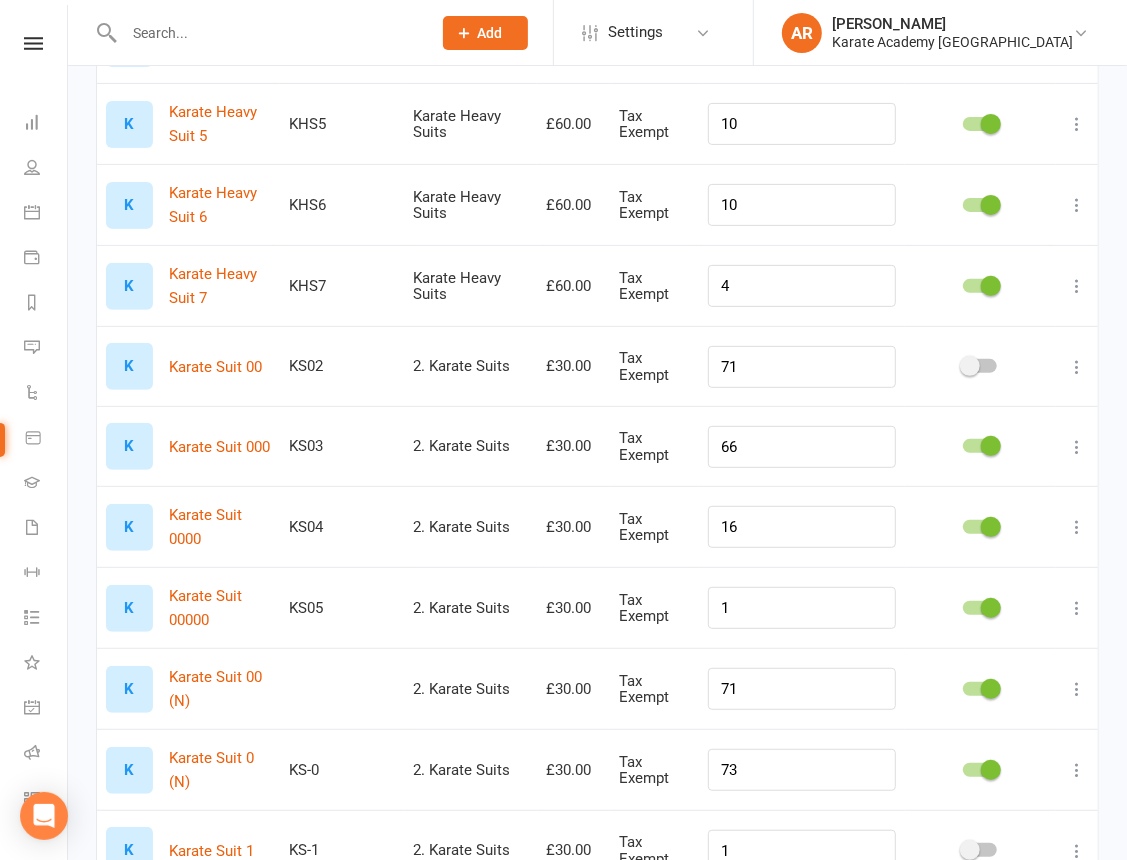 click at bounding box center [970, 366] 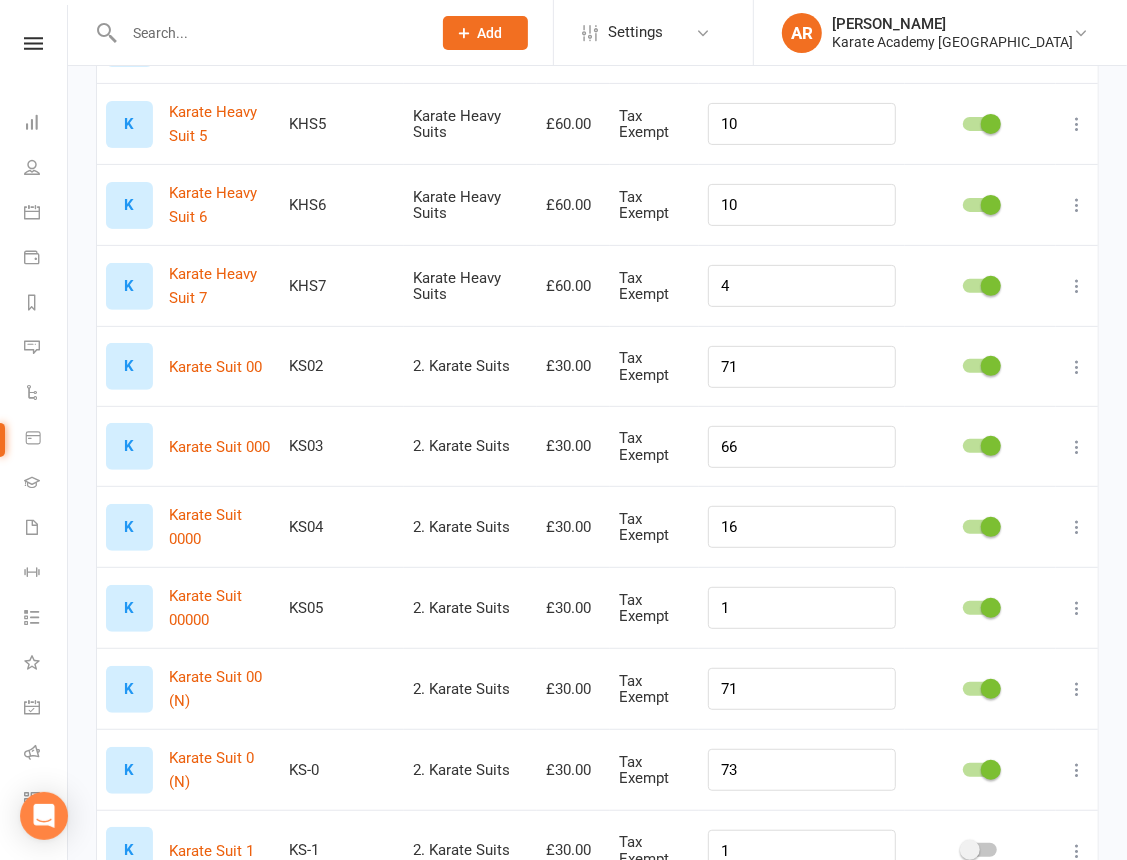 click at bounding box center [991, 689] 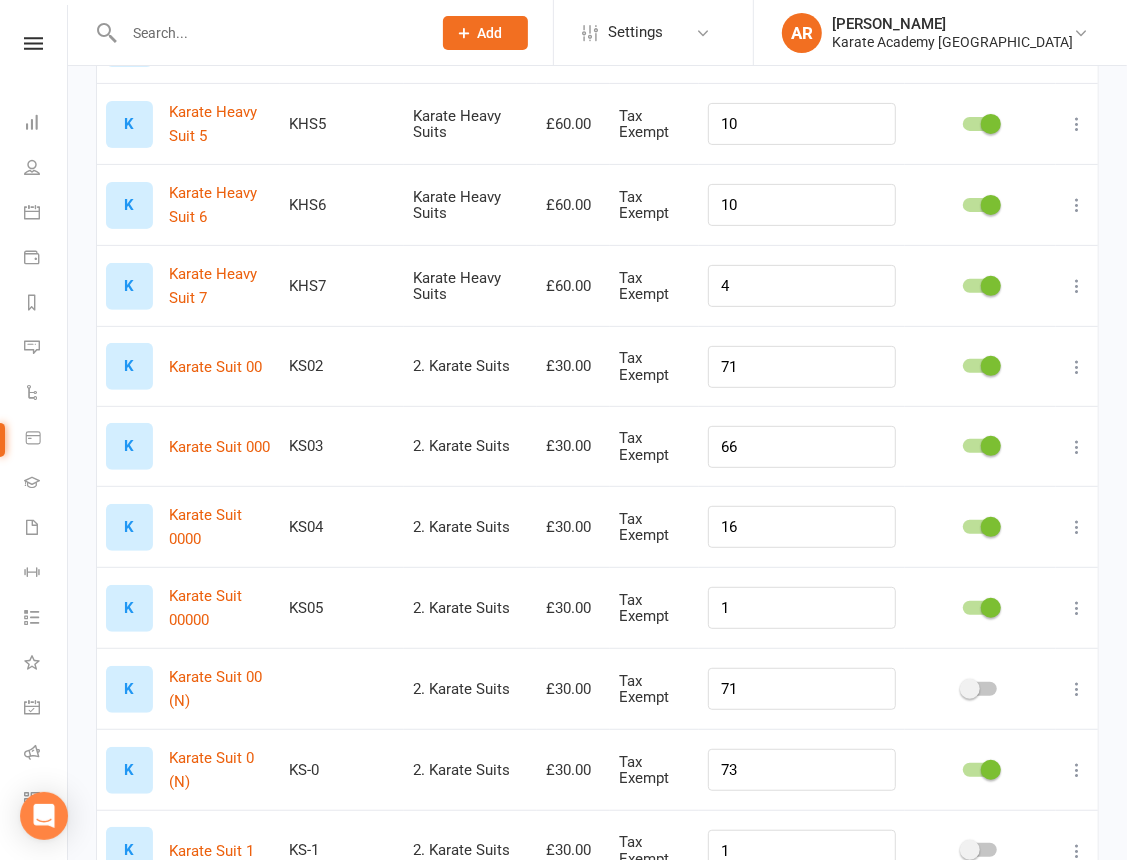 click at bounding box center (1077, 689) 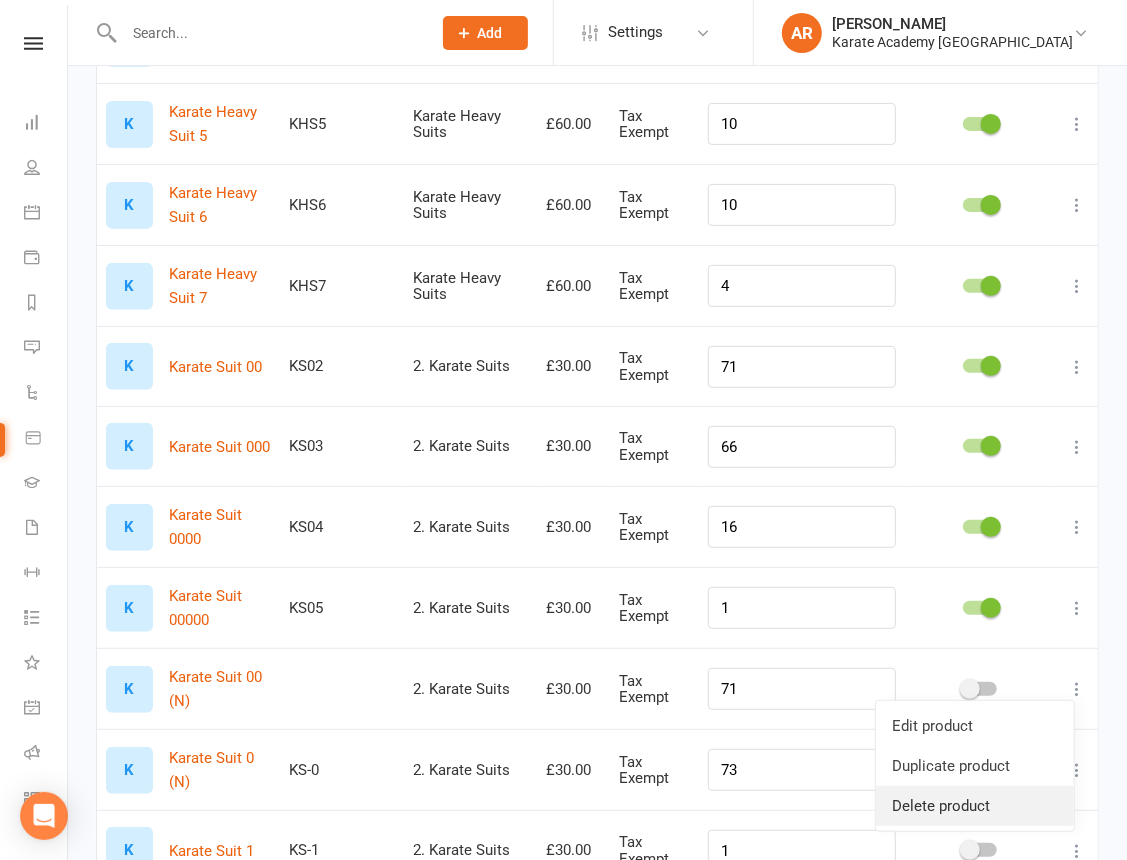 click on "Delete product" at bounding box center [975, 806] 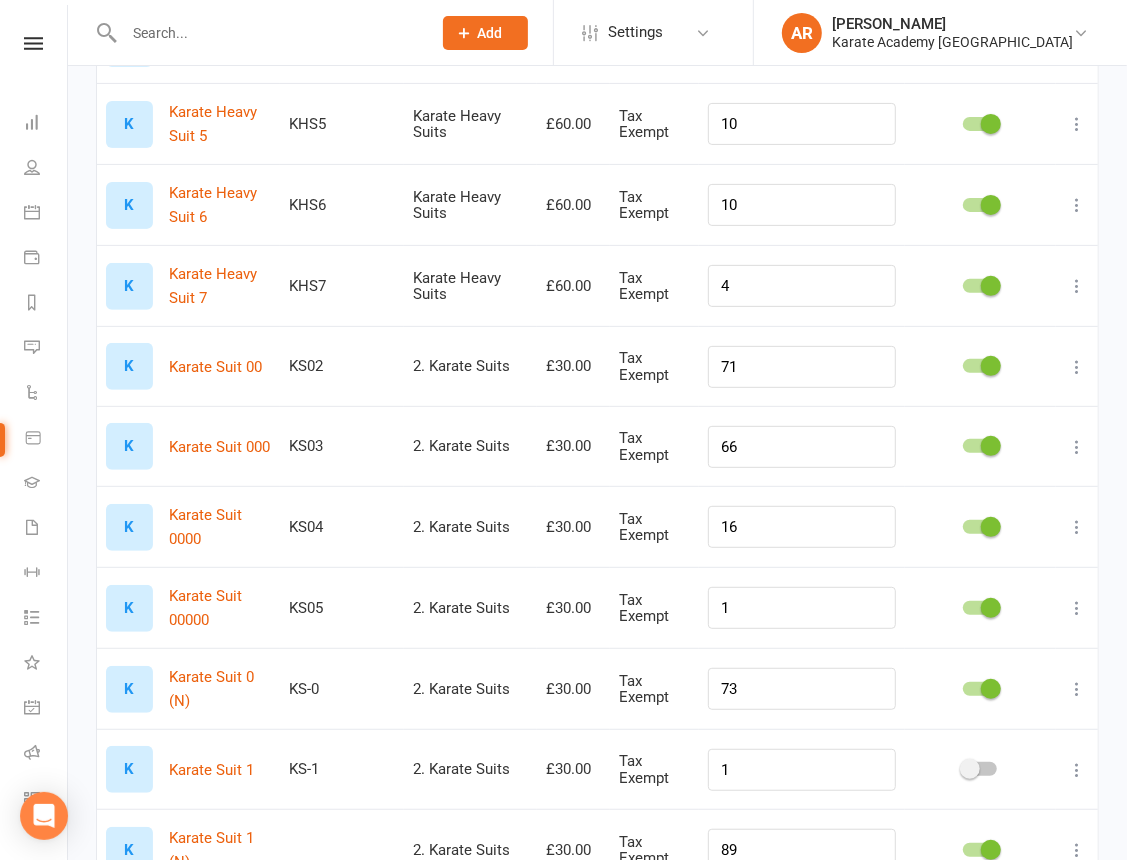 click at bounding box center (1077, 367) 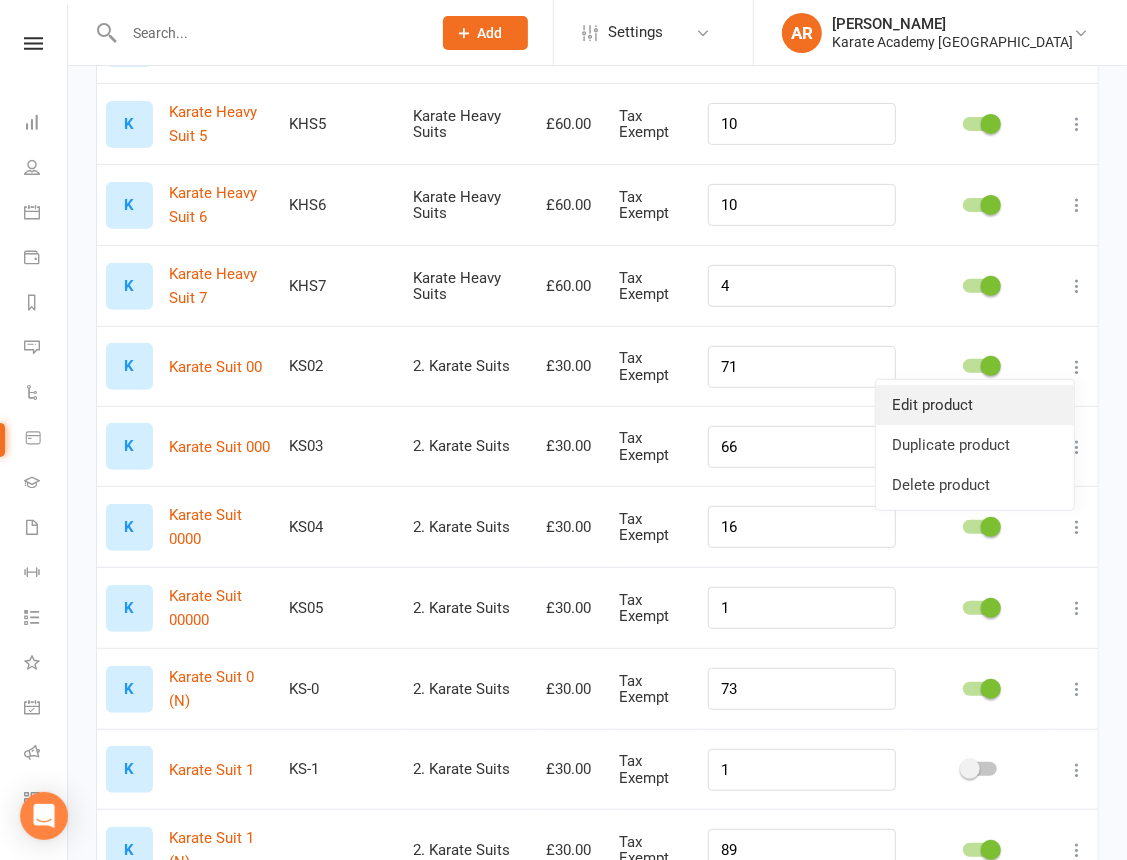 click on "Edit product" at bounding box center [975, 405] 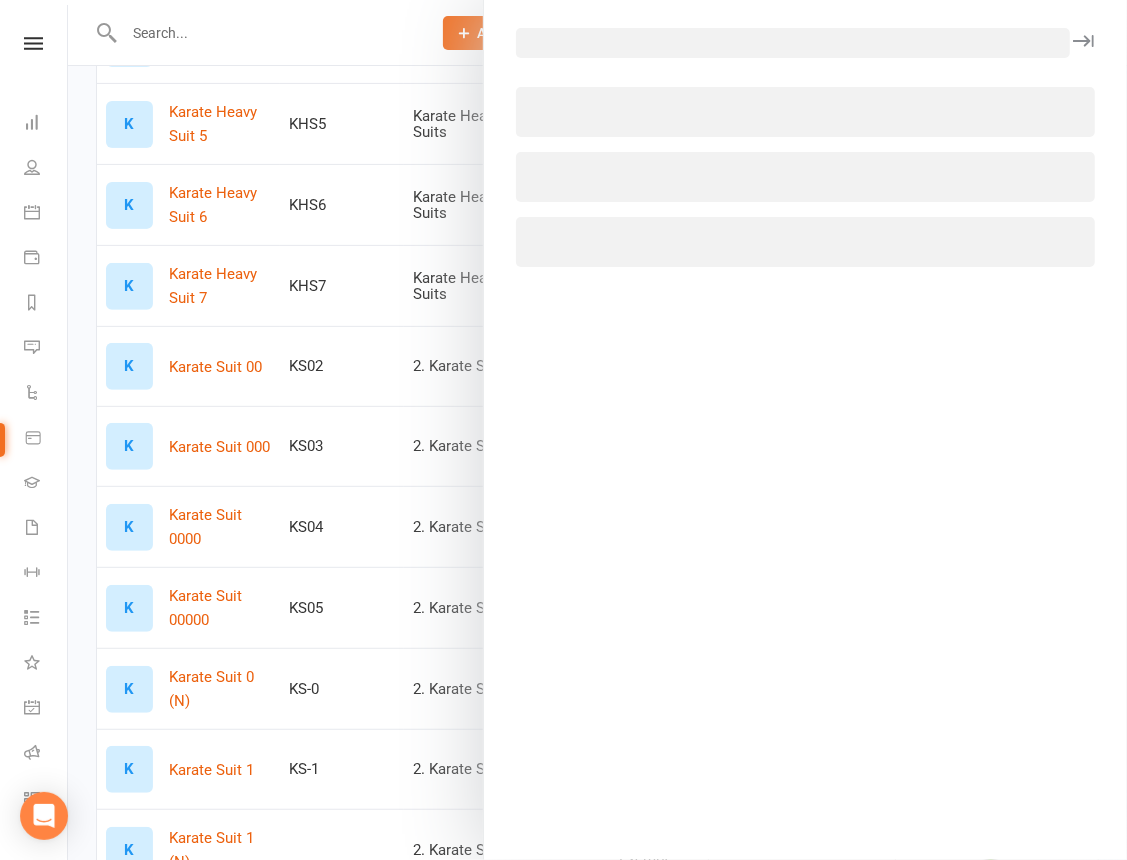 select on "1480" 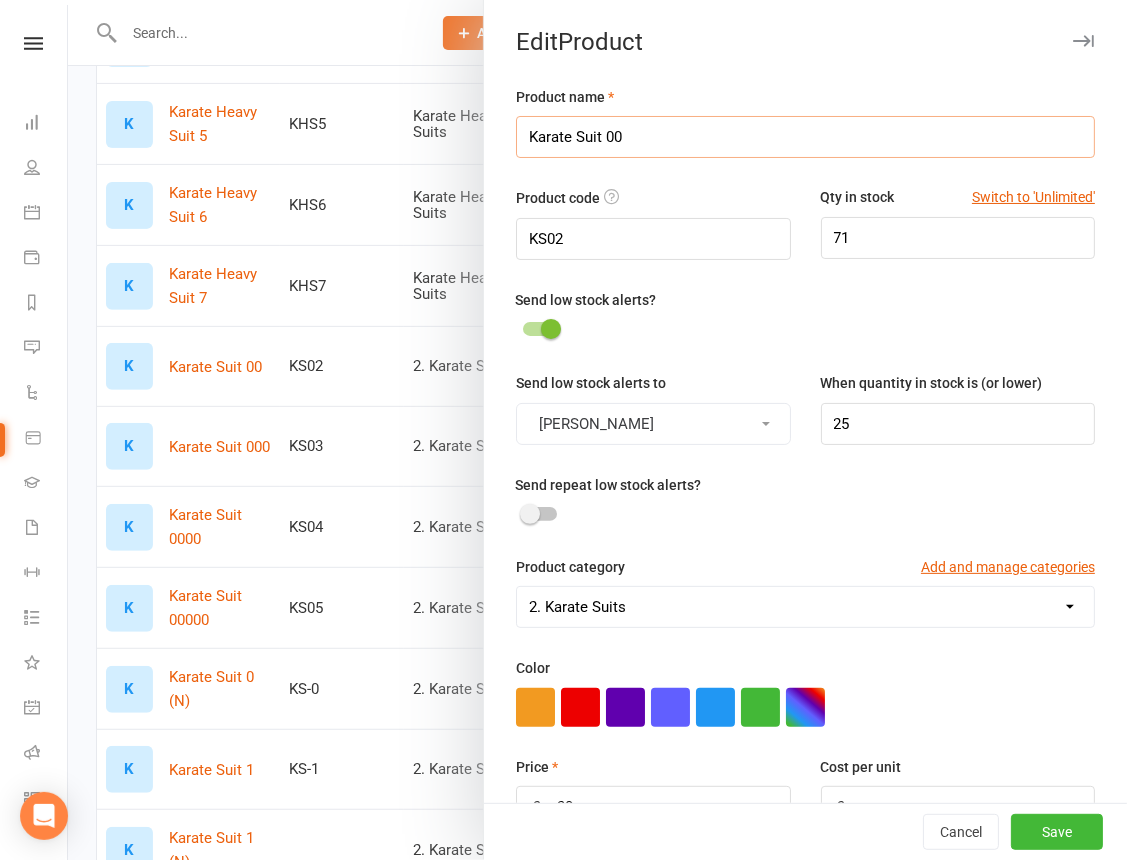click on "Karate Suit 00" at bounding box center [805, 137] 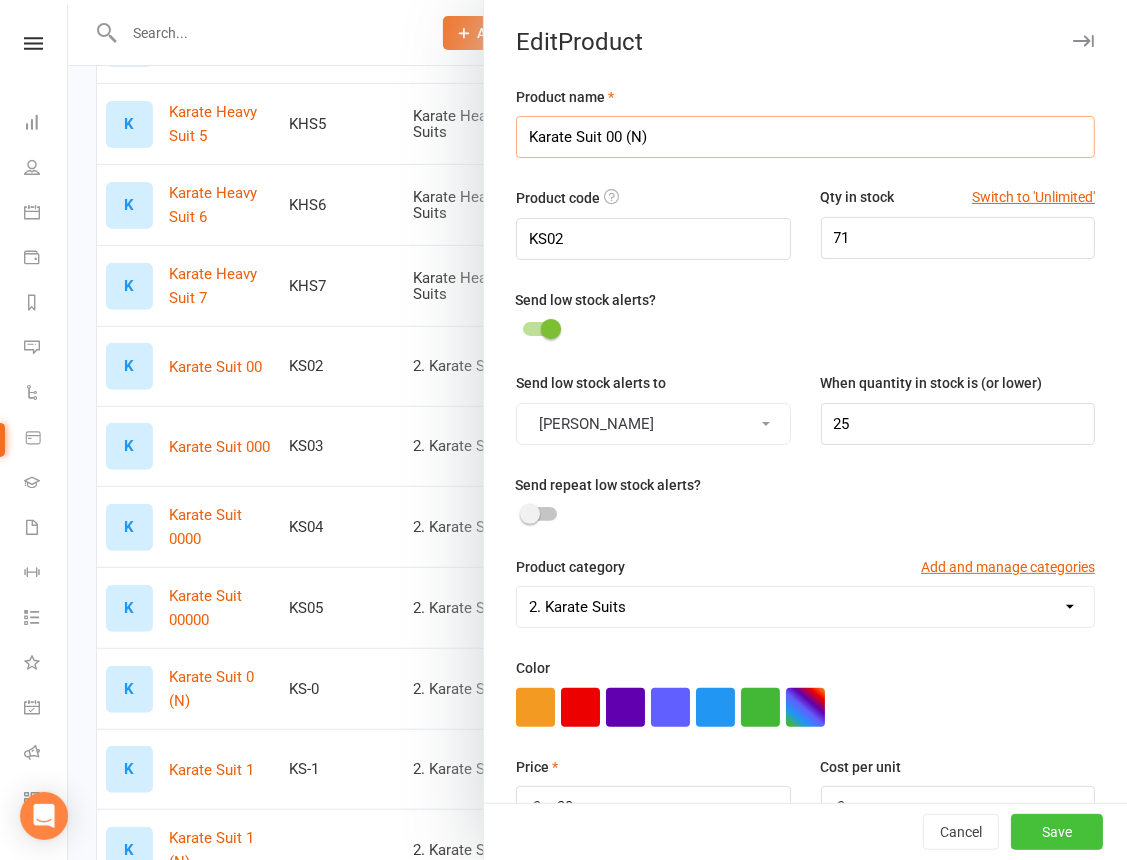 type on "Karate Suit 00 (N)" 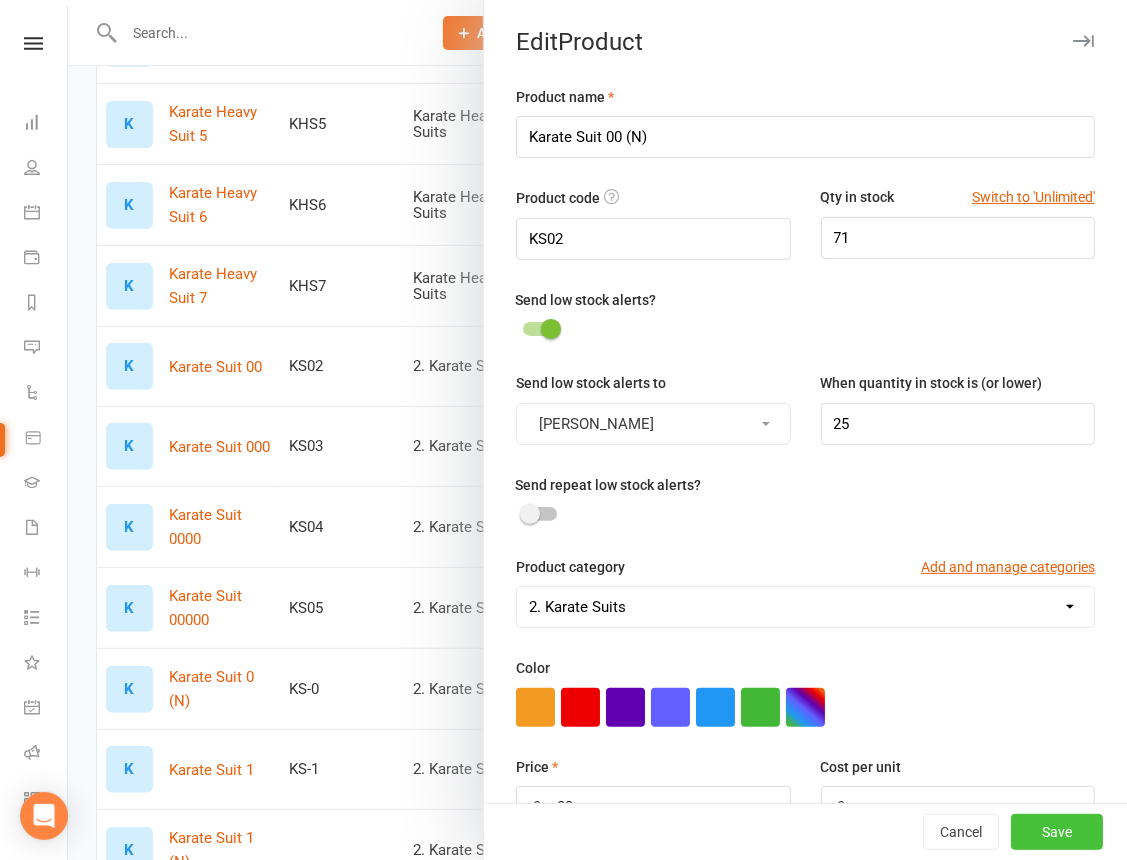 click on "Save" at bounding box center (1057, 832) 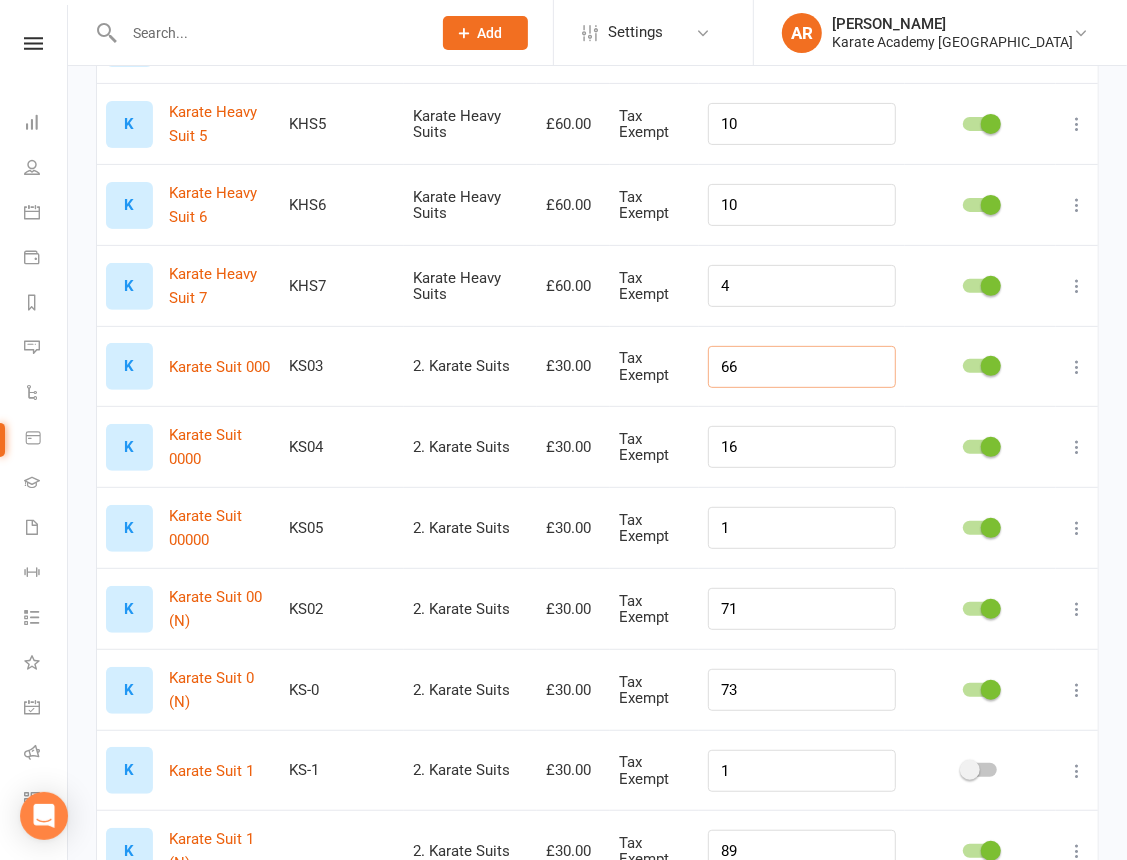 click on "66" at bounding box center (802, 367) 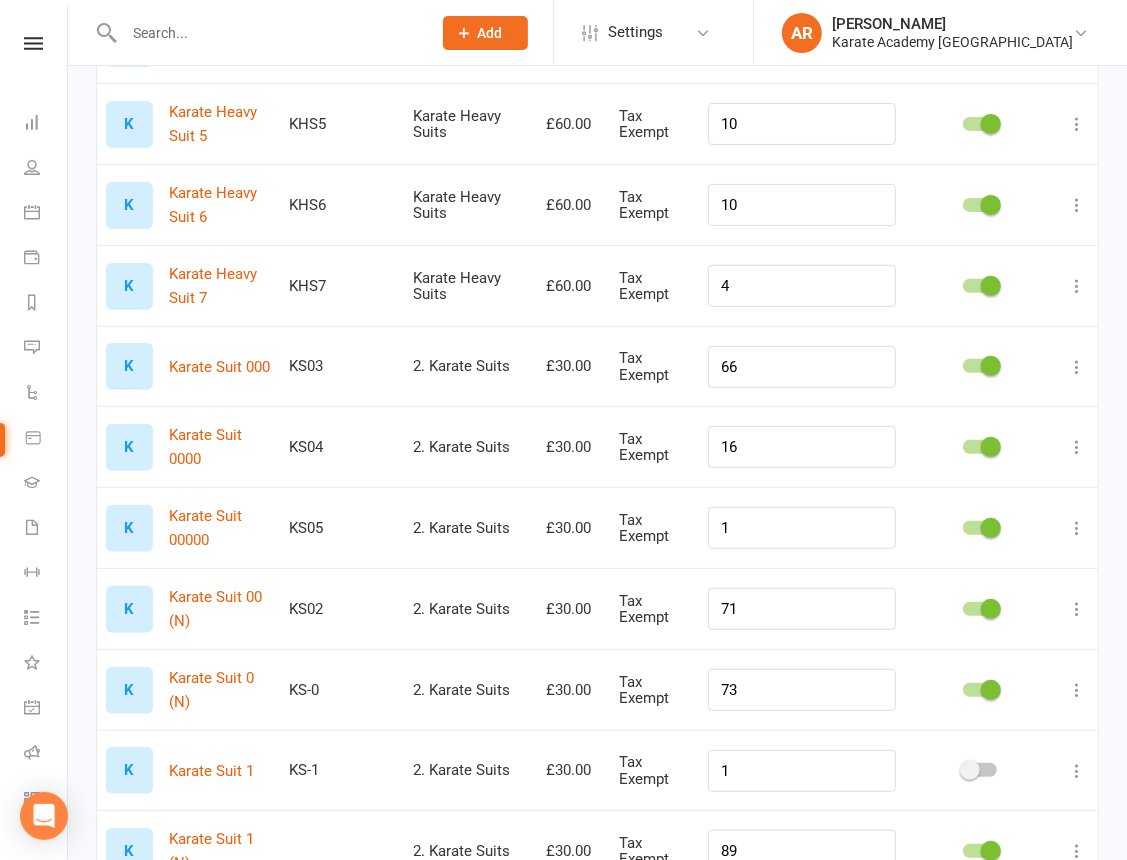 click at bounding box center (980, 285) 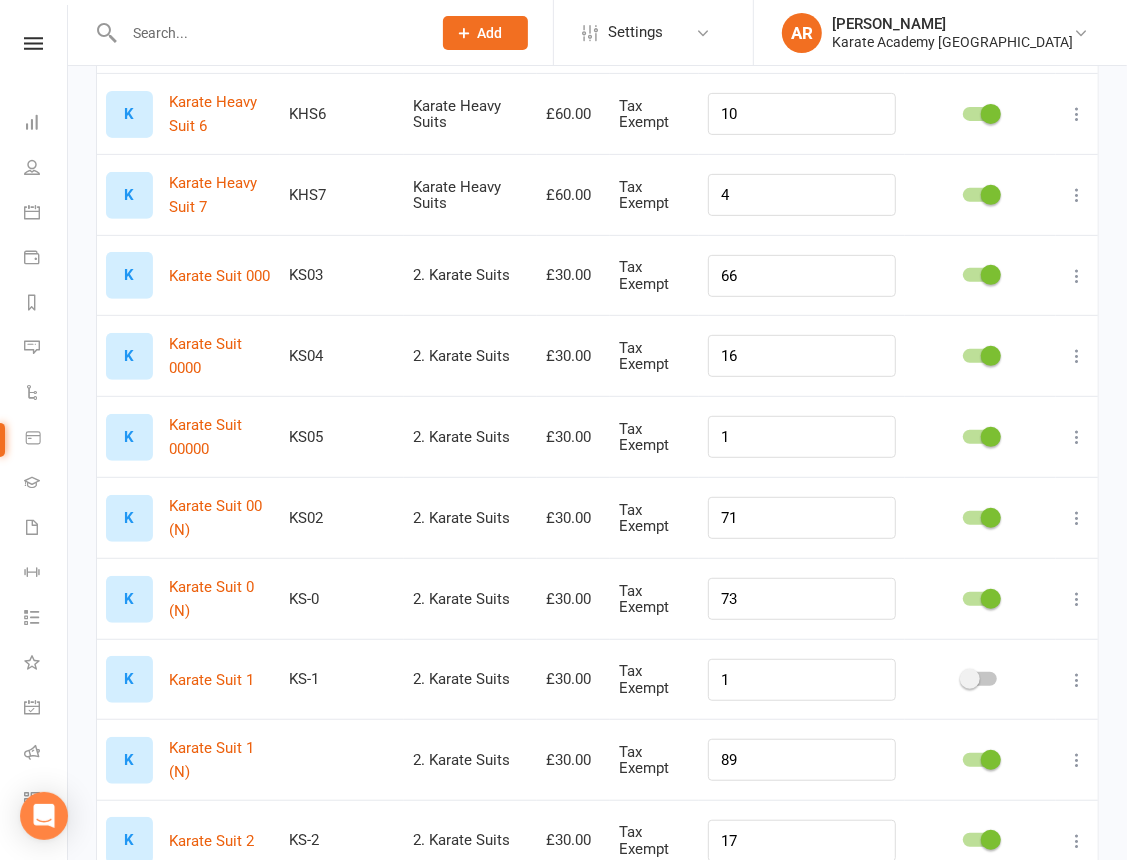 scroll, scrollTop: 454, scrollLeft: 0, axis: vertical 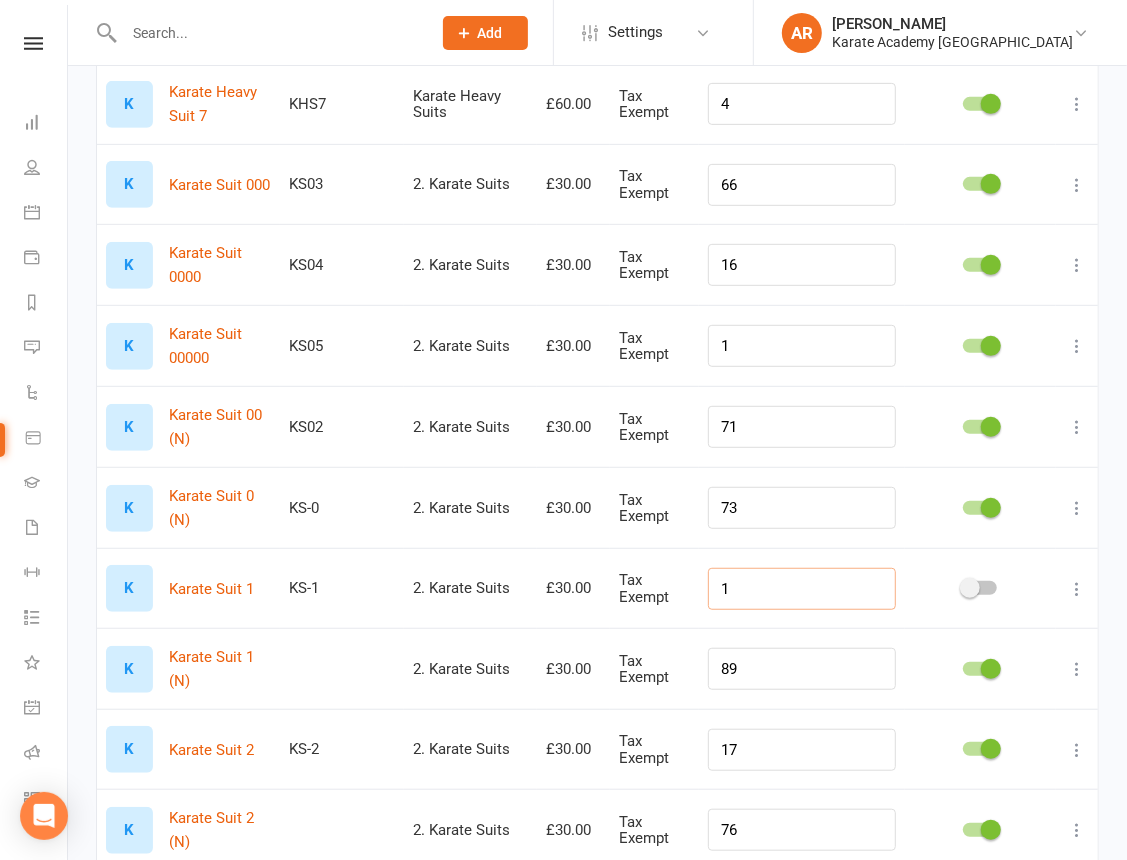 drag, startPoint x: 780, startPoint y: 579, endPoint x: 681, endPoint y: 570, distance: 99.40825 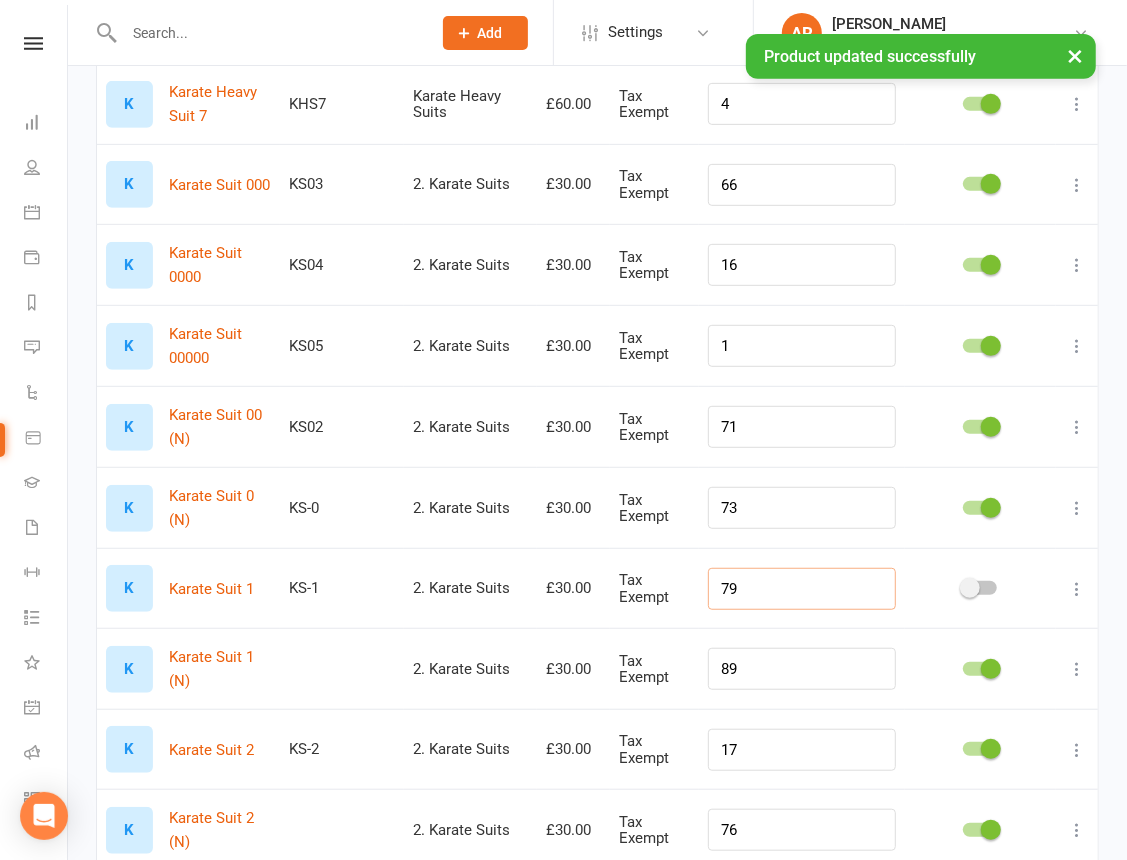 type on "79" 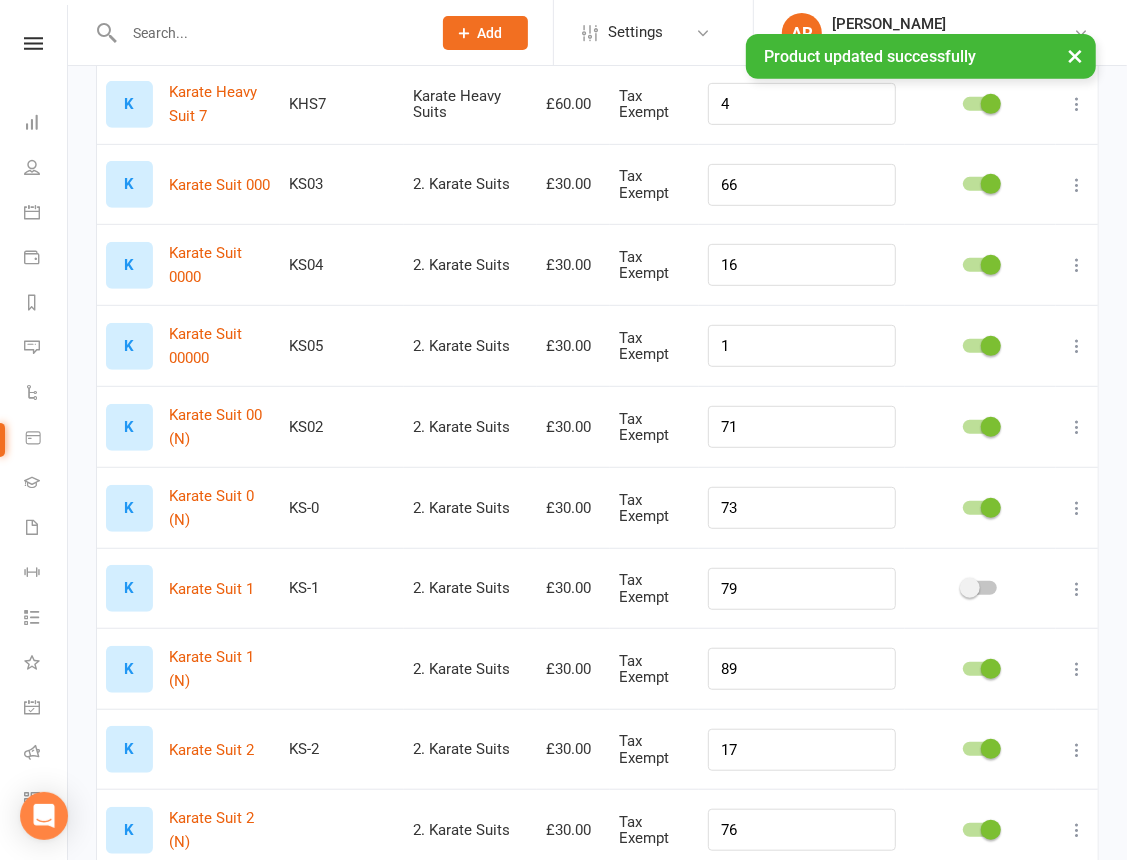 click at bounding box center [1077, 669] 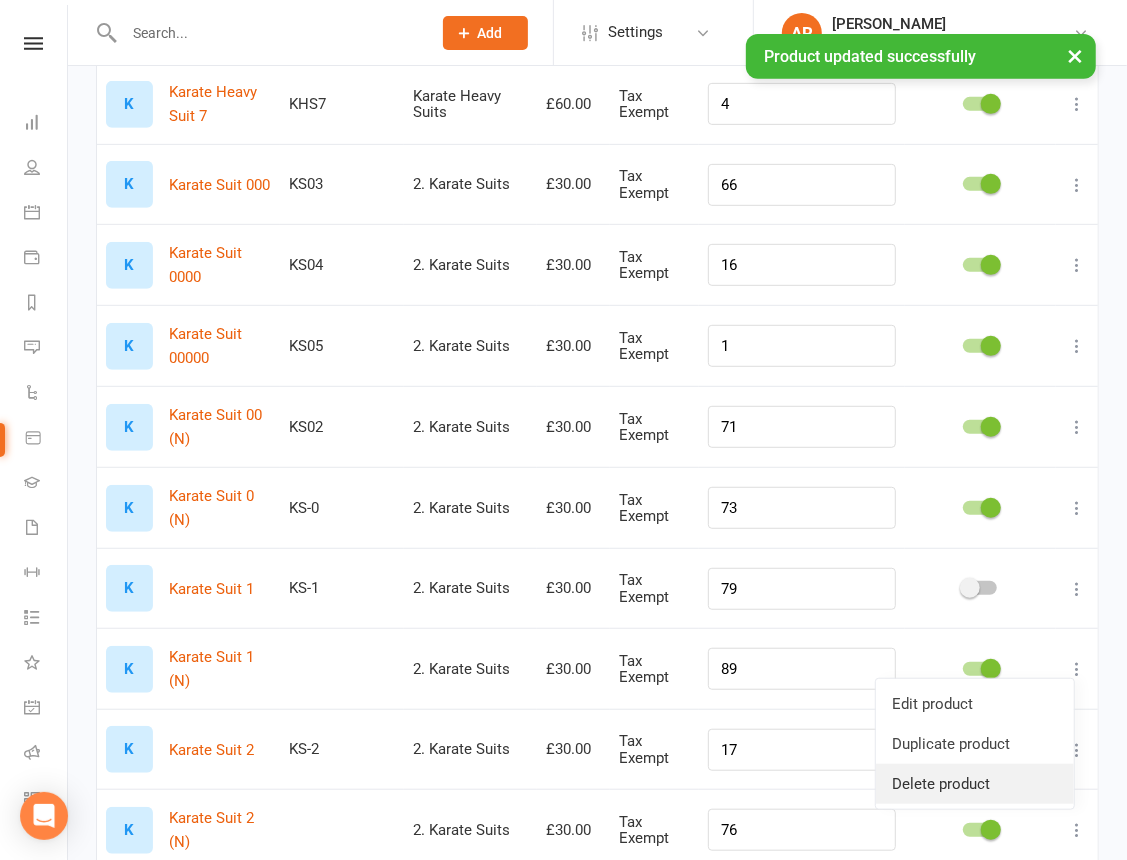 click on "Delete product" at bounding box center (975, 784) 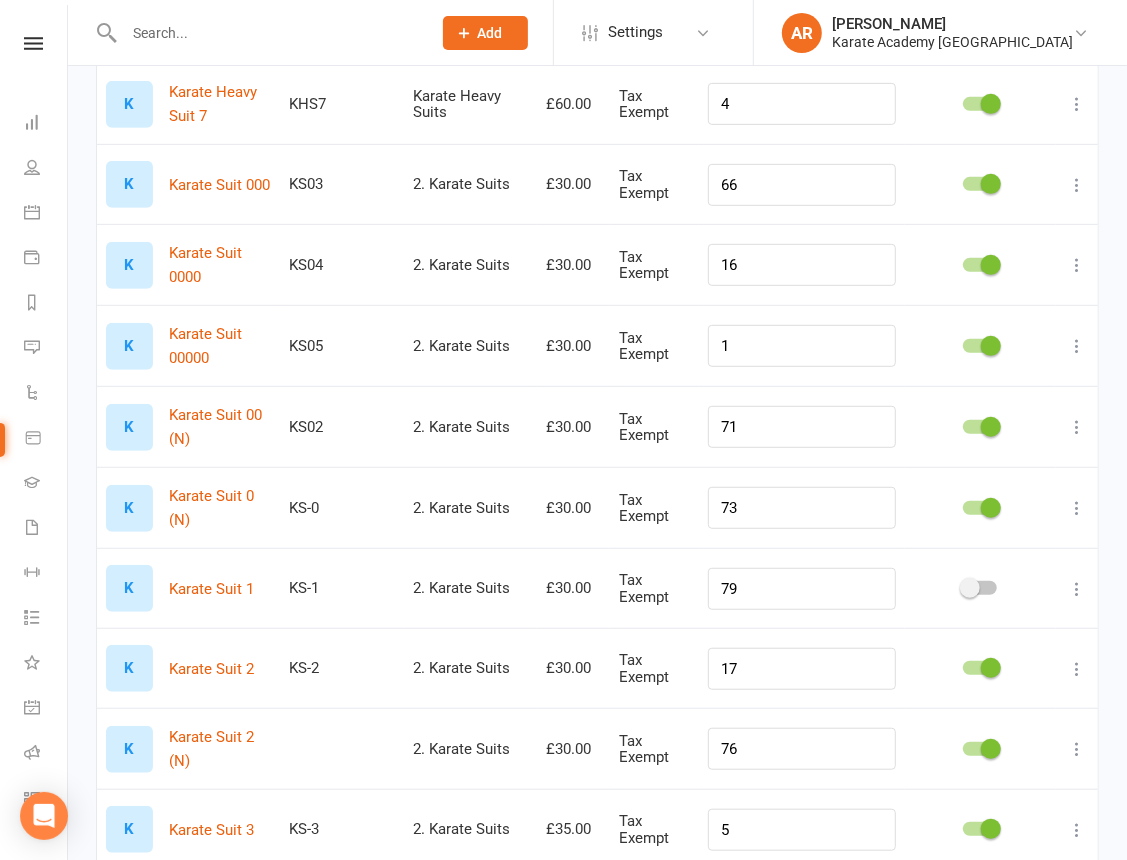 click at bounding box center (1077, 589) 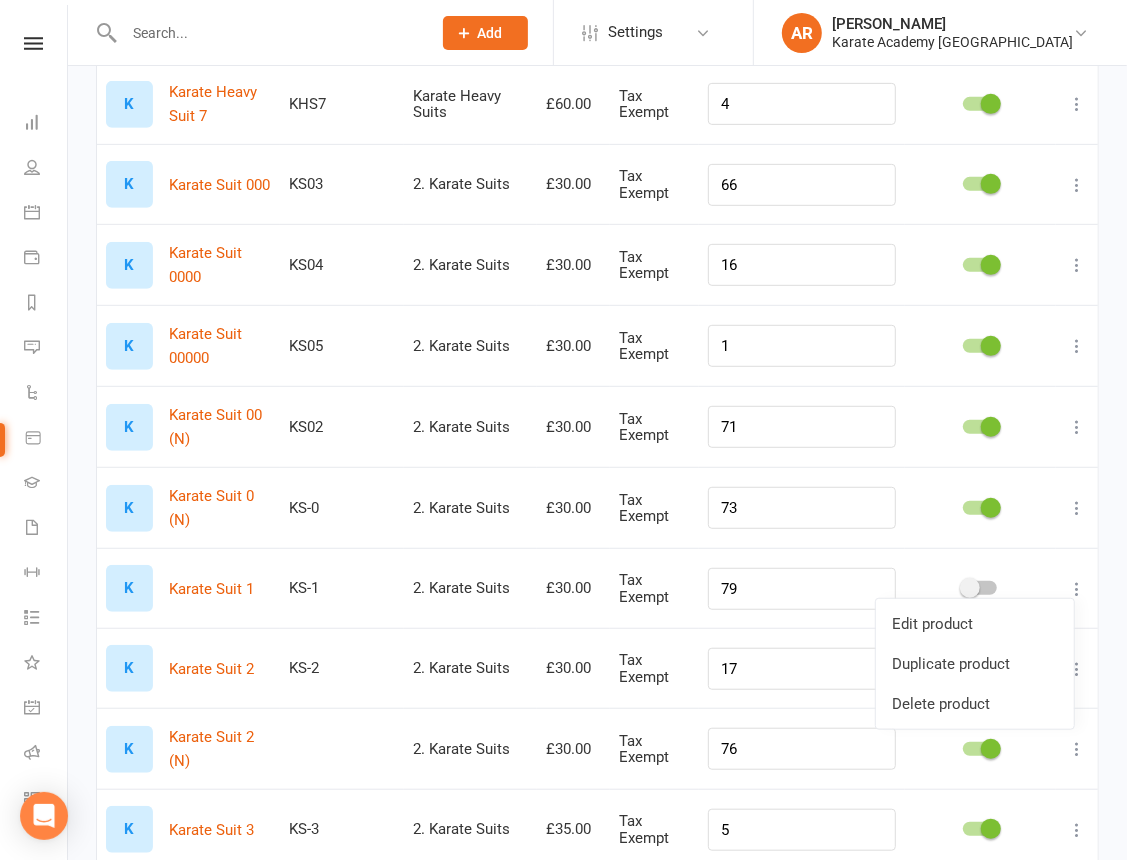 click at bounding box center (970, 588) 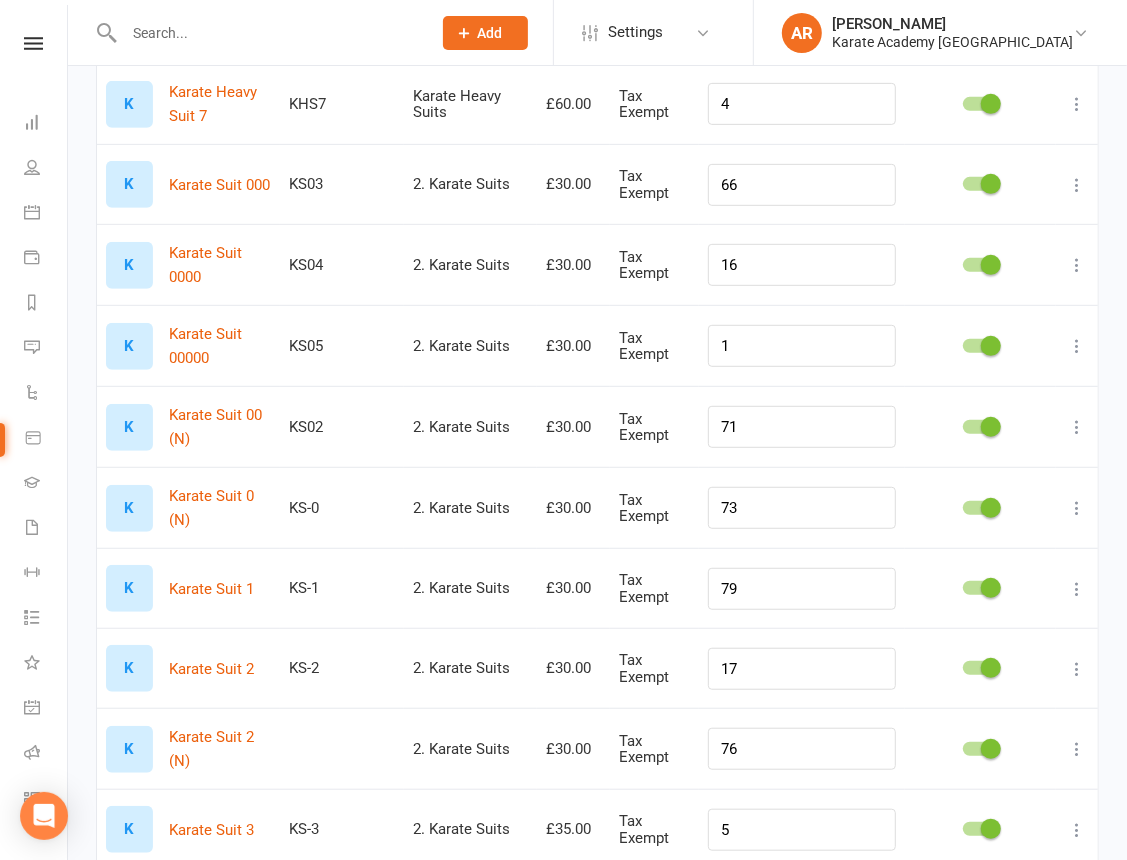 click at bounding box center [1077, 589] 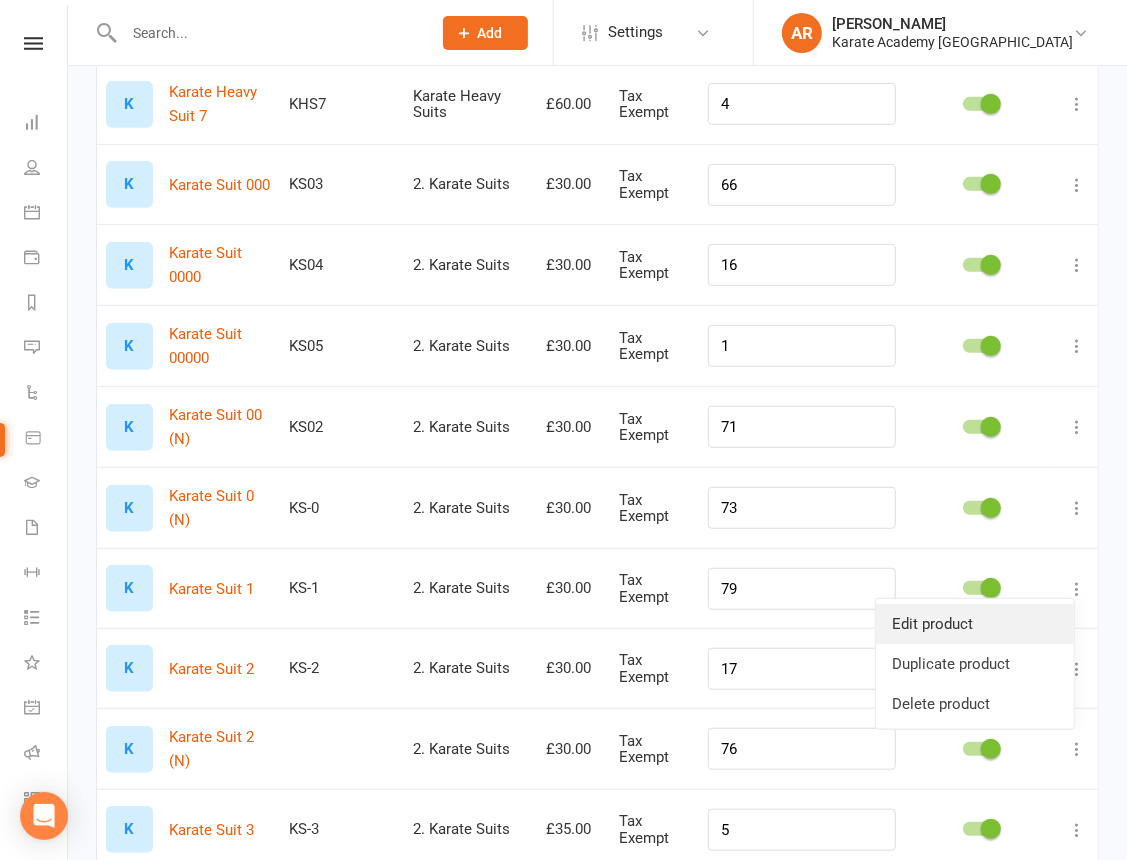 click on "Edit product" at bounding box center (975, 624) 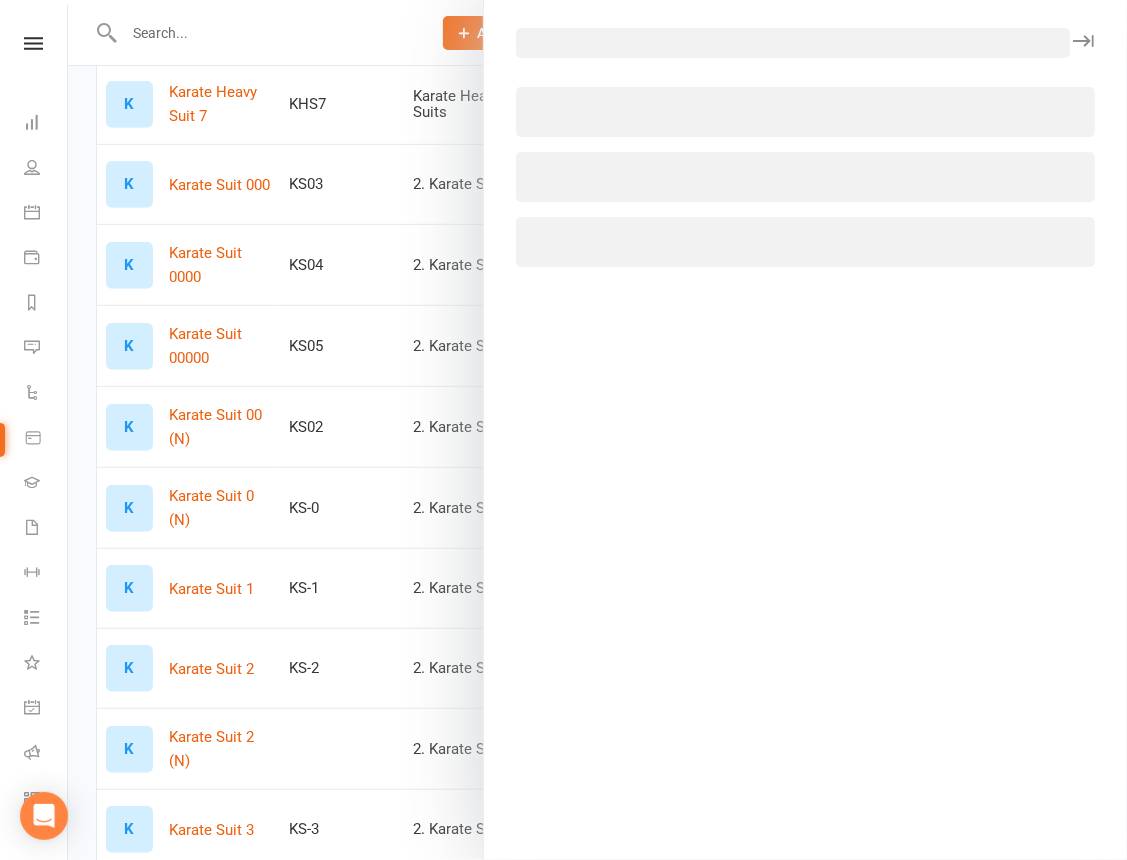 select on "1480" 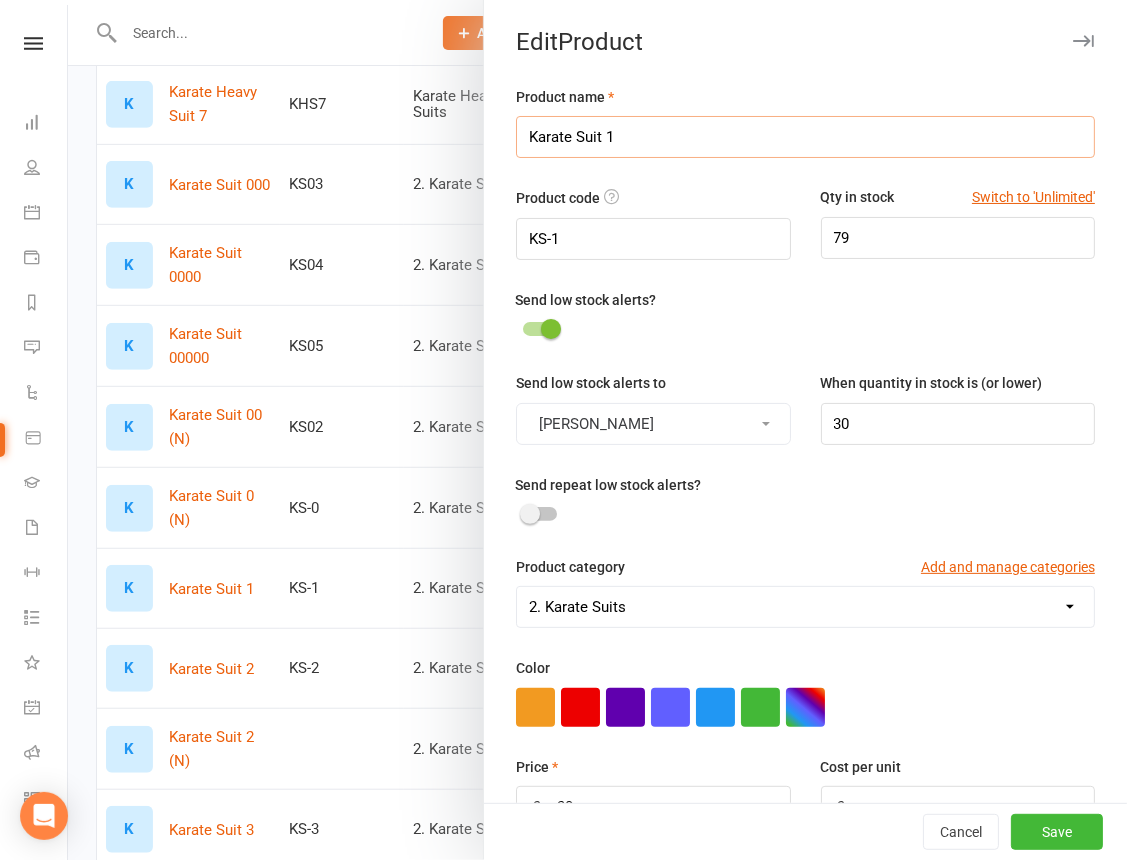 click on "Karate Suit 1" at bounding box center [805, 137] 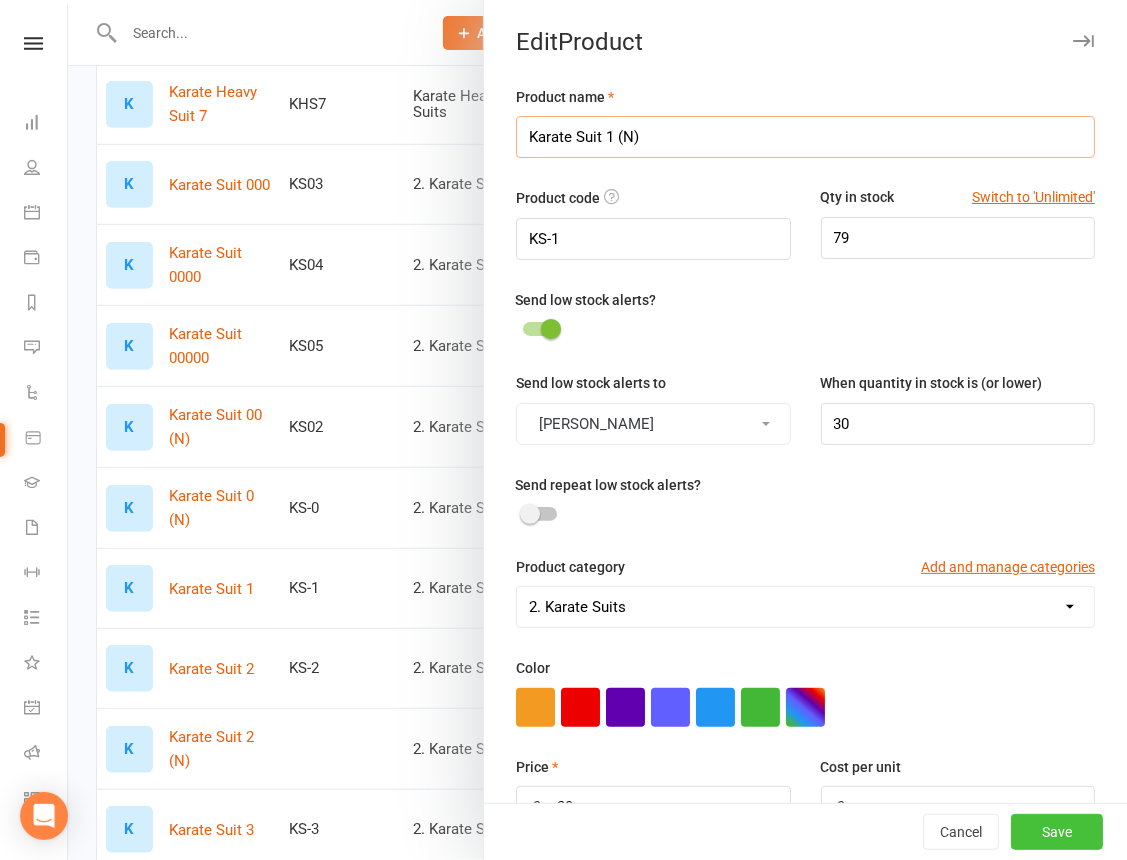 type on "Karate Suit 1 (N)" 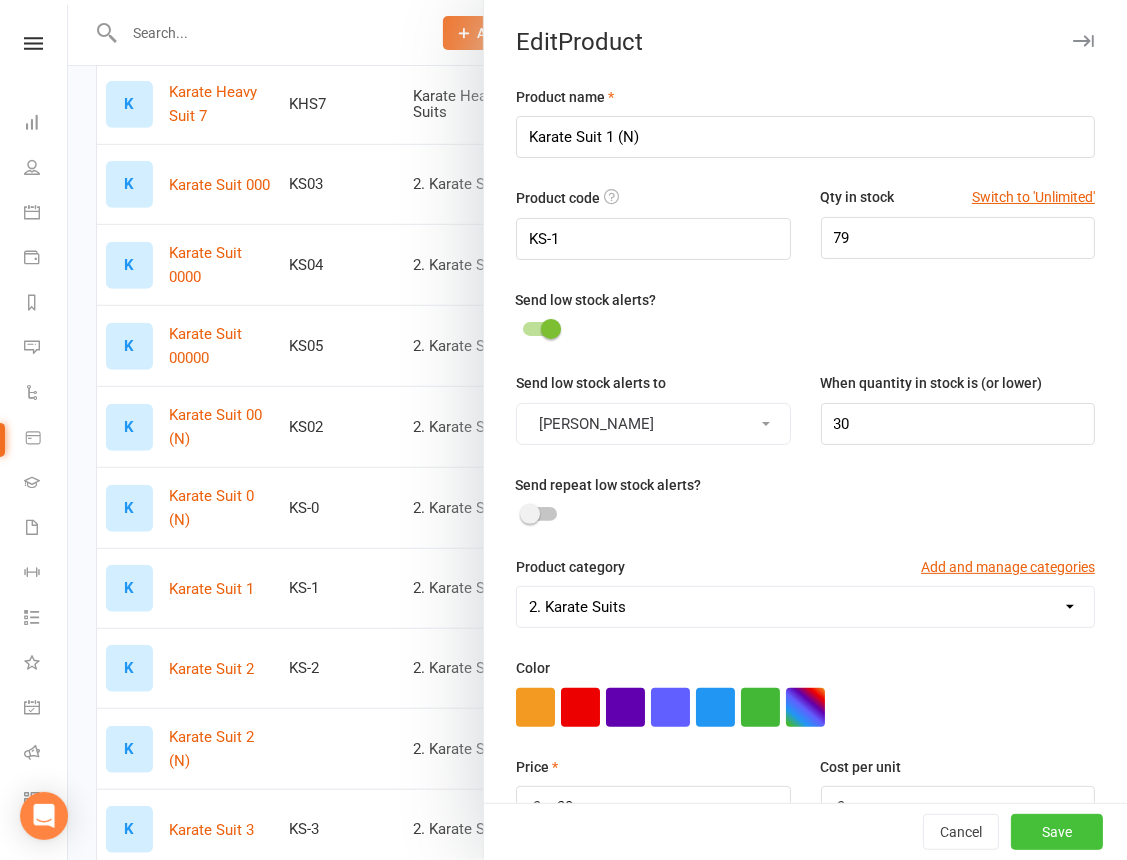 click on "Save" at bounding box center (1057, 832) 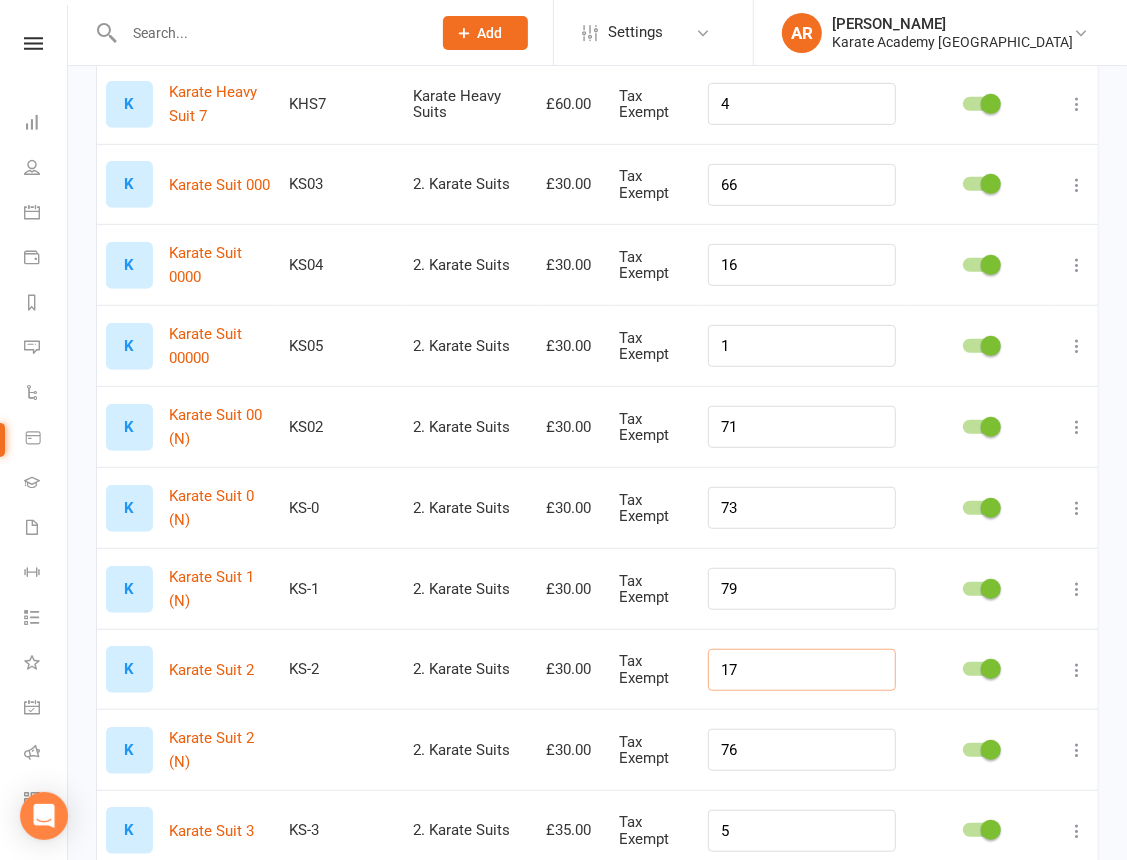 drag, startPoint x: 779, startPoint y: 661, endPoint x: 706, endPoint y: 654, distance: 73.33485 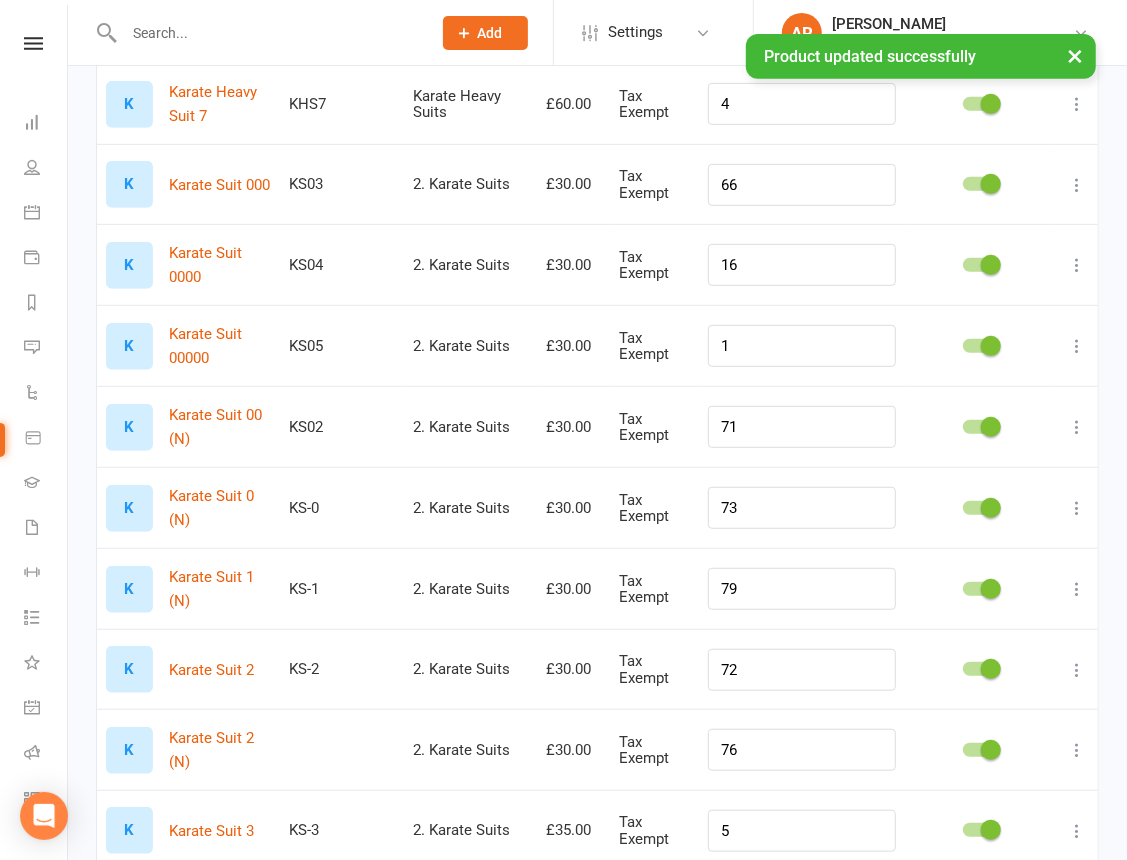 click at bounding box center [991, 750] 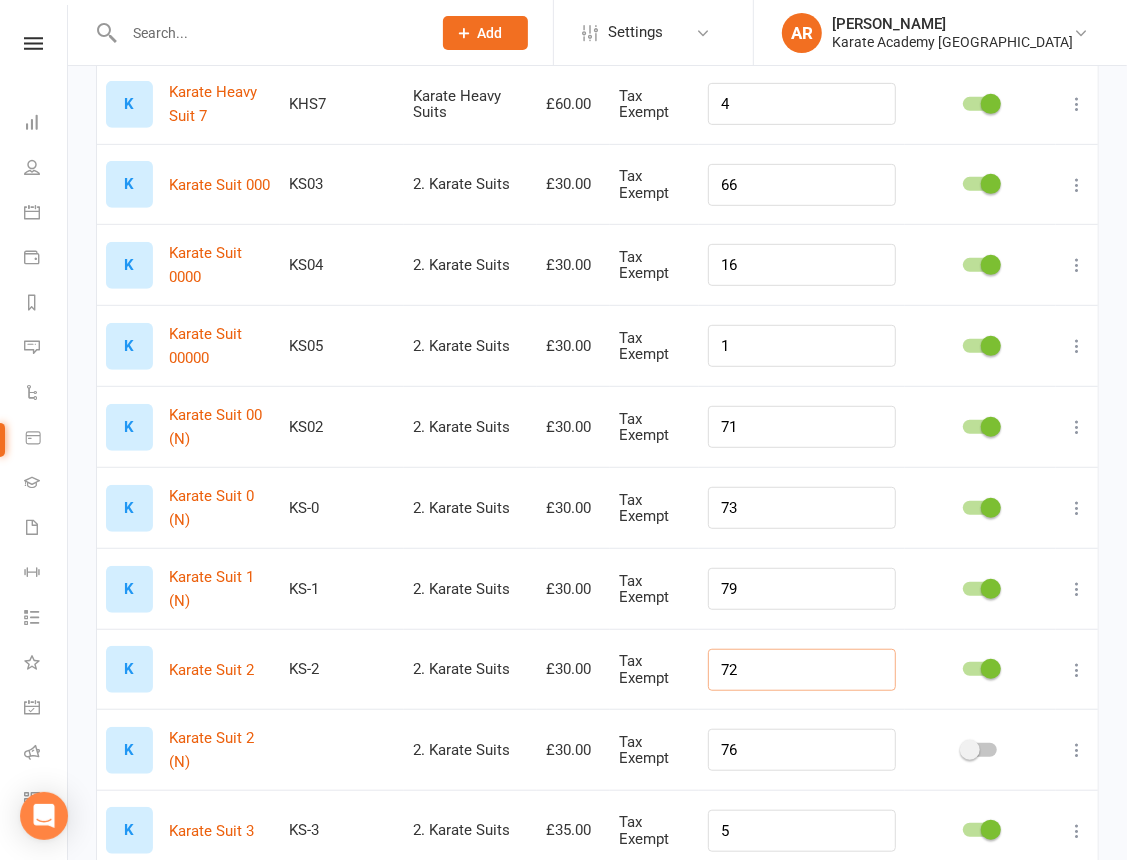 drag, startPoint x: 792, startPoint y: 669, endPoint x: 747, endPoint y: 669, distance: 45 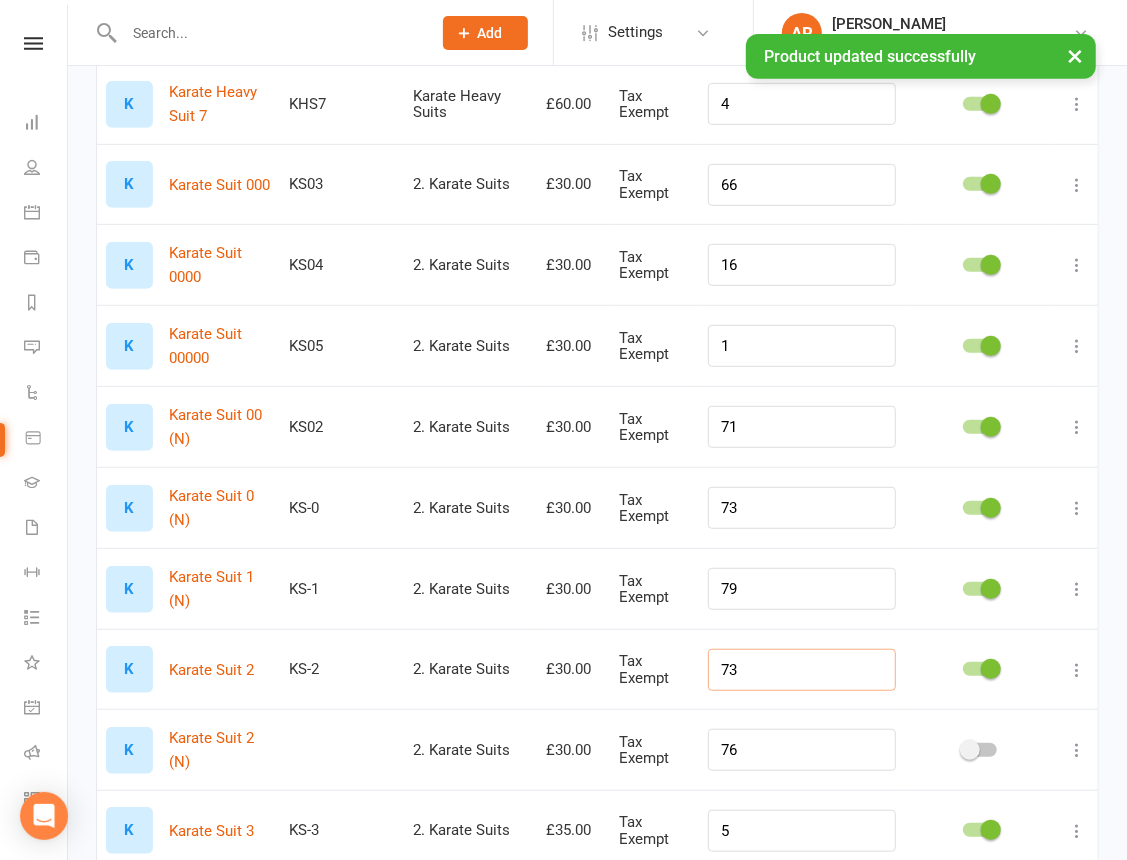 type on "73" 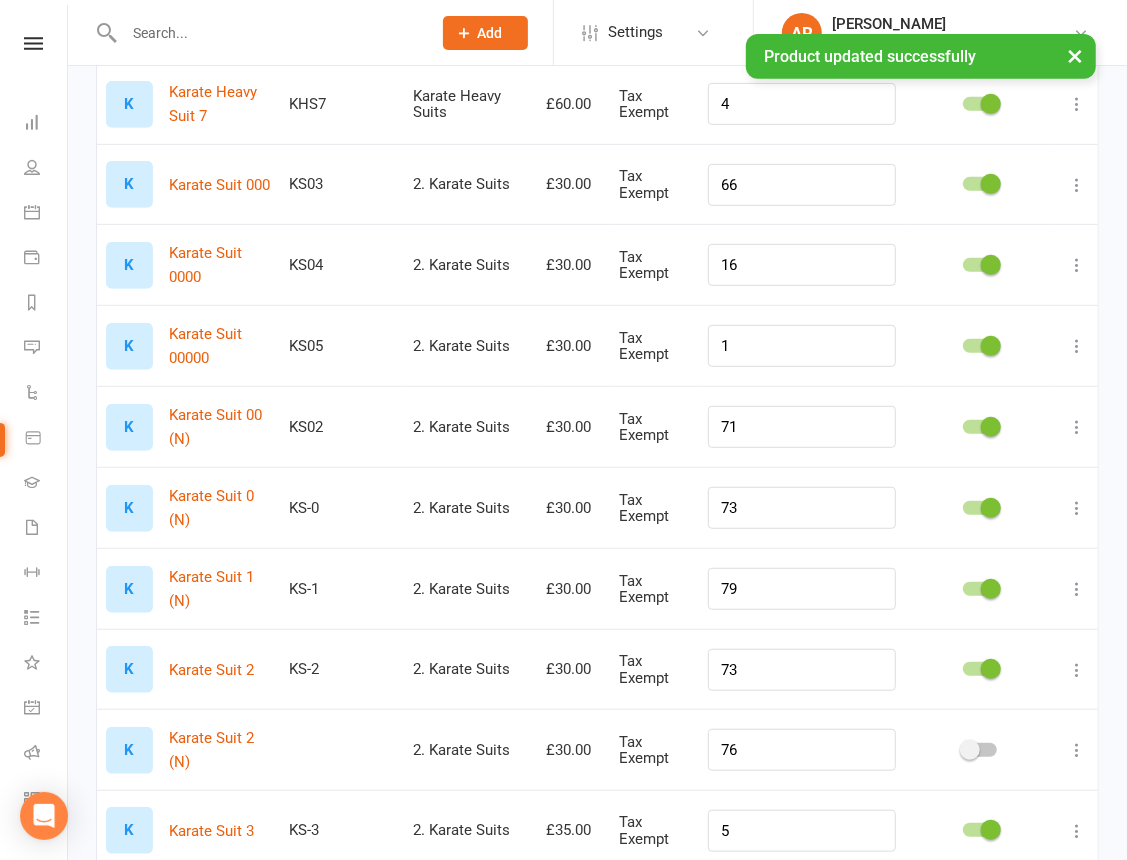 click at bounding box center (1077, 670) 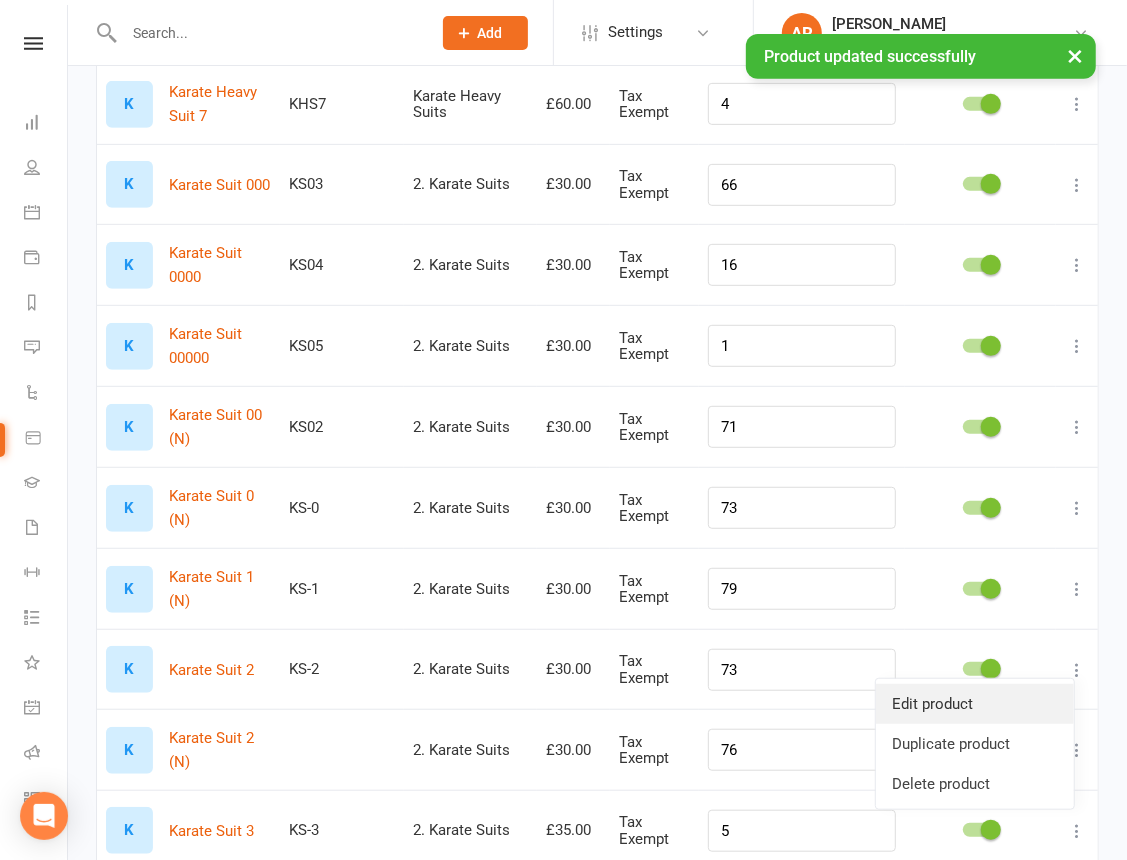 click on "Edit product" at bounding box center [975, 704] 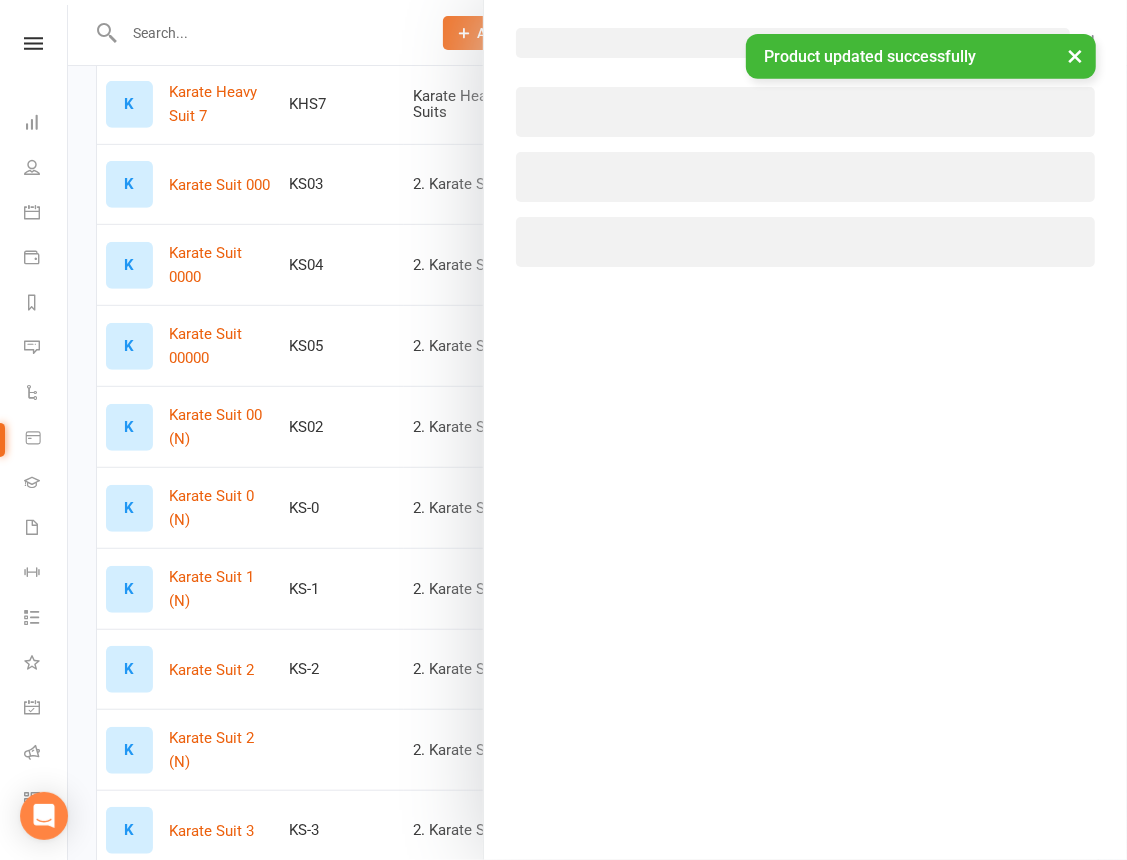 select on "1480" 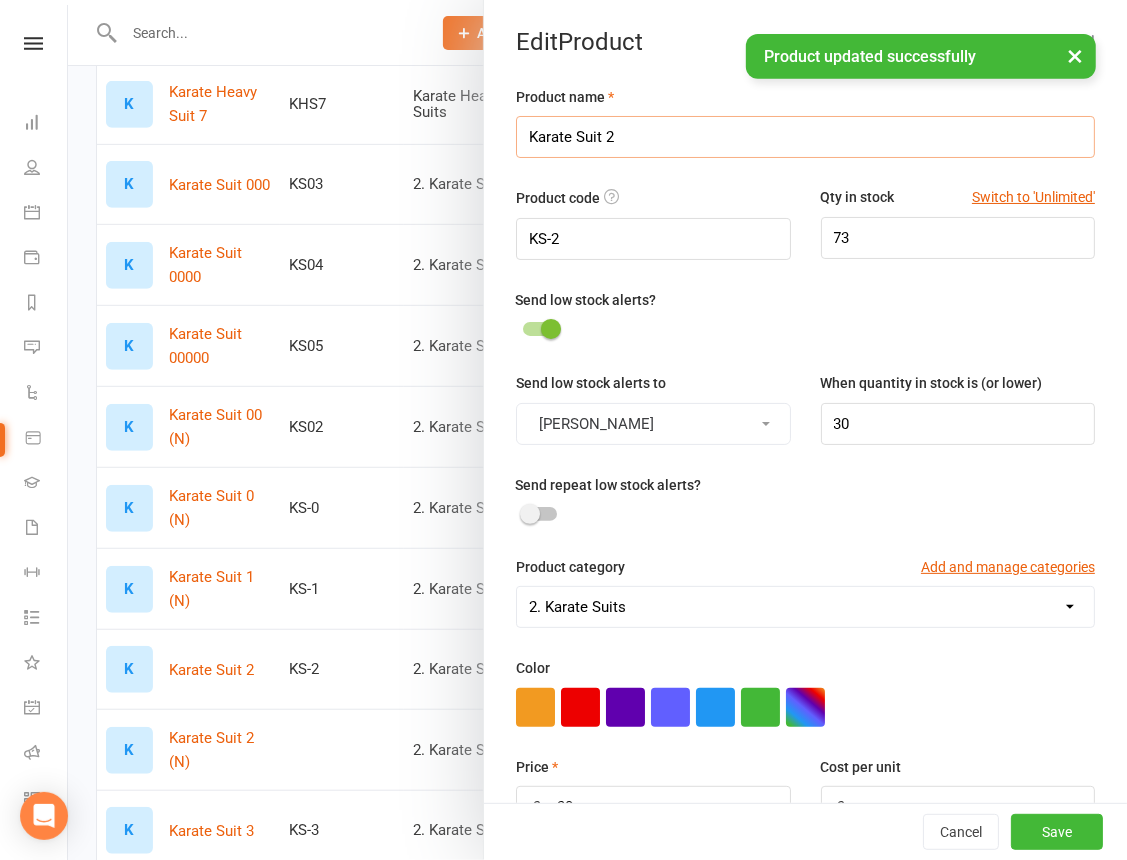 click on "Karate Suit 2" at bounding box center [805, 137] 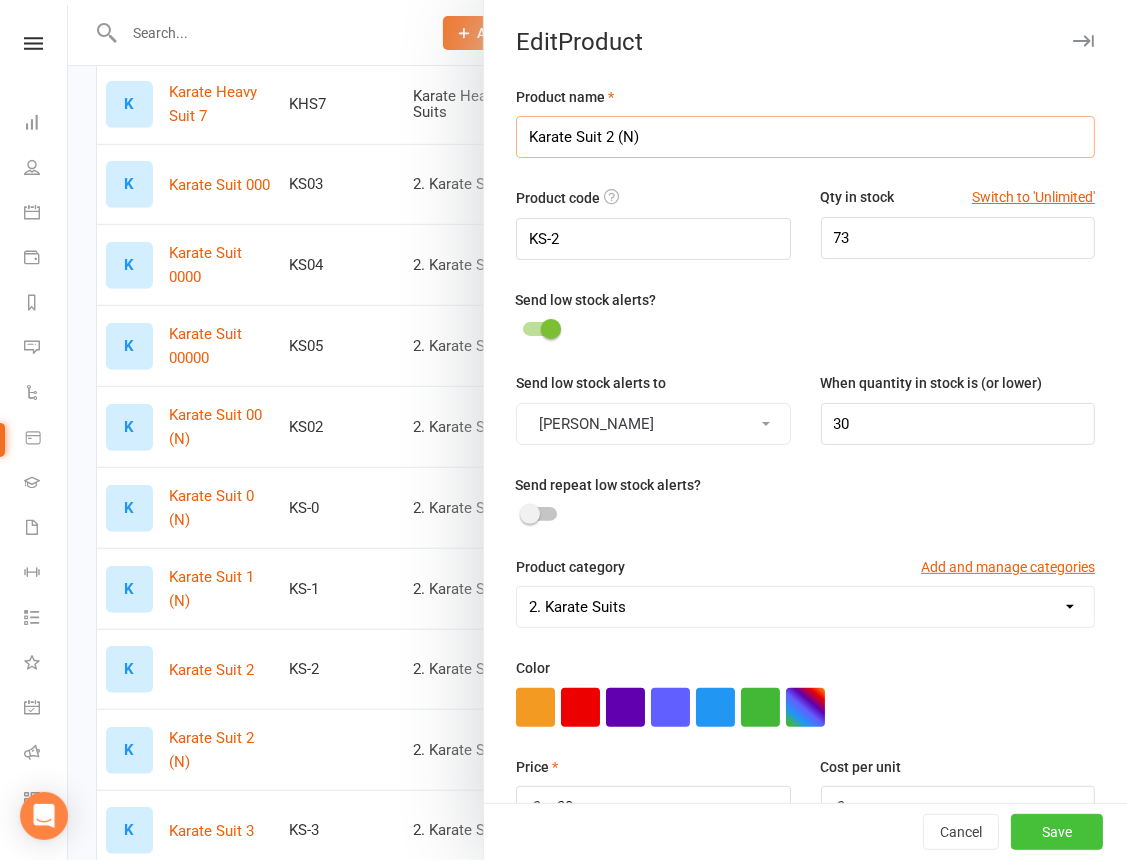 type on "Karate Suit 2 (N)" 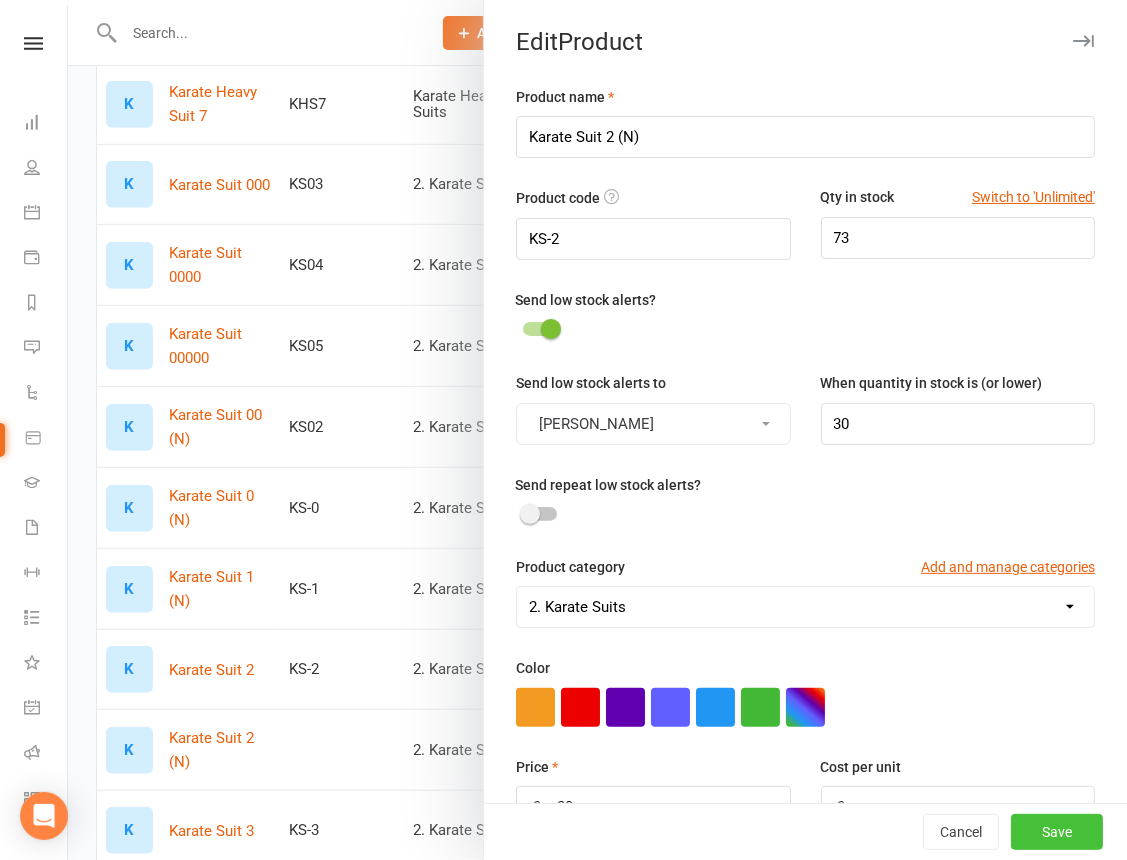 click on "Save" at bounding box center (1057, 832) 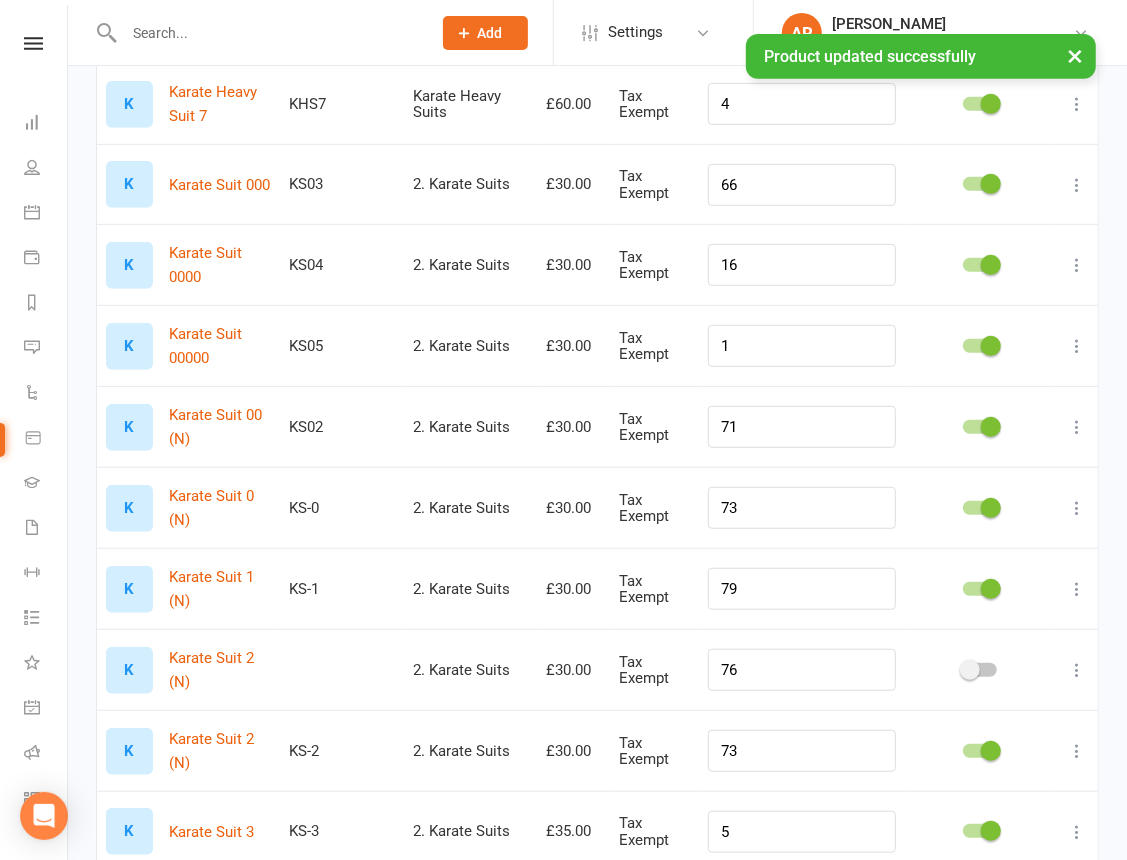 scroll, scrollTop: 545, scrollLeft: 0, axis: vertical 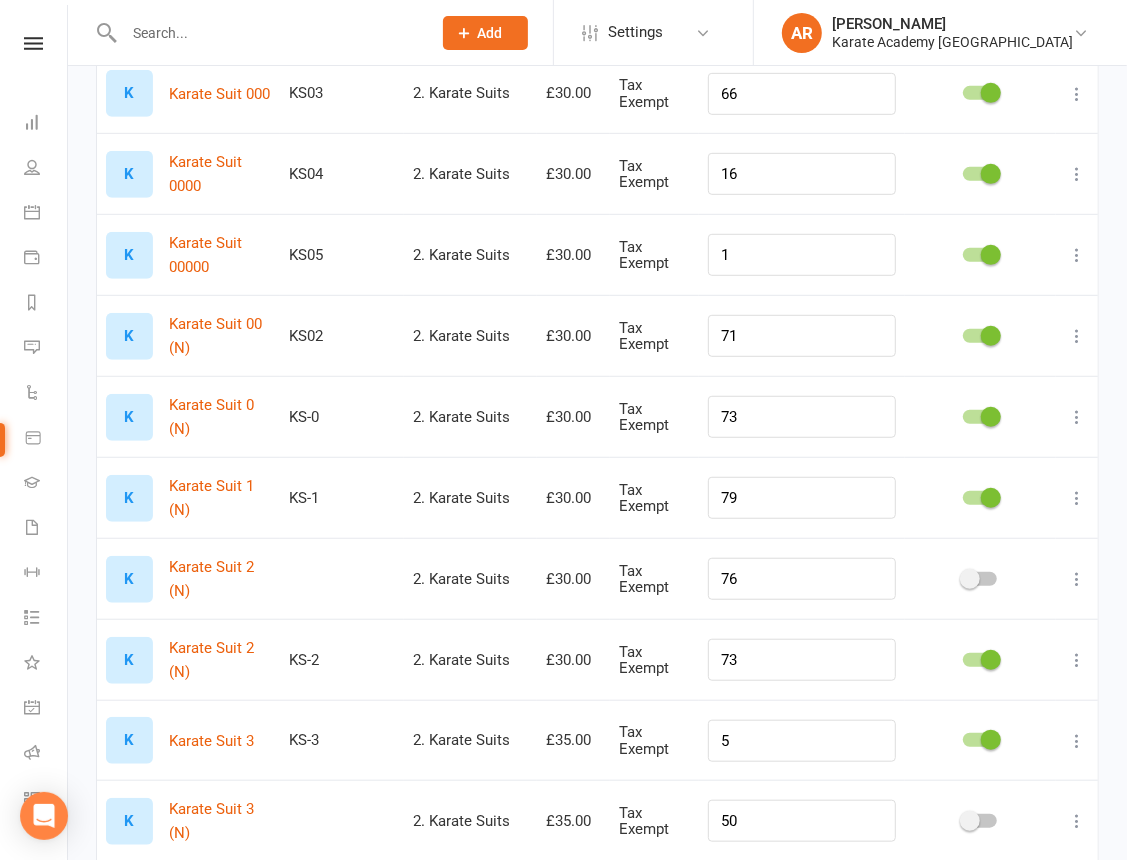 click at bounding box center [1077, 579] 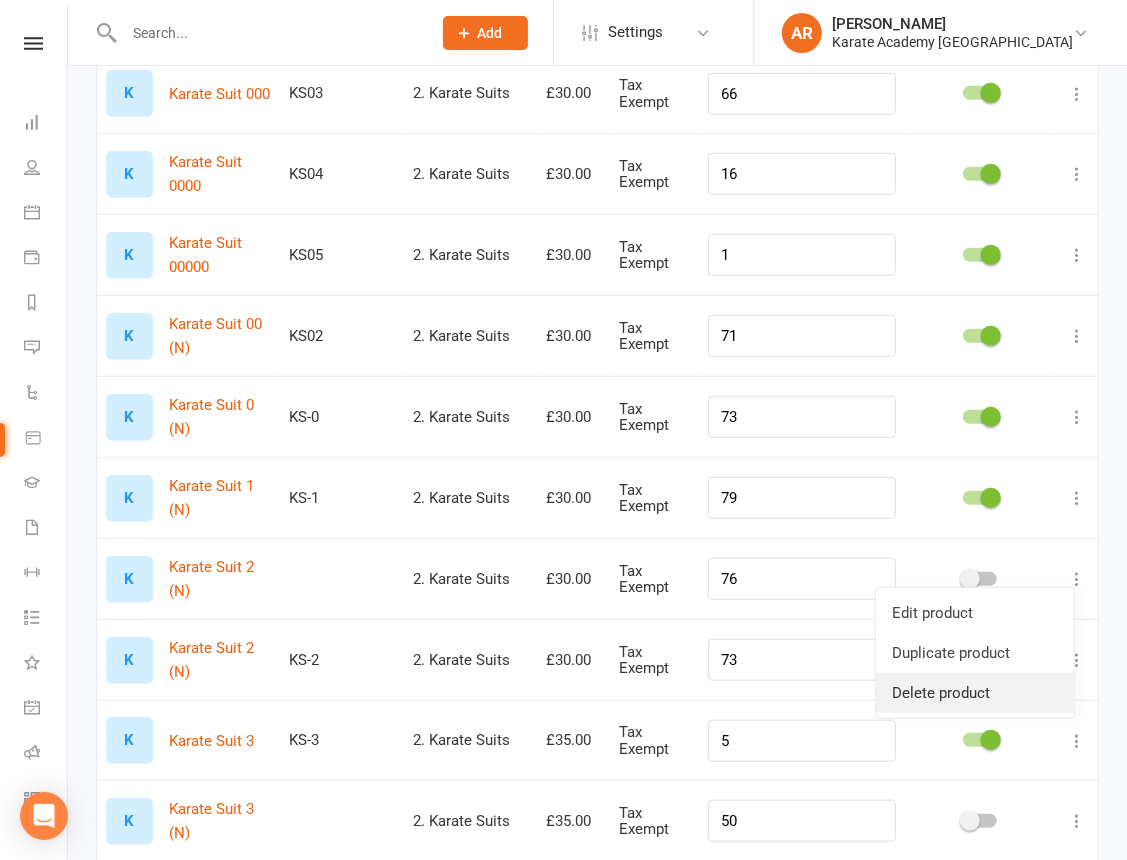 click on "Delete product" at bounding box center (975, 693) 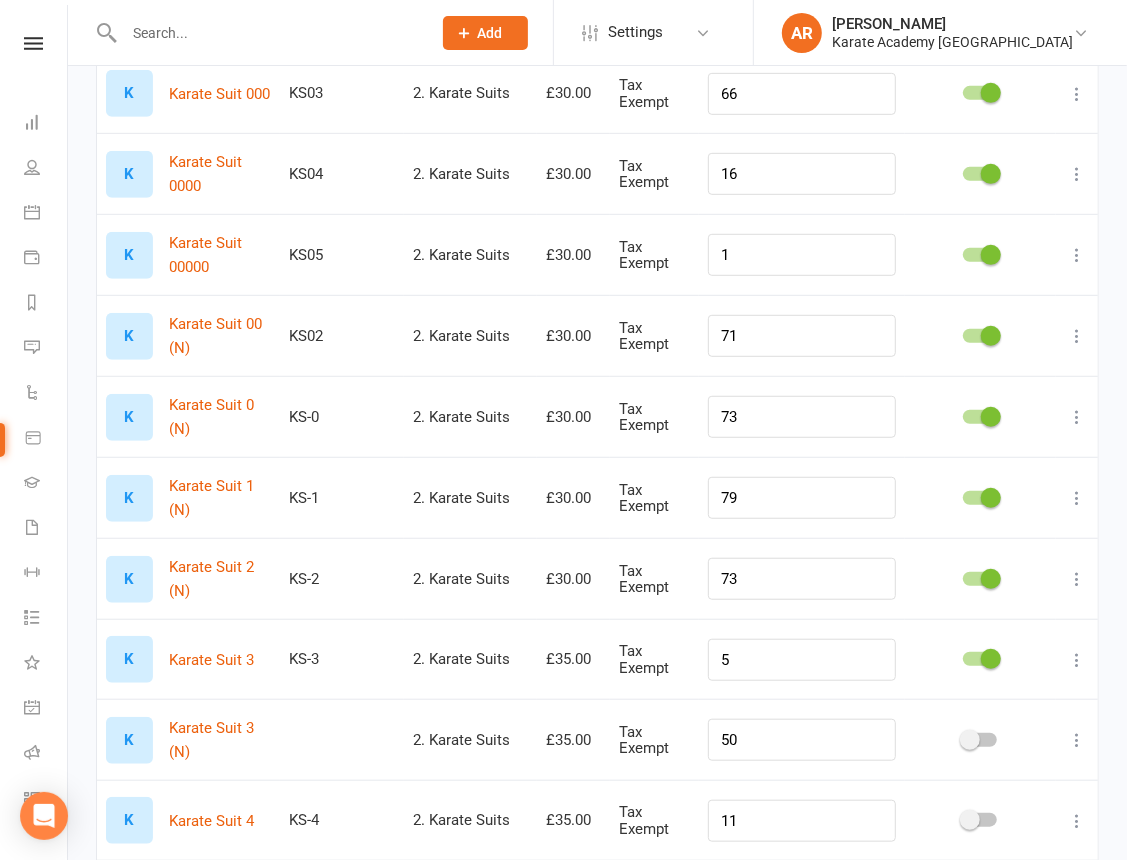 click on "suit Filter Name Product code Category Price Tax status Qty in stock Available for sale K Karate Heavy Suit 4 KHS4 Karate Heavy Suits £60.00 Tax Exempt 11 K Karate Heavy Suit 5 KHS5 Karate Heavy Suits £60.00 Tax Exempt 10 K Karate Heavy Suit 6 KHS6 Karate Heavy Suits £60.00 Tax Exempt 10 K Karate Heavy Suit 7 KHS7 Karate Heavy Suits £60.00 Tax Exempt 4 K Karate Suit 000 KS03 2. Karate Suits £30.00 Tax Exempt 66 K Karate Suit 0000 KS04 2. Karate Suits £30.00 Tax Exempt 16 K Karate Suit 00000 KS05 2. Karate Suits £30.00 Tax Exempt 1 K Karate Suit 00 (N) KS02 2. Karate Suits £30.00 Tax Exempt 71 K Karate Suit 0 (N) KS-0 2. Karate Suits £30.00 Tax Exempt 73 K Karate Suit 1 (N) KS-1 2. Karate Suits £30.00 Tax Exempt 79 K Karate Suit 2 (N) KS-2 2. Karate Suits £30.00 Tax Exempt 73 K Karate Suit 3 KS-3 2. Karate Suits £35.00 Tax Exempt 5 K Karate Suit 3 (N) 2. Karate Suits £35.00 Tax Exempt 50 K Karate Suit 4 KS-4 2. Karate Suits £35.00 Tax Exempt 11 K Karate Suit 4 (N) 2. Karate Suits £35.00 42 K 16" at bounding box center [597, 556] 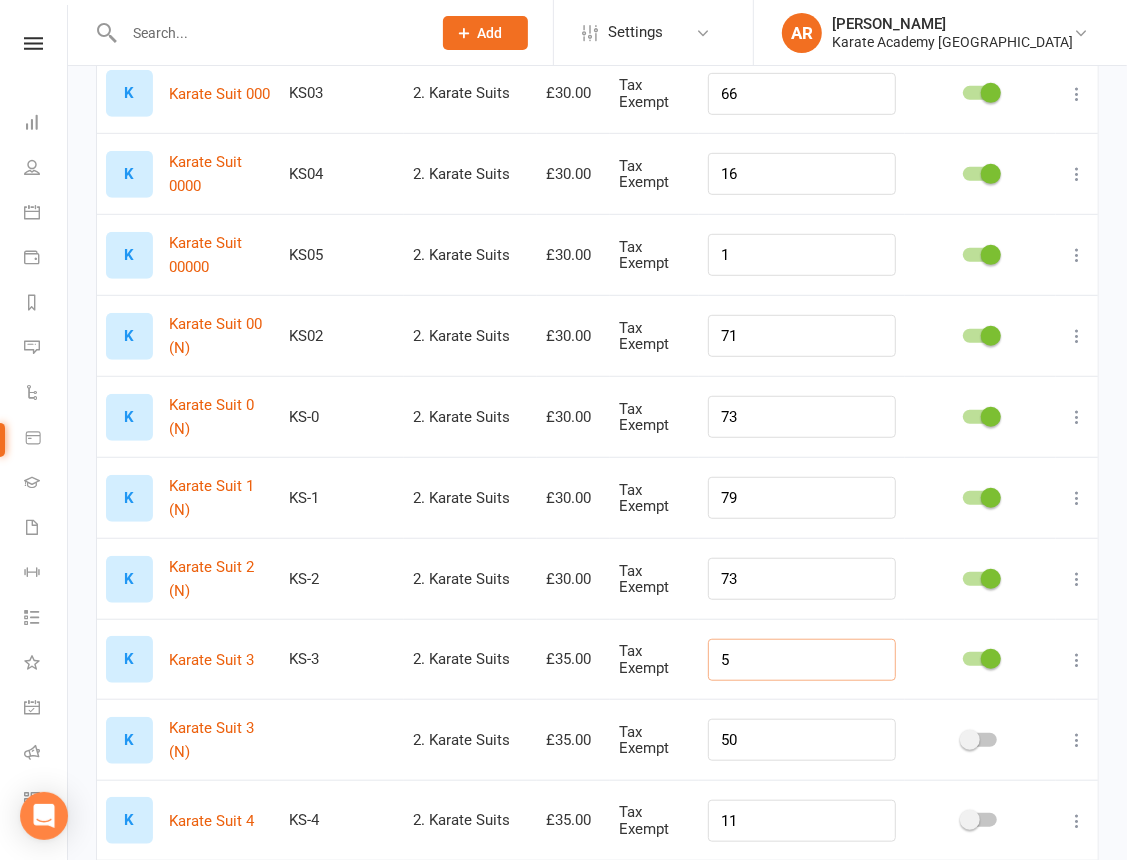 drag, startPoint x: 797, startPoint y: 655, endPoint x: 664, endPoint y: 644, distance: 133.45412 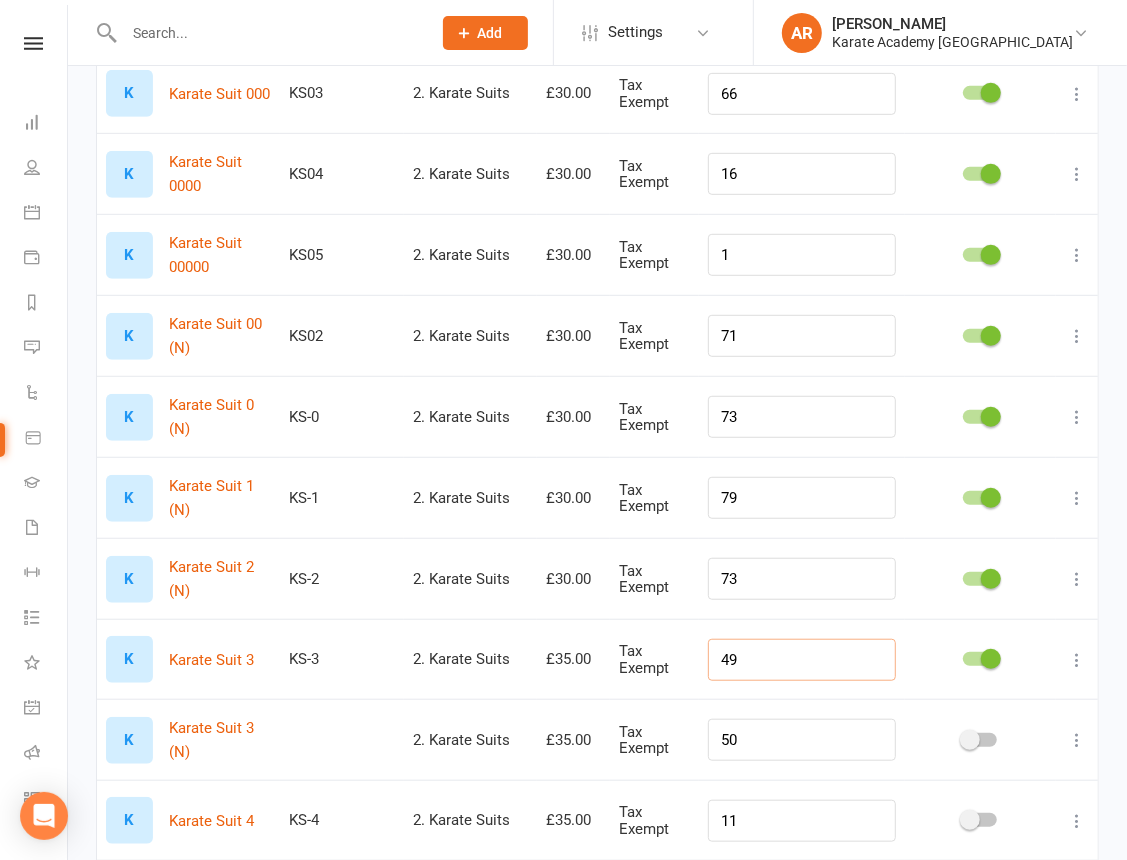 type on "49" 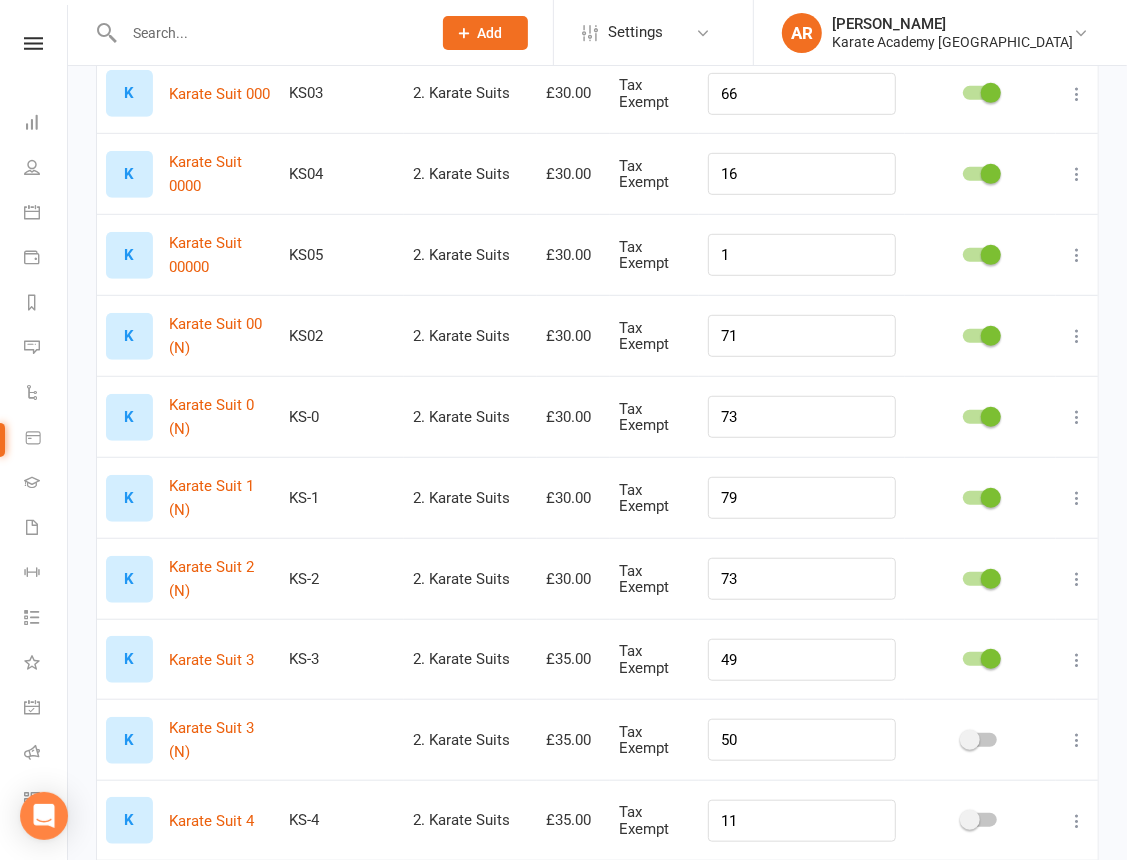 click at bounding box center (1077, 740) 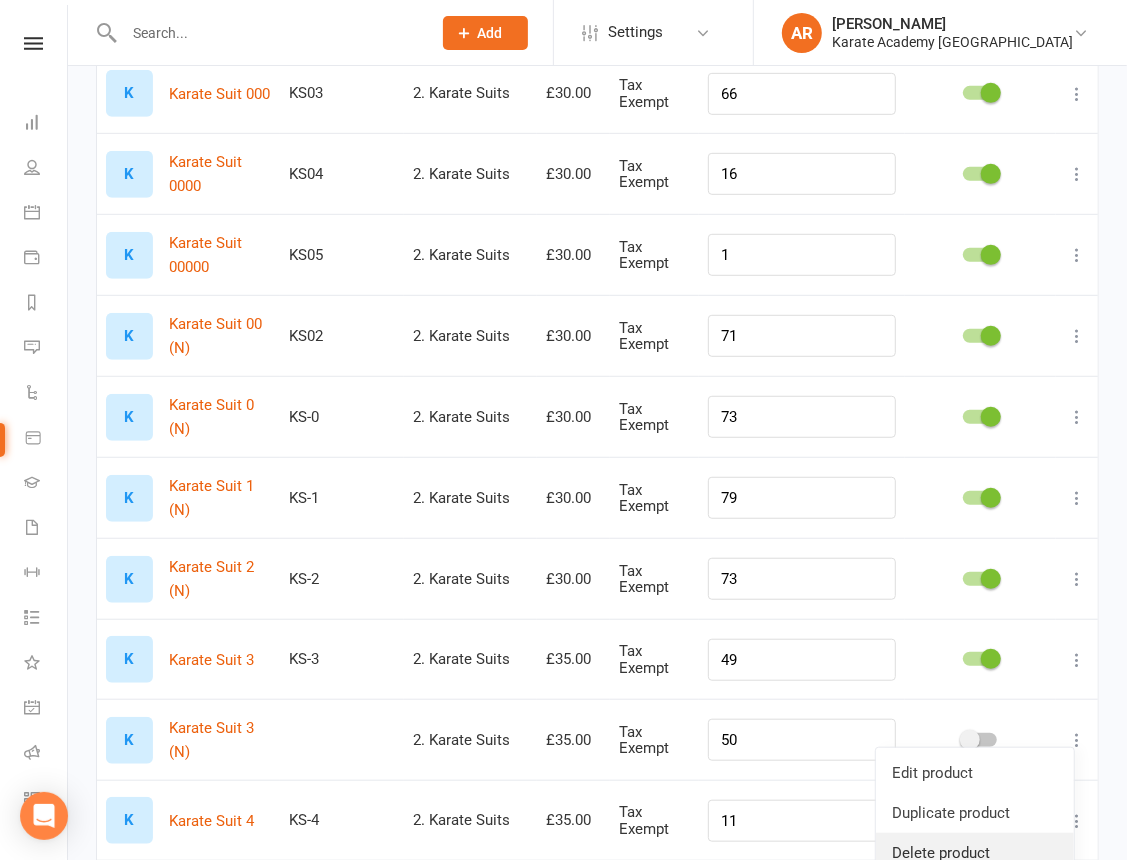 click on "Delete product" at bounding box center [975, 853] 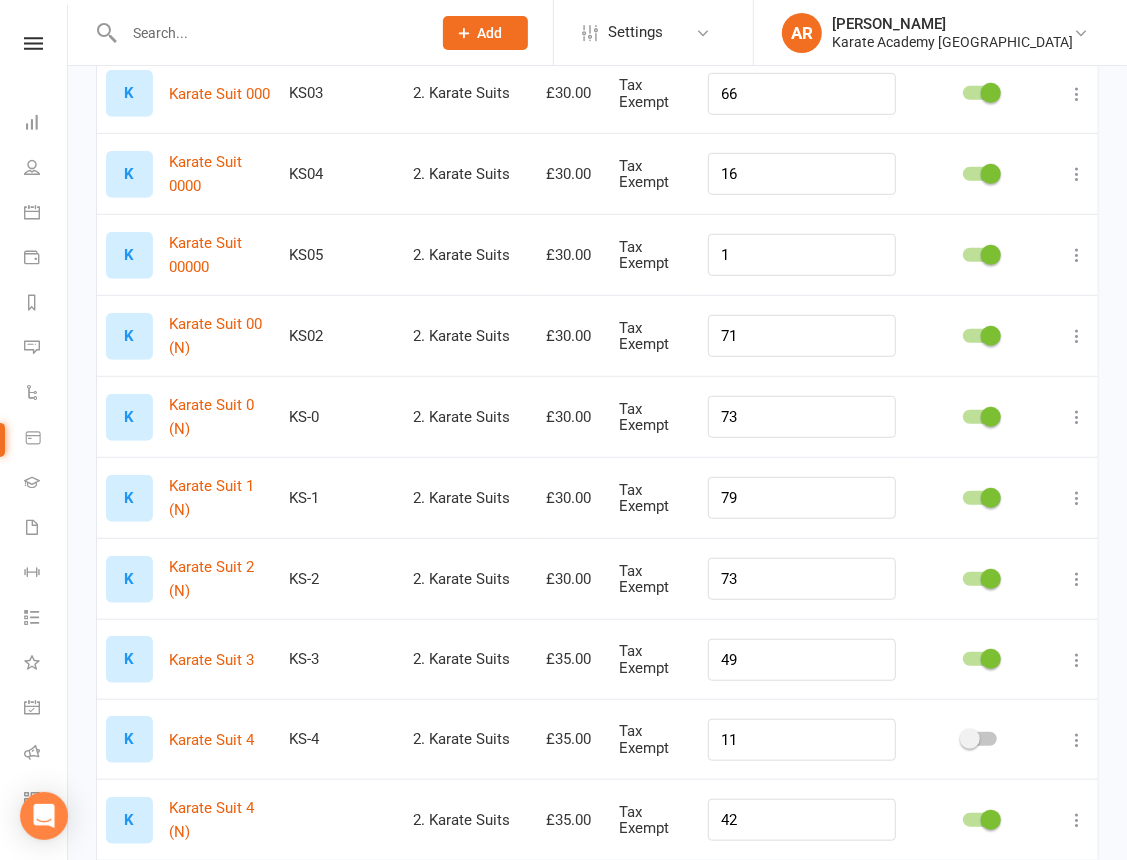 click at bounding box center [1077, 660] 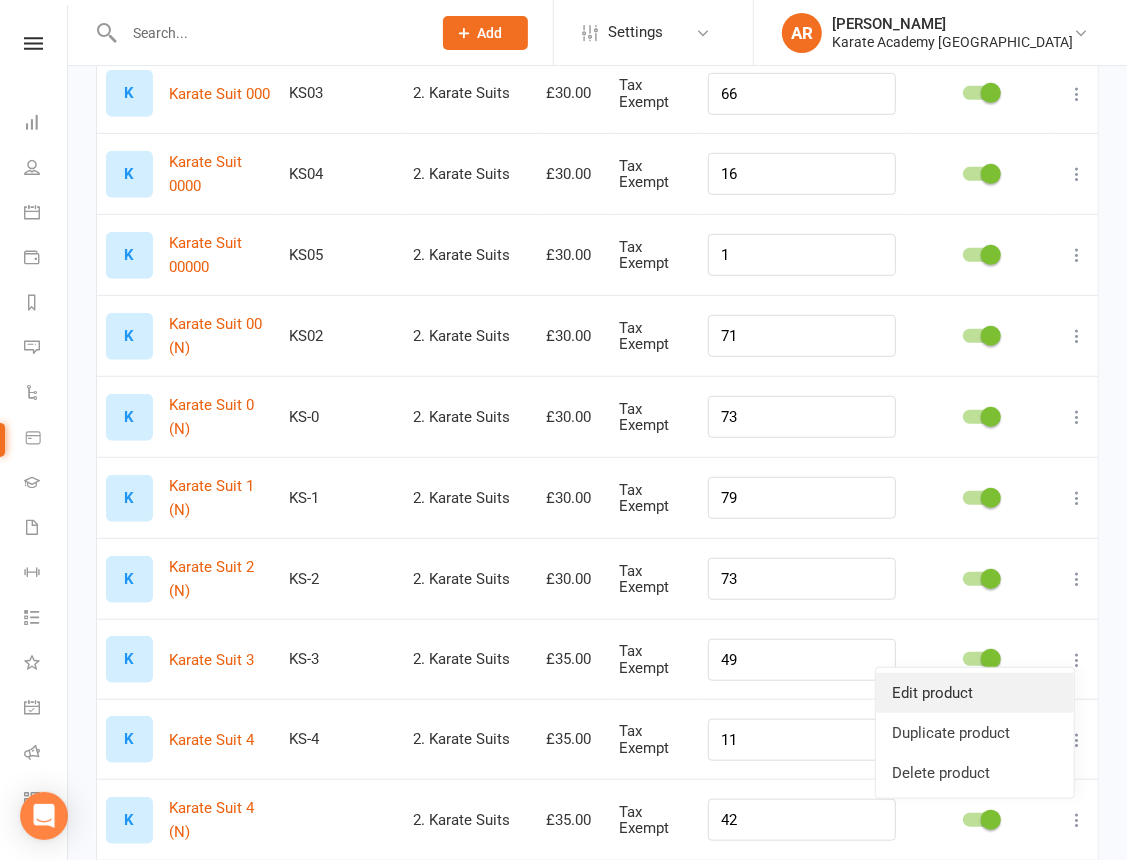 click on "Edit product" at bounding box center [975, 693] 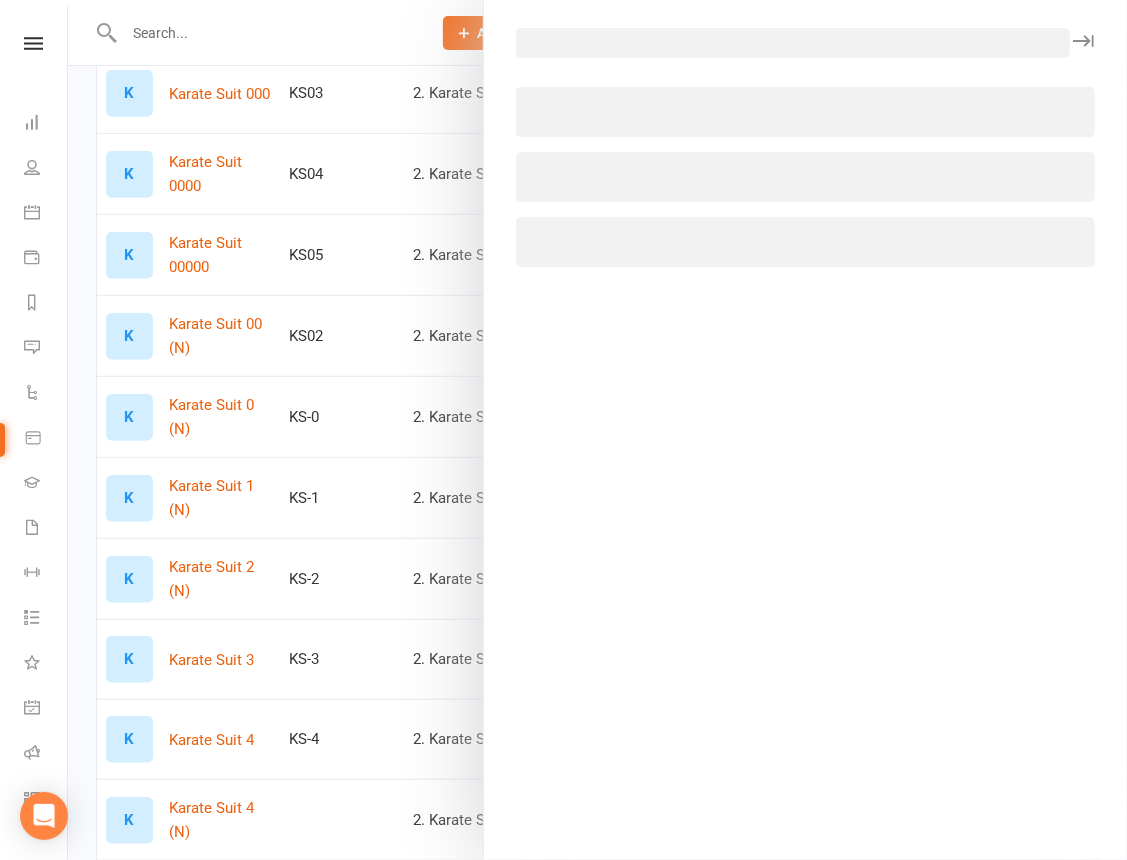 select on "1480" 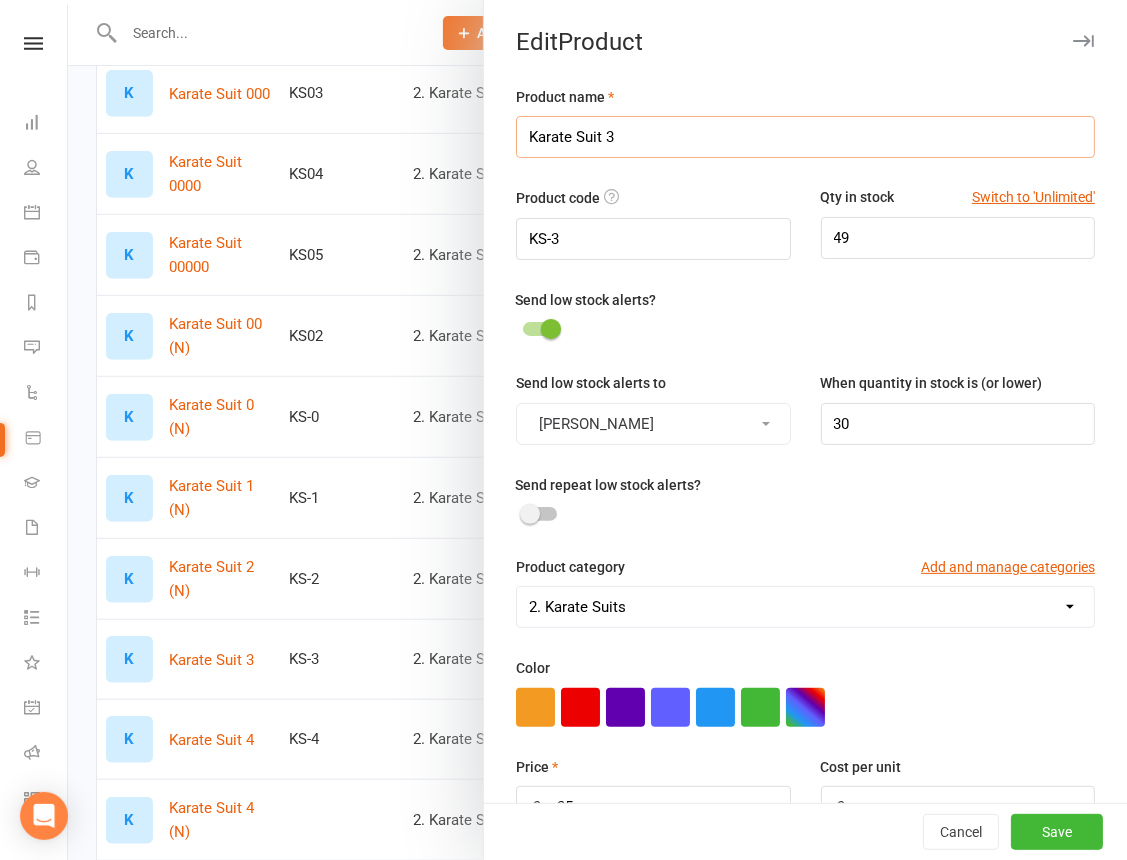 click on "Karate Suit 3" at bounding box center [805, 137] 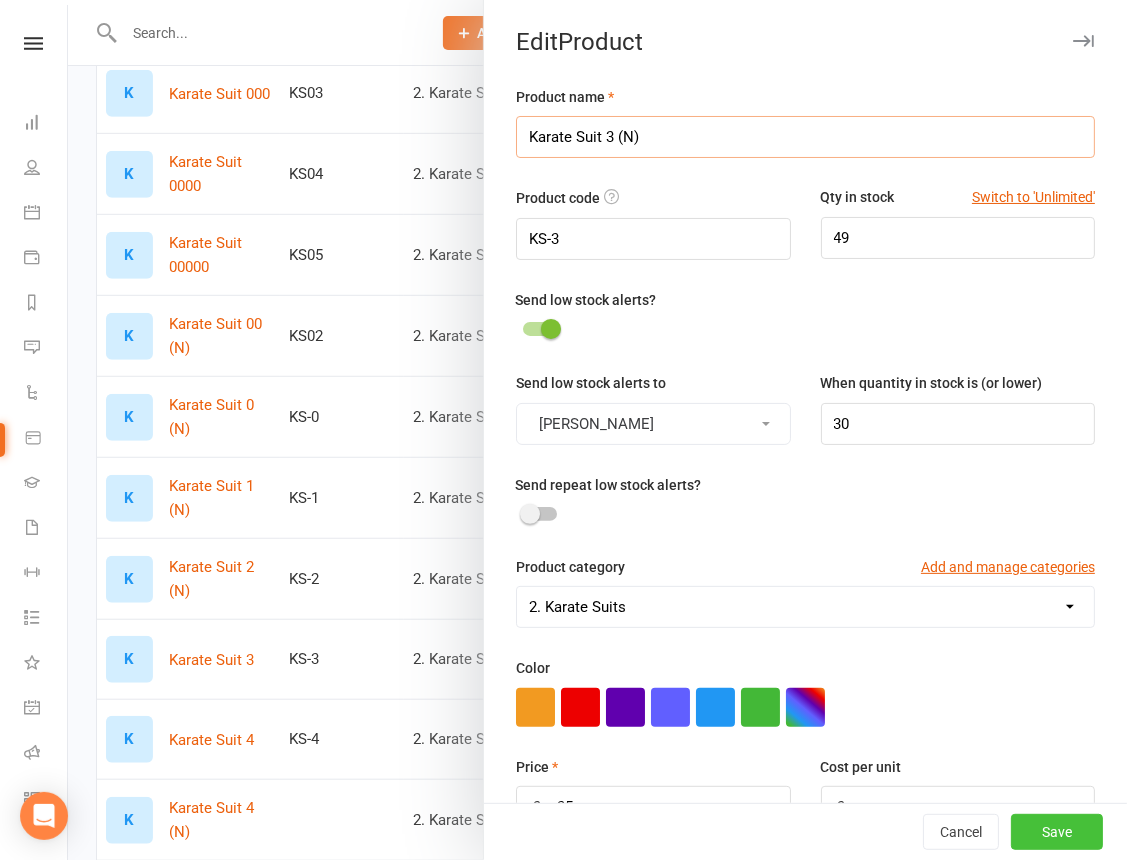 type on "Karate Suit 3 (N)" 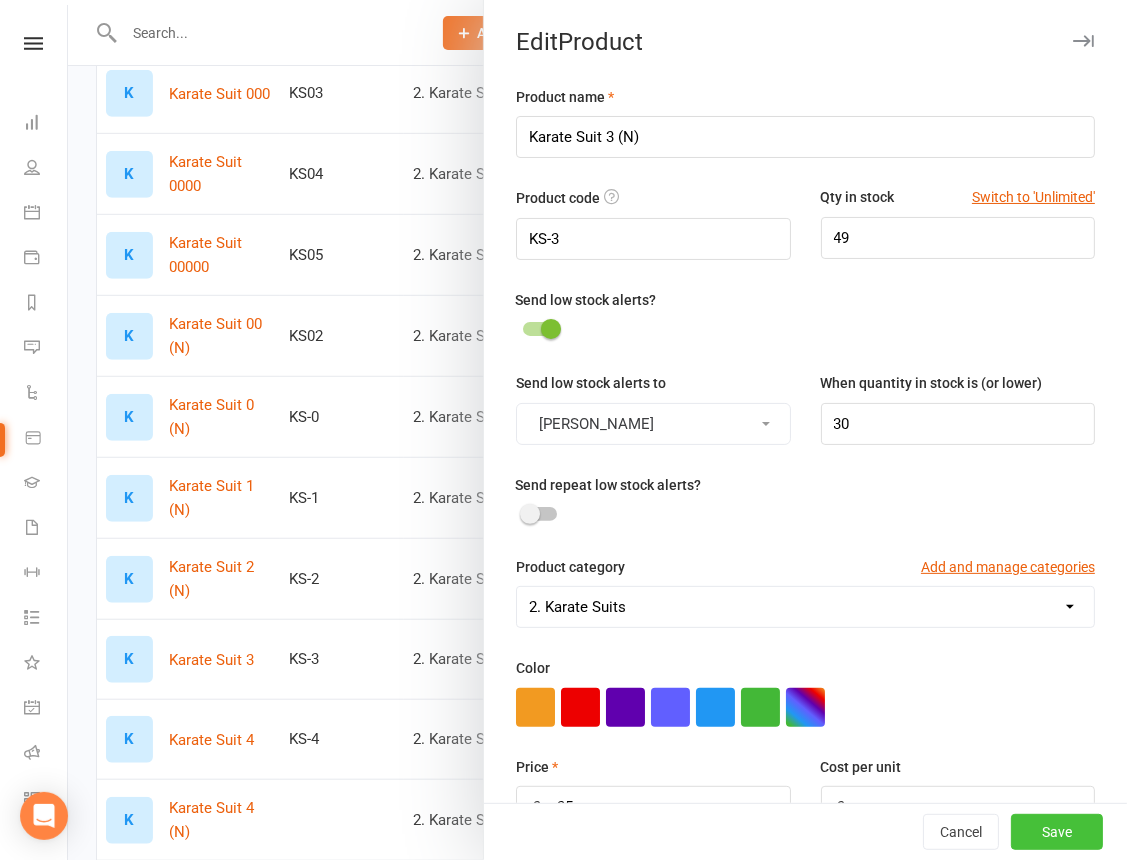 click on "Save" at bounding box center [1057, 832] 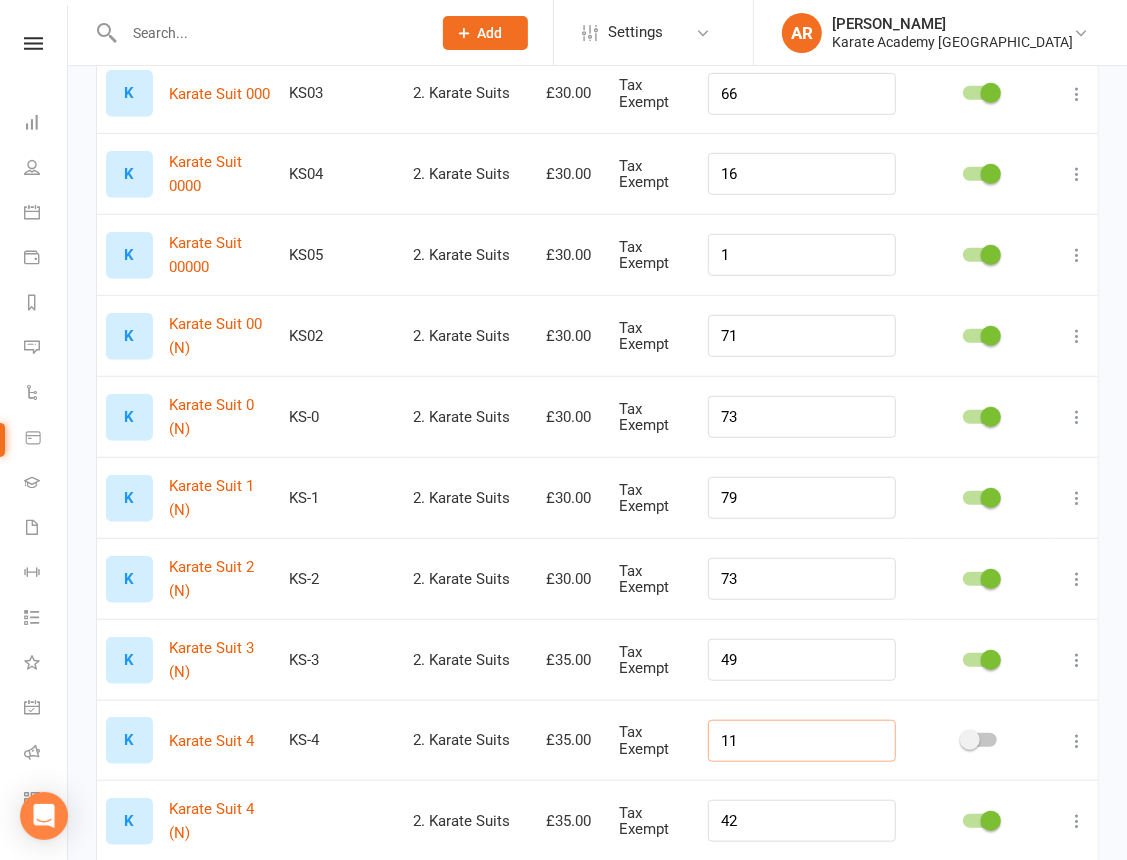 drag, startPoint x: 769, startPoint y: 732, endPoint x: 697, endPoint y: 724, distance: 72.443085 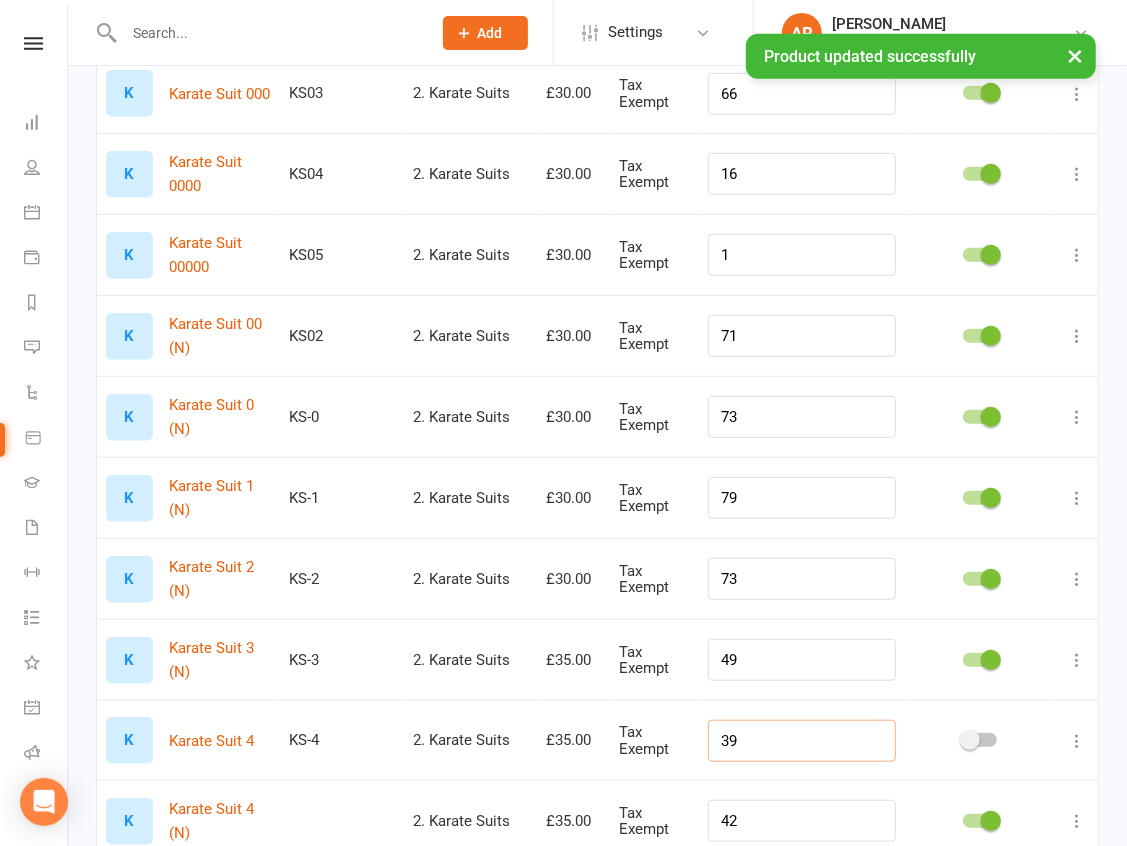 type on "39" 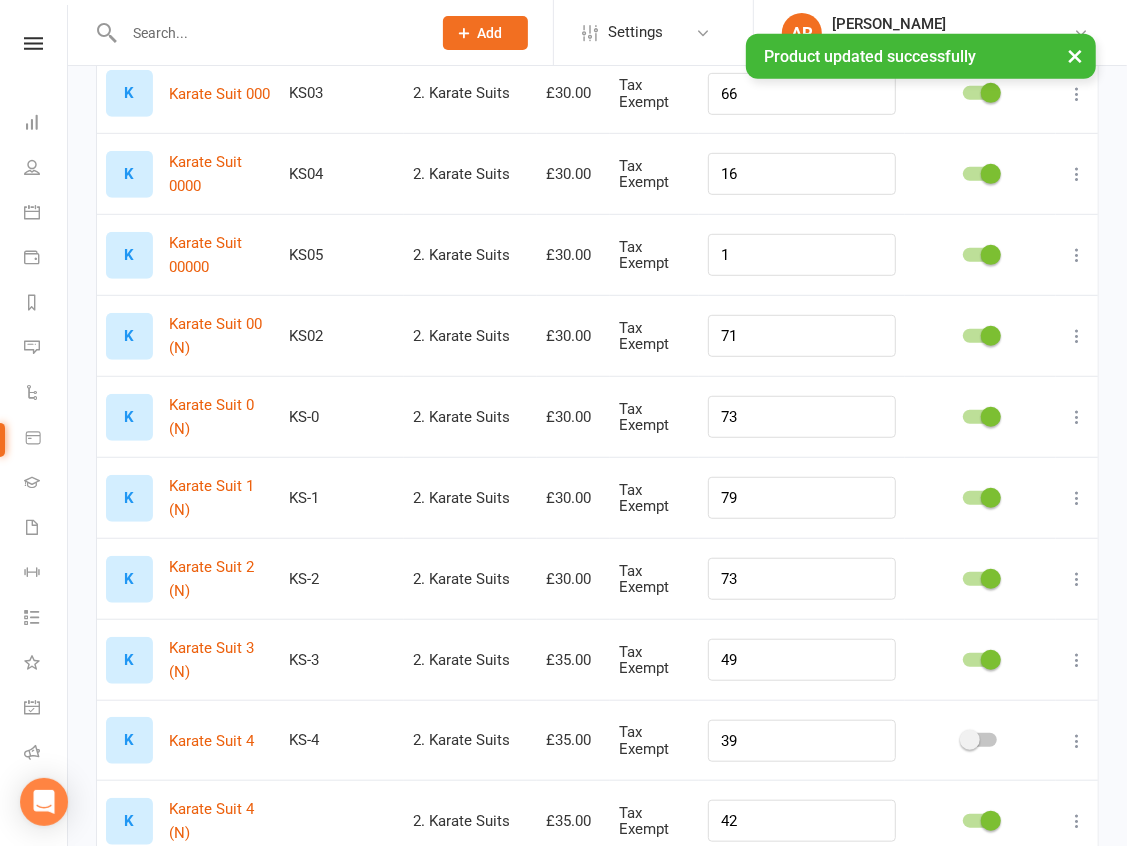 click at bounding box center (980, 740) 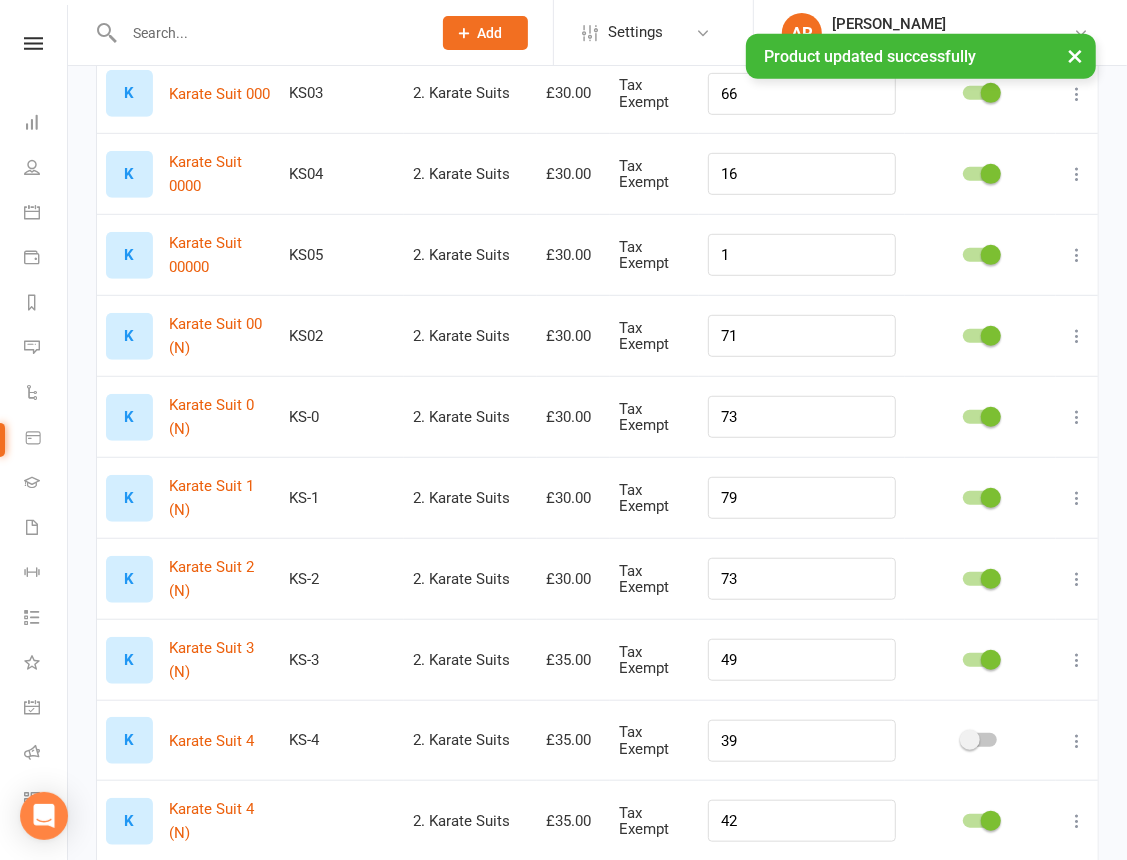 click at bounding box center [980, 740] 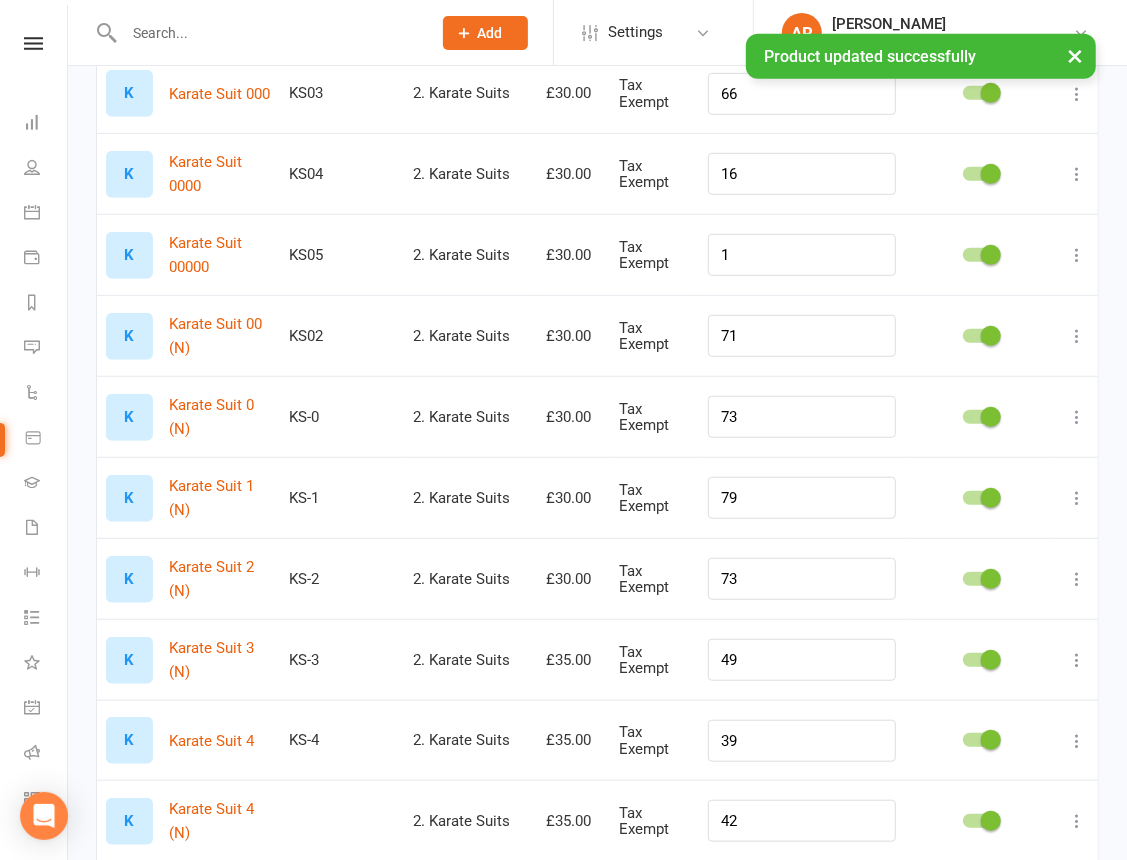 click at bounding box center [1077, 821] 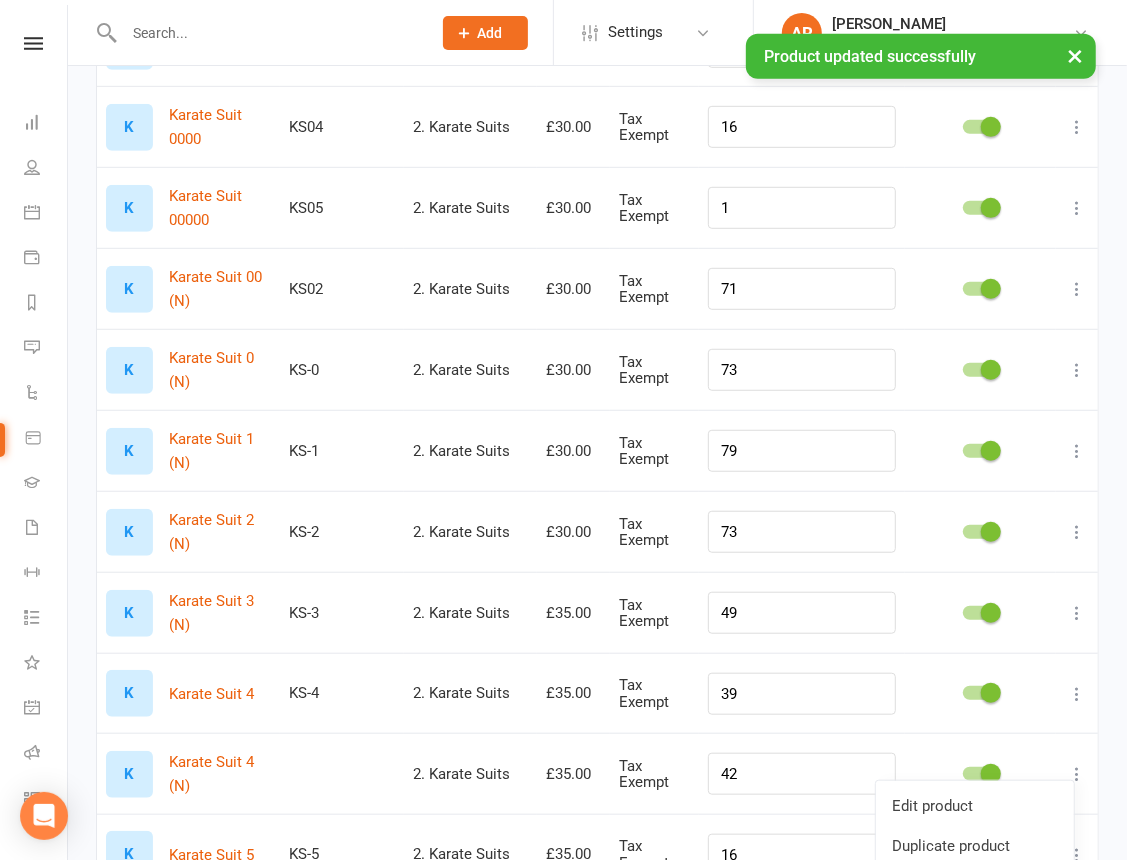 scroll, scrollTop: 636, scrollLeft: 0, axis: vertical 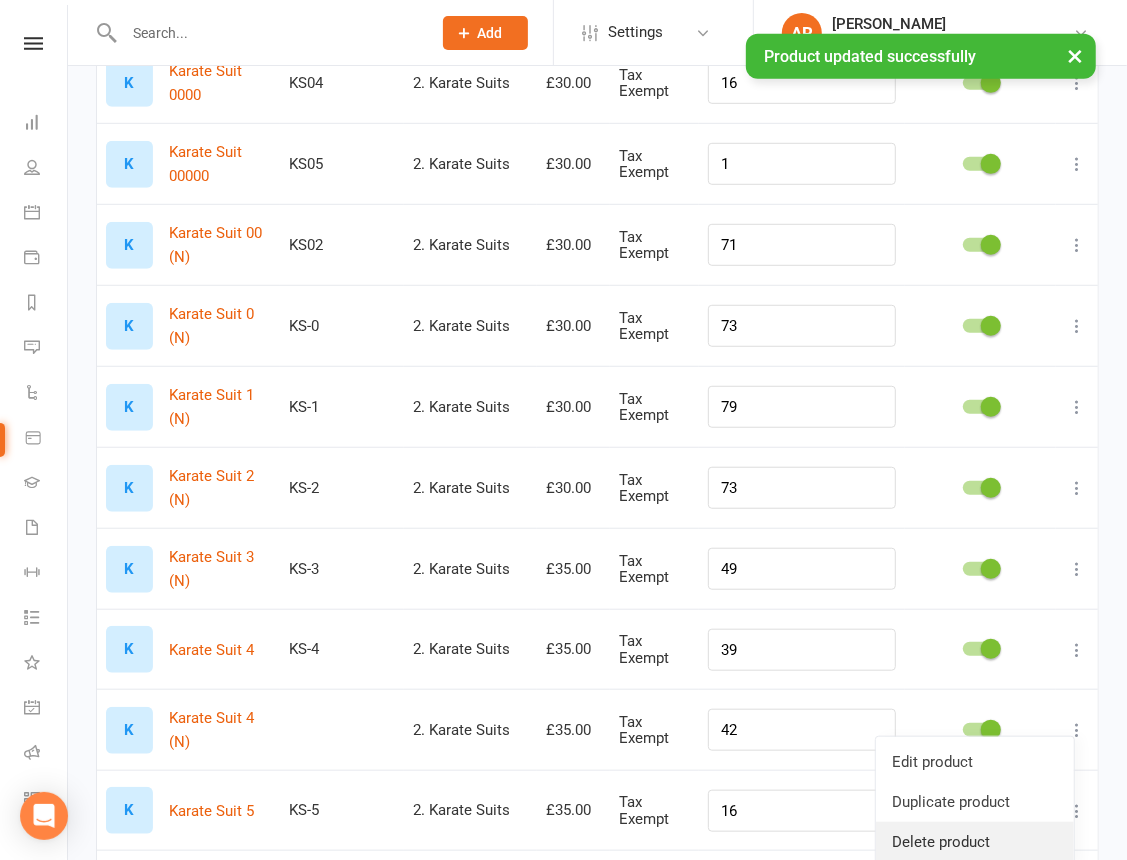 click on "Delete product" at bounding box center (975, 842) 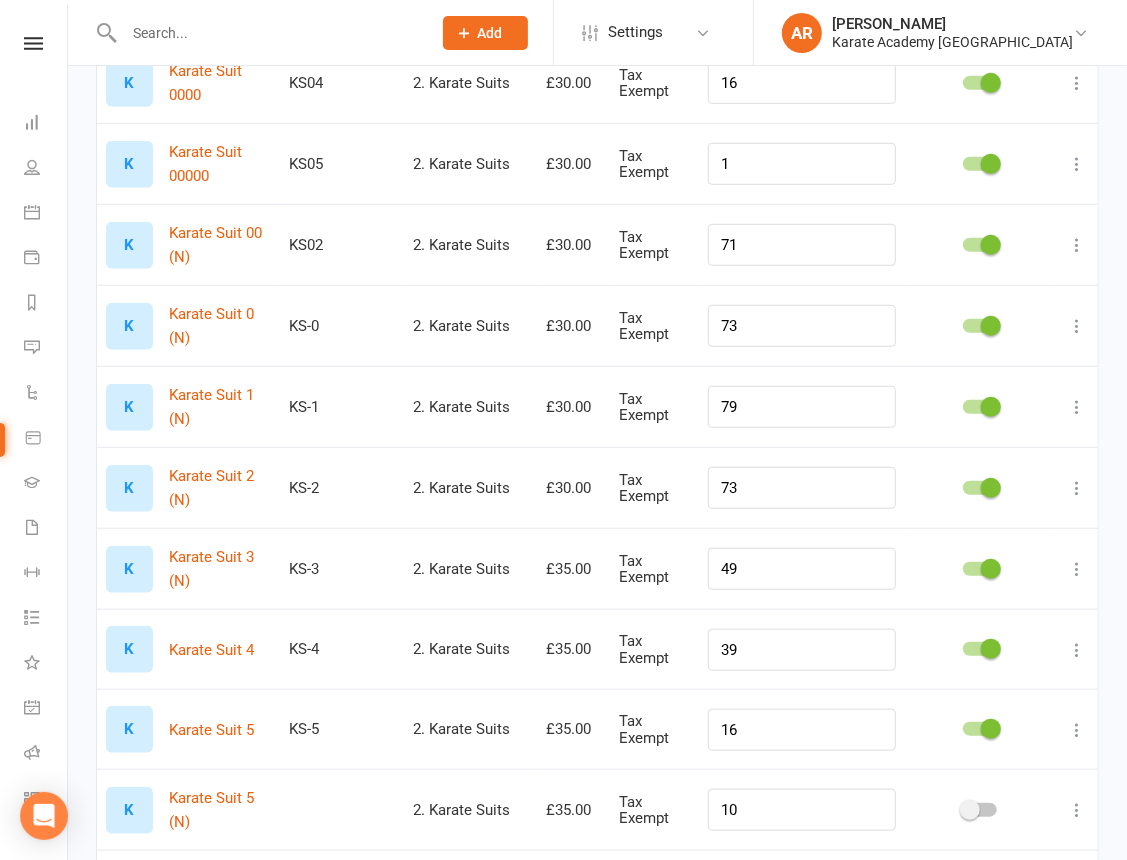 click at bounding box center [1077, 650] 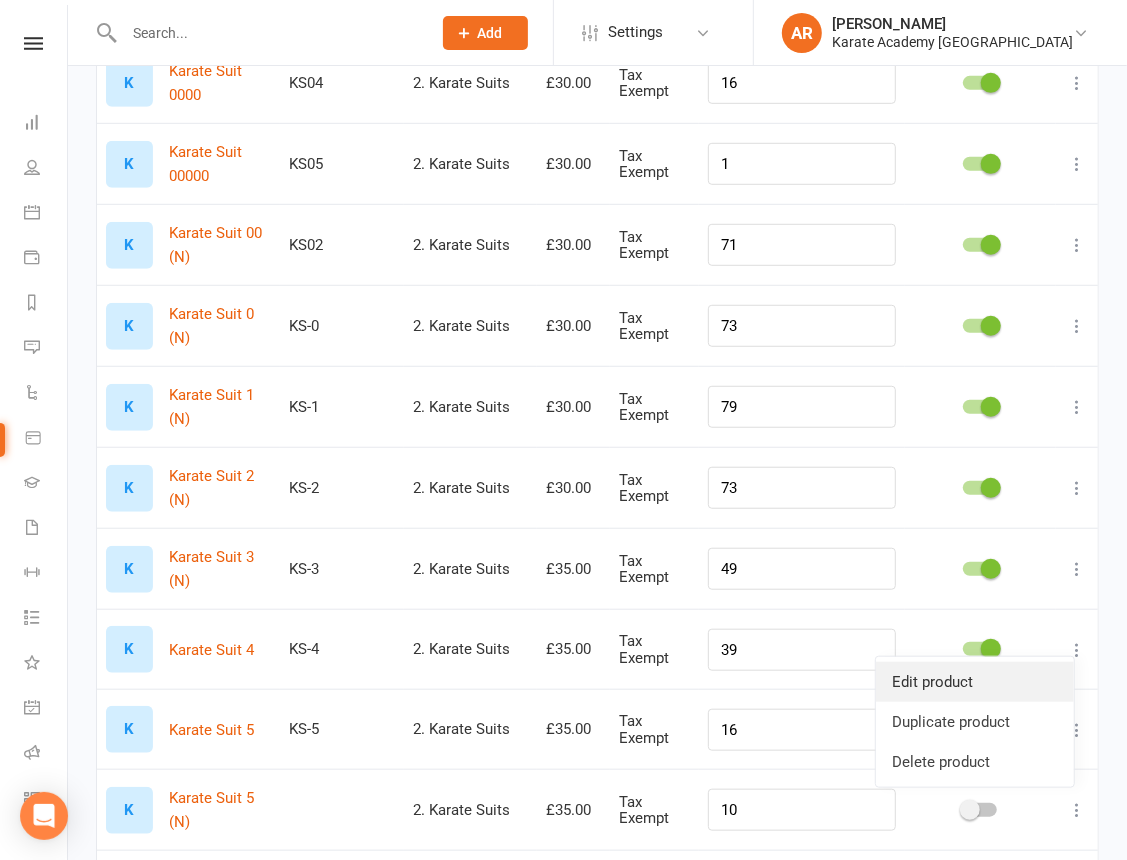click on "Edit product" at bounding box center [975, 682] 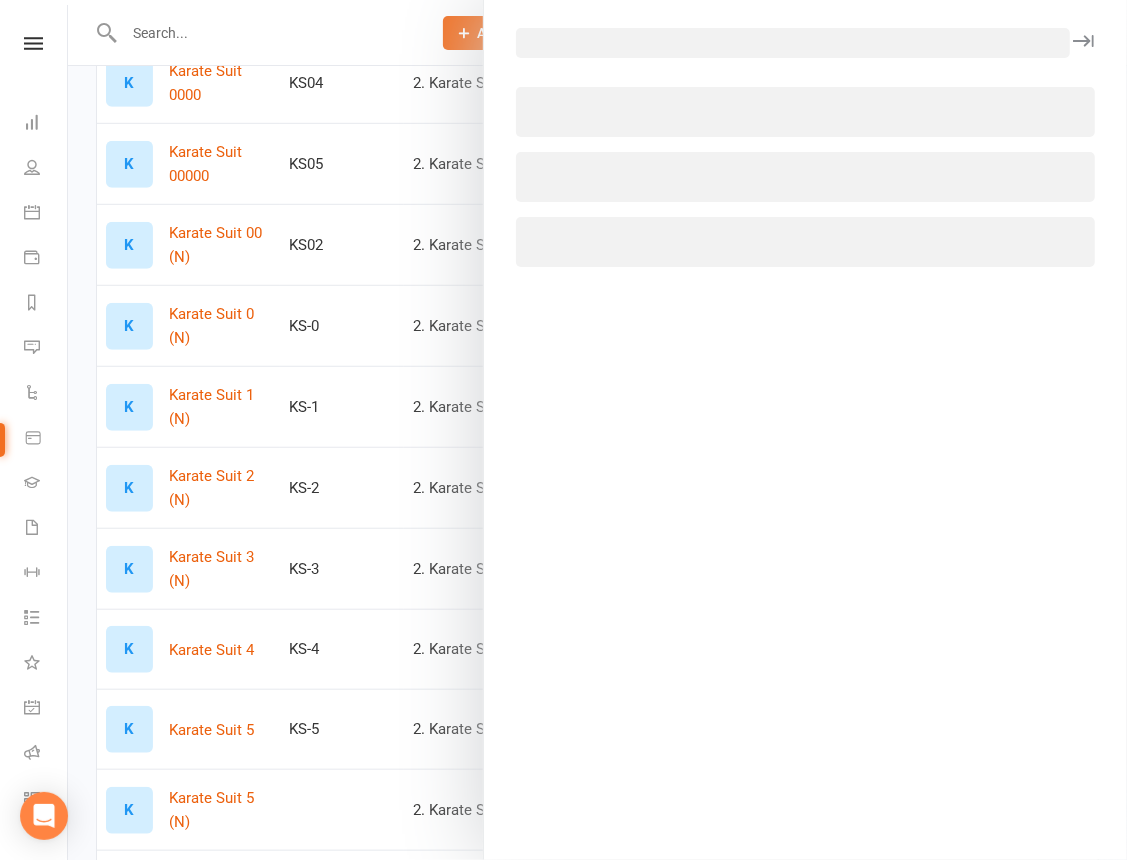 select on "1480" 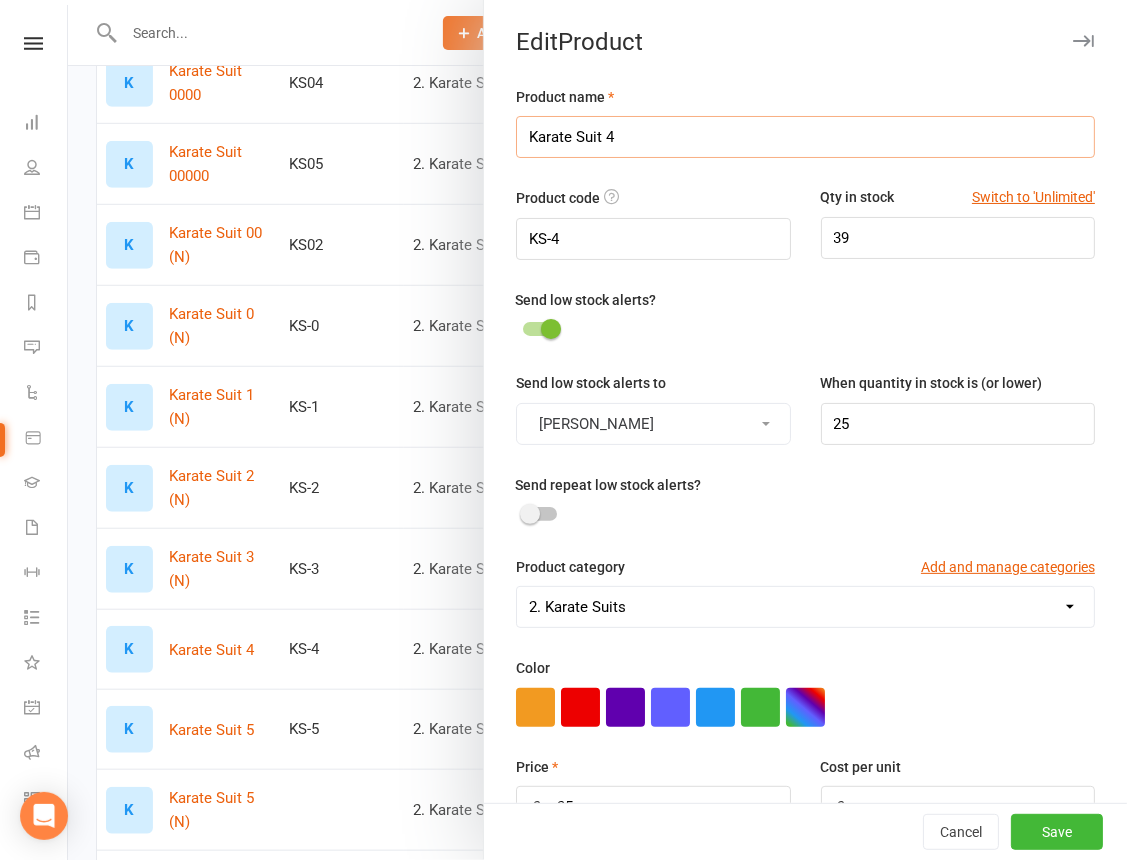 click on "Karate Suit 4" at bounding box center [805, 137] 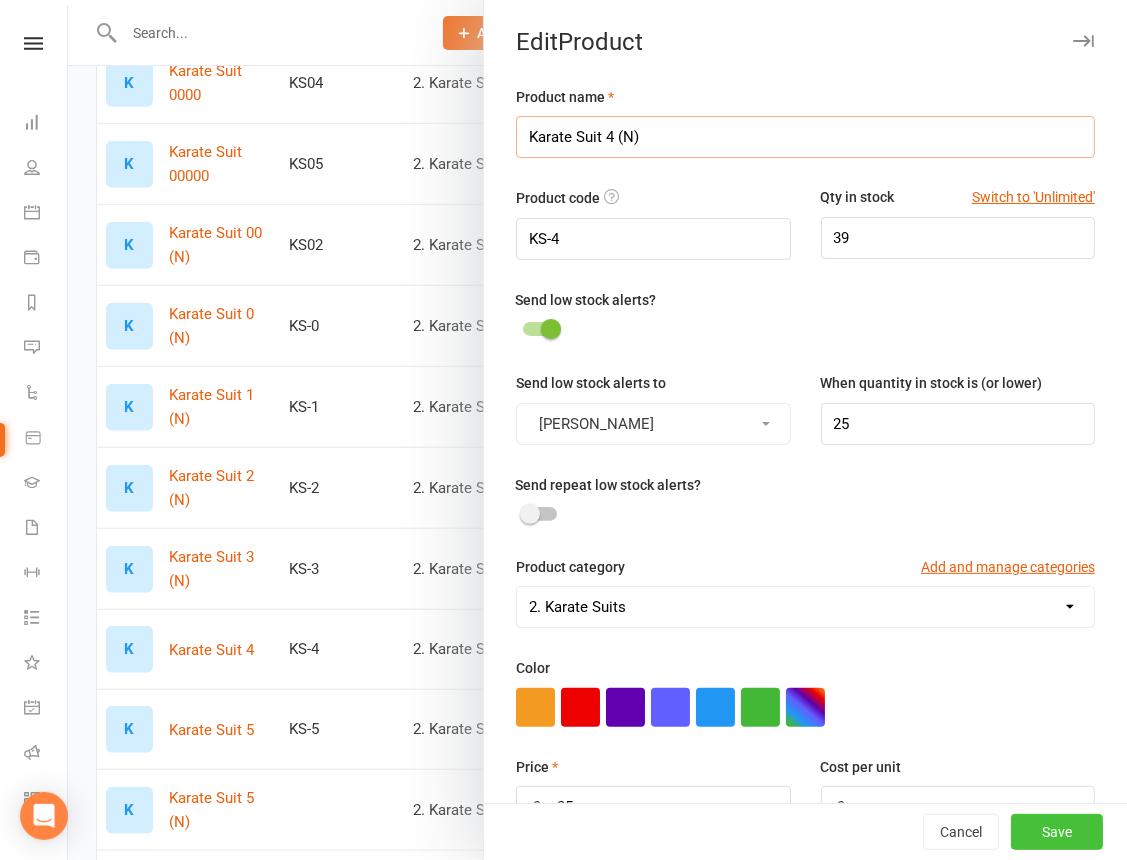type on "Karate Suit 4 (N)" 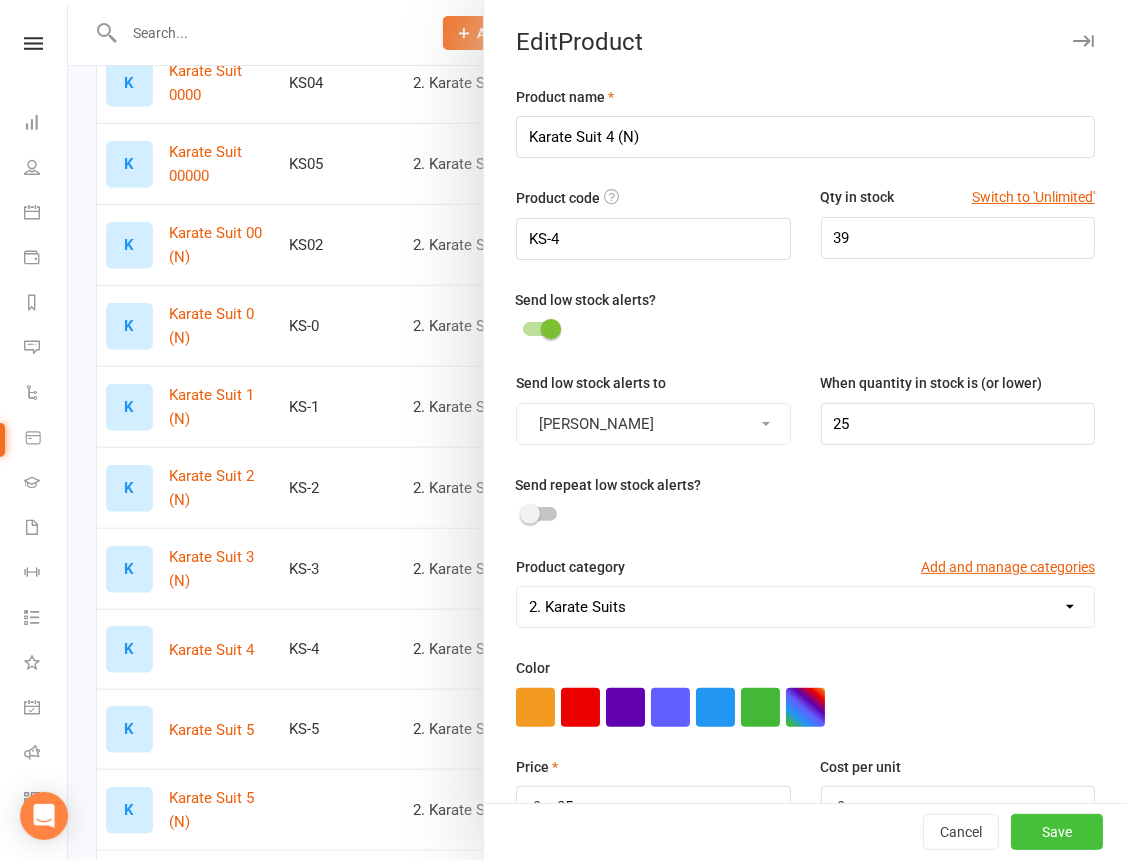 click on "Save" at bounding box center [1057, 832] 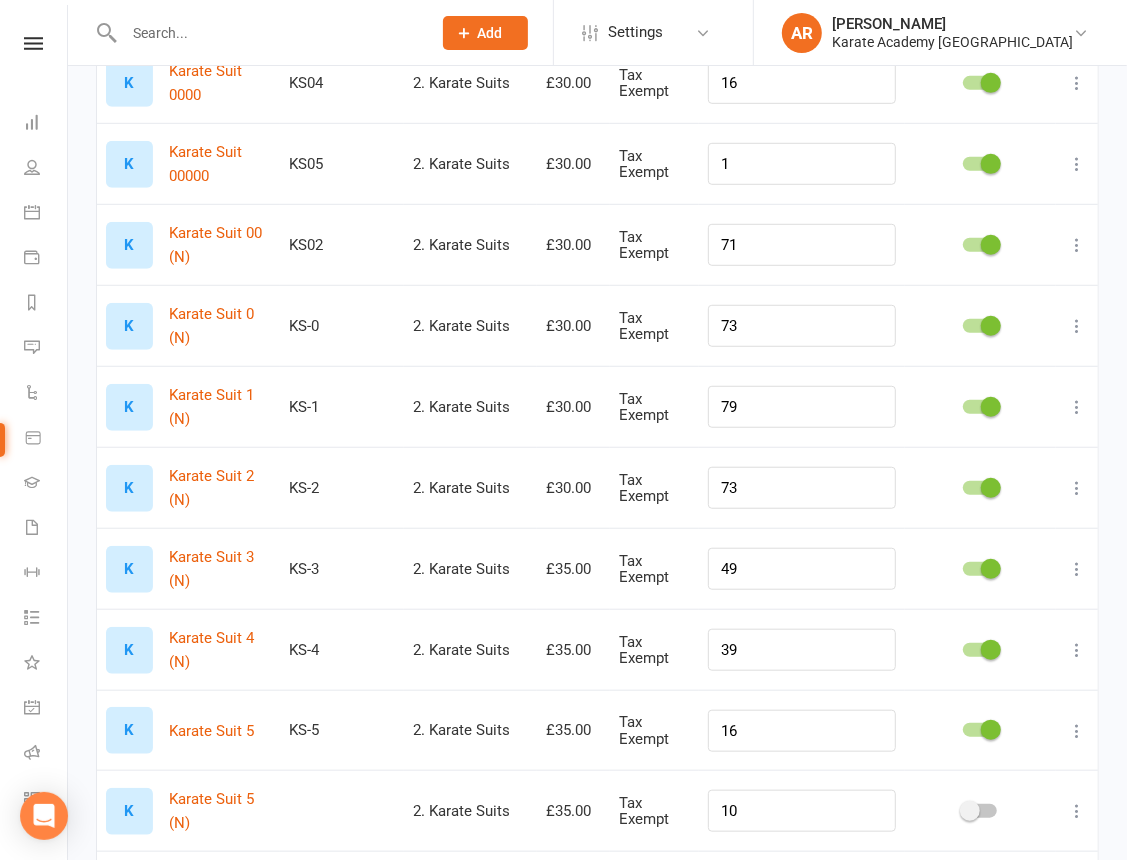 click on "suit Filter Name Product code Category Price Tax status Qty in stock Available for sale K Karate Heavy Suit 4 KHS4 Karate Heavy Suits £60.00 Tax Exempt 11 K Karate Heavy Suit 5 KHS5 Karate Heavy Suits £60.00 Tax Exempt 10 K Karate Heavy Suit 6 KHS6 Karate Heavy Suits £60.00 Tax Exempt 10 K Karate Heavy Suit 7 KHS7 Karate Heavy Suits £60.00 Tax Exempt 4 K Karate Suit 000 KS03 2. Karate Suits £30.00 Tax Exempt 66 K Karate Suit 0000 KS04 2. Karate Suits £30.00 Tax Exempt 16 K Karate Suit 00000 KS05 2. Karate Suits £30.00 Tax Exempt 1 K Karate Suit 00 (N) KS02 2. Karate Suits £30.00 Tax Exempt 71 K Karate Suit 0 (N) KS-0 2. Karate Suits £30.00 Tax Exempt 73 K Karate Suit 1 (N) KS-1 2. Karate Suits £30.00 Tax Exempt 79 K Karate Suit 2 (N) KS-2 2. Karate Suits £30.00 Tax Exempt 73 K Karate Suit 3 (N) KS-3 2. Karate Suits £35.00 Tax Exempt 49 K Karate Suit 4 (N) KS-4 2. Karate Suits £35.00 Tax Exempt 39 K Karate Suit 5 KS-5 2. Karate Suits £35.00 Tax Exempt 16 K Karate Suit 5 (N) 2. Karate Suits 10 K 0" at bounding box center (597, 385) 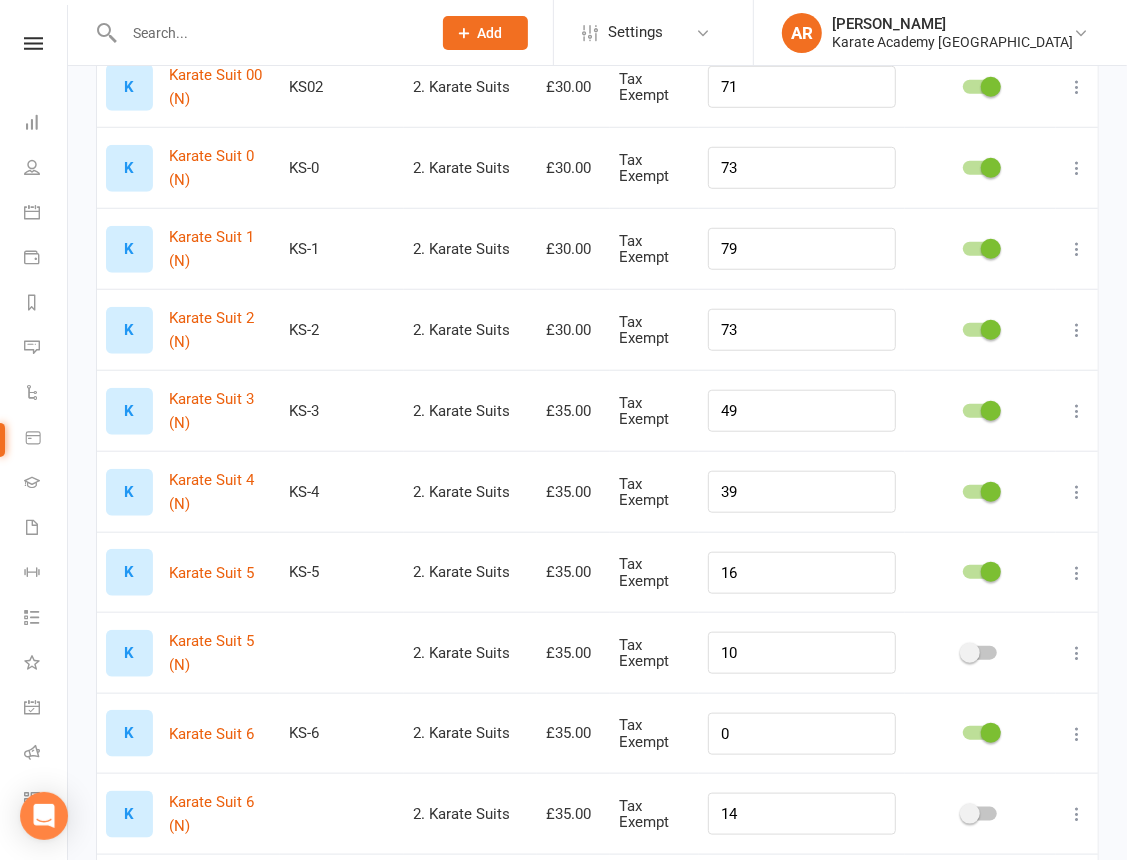 scroll, scrollTop: 818, scrollLeft: 0, axis: vertical 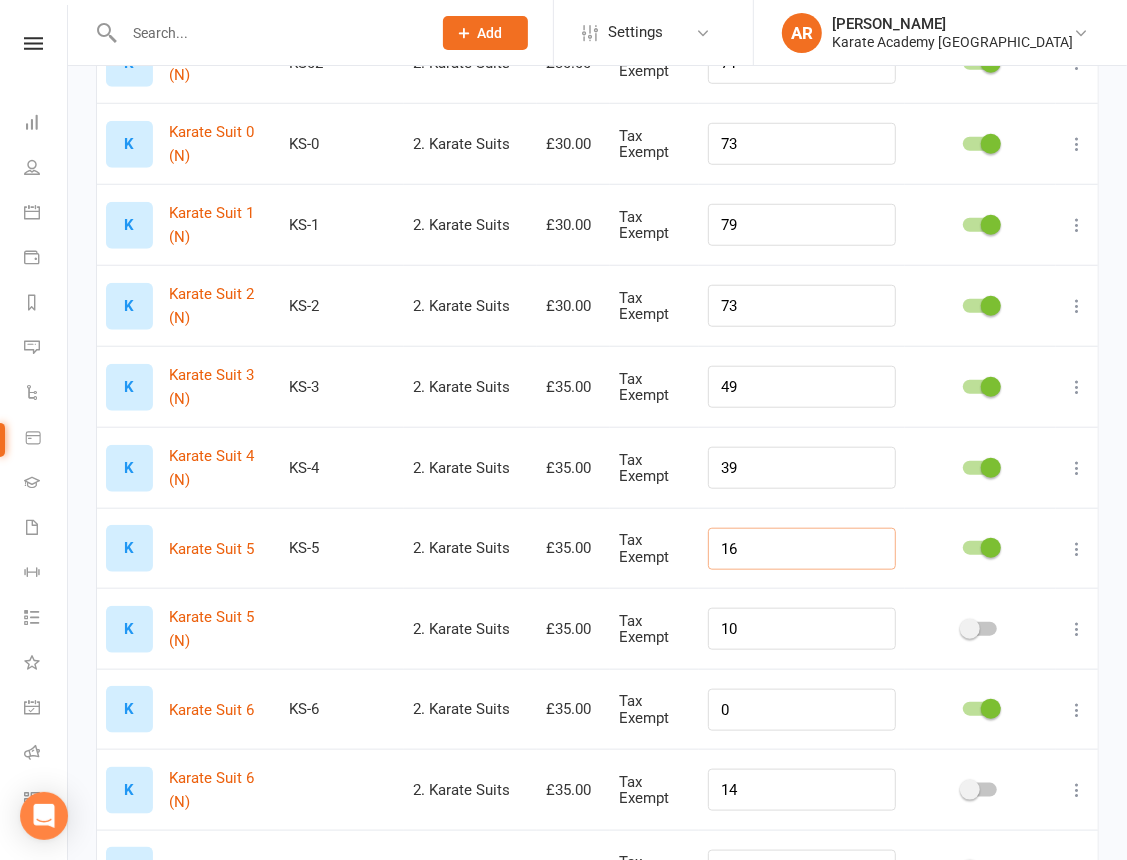 drag, startPoint x: 783, startPoint y: 536, endPoint x: 745, endPoint y: 545, distance: 39.051247 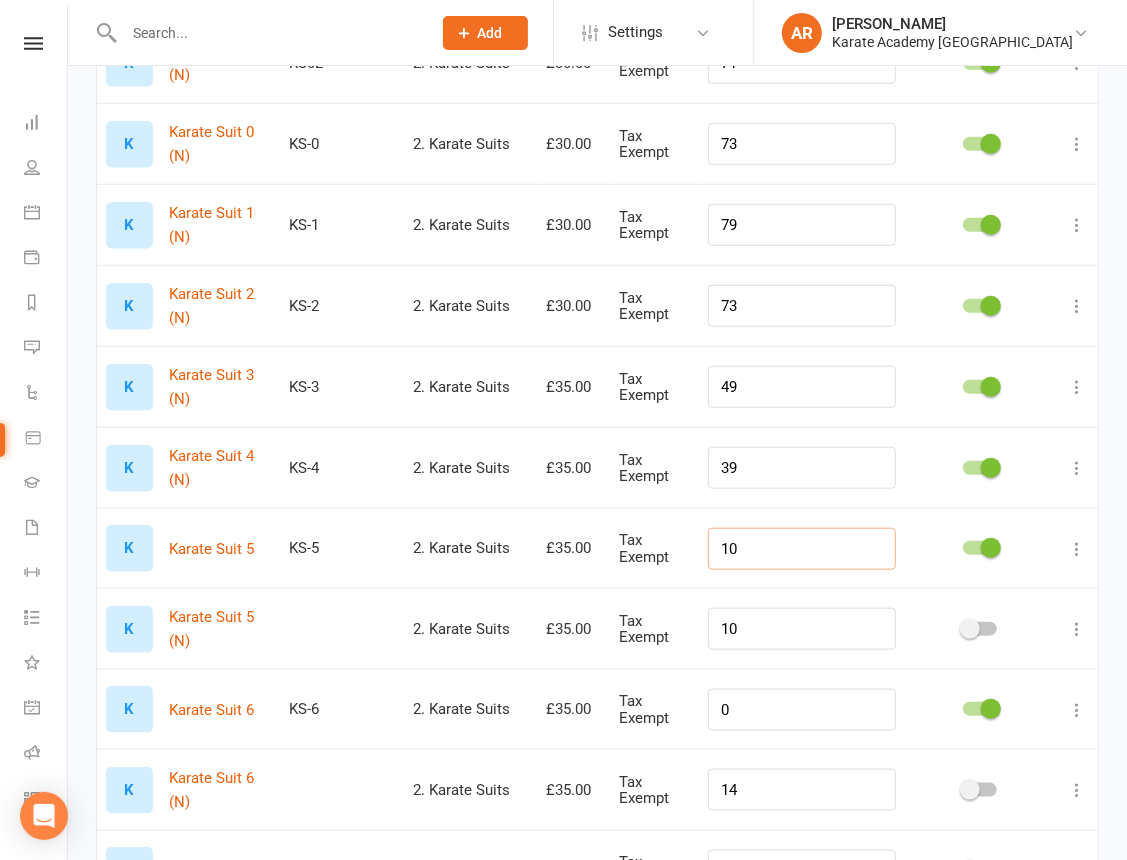 drag, startPoint x: 800, startPoint y: 545, endPoint x: 737, endPoint y: 539, distance: 63.28507 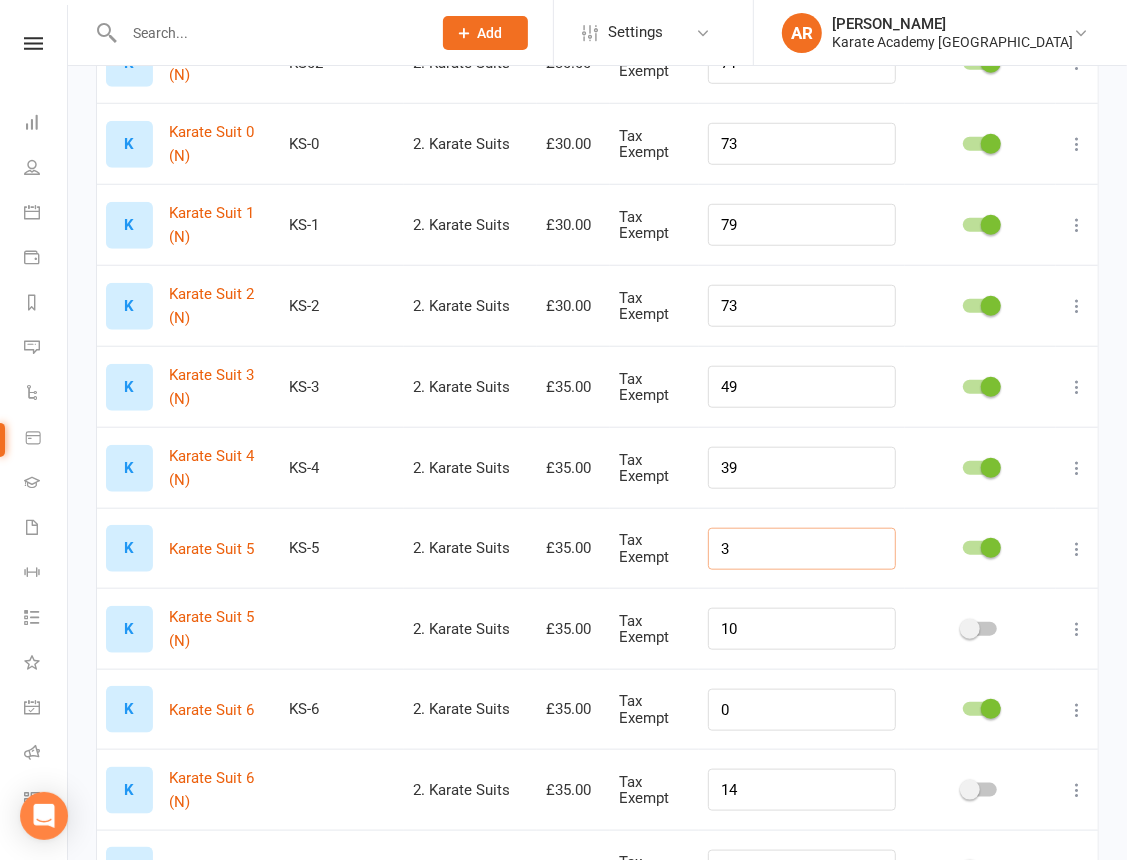 type on "3" 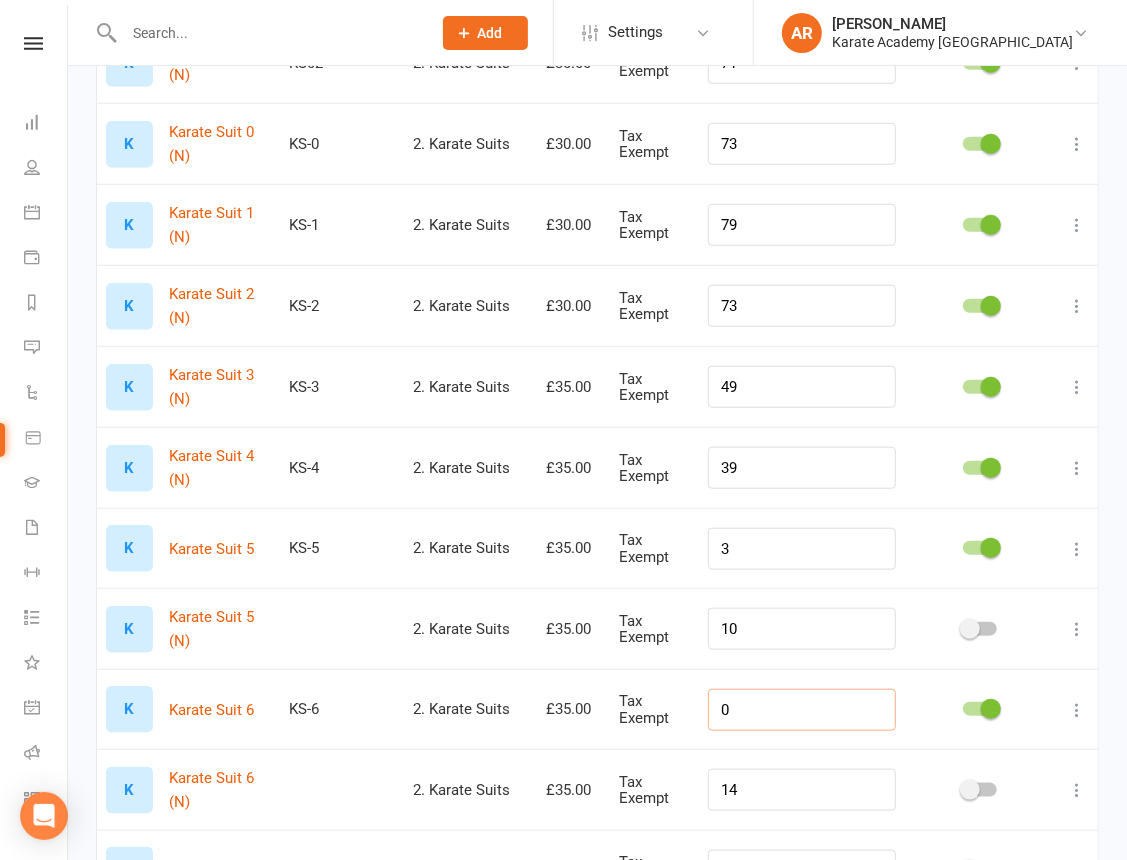 drag, startPoint x: 779, startPoint y: 700, endPoint x: 720, endPoint y: 700, distance: 59 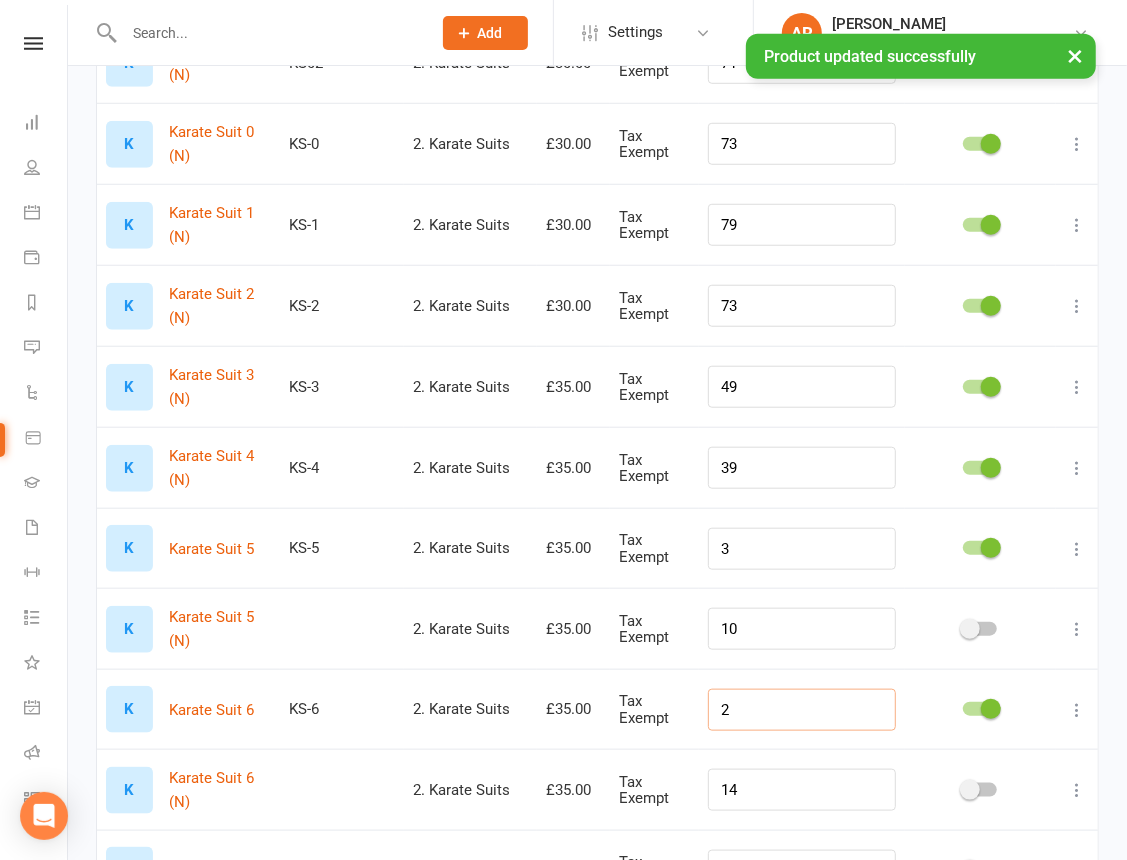 type on "2" 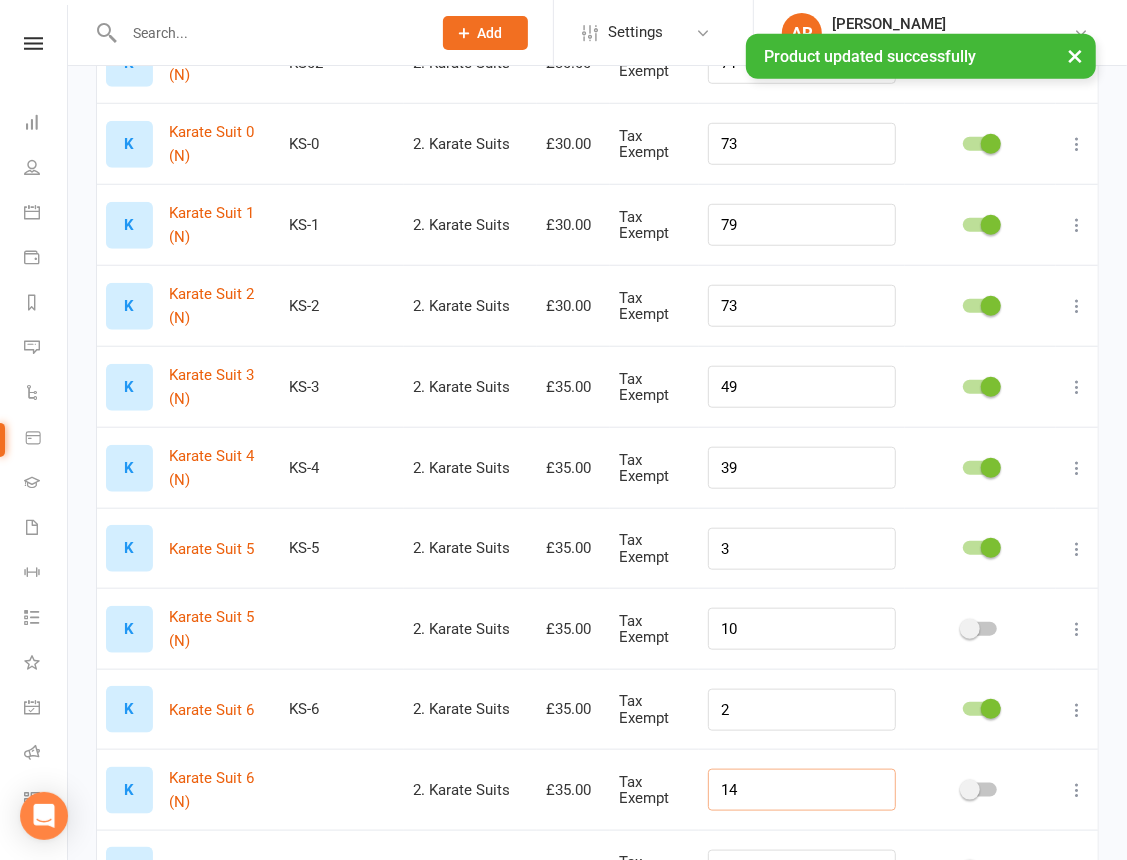 drag, startPoint x: 758, startPoint y: 786, endPoint x: 747, endPoint y: 787, distance: 11.045361 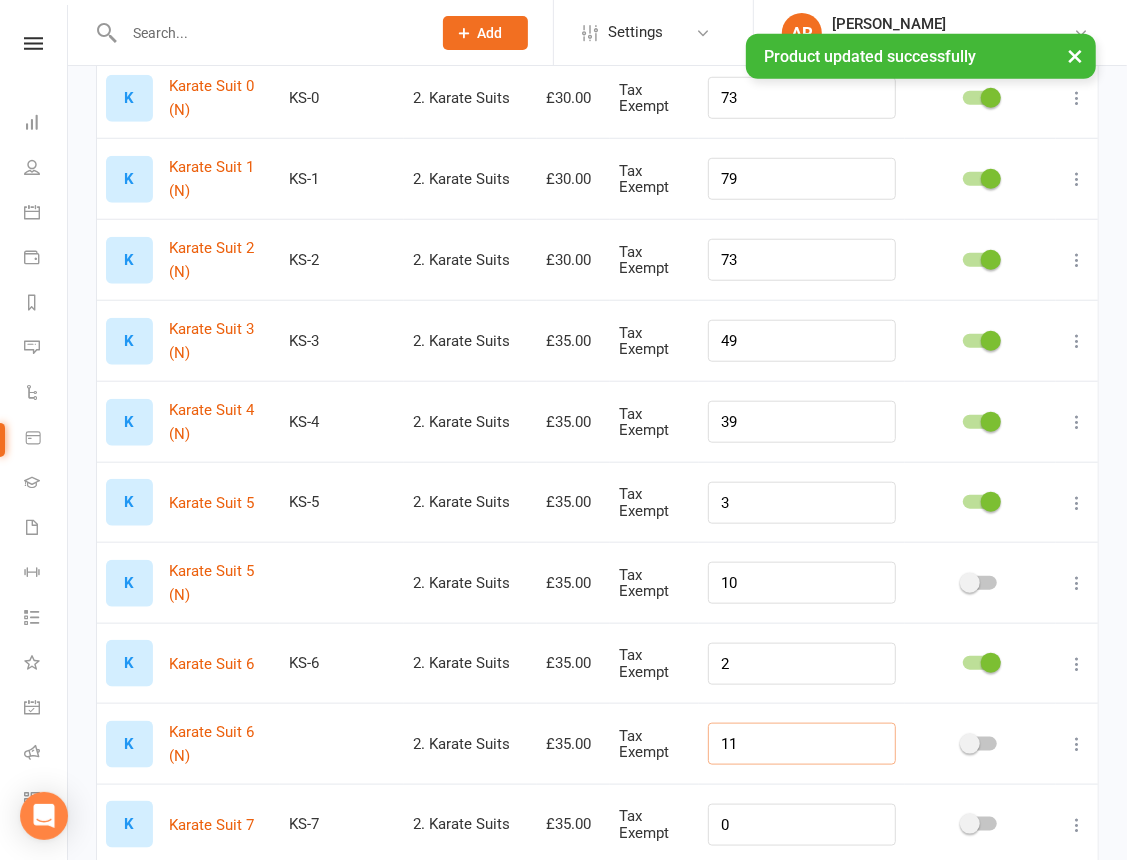 scroll, scrollTop: 909, scrollLeft: 0, axis: vertical 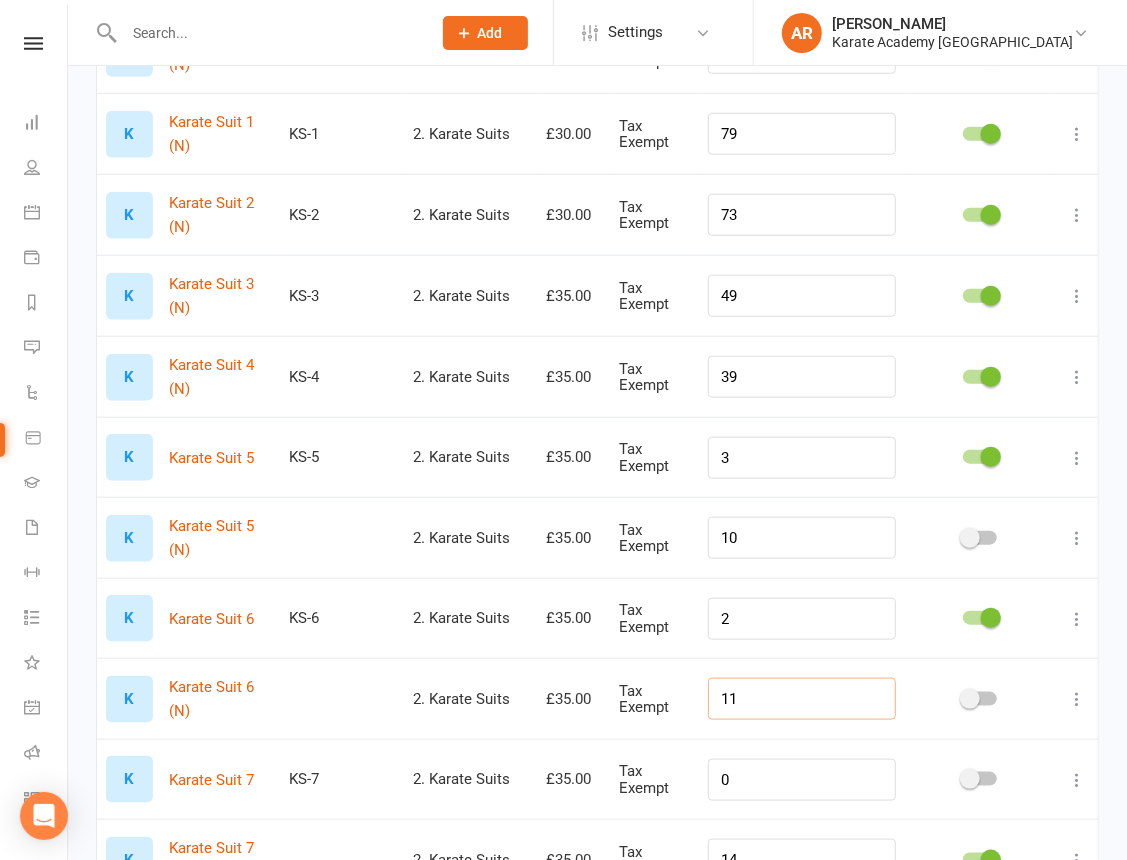type on "11" 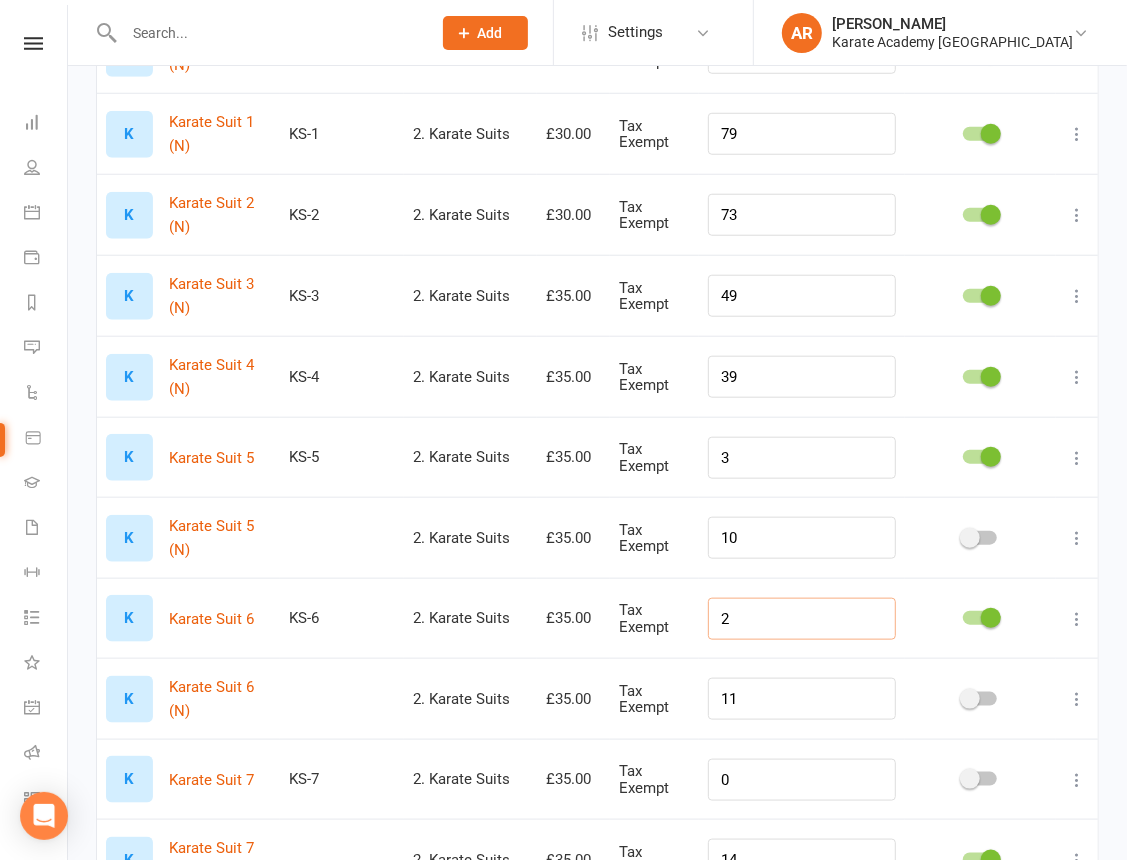 drag, startPoint x: 813, startPoint y: 608, endPoint x: 689, endPoint y: 596, distance: 124.57929 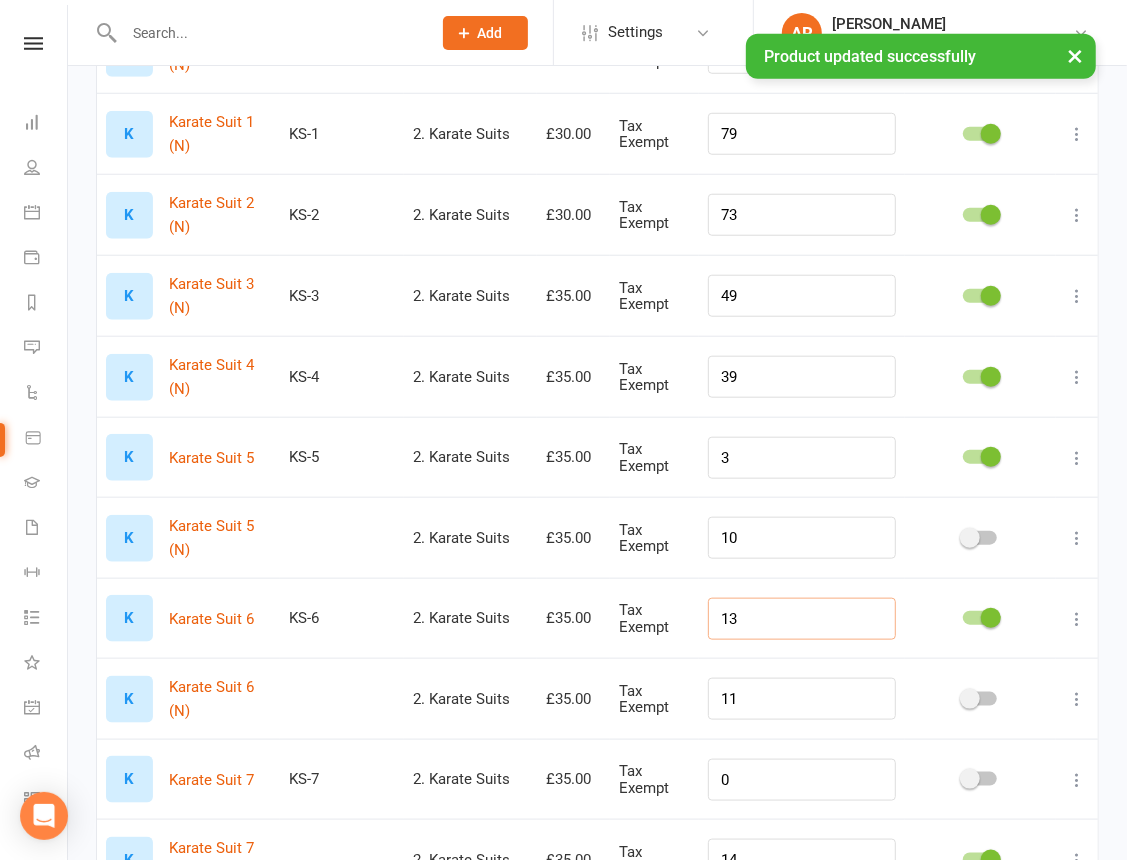 type on "13" 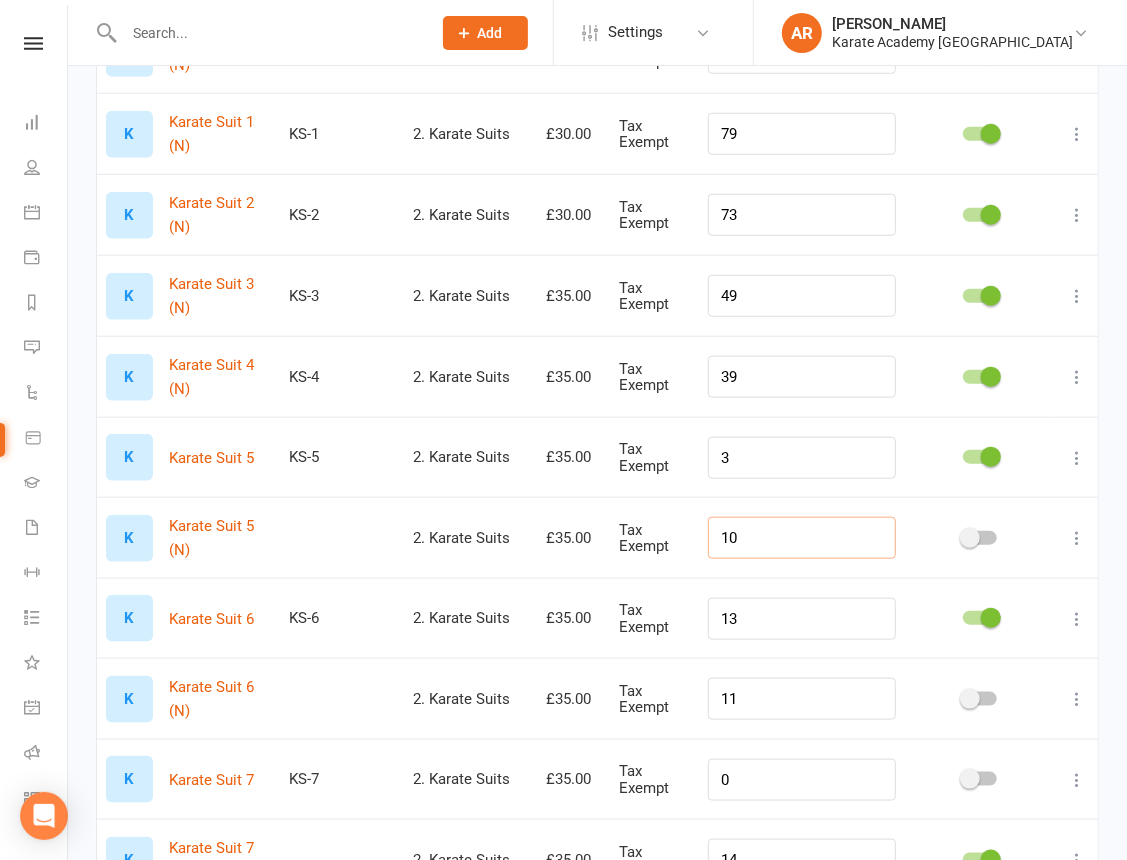 drag, startPoint x: 831, startPoint y: 520, endPoint x: 731, endPoint y: 521, distance: 100.005 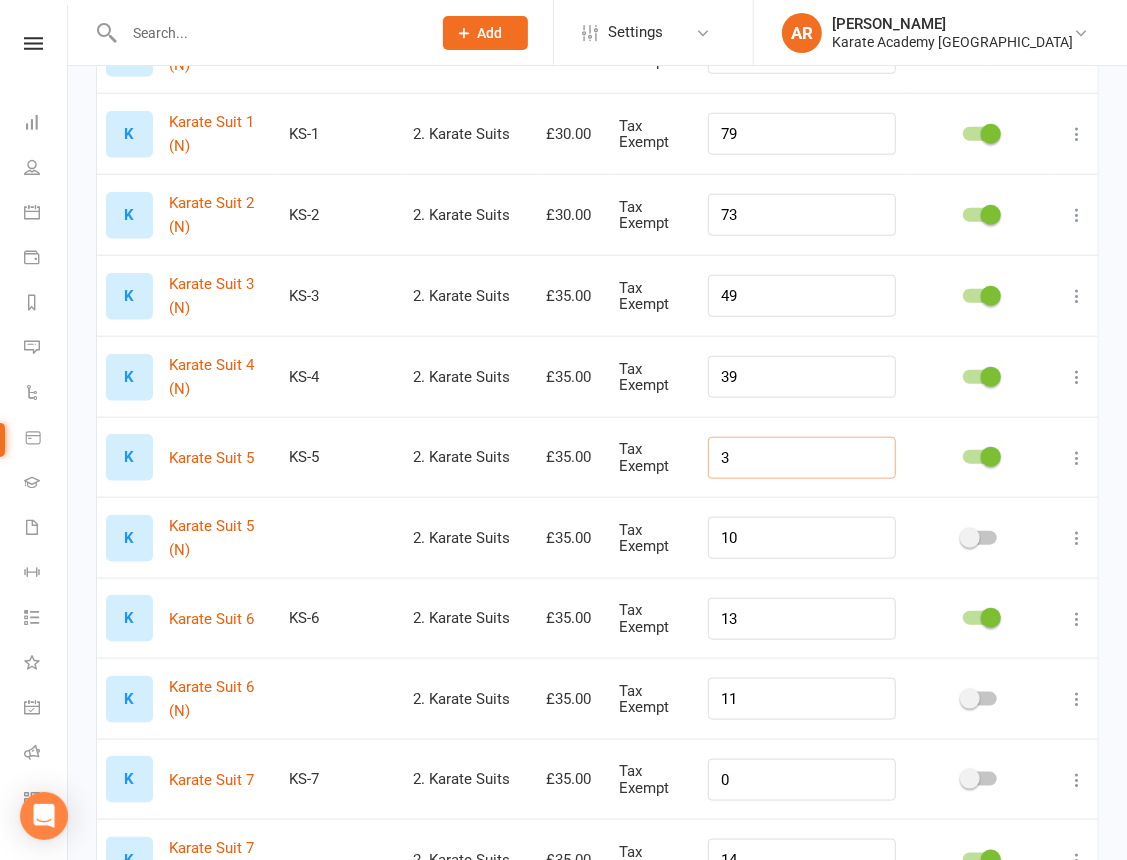 drag, startPoint x: 767, startPoint y: 453, endPoint x: 741, endPoint y: 455, distance: 26.076809 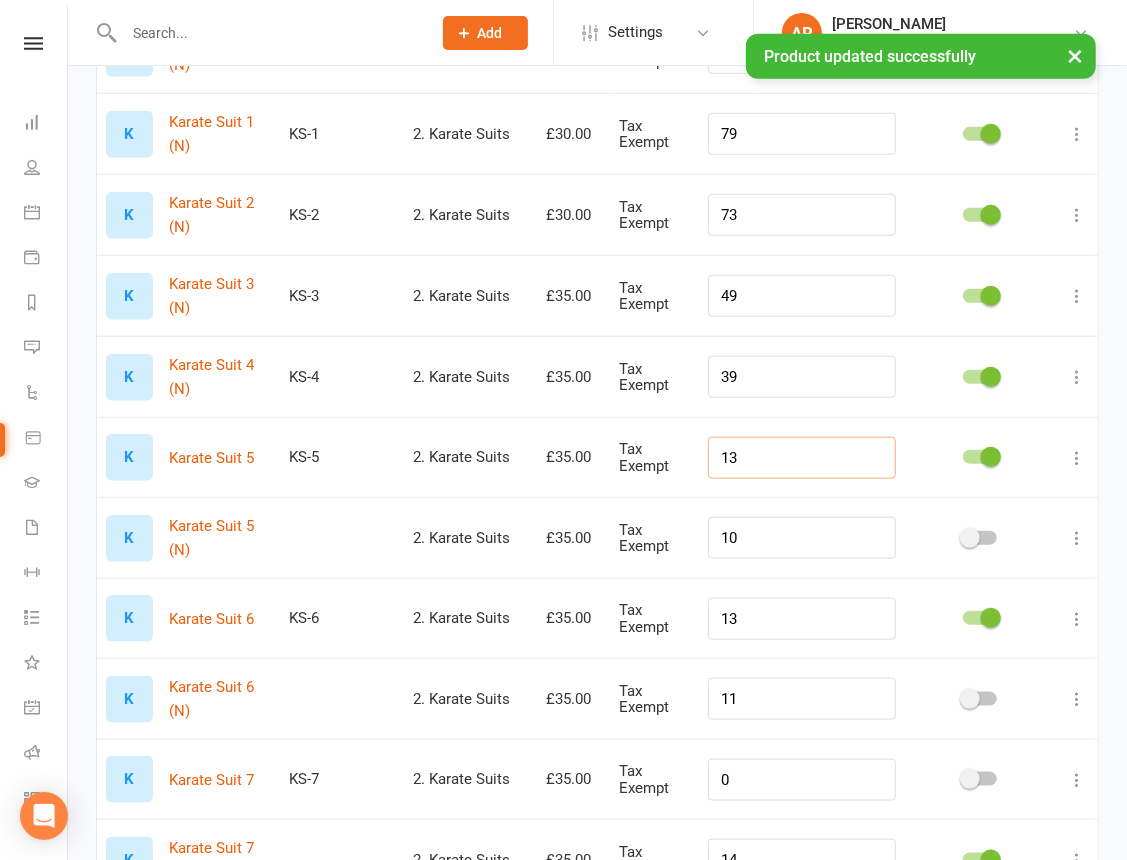 type on "13" 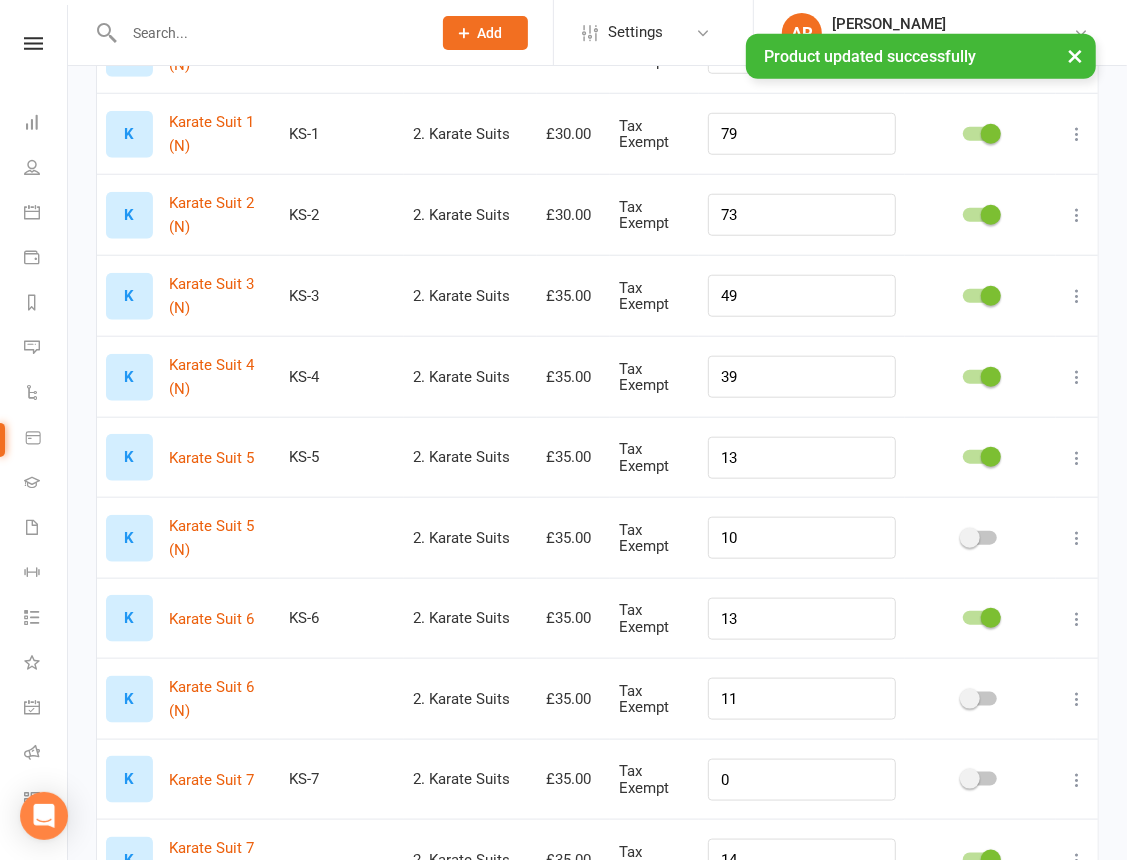 click at bounding box center [1077, 538] 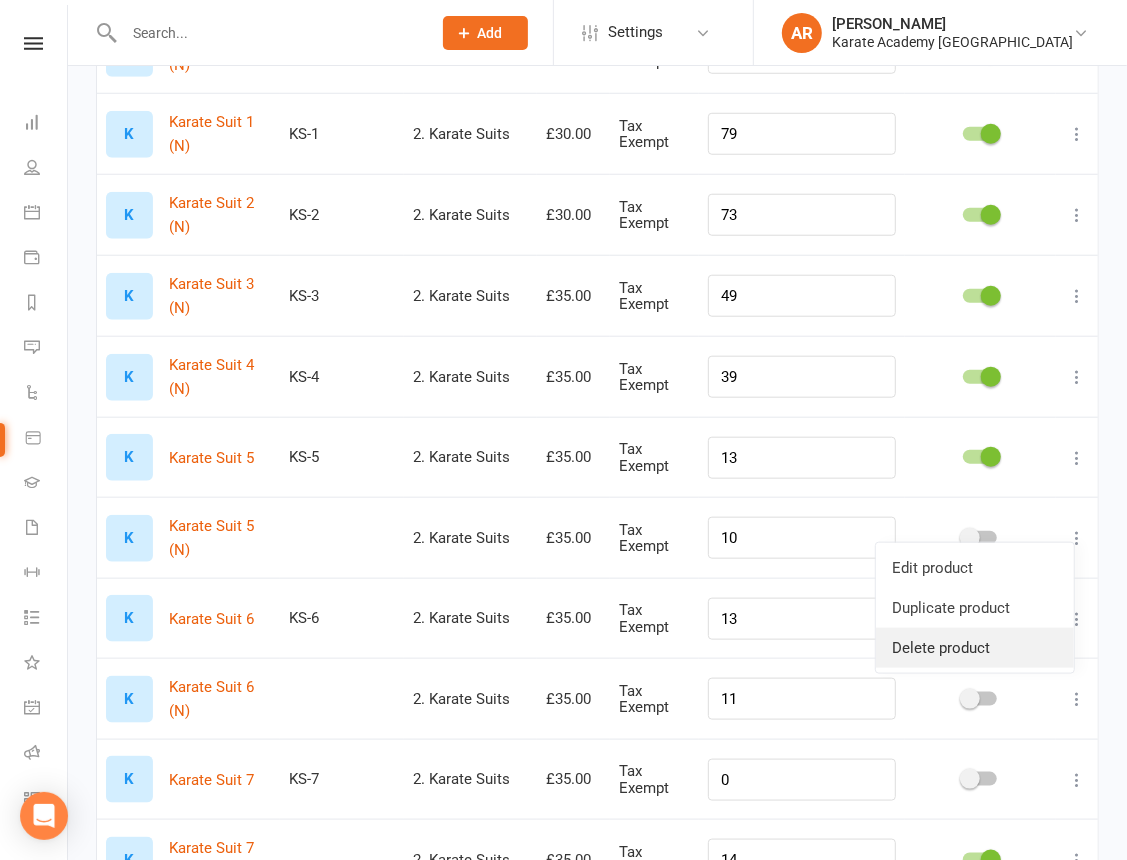 click on "Delete product" at bounding box center [975, 648] 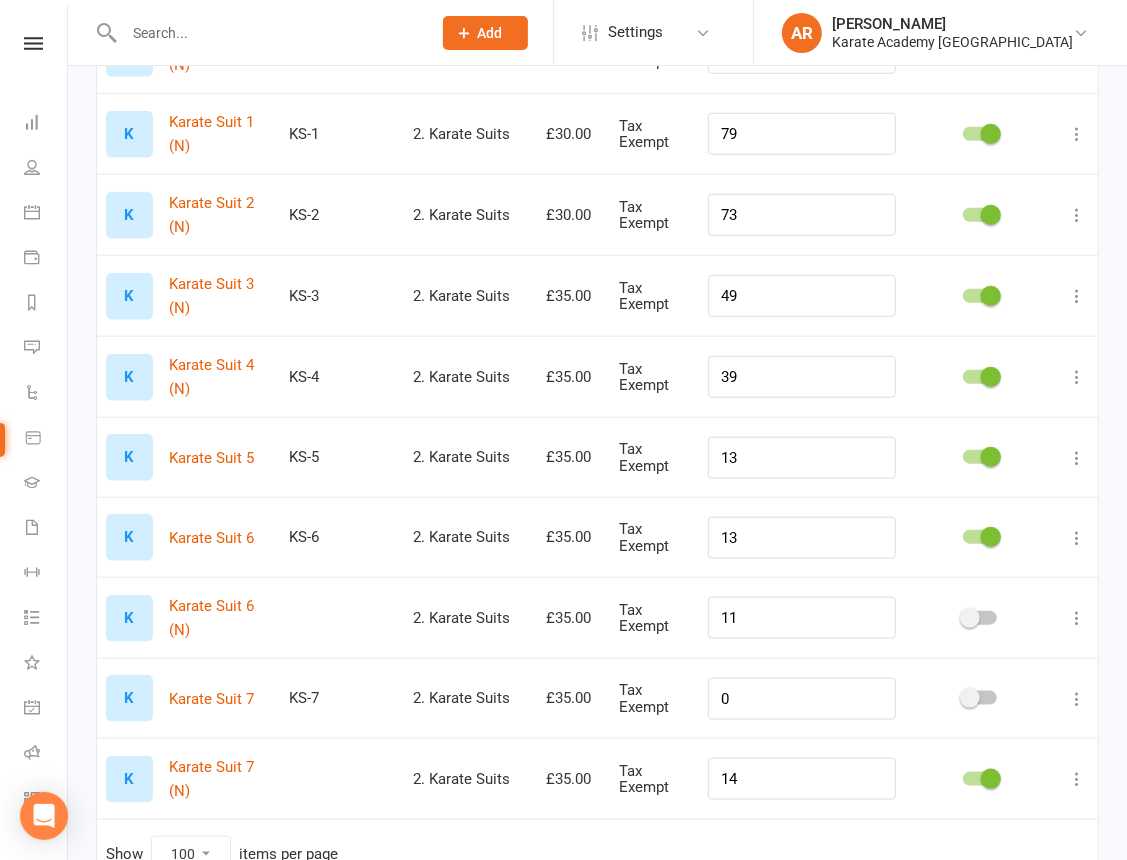 click at bounding box center (1077, 618) 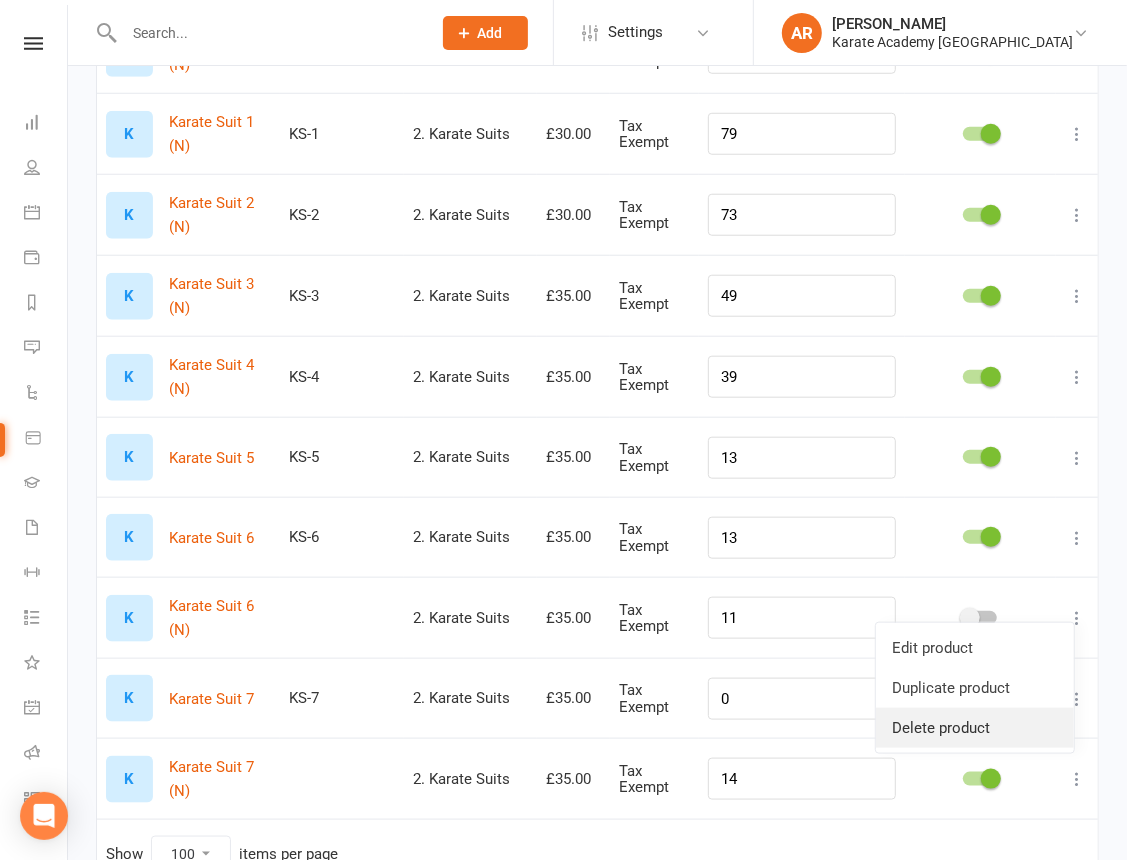 click on "Delete product" at bounding box center [975, 728] 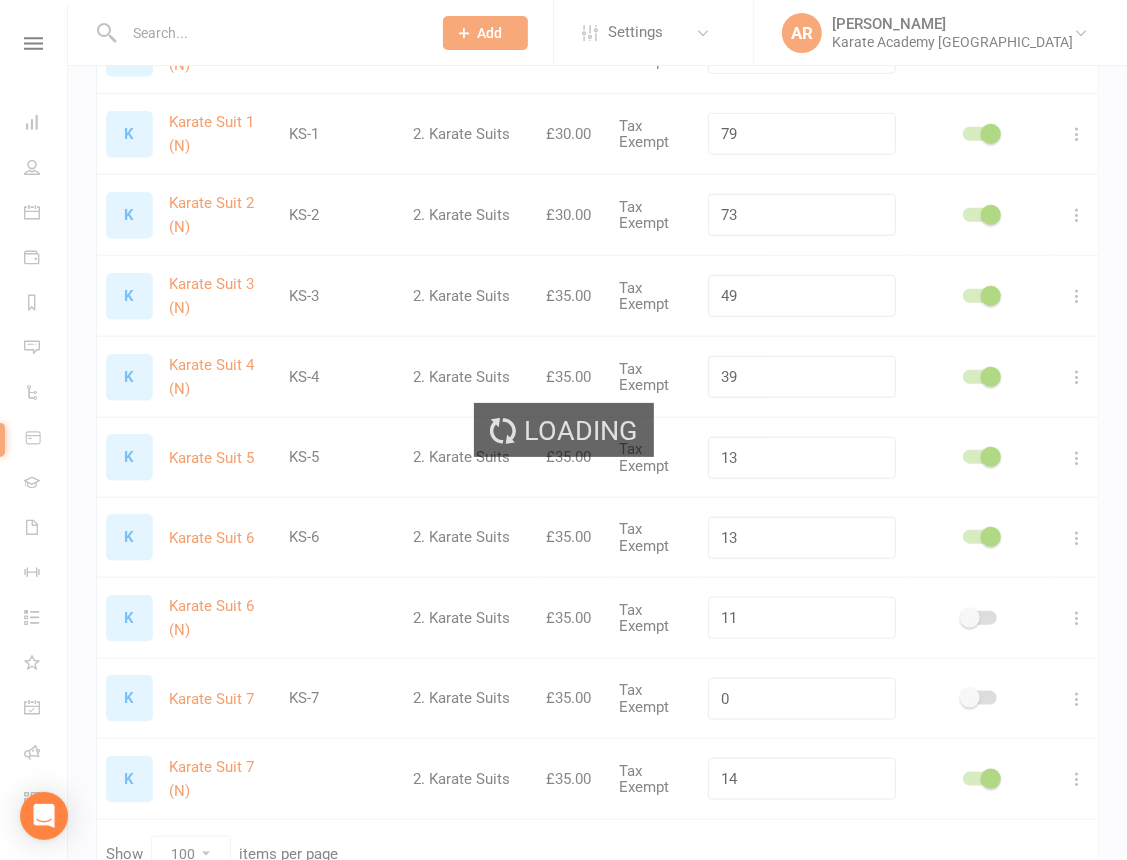 scroll, scrollTop: 904, scrollLeft: 0, axis: vertical 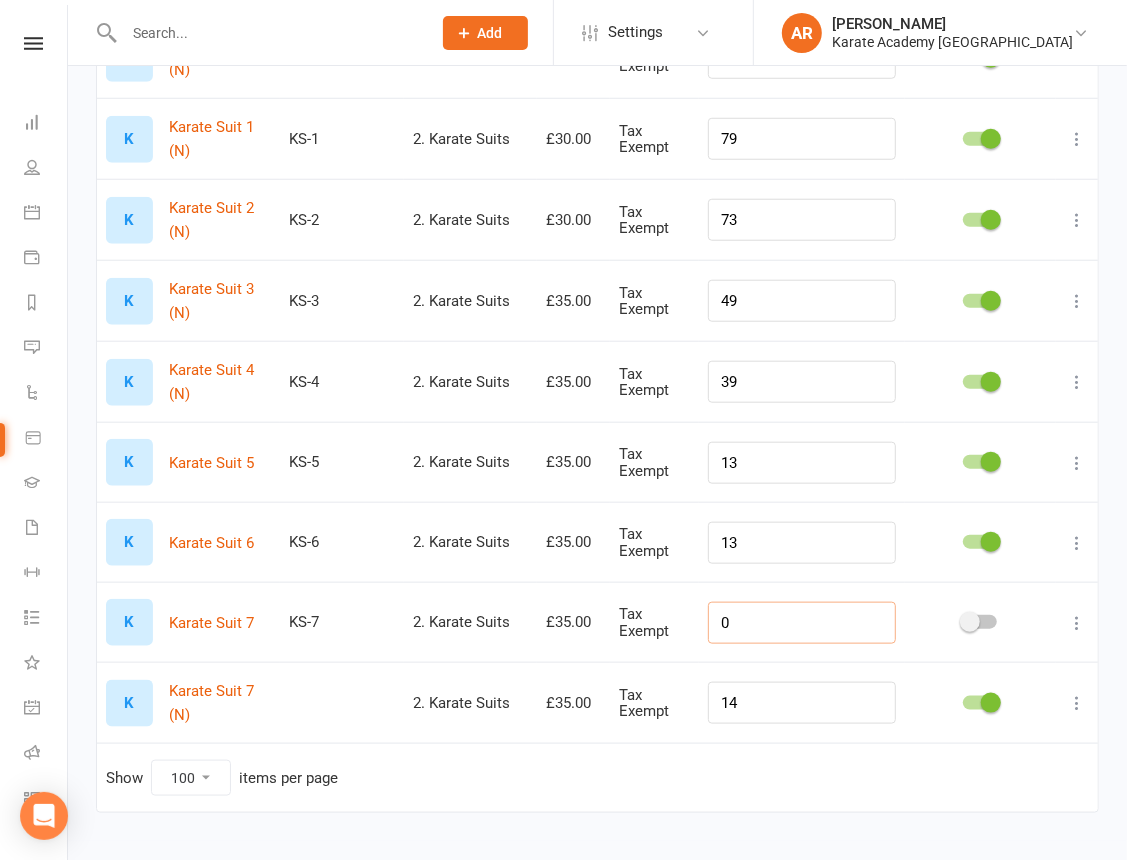 drag, startPoint x: 782, startPoint y: 612, endPoint x: 716, endPoint y: 611, distance: 66.007576 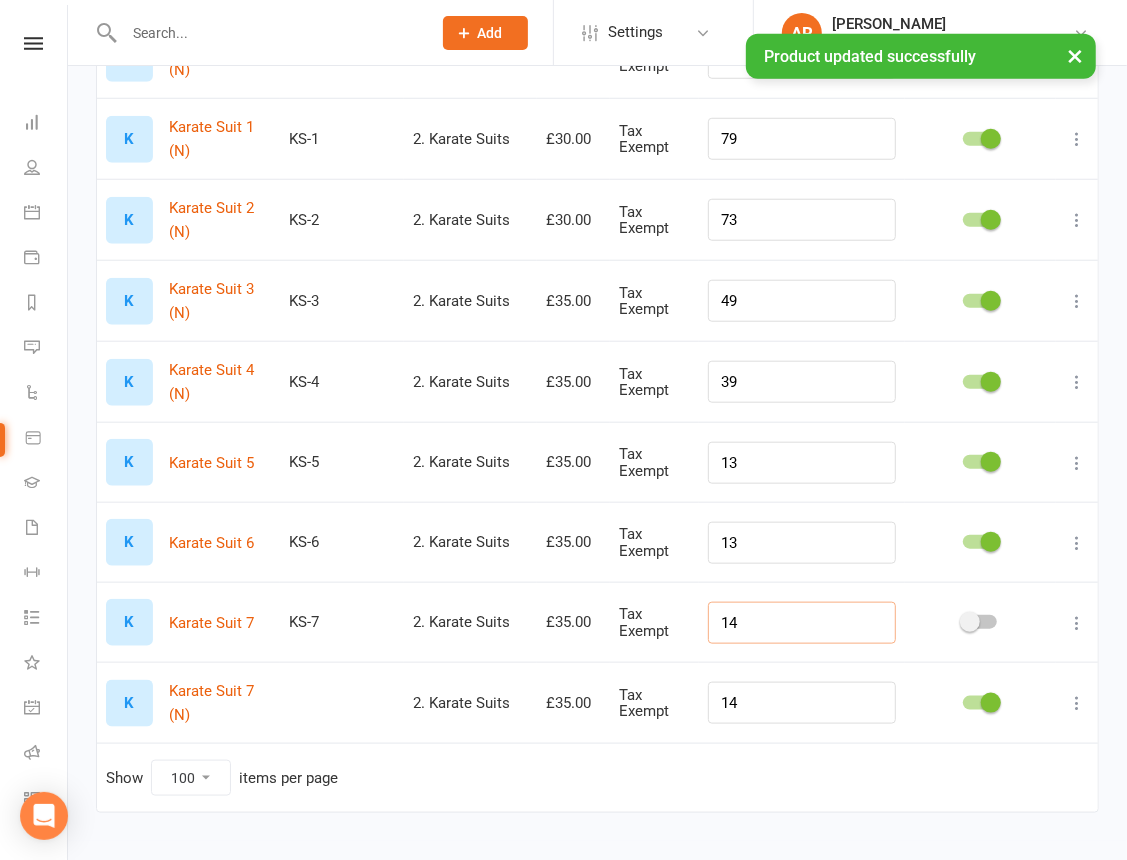 type on "14" 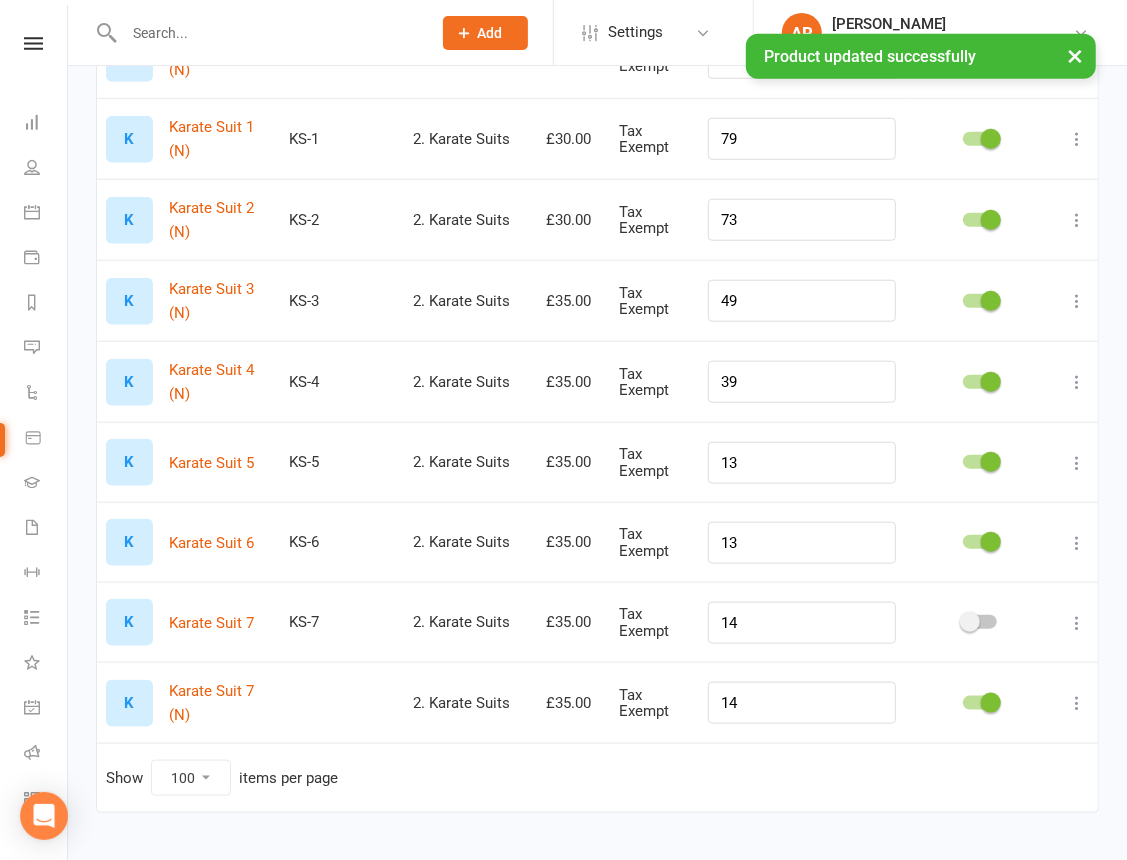 click at bounding box center [1077, 703] 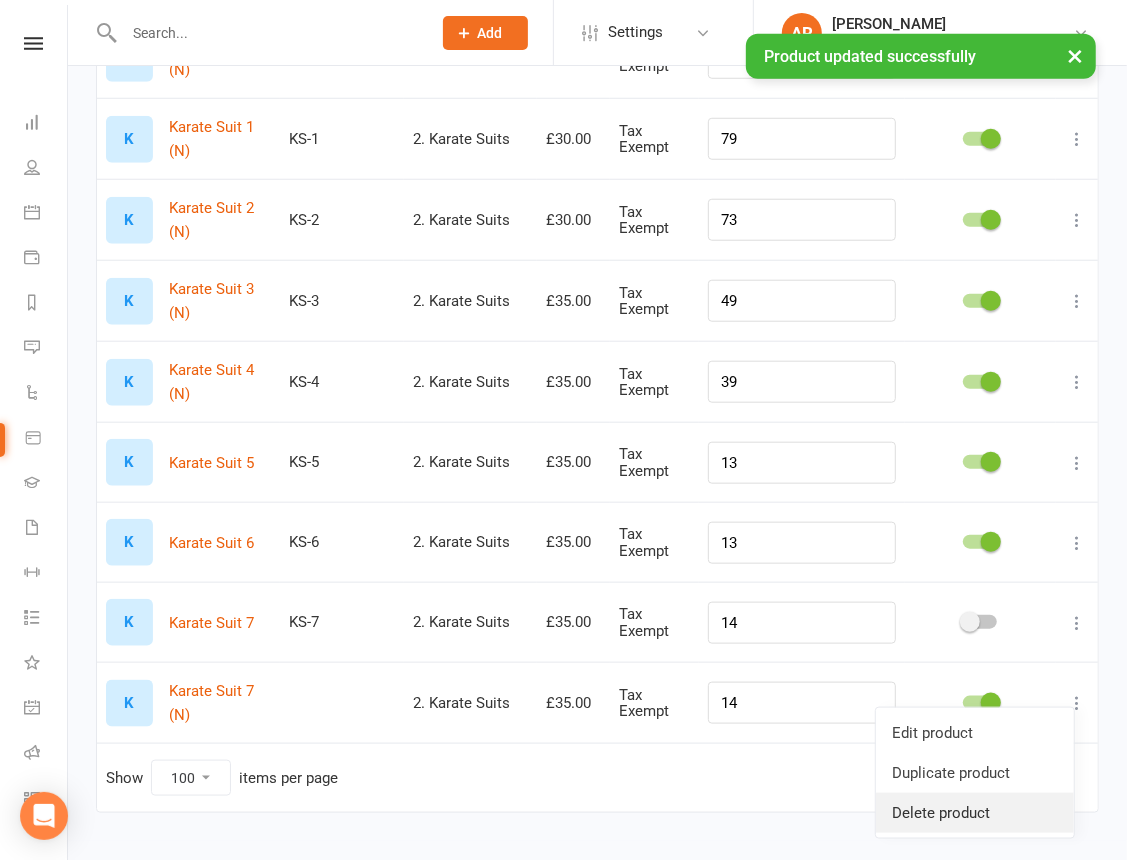 click on "Delete product" at bounding box center [975, 813] 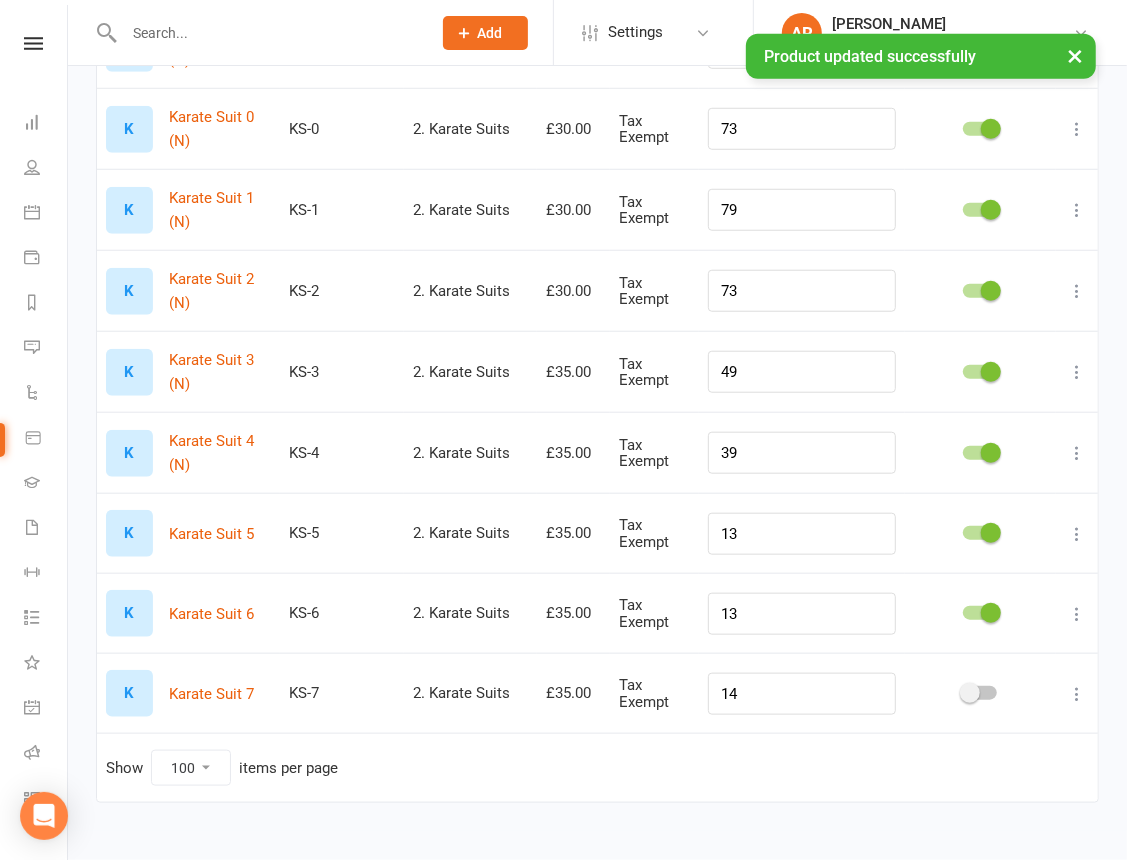 scroll, scrollTop: 824, scrollLeft: 0, axis: vertical 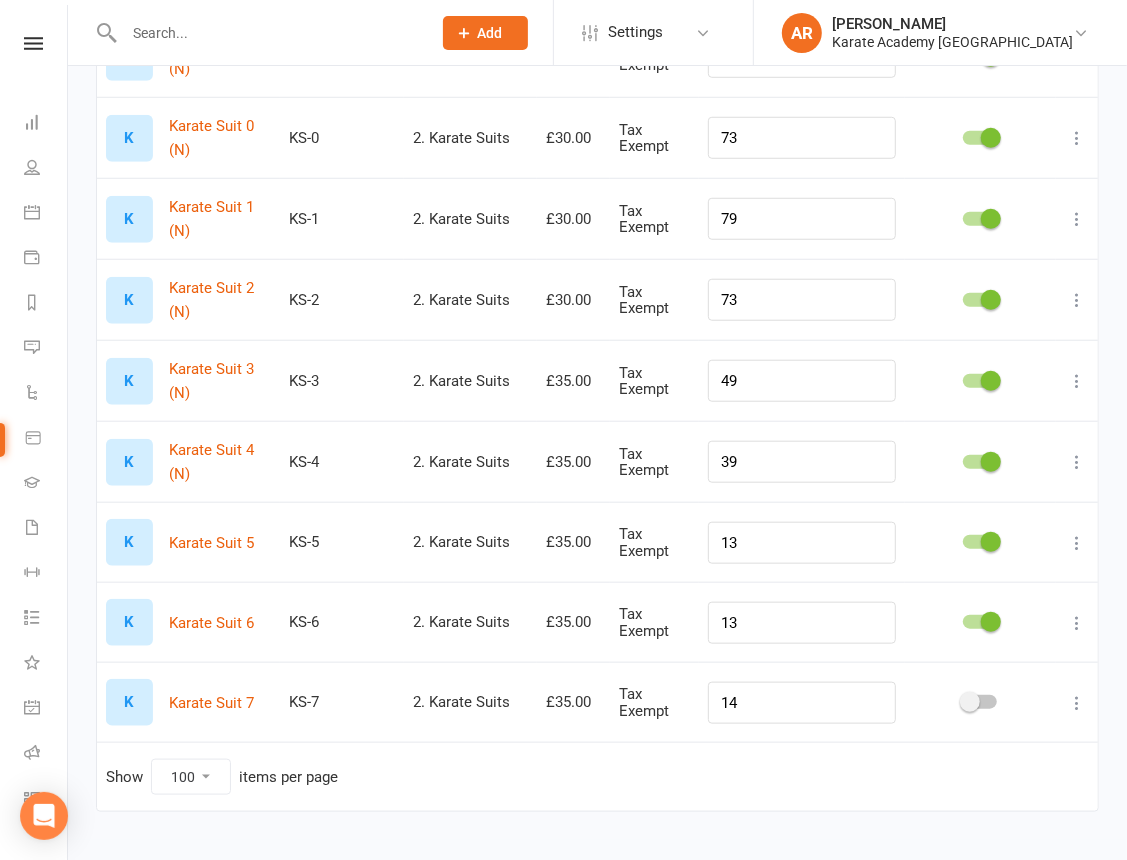 click at bounding box center (1077, 703) 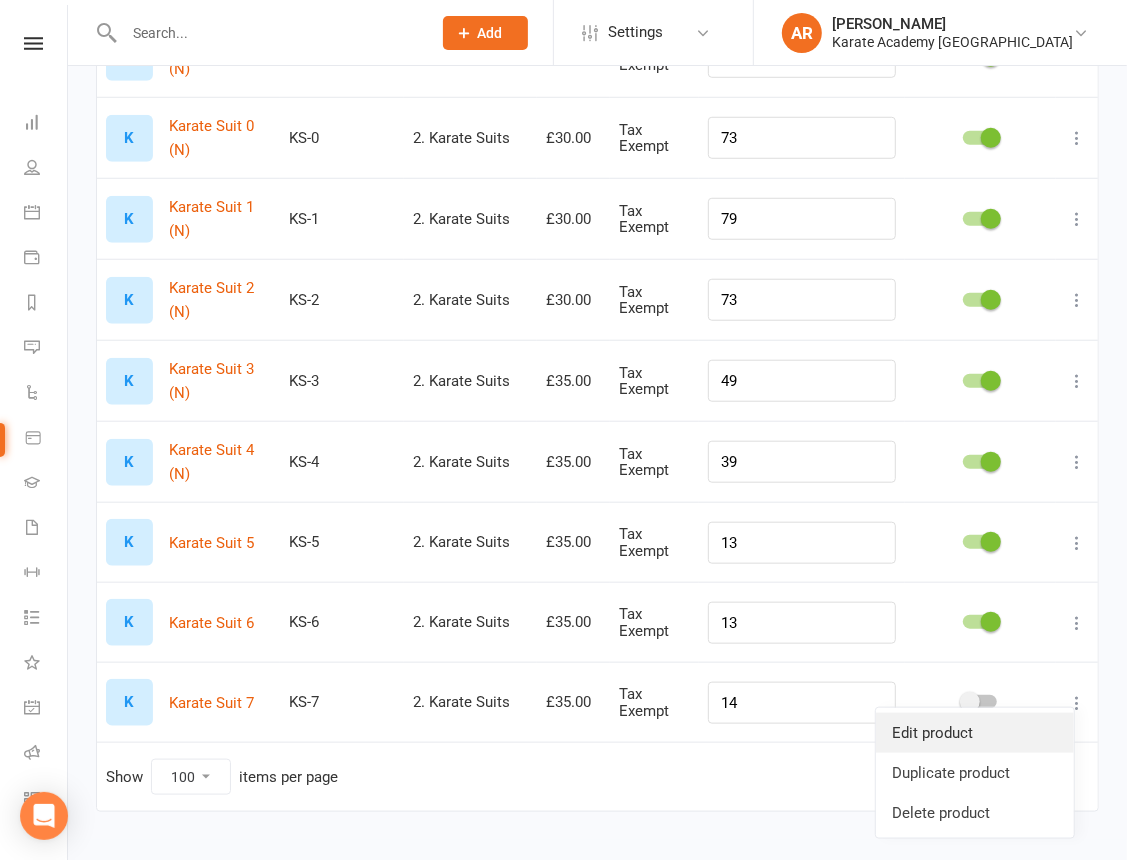 click on "Edit product" at bounding box center (975, 733) 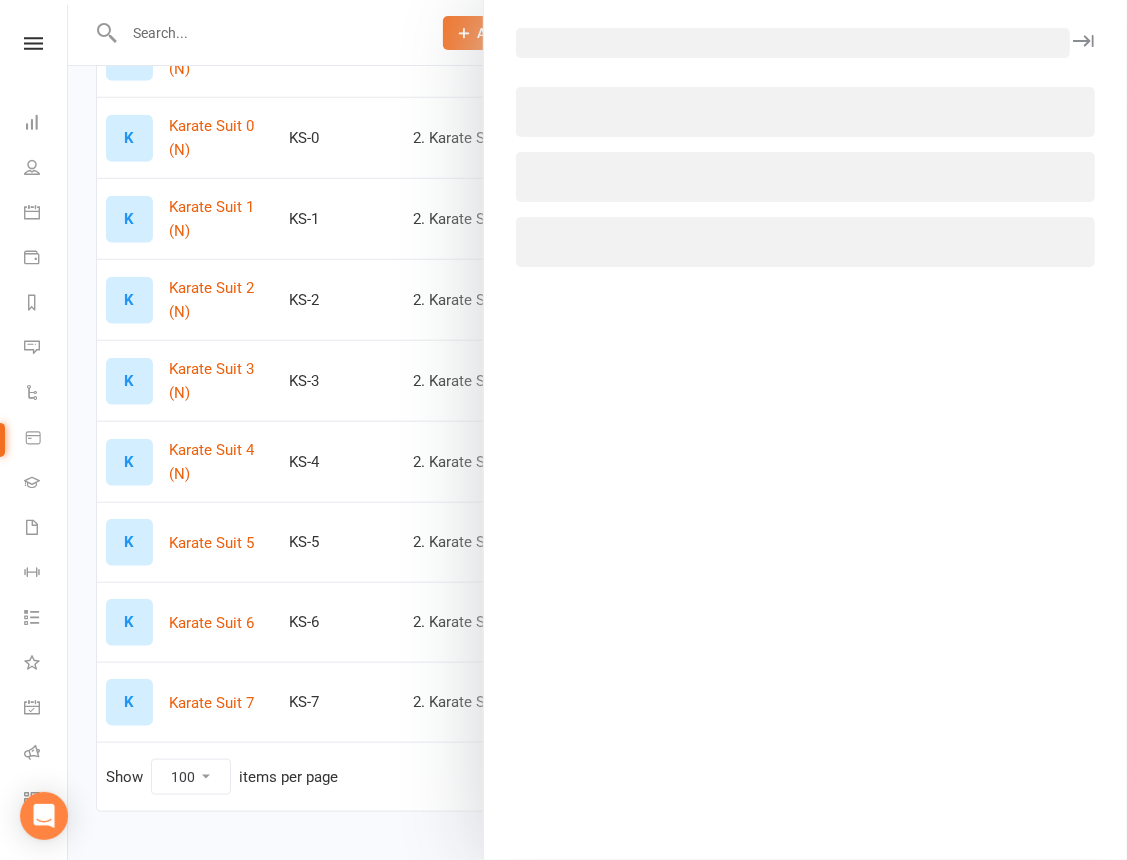 select on "1480" 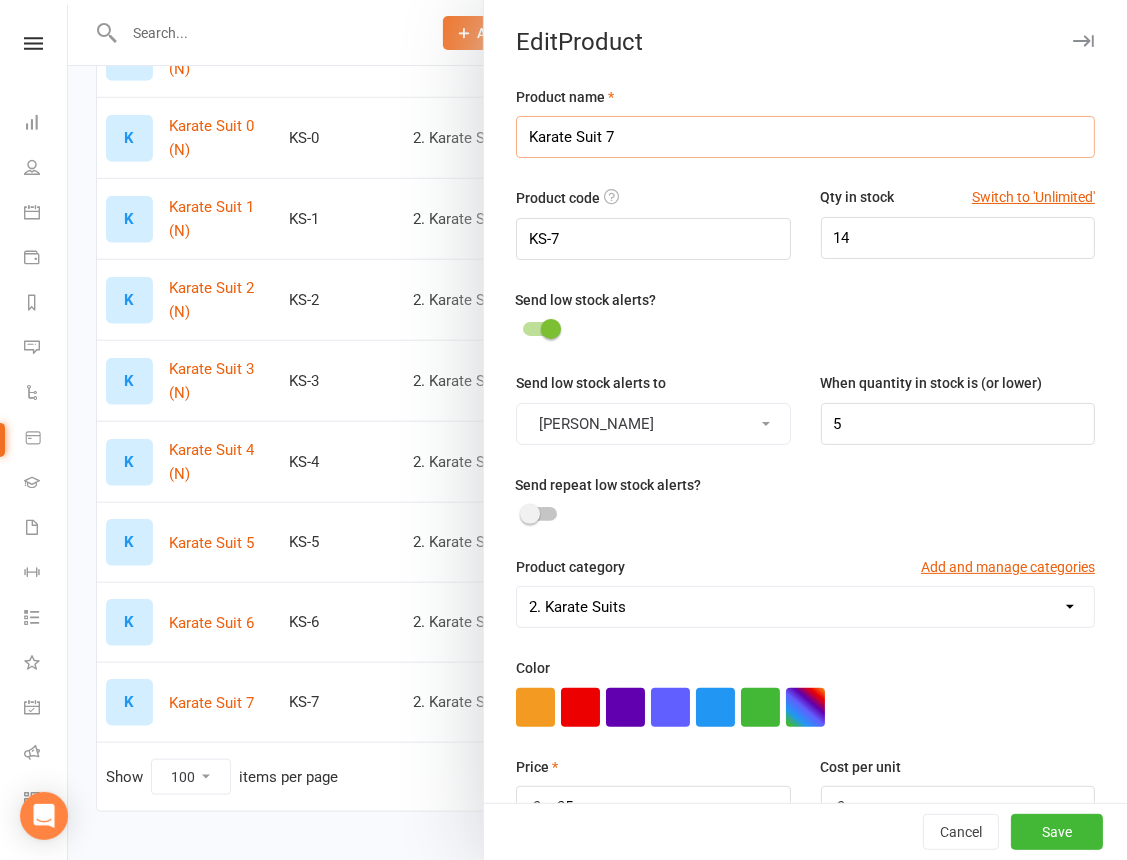 click on "Karate Suit 7" at bounding box center [805, 137] 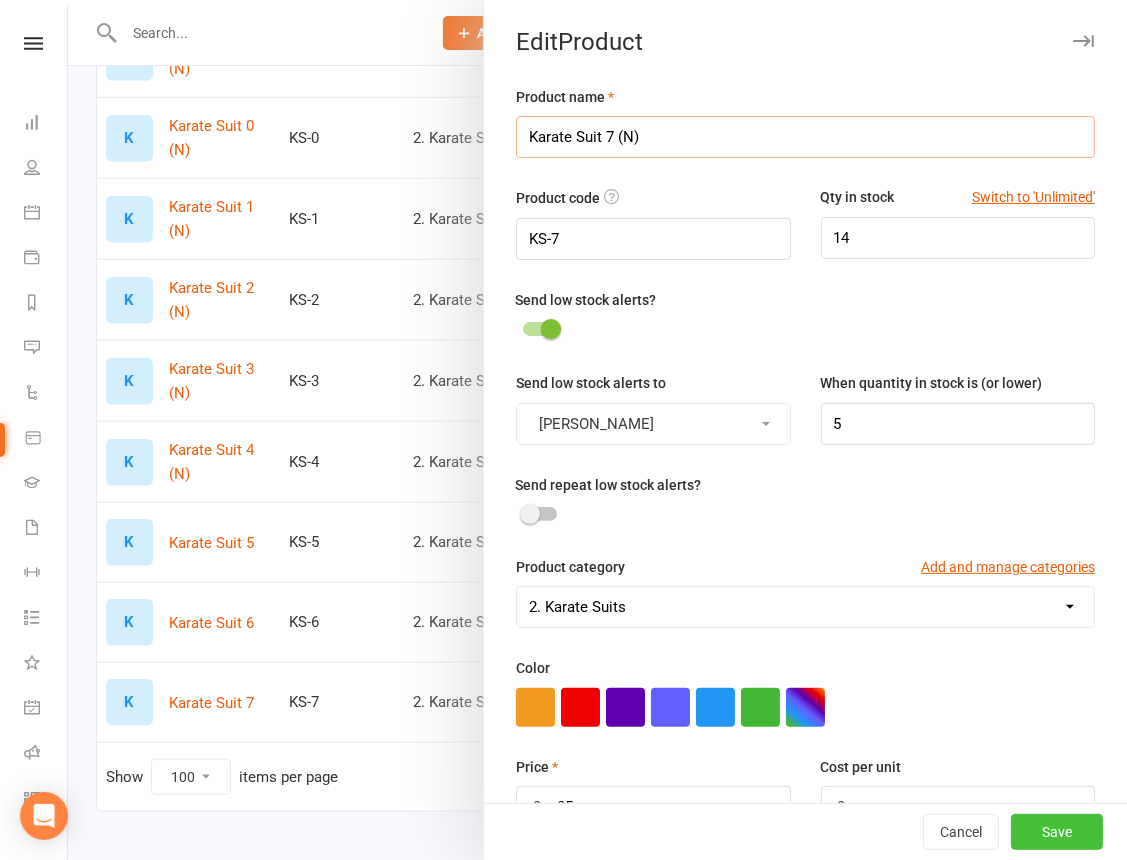 type on "Karate Suit 7 (N)" 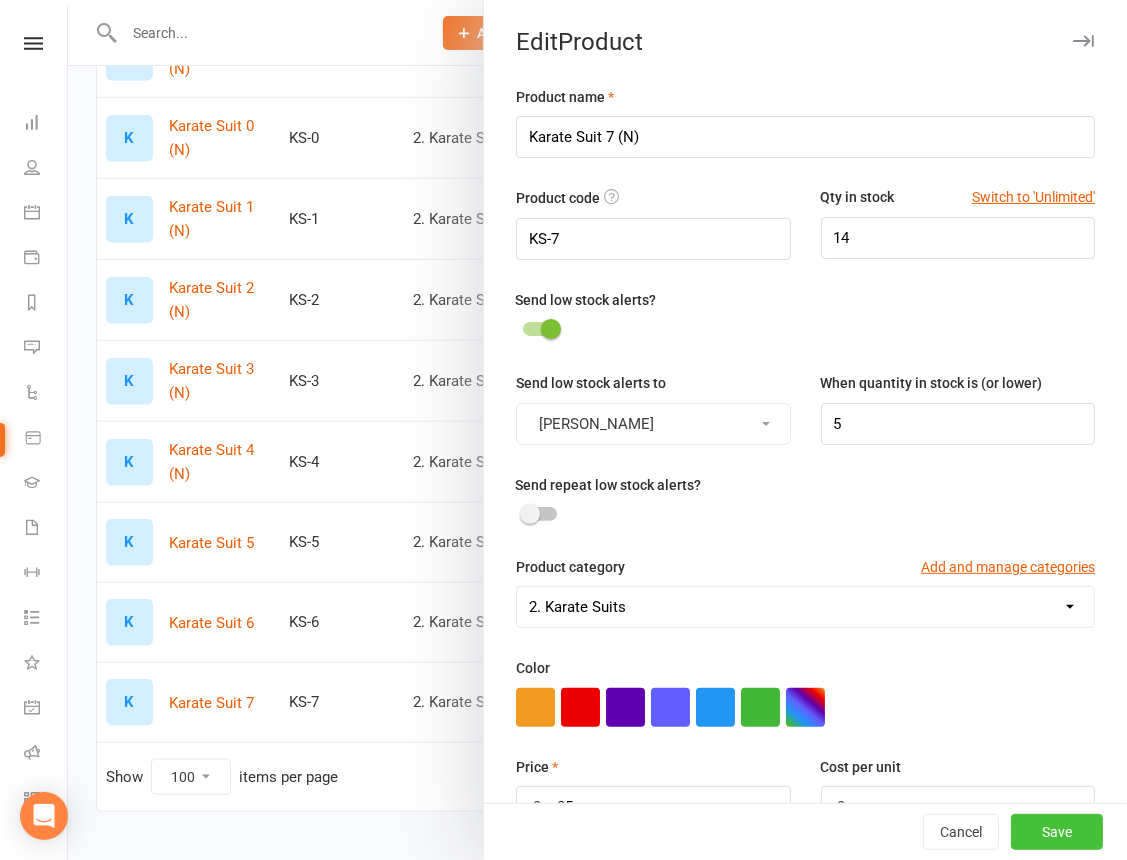 click on "Save" at bounding box center (1057, 832) 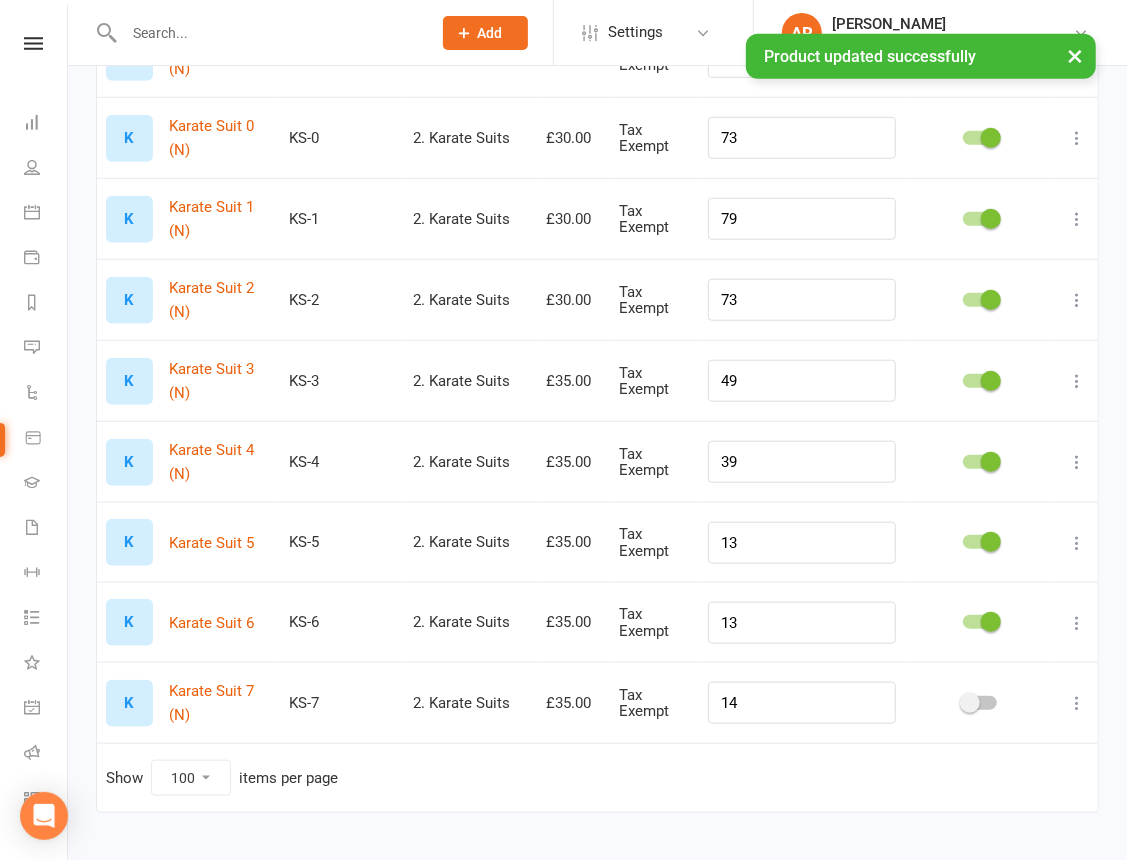 click at bounding box center (980, 703) 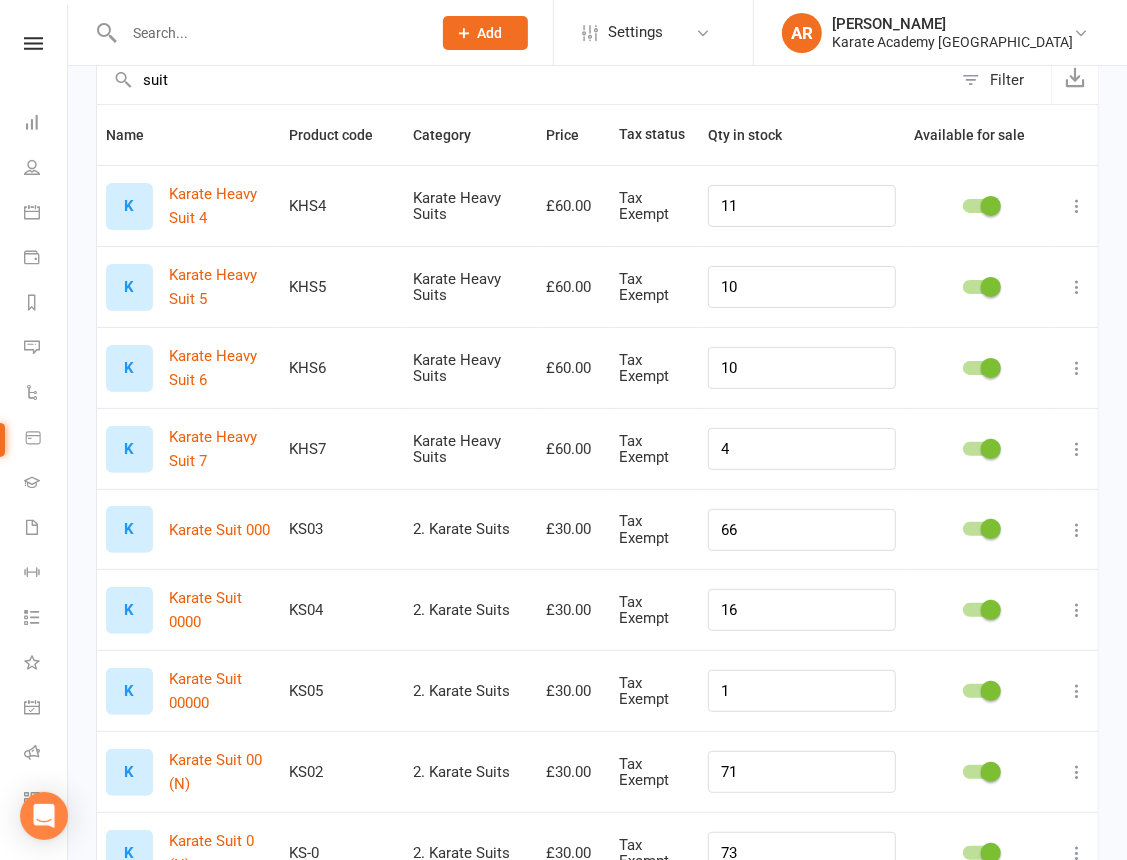 scroll, scrollTop: 97, scrollLeft: 0, axis: vertical 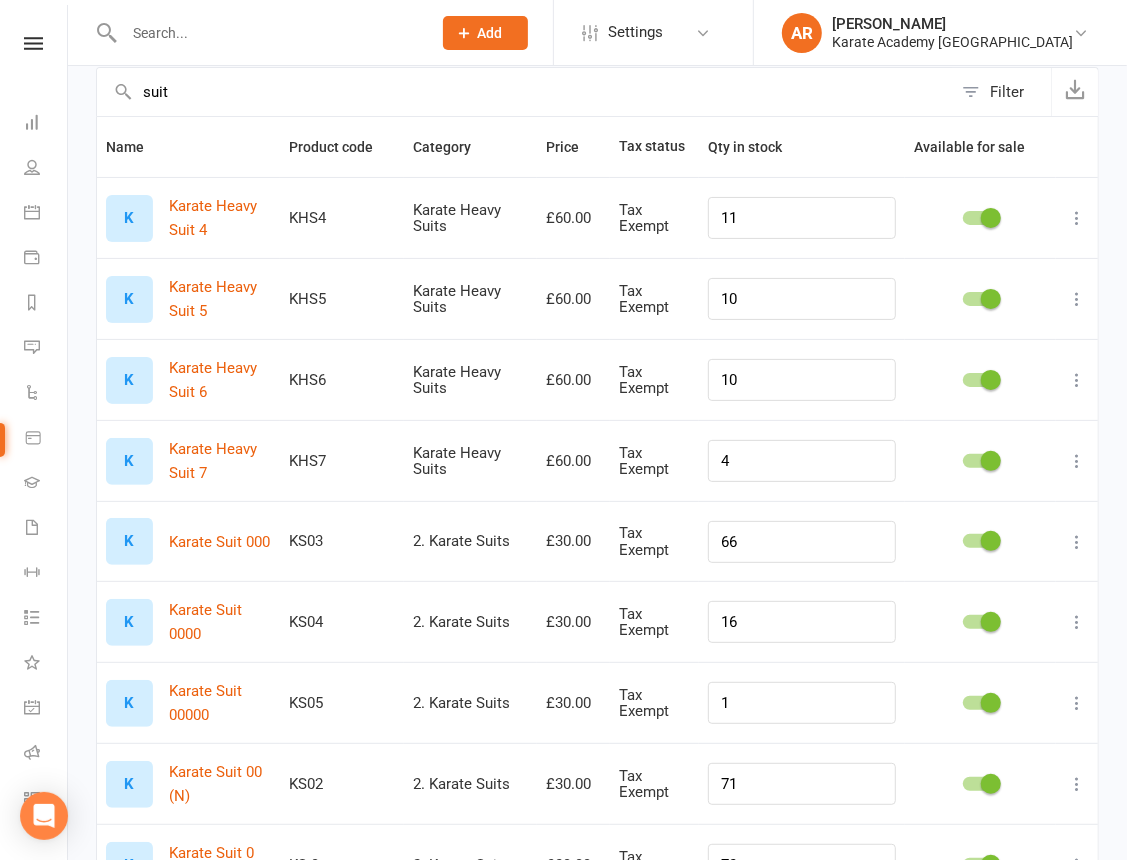 click at bounding box center (980, 298) 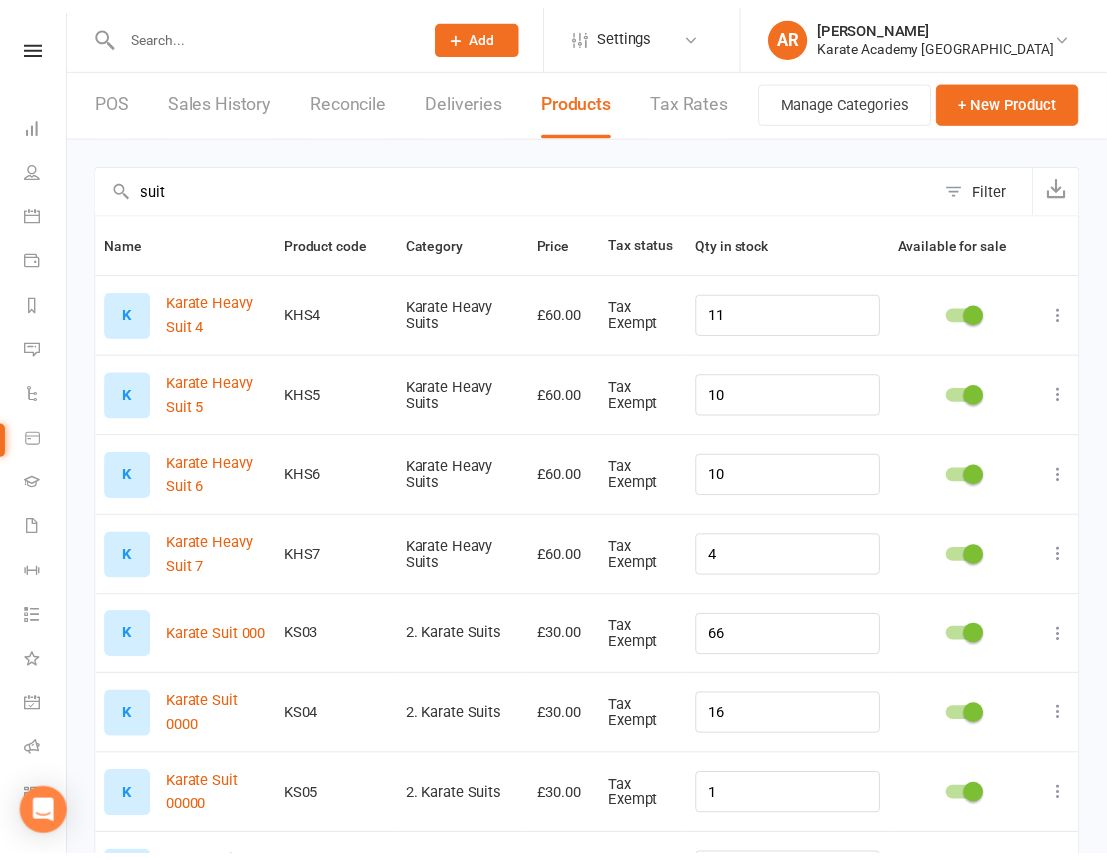 scroll, scrollTop: 0, scrollLeft: 0, axis: both 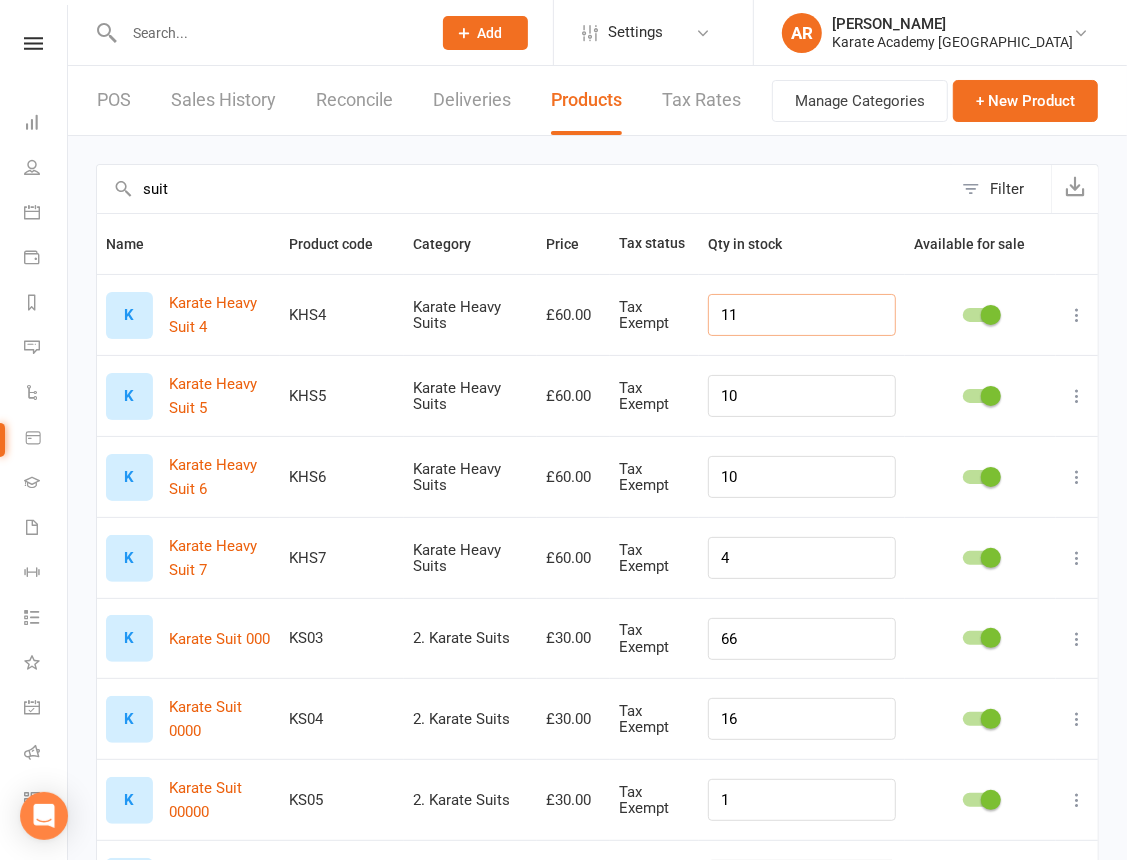 drag, startPoint x: 770, startPoint y: 306, endPoint x: 655, endPoint y: 302, distance: 115.06954 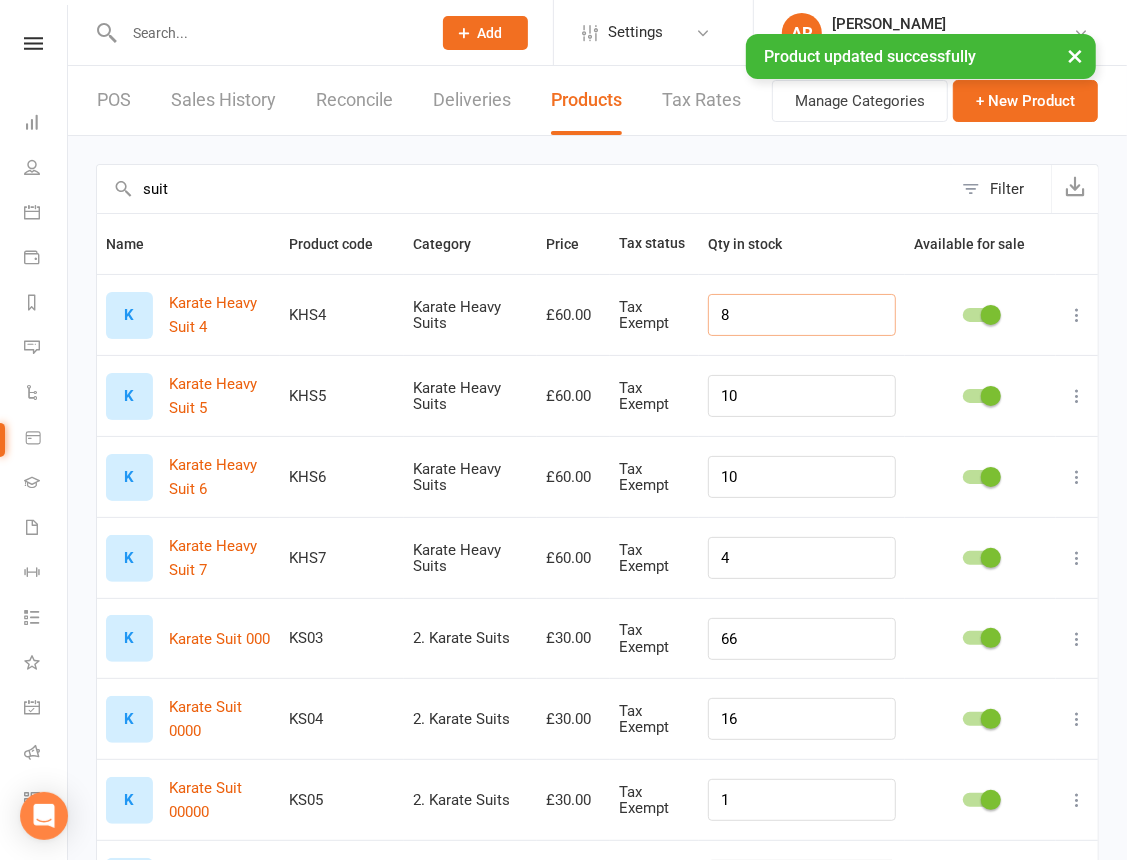 type on "8" 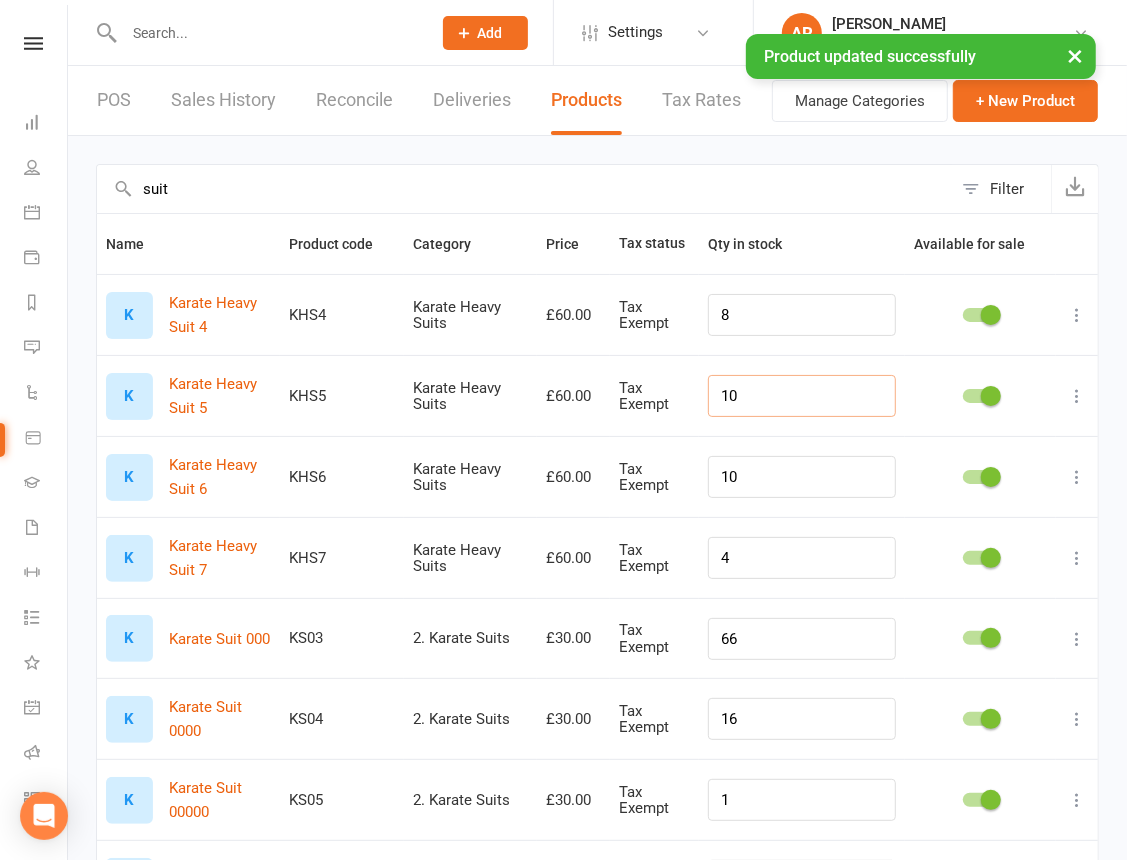 drag, startPoint x: 804, startPoint y: 396, endPoint x: 672, endPoint y: 398, distance: 132.01515 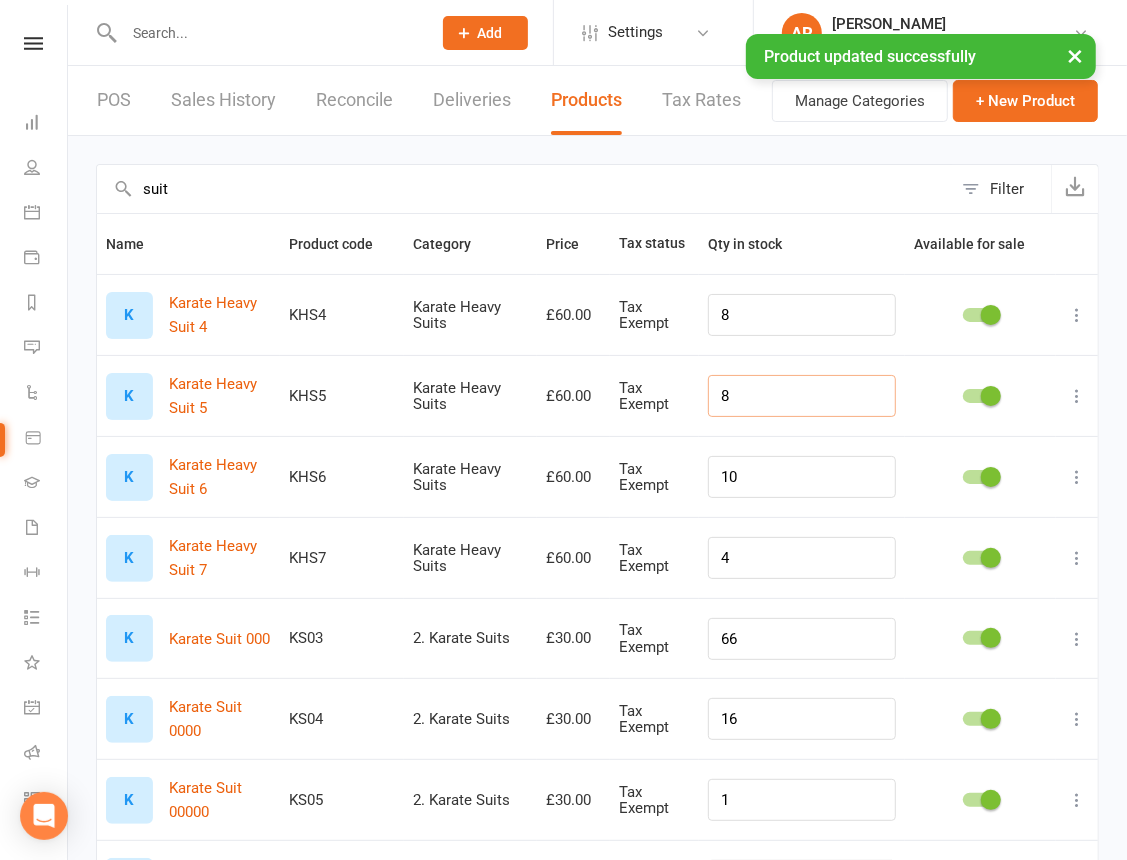 type on "8" 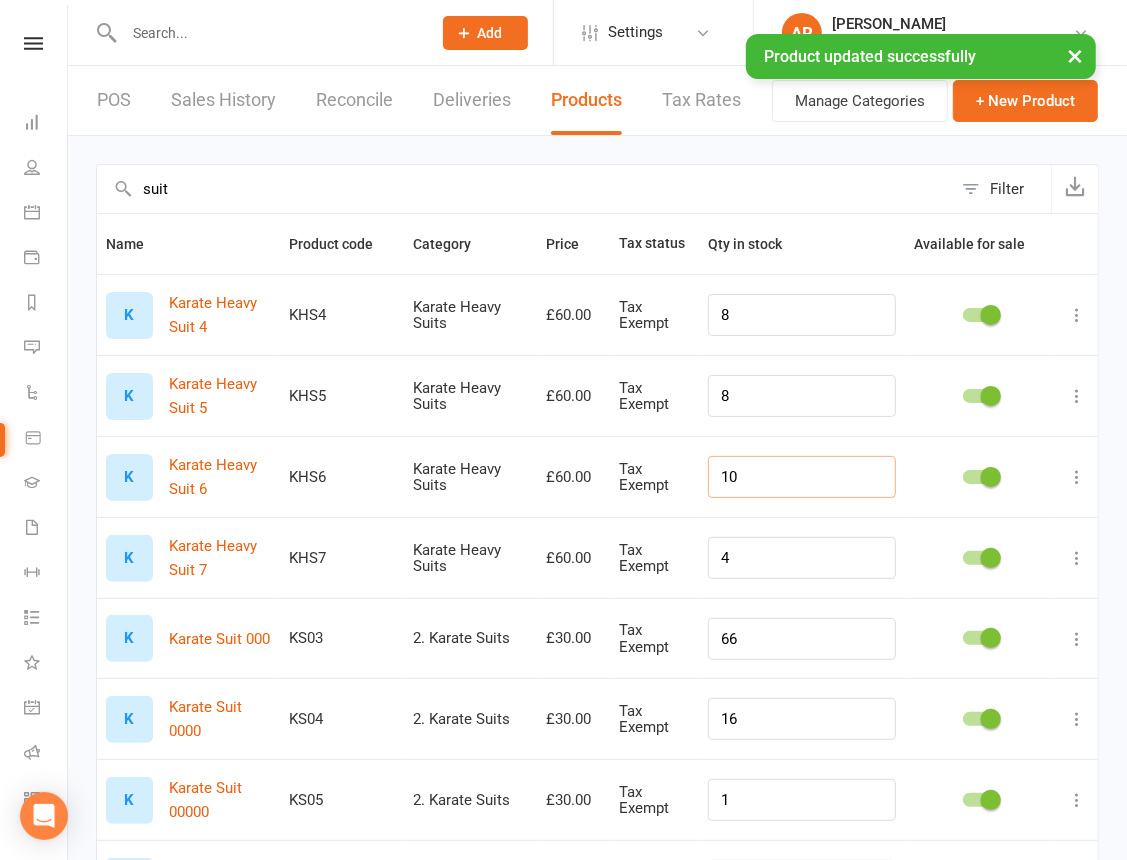 drag, startPoint x: 804, startPoint y: 475, endPoint x: 685, endPoint y: 471, distance: 119.06721 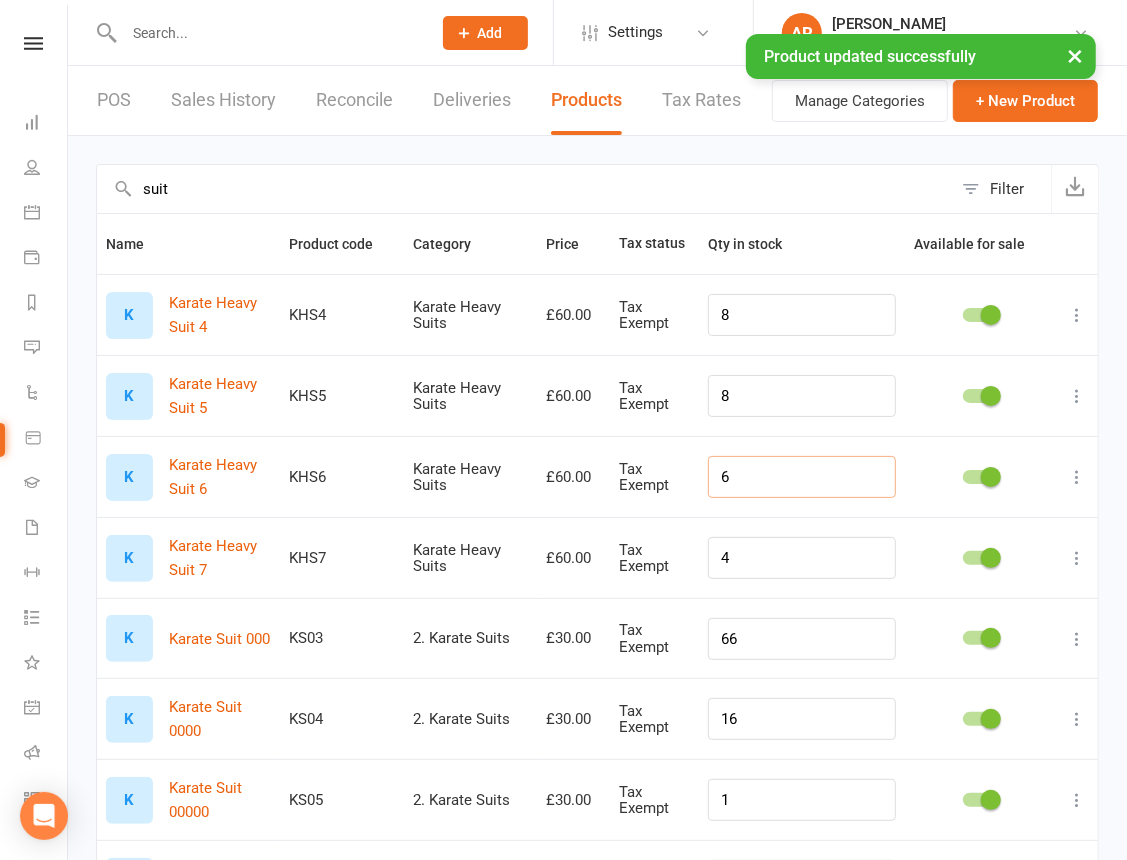 type on "6" 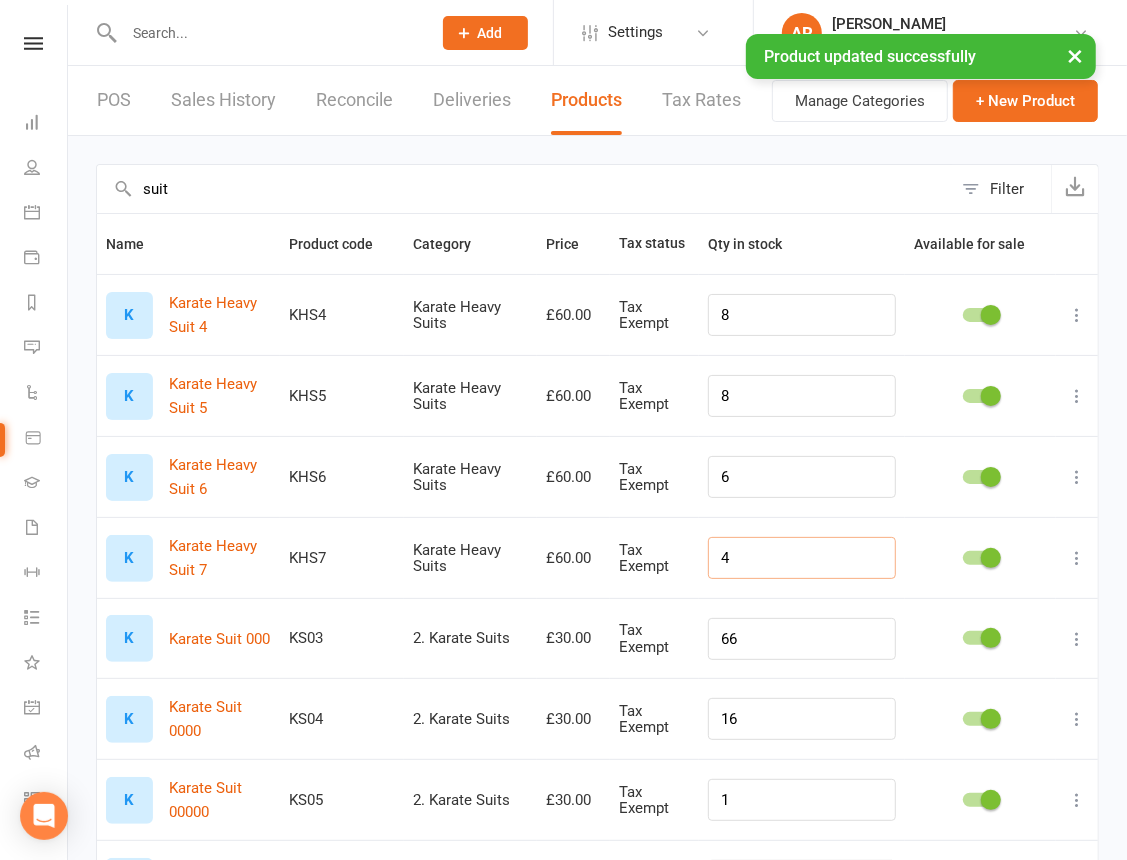 drag, startPoint x: 770, startPoint y: 571, endPoint x: 725, endPoint y: 557, distance: 47.127487 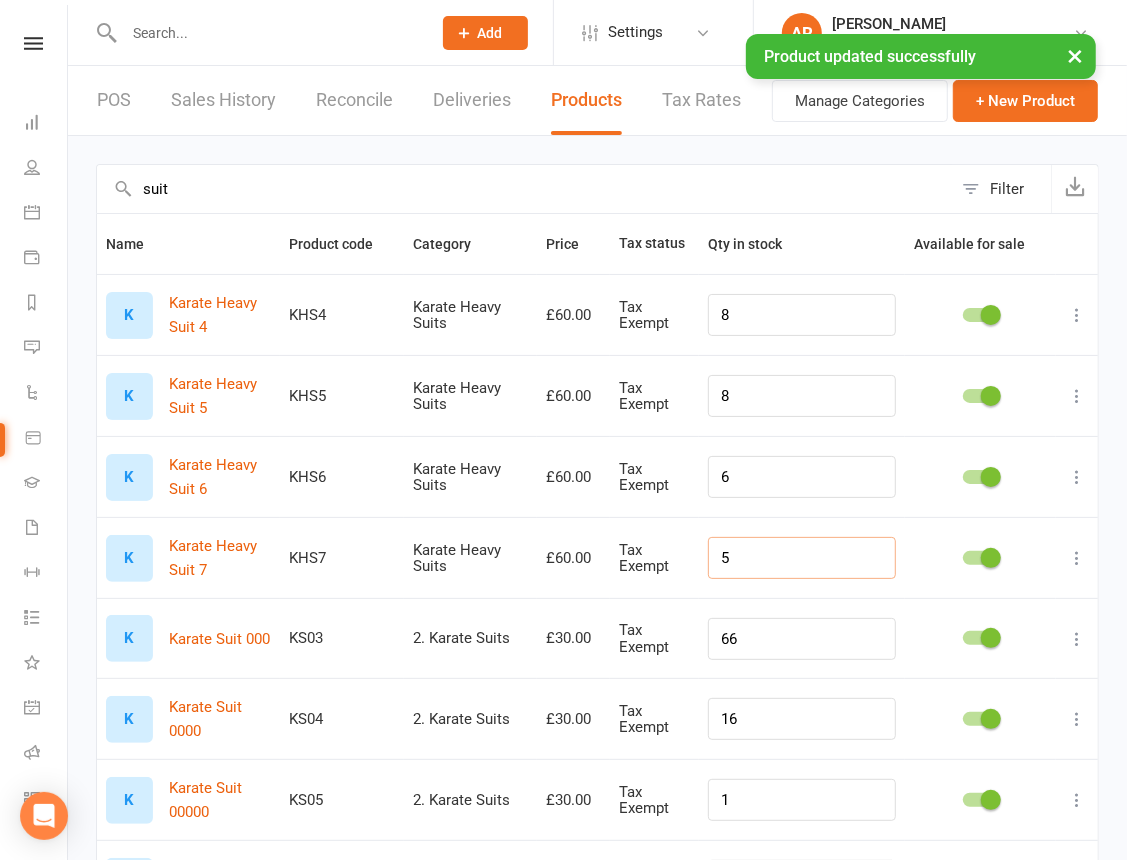 type on "5" 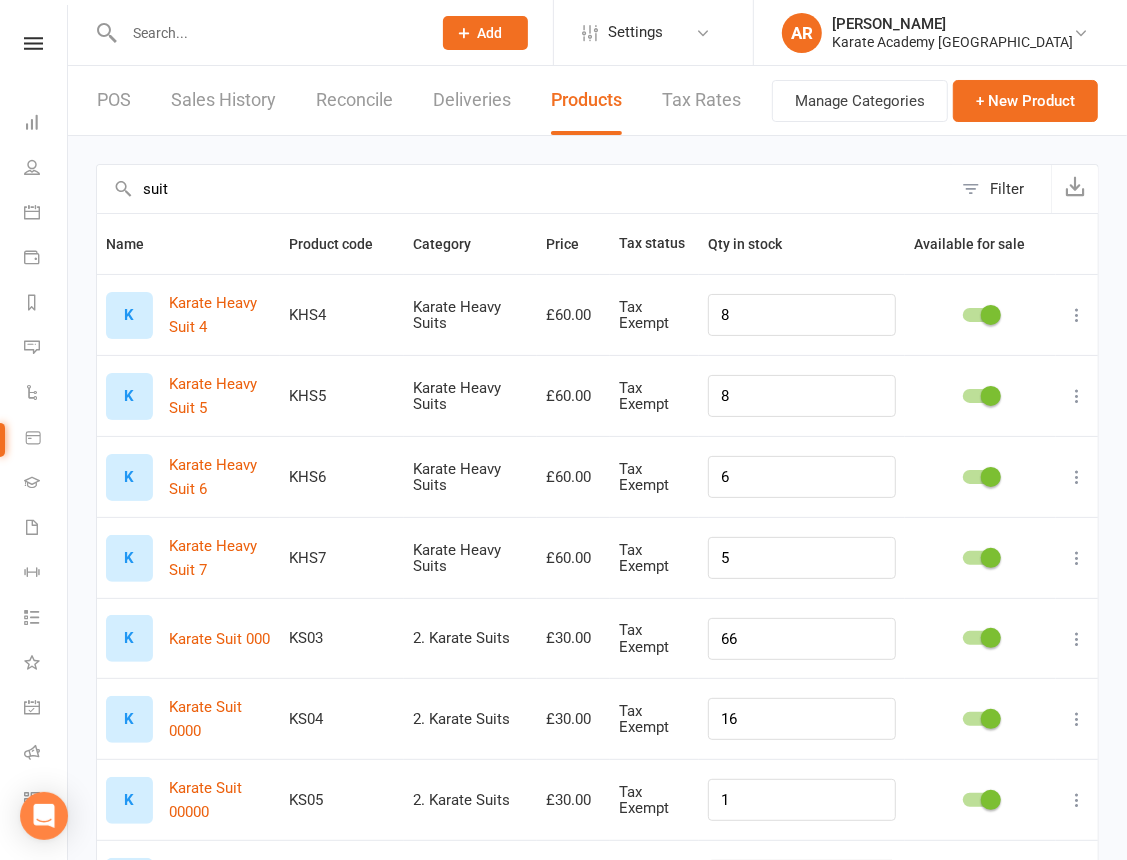 click at bounding box center (980, 395) 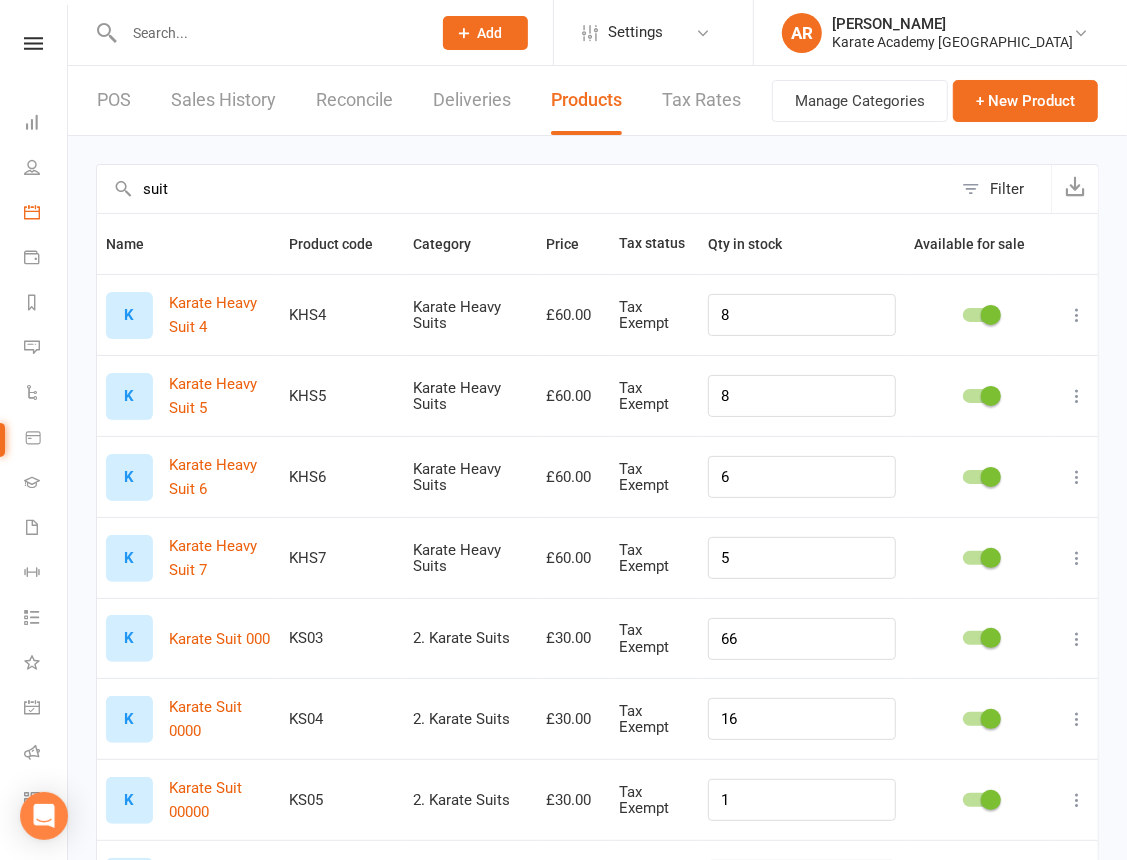 drag, startPoint x: 230, startPoint y: 178, endPoint x: 51, endPoint y: 193, distance: 179.6274 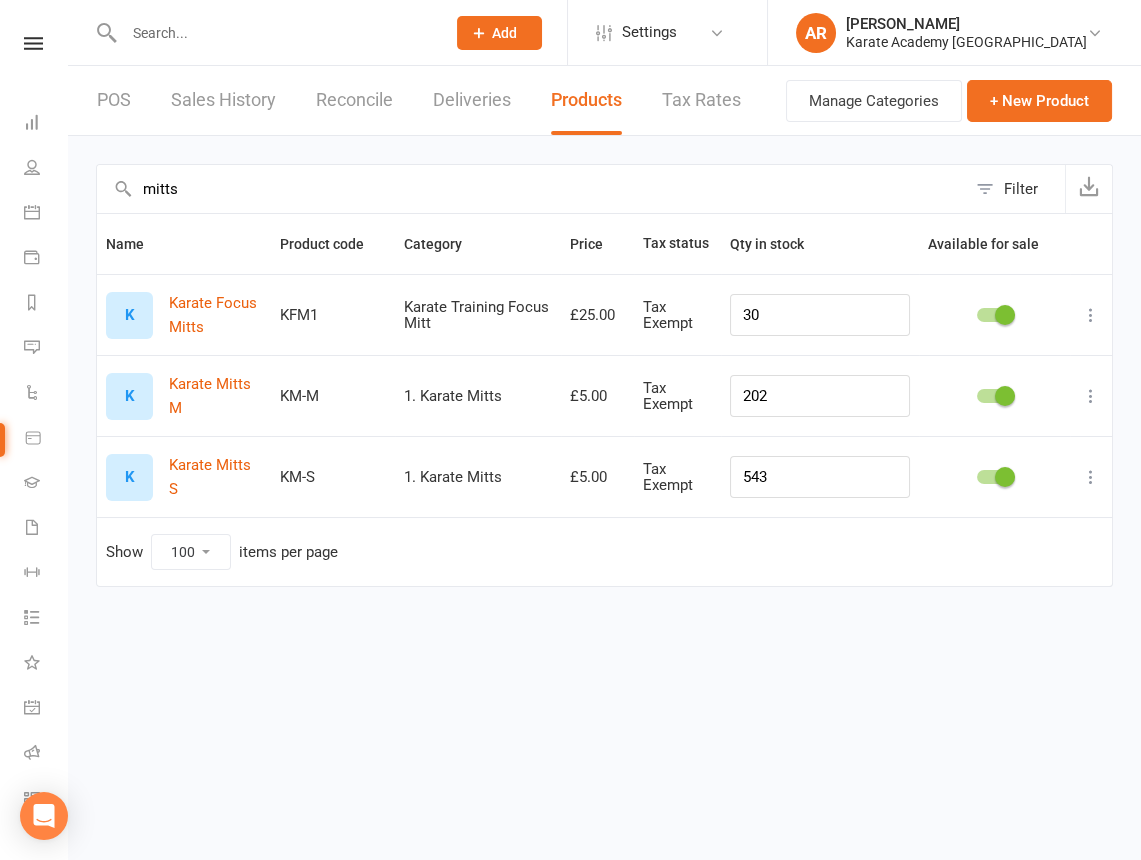 type on "mitts" 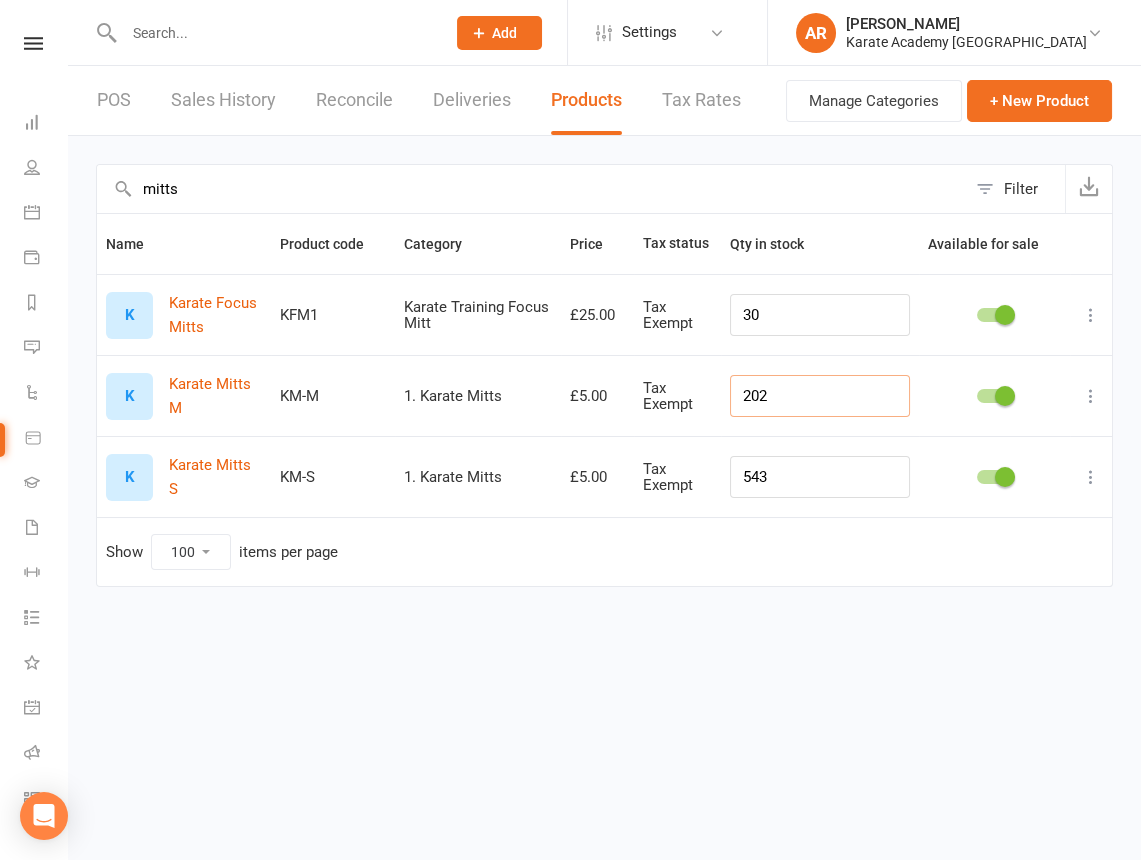 drag, startPoint x: 831, startPoint y: 396, endPoint x: 744, endPoint y: 396, distance: 87 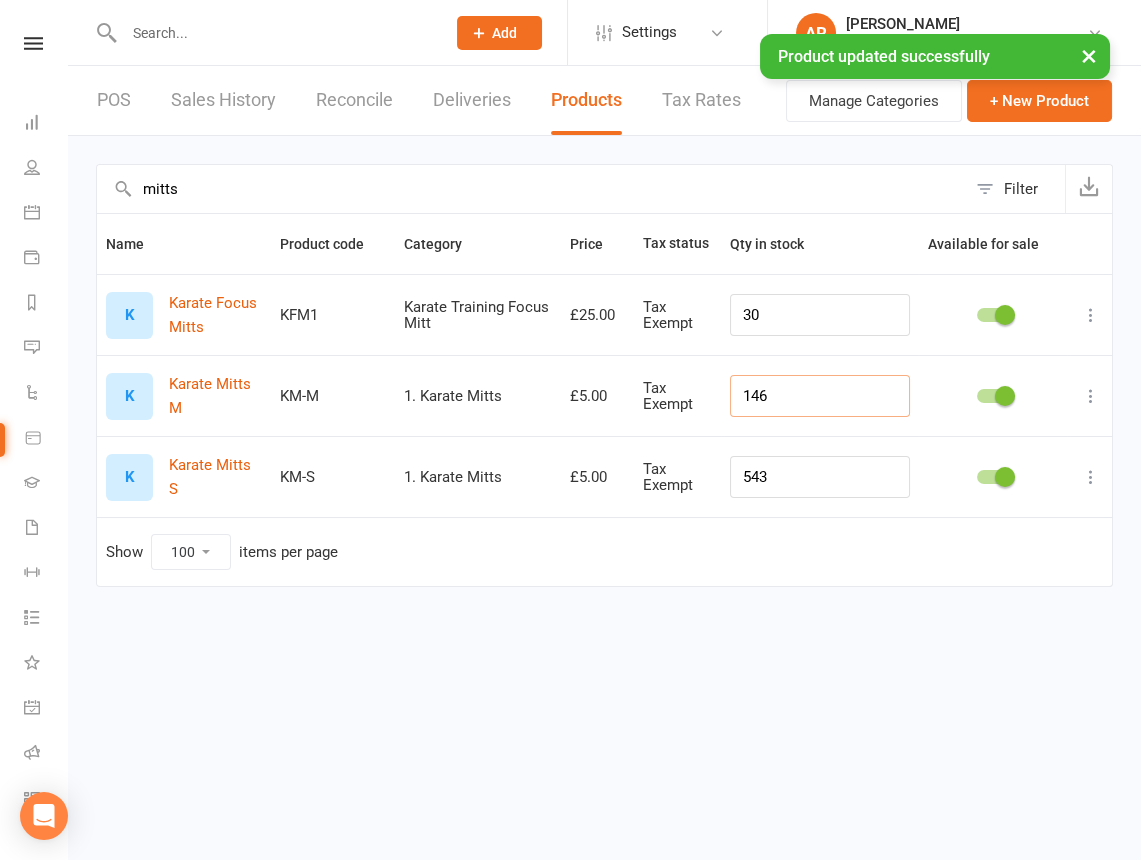 type on "146" 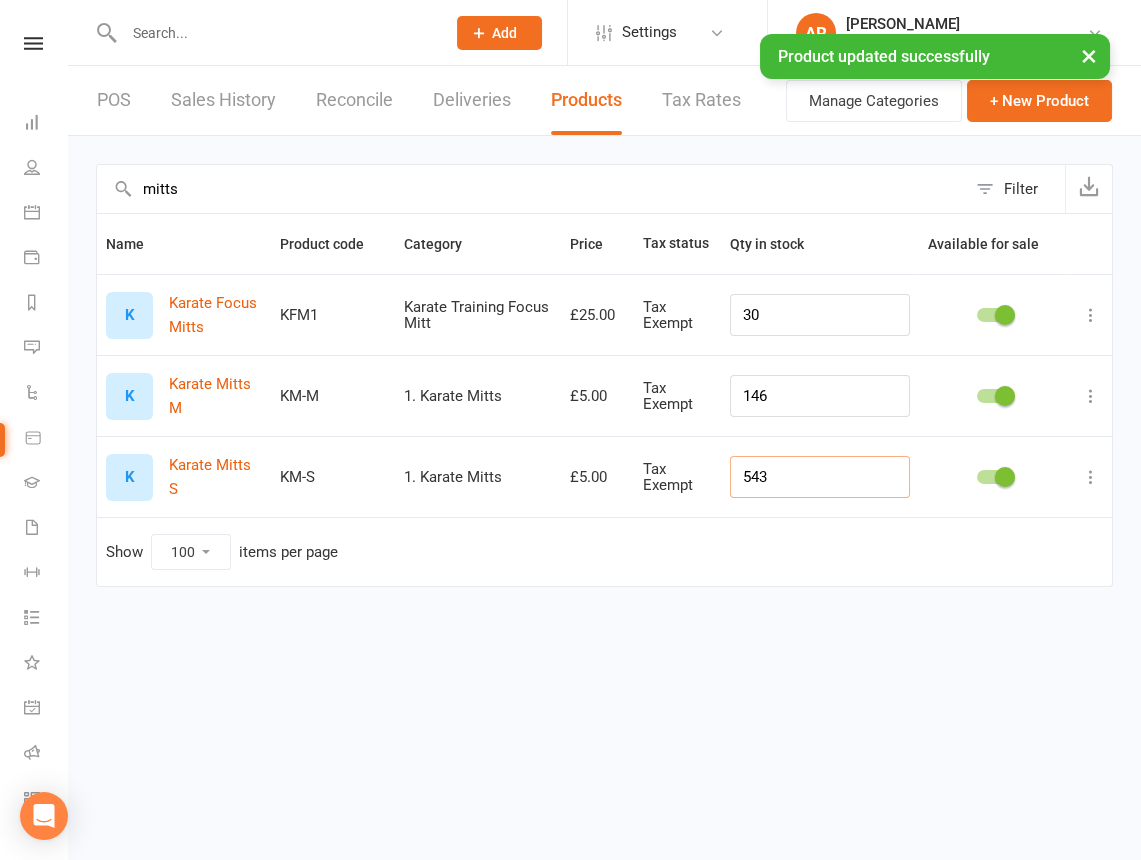 click on "543" at bounding box center [820, 477] 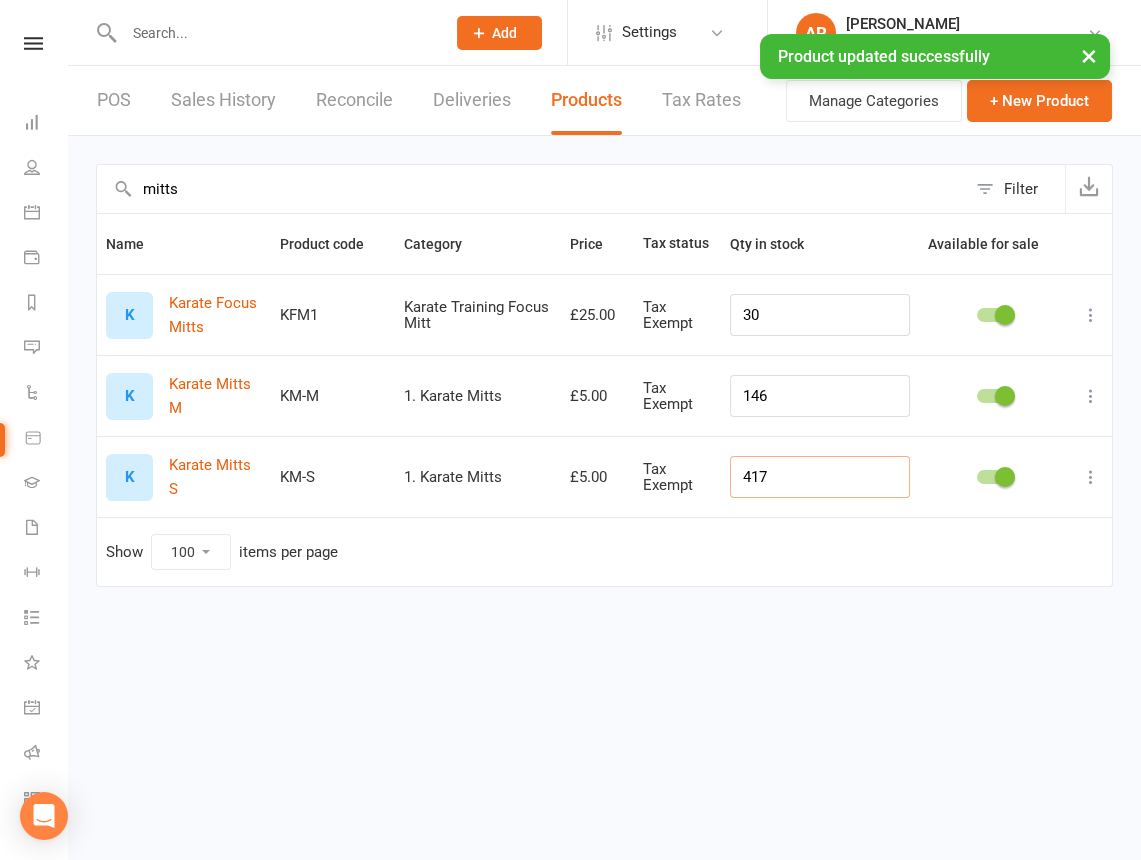 type on "417" 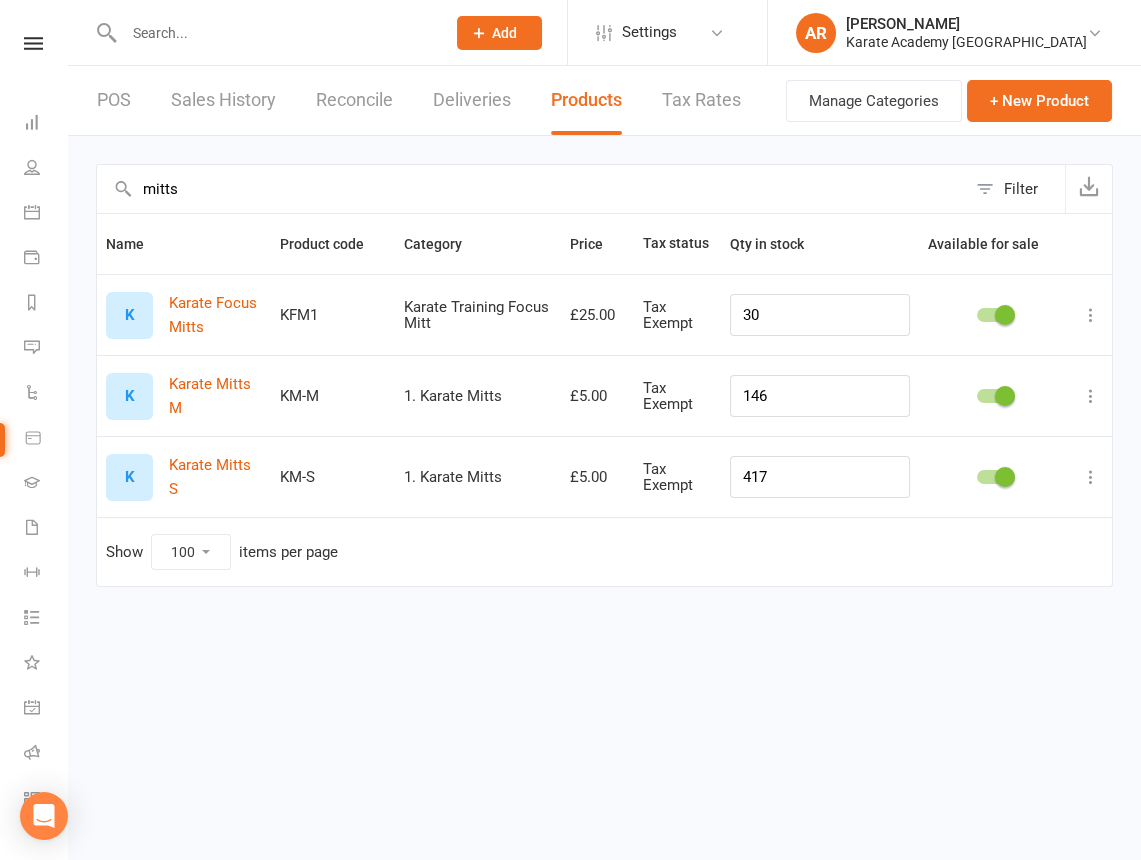 click on "Prospect
Member
Non-attending contact
Class / event
Appointment
Grading event
Task
Membership plan
Bulk message
Add
Settings Membership Plans Event Templates Appointment Types Mobile App  Website Image Library Customize Contacts Access Control Users Account Profile Clubworx API Consent Clauses AR [PERSON_NAME] Karate Academy [GEOGRAPHIC_DATA] My profile My subscription Help Terms & conditions  Privacy policy  Sign out Clubworx Dashboard People Calendar Payments Reports Messages   Automations   Product Sales Gradings   Waivers   3 Workouts   Tasks   What's New Check-in Kiosk modes General attendance Roll call Class check-in Signed in successfully. × × Product updated successfully × × POS Sales History Reconcile Deliveries Products Tax Rates mitts Name" at bounding box center [570, 321] 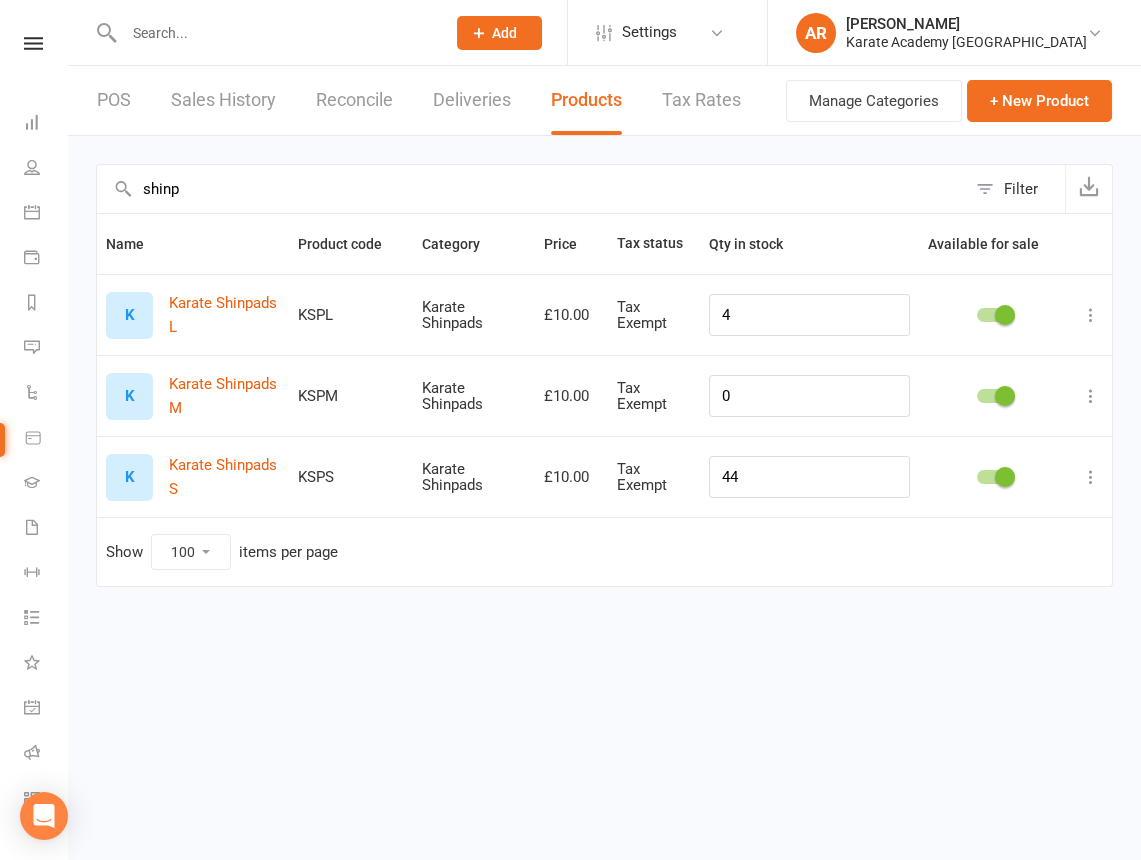 type on "shinp" 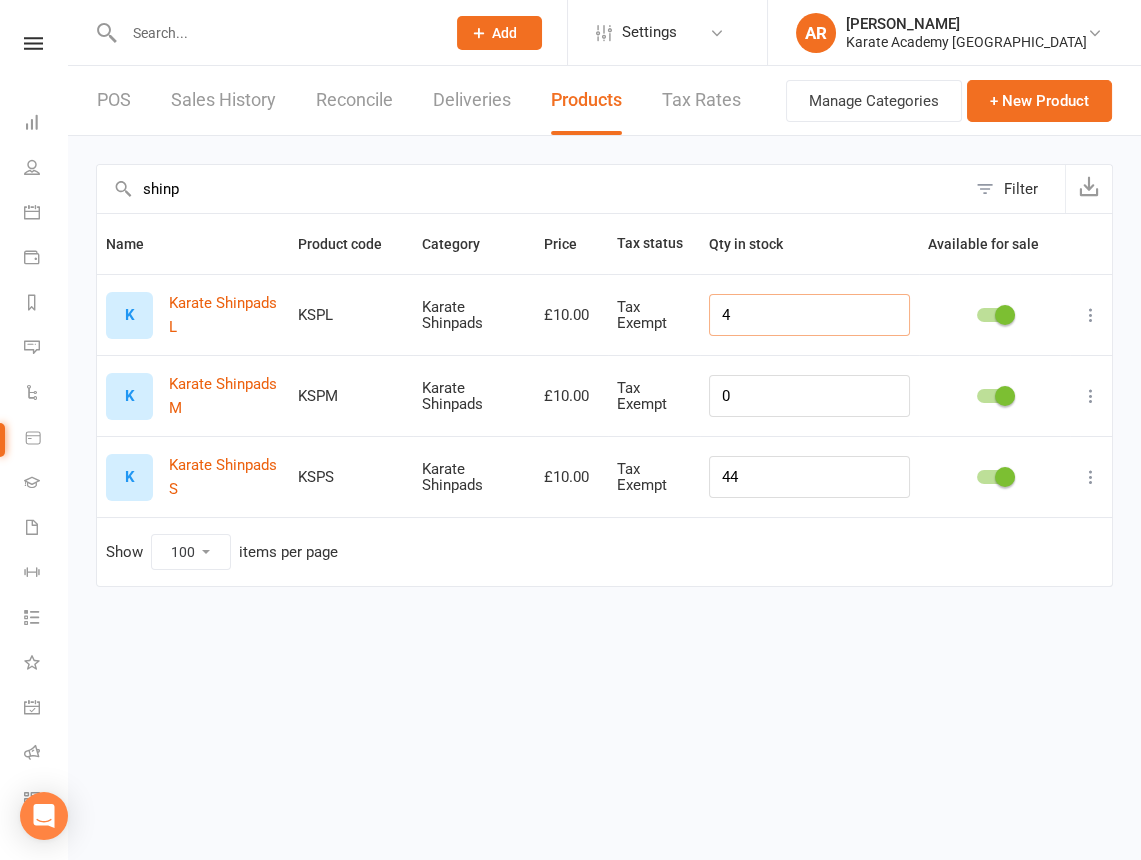 drag, startPoint x: 768, startPoint y: 322, endPoint x: 683, endPoint y: 320, distance: 85.02353 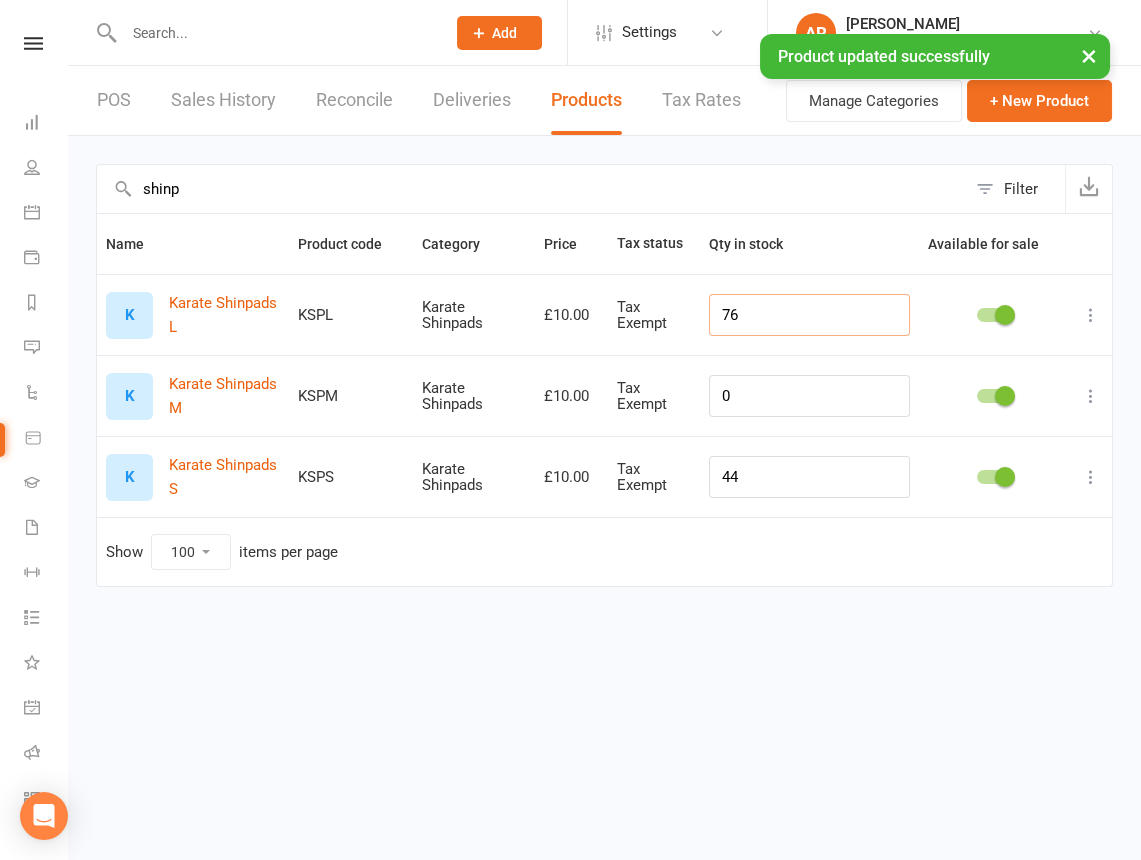 type on "76" 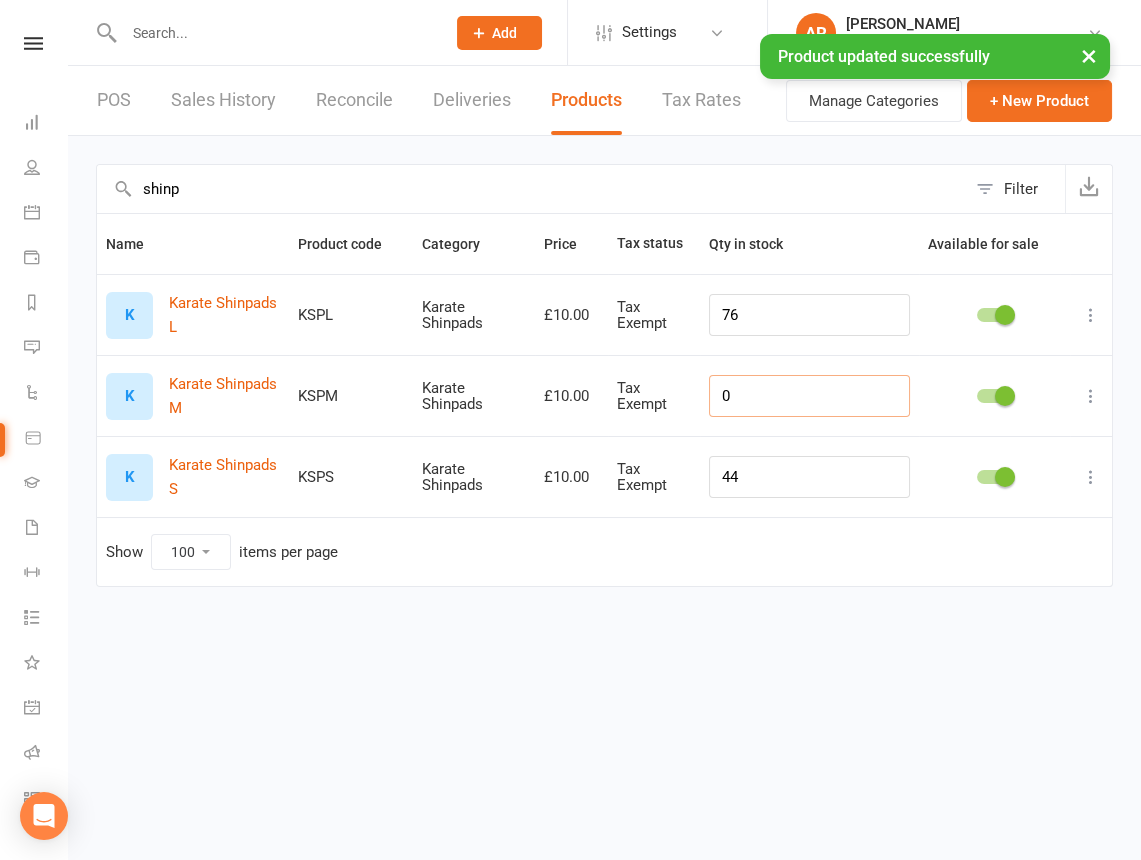 drag, startPoint x: 790, startPoint y: 400, endPoint x: 698, endPoint y: 398, distance: 92.021736 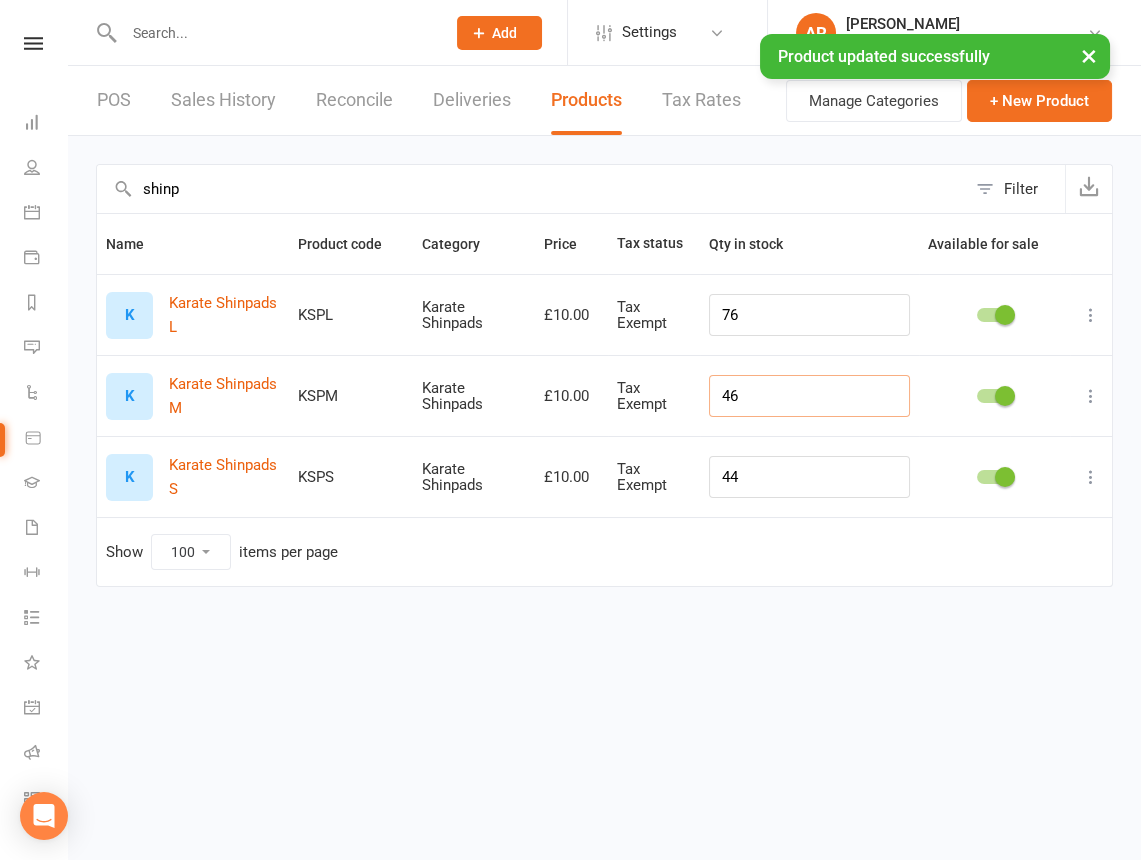 type on "46" 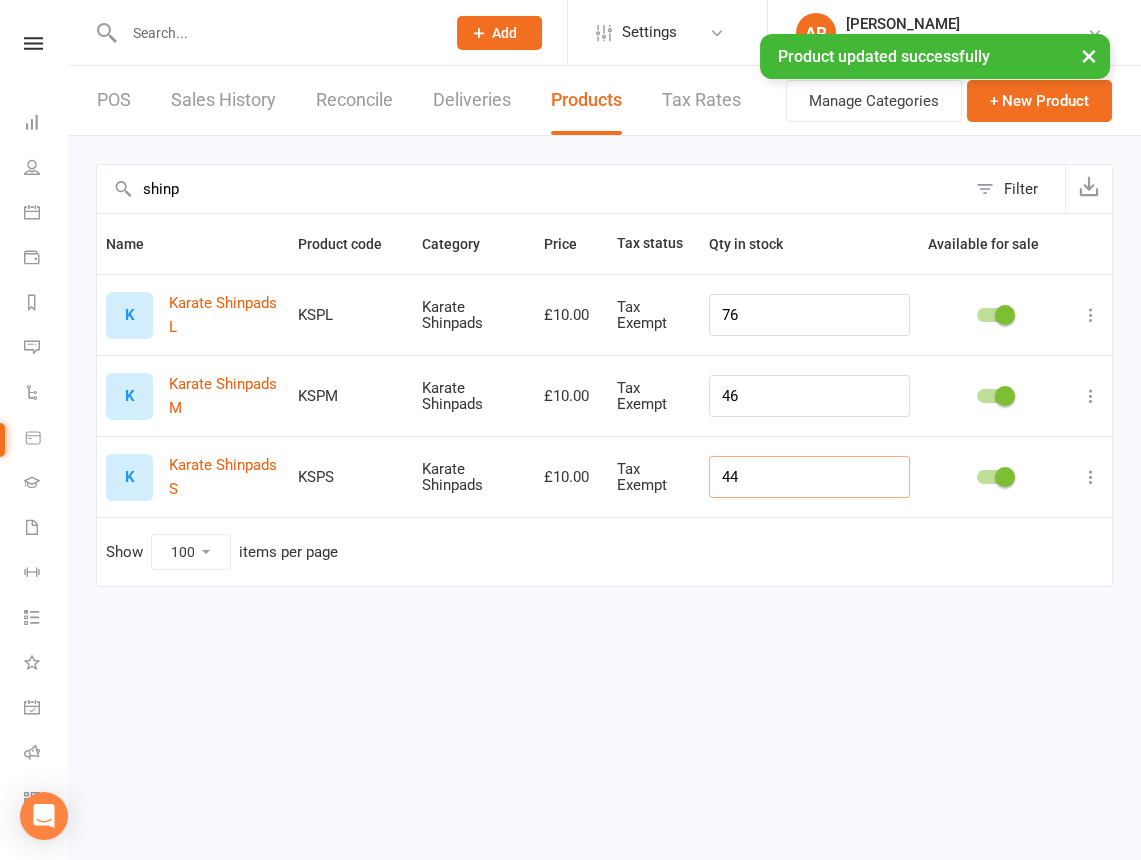 drag, startPoint x: 786, startPoint y: 477, endPoint x: 700, endPoint y: 463, distance: 87.13208 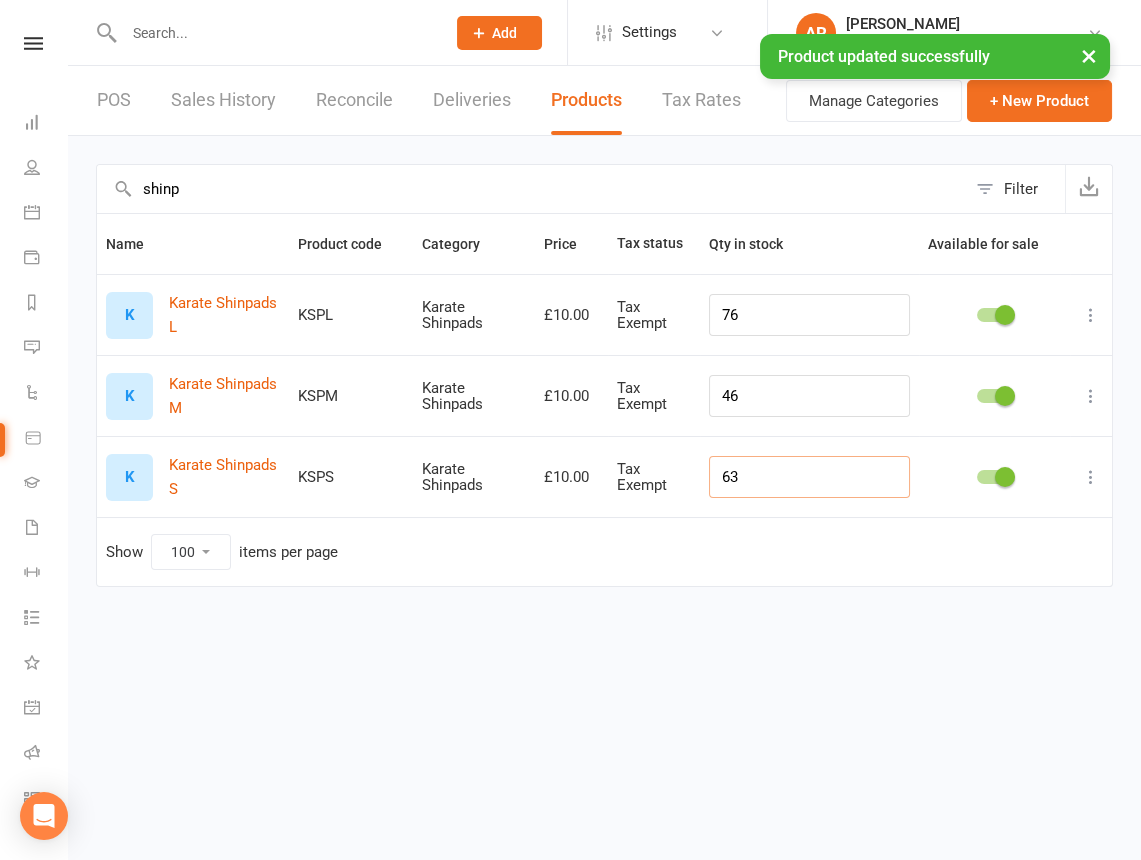 type on "63" 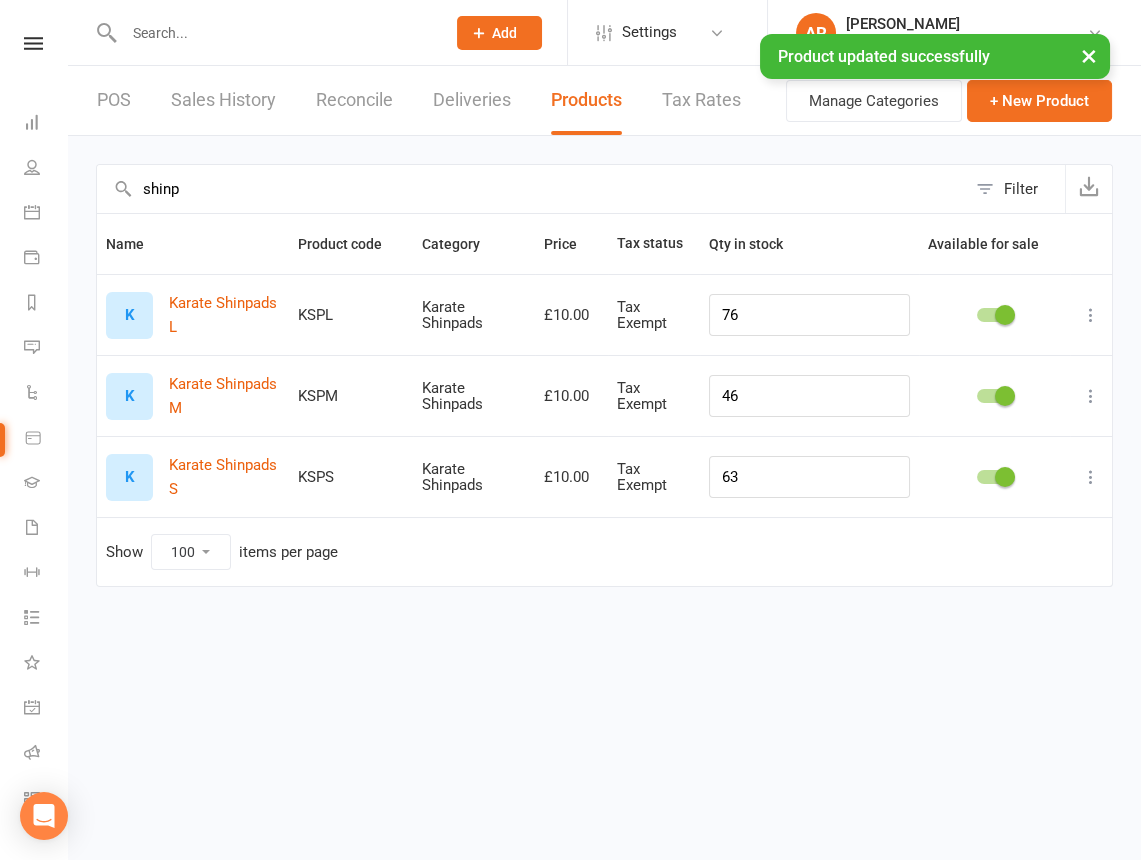 click on "shinp" at bounding box center [531, 189] 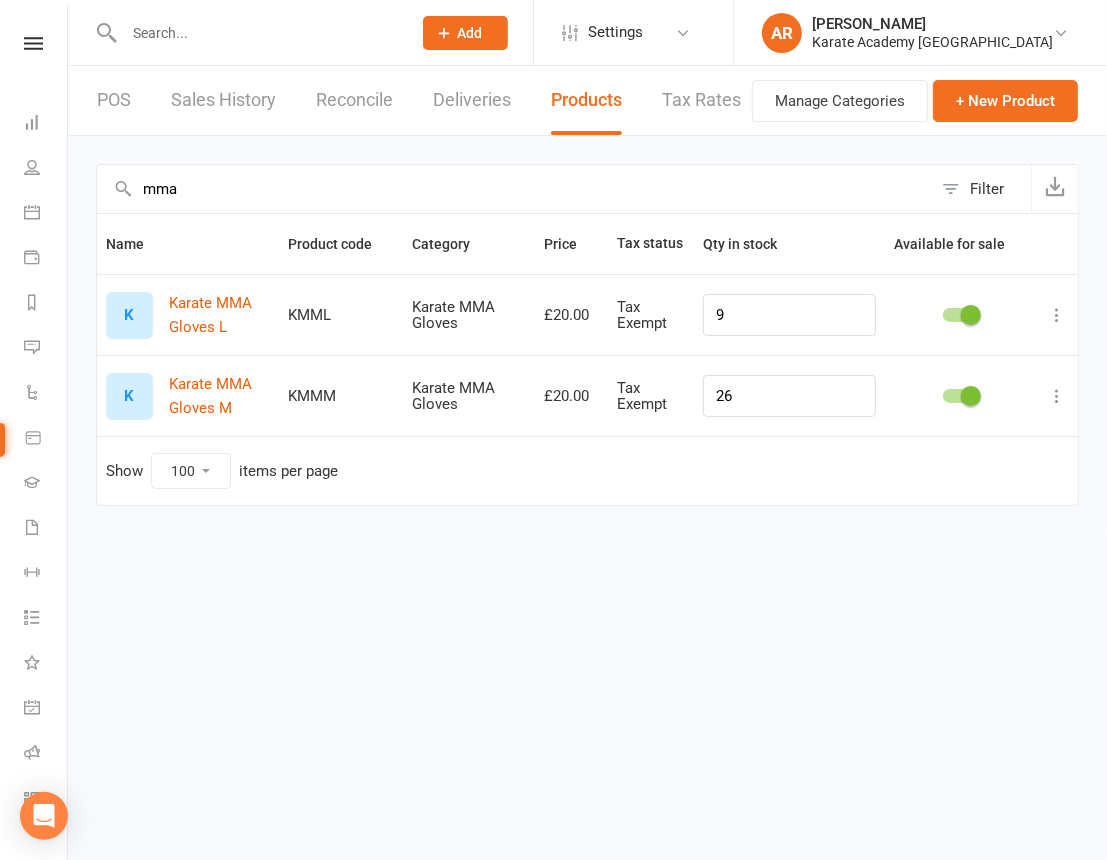 type on "mma" 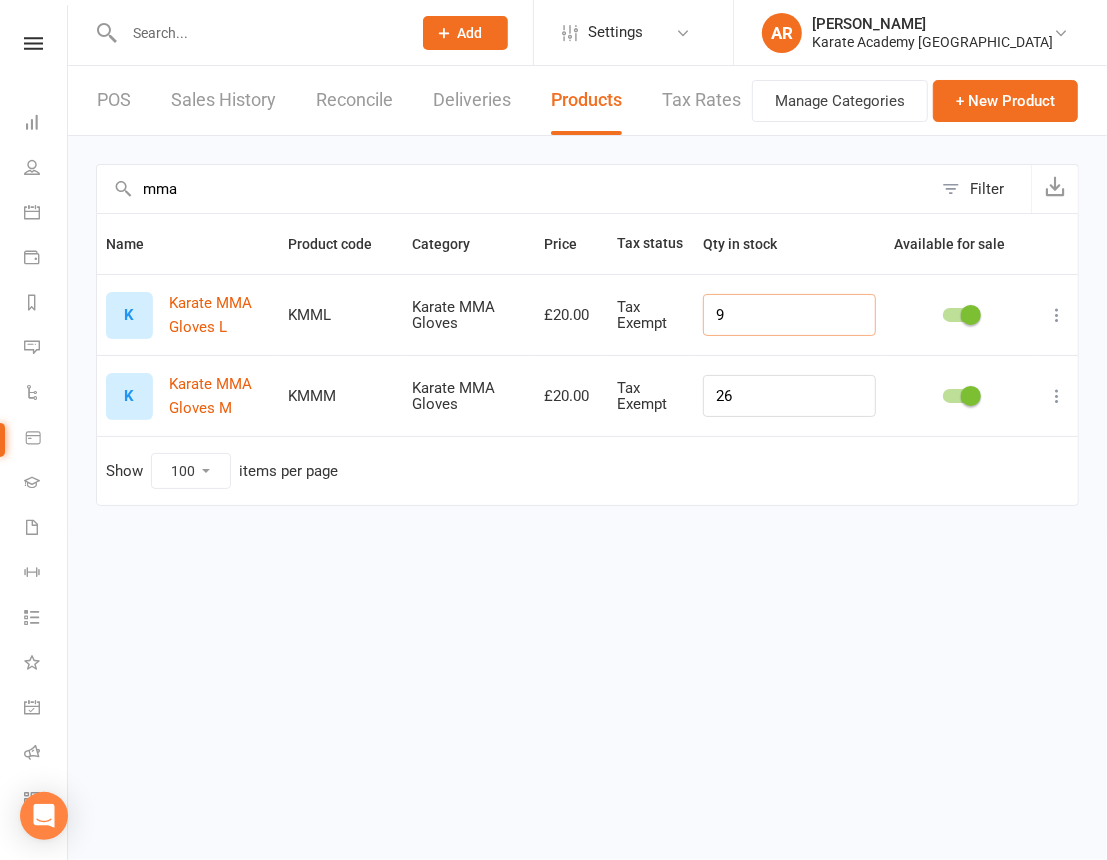 drag, startPoint x: 780, startPoint y: 314, endPoint x: 706, endPoint y: 308, distance: 74.24284 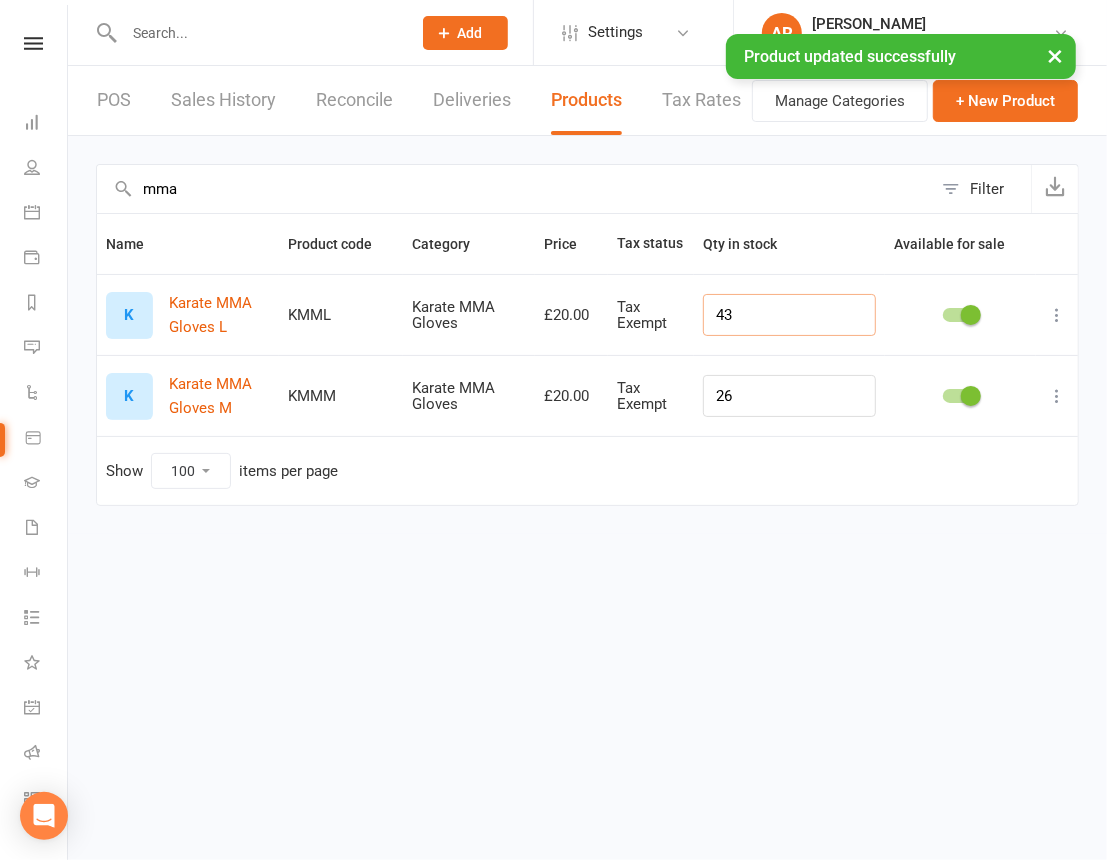 type on "43" 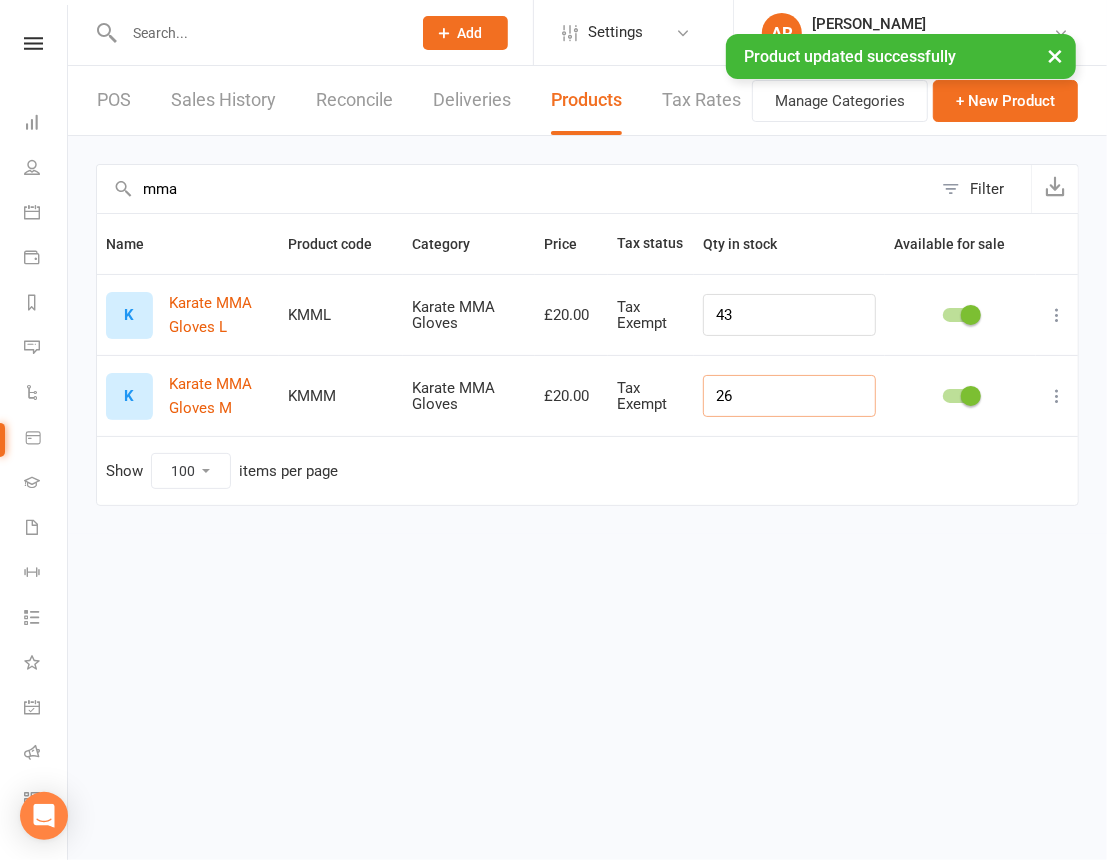 drag, startPoint x: 761, startPoint y: 402, endPoint x: 737, endPoint y: 402, distance: 24 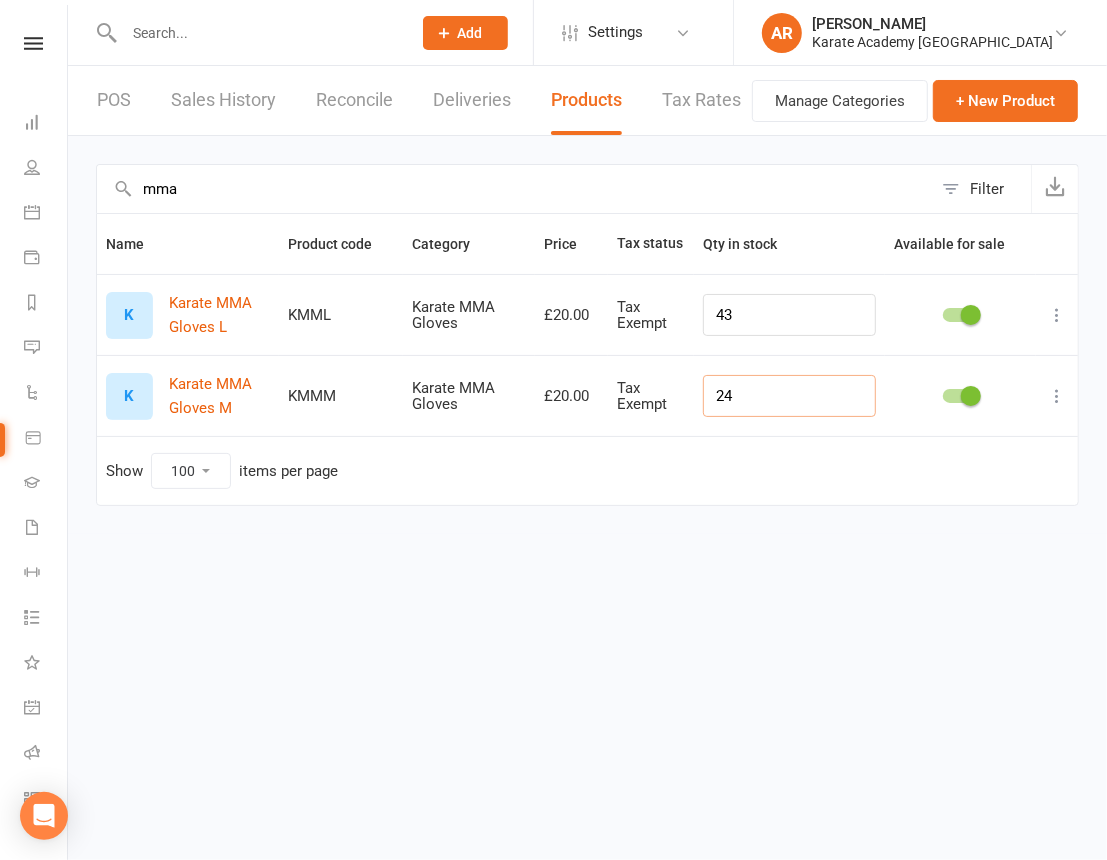 type on "24" 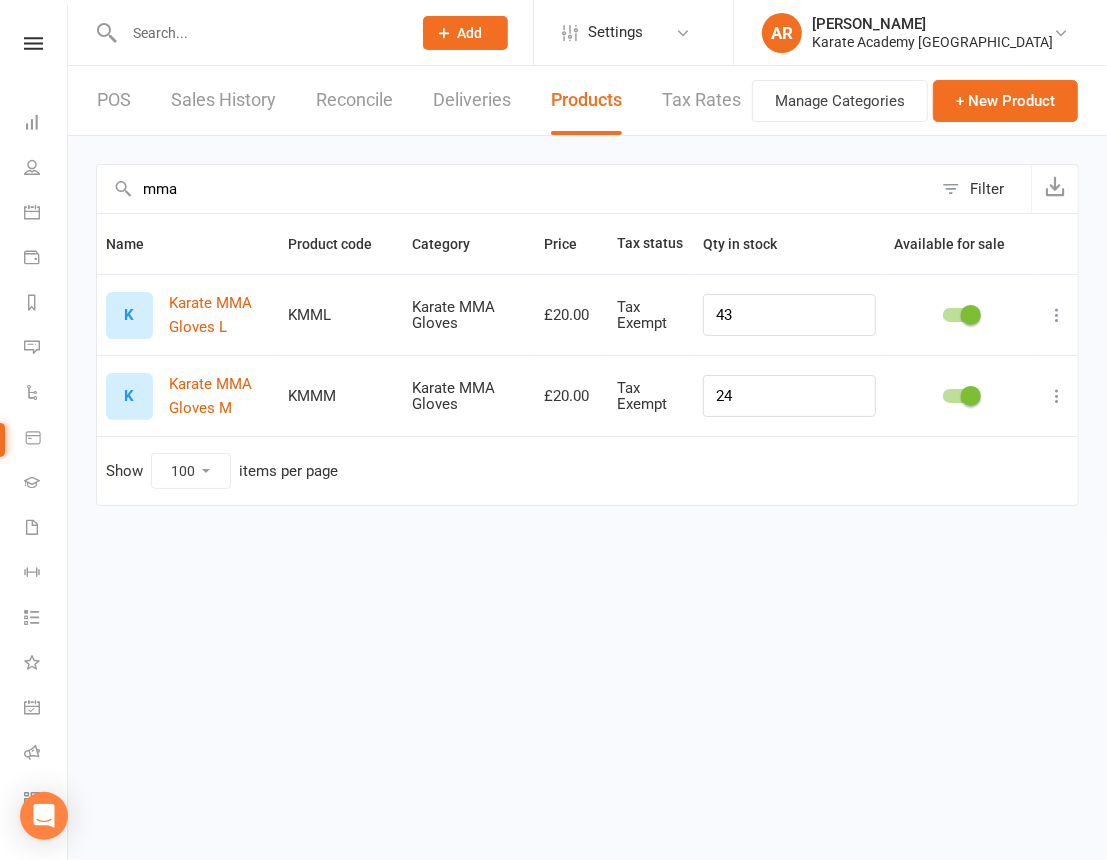 click on "mma" at bounding box center (514, 189) 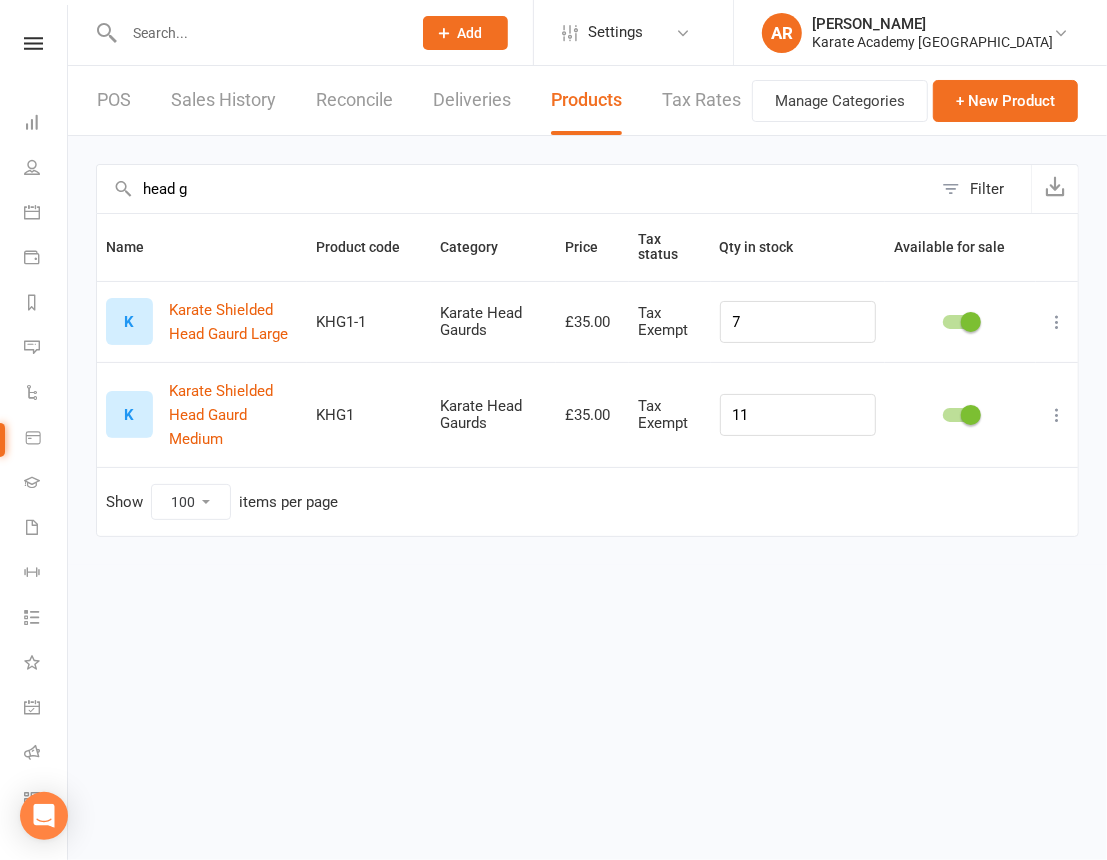 type on "head g" 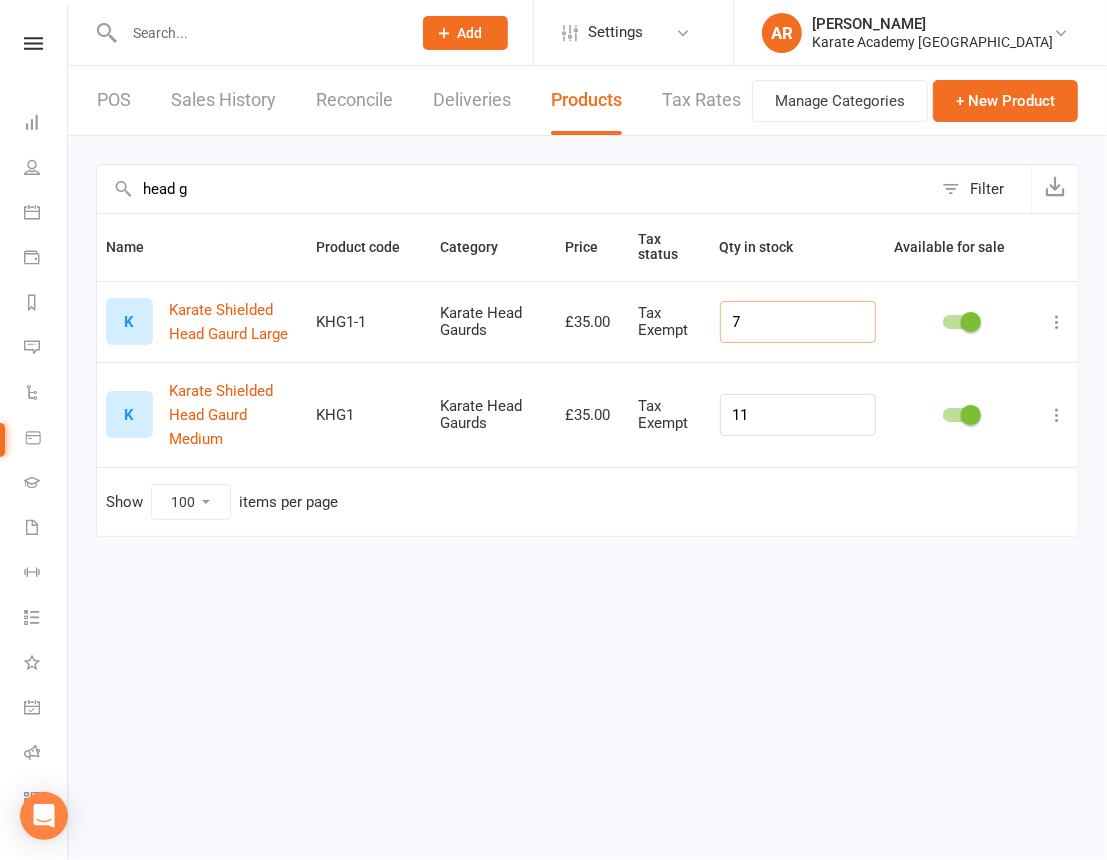 drag, startPoint x: 805, startPoint y: 317, endPoint x: 699, endPoint y: 309, distance: 106.30146 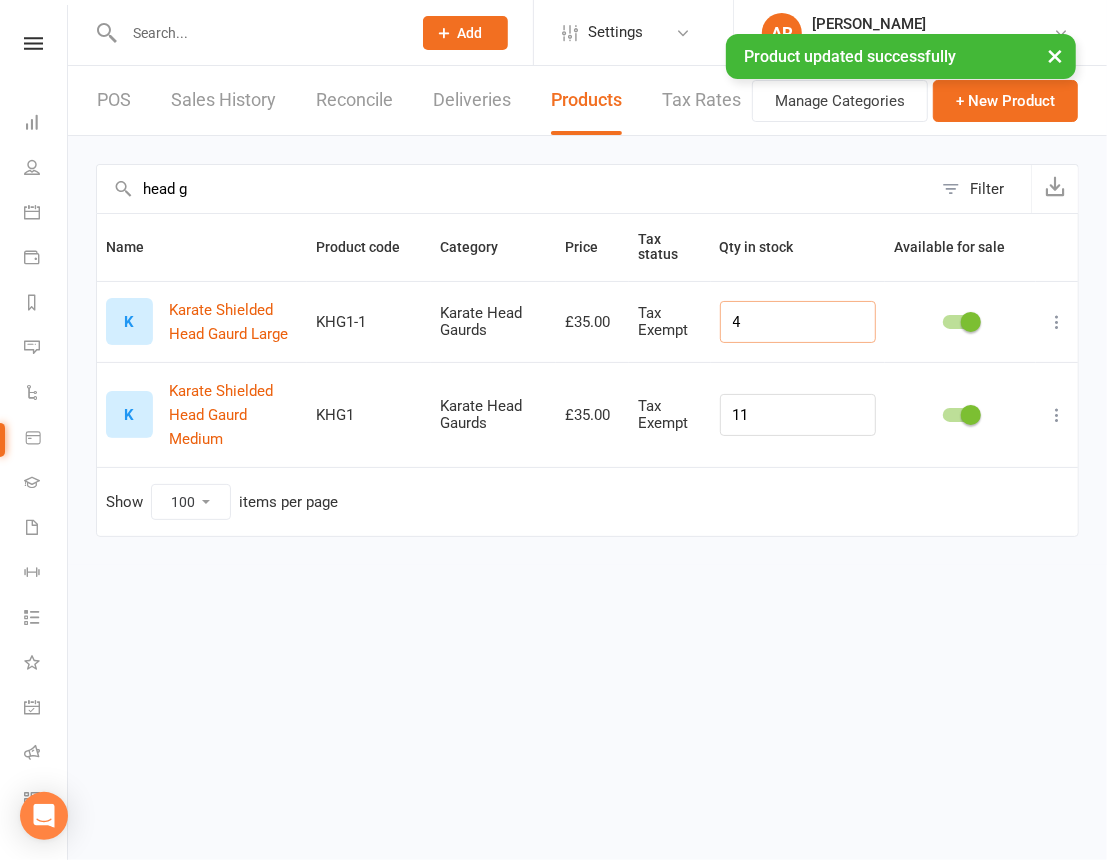 type on "4" 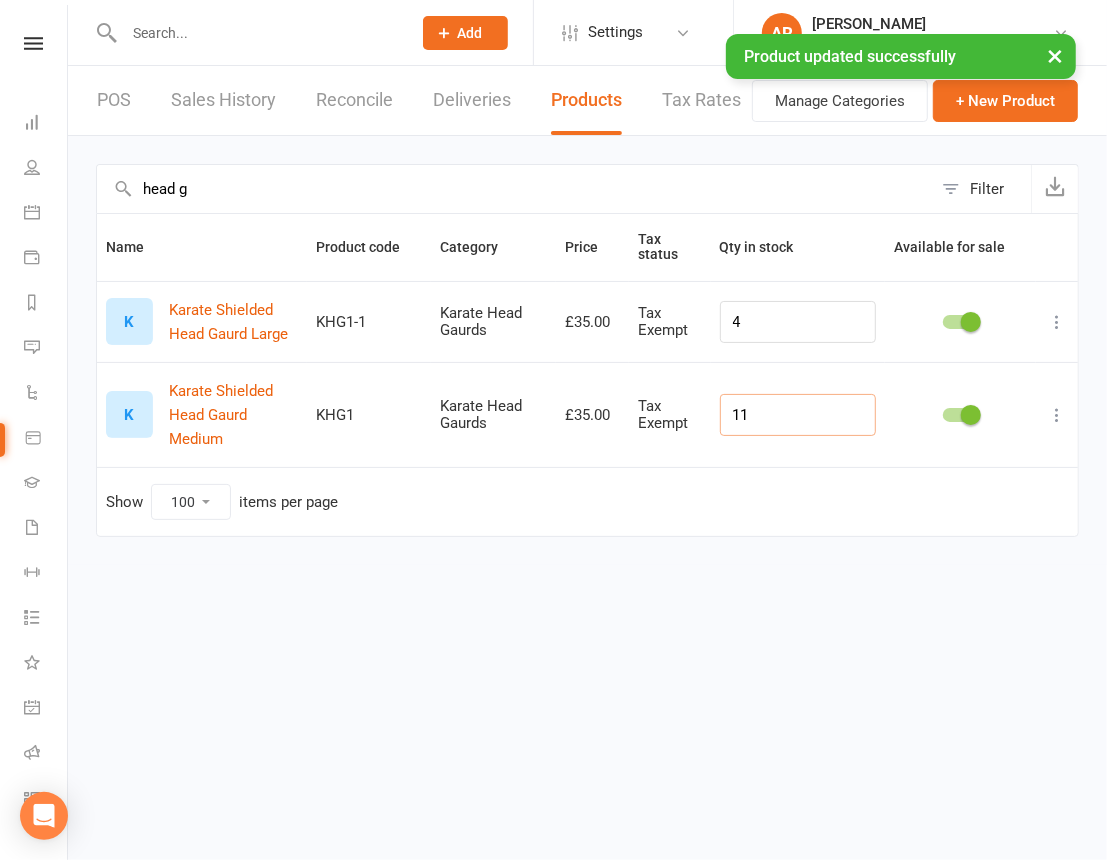 drag, startPoint x: 810, startPoint y: 392, endPoint x: 736, endPoint y: 390, distance: 74.02702 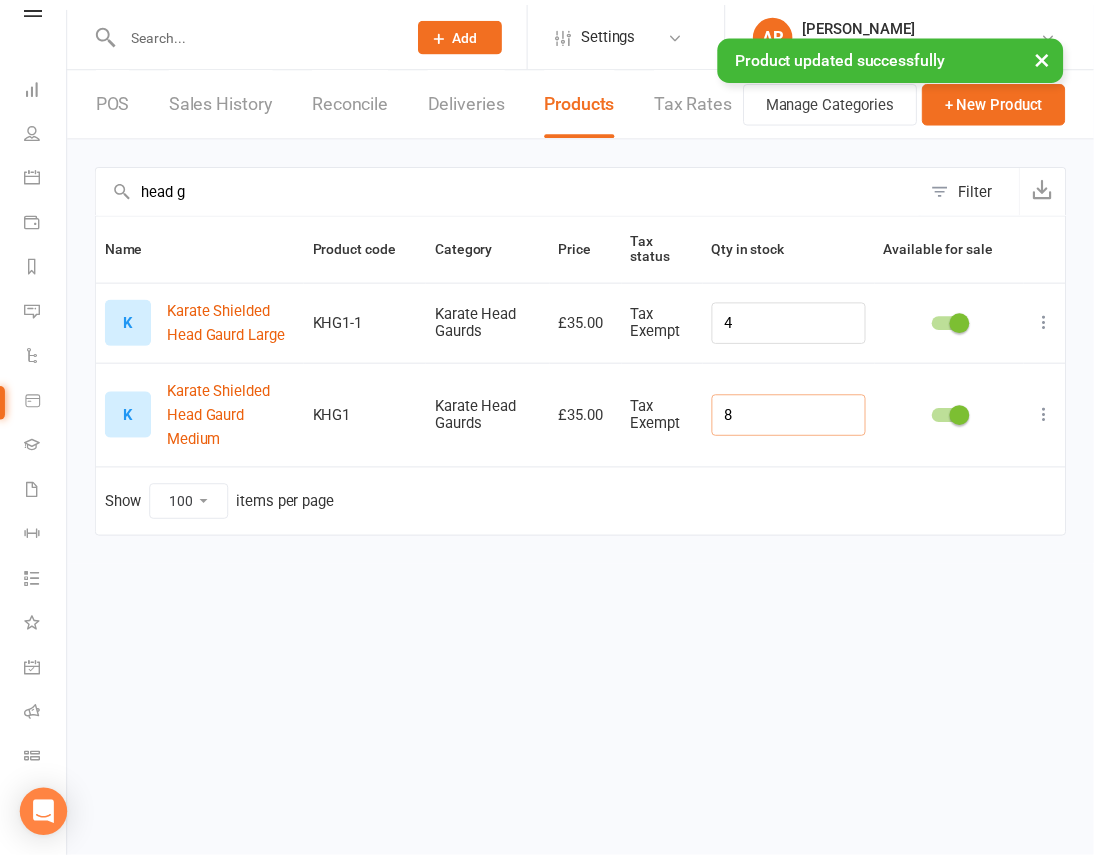 scroll, scrollTop: 50, scrollLeft: 0, axis: vertical 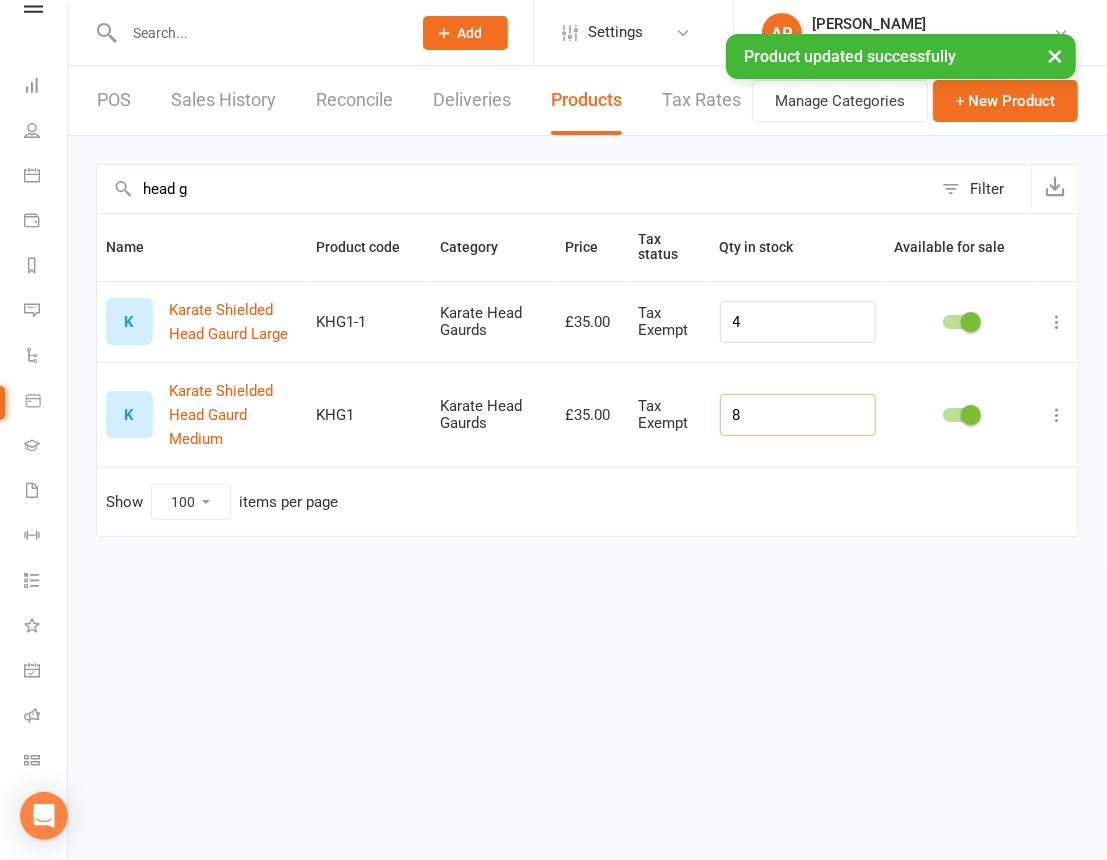 type on "8" 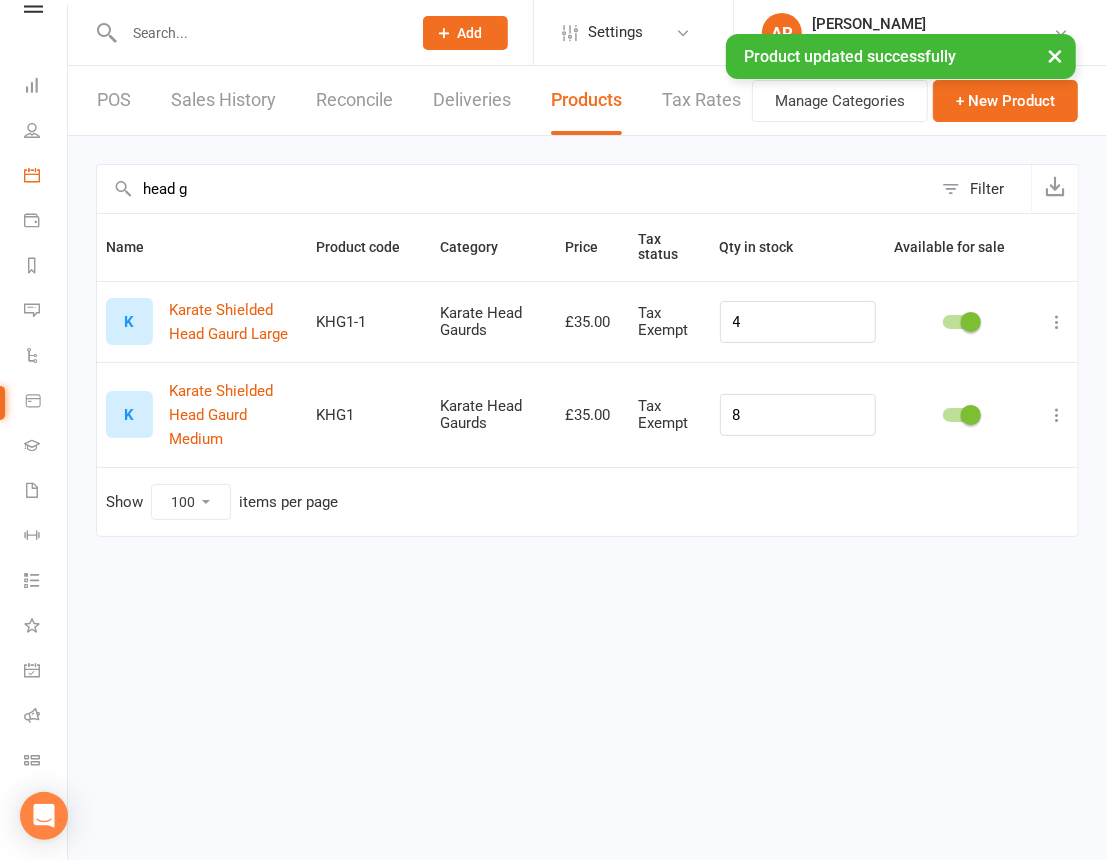 drag, startPoint x: 215, startPoint y: 182, endPoint x: 52, endPoint y: 162, distance: 164.22241 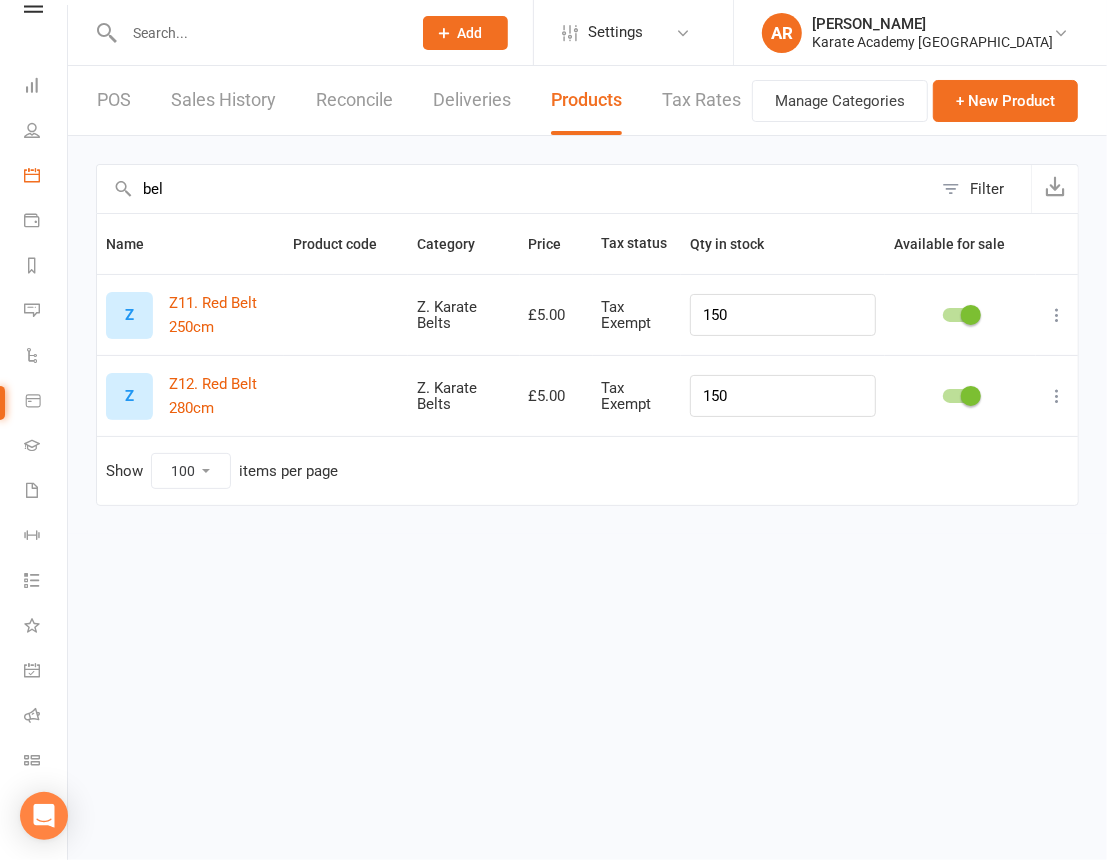 type on "belt" 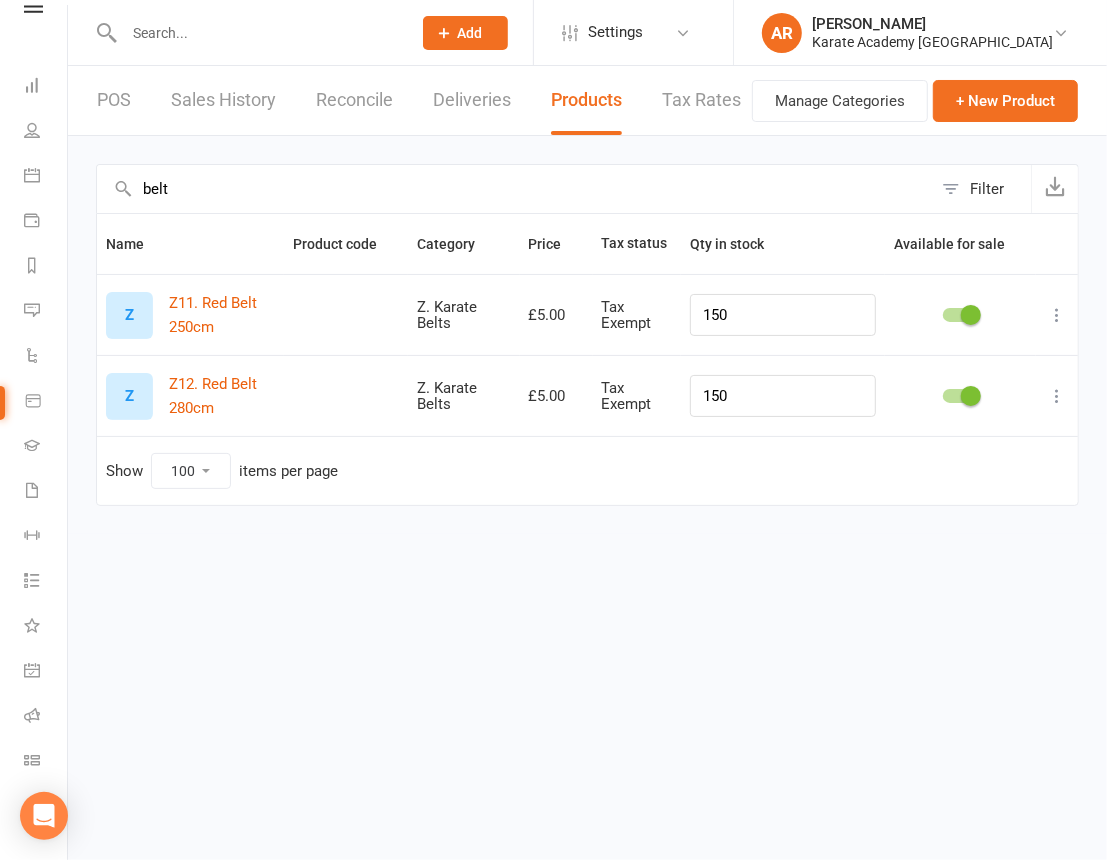 drag, startPoint x: 191, startPoint y: 180, endPoint x: 85, endPoint y: 176, distance: 106.07545 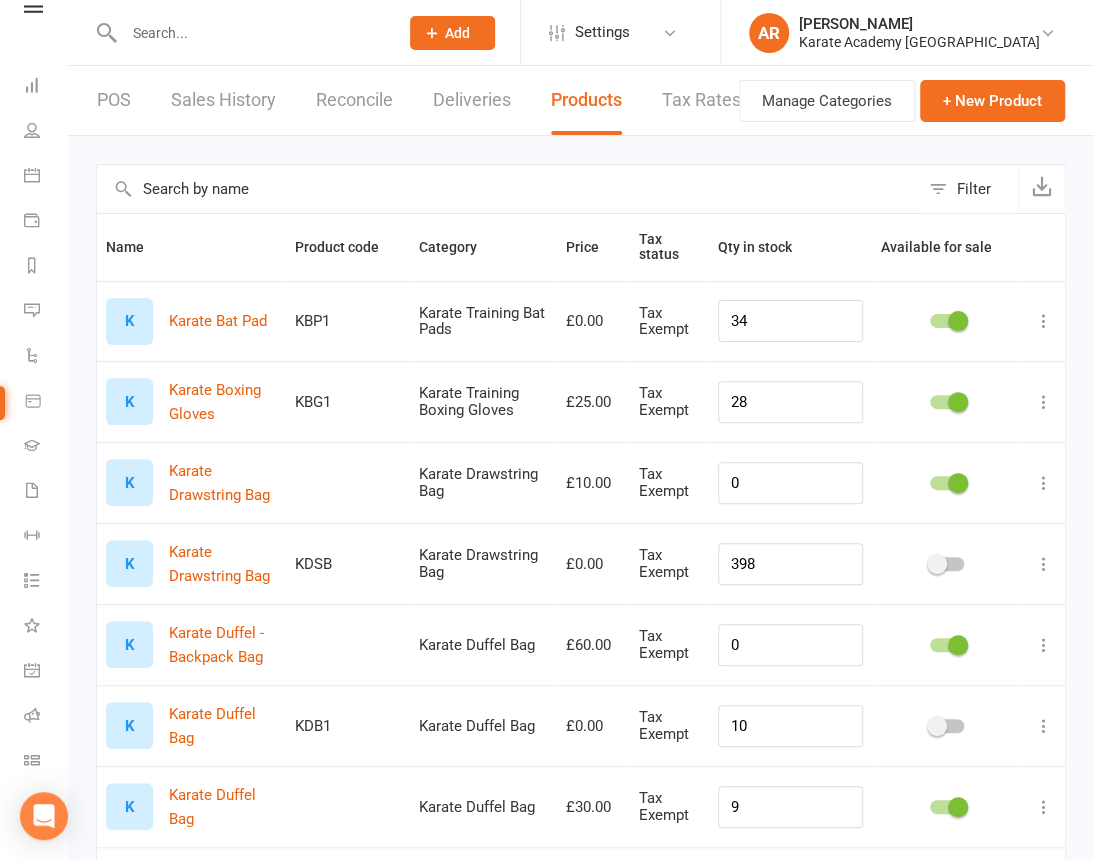 type 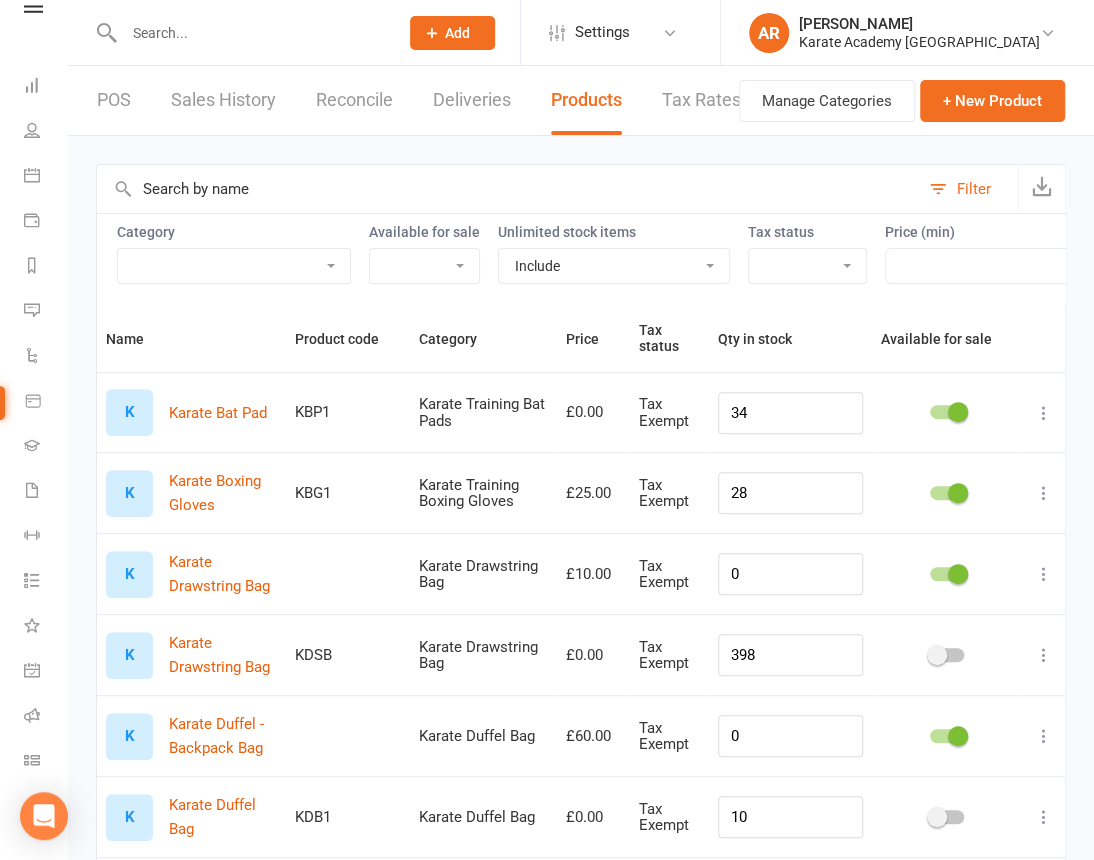 drag, startPoint x: 233, startPoint y: 236, endPoint x: 238, endPoint y: 251, distance: 15.811388 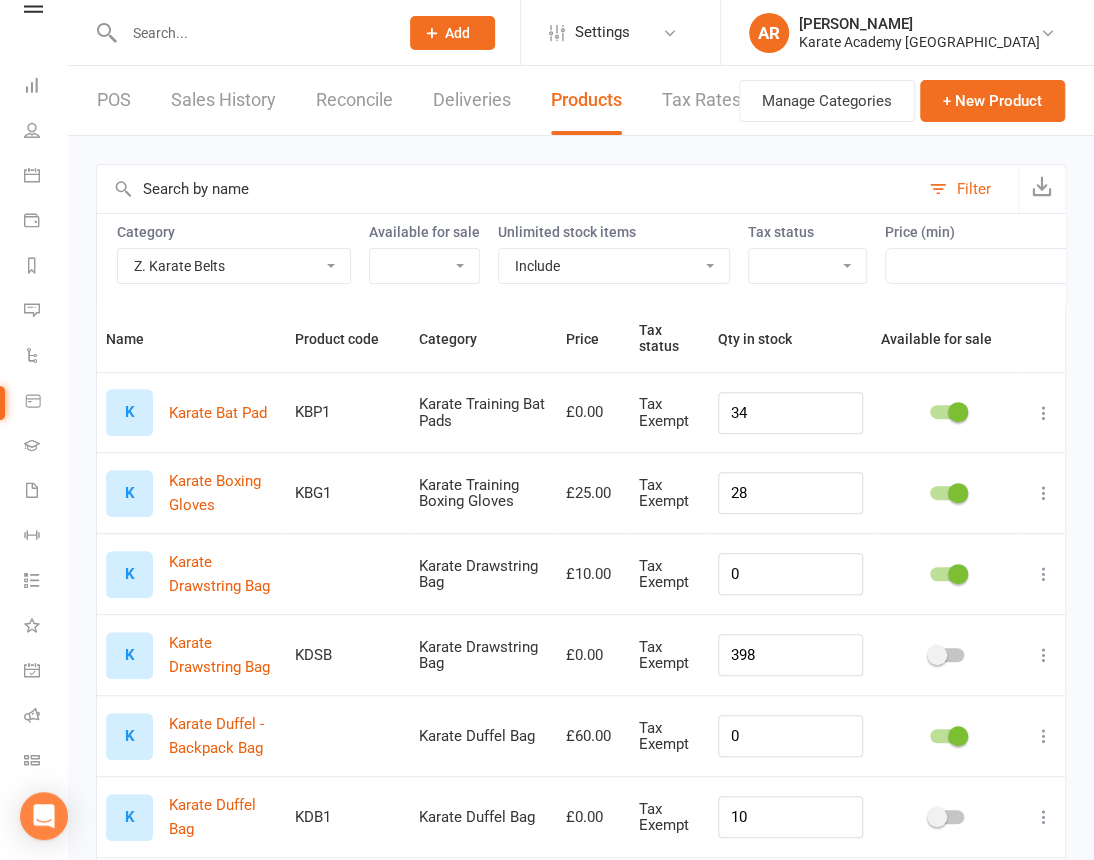 click on "1. Karate Mitts 2. Karate Suits Karate Drawstring Bag Karate Duffel Bag Karate Groin Gaurd Karate Head Gaurds Karate Heavy Suits Karate Hoodies Karate MMA Gloves Karate Shinpads Karate Training Bat Pads Karate Training Boxing Gloves Karate Training Focus Mitt Karate Training Kick Bags Karate T-Shirts Karate Water Bottle Z. Karate Belts" at bounding box center [234, 266] 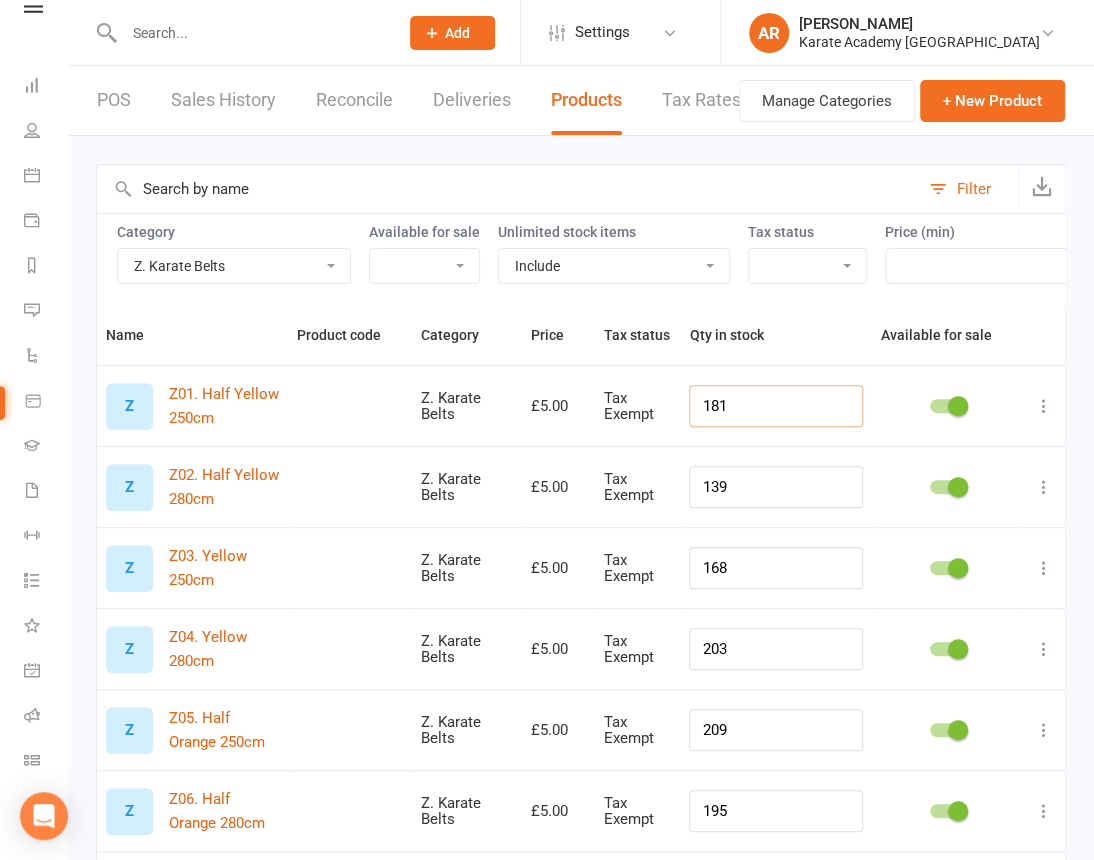 drag, startPoint x: 763, startPoint y: 422, endPoint x: 677, endPoint y: 419, distance: 86.05231 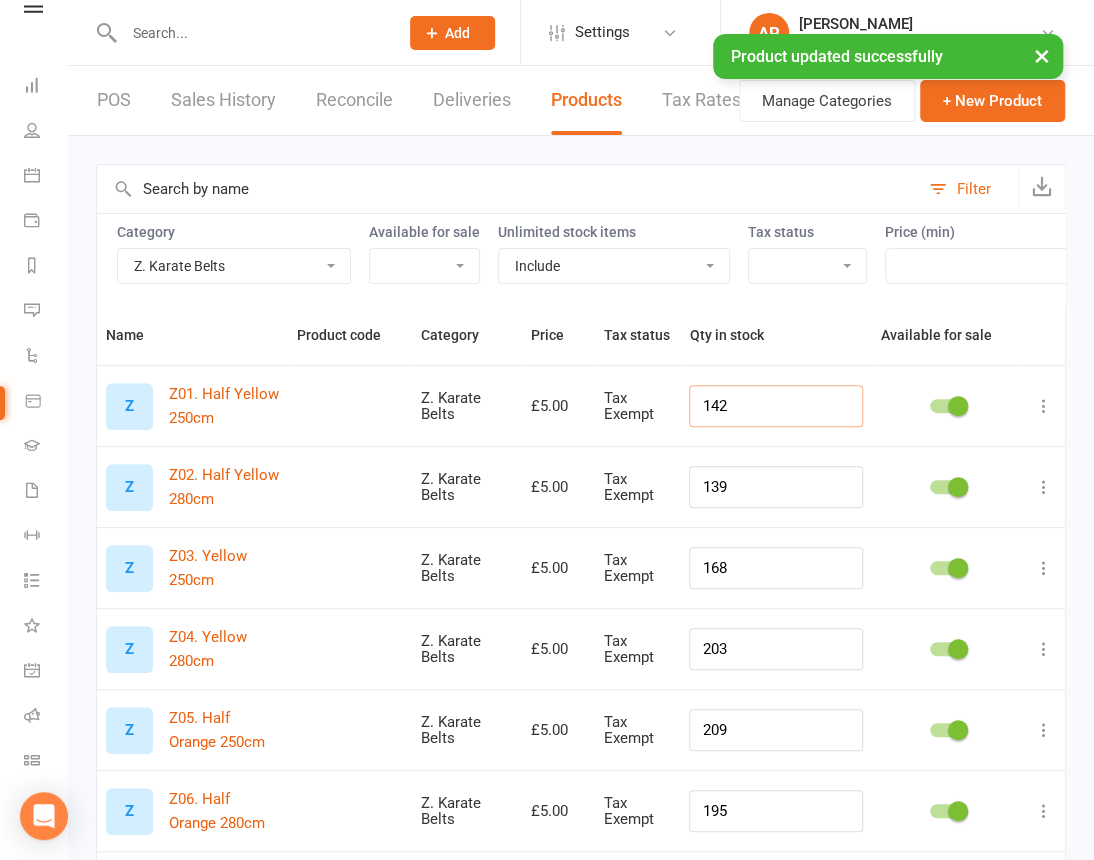 type on "142" 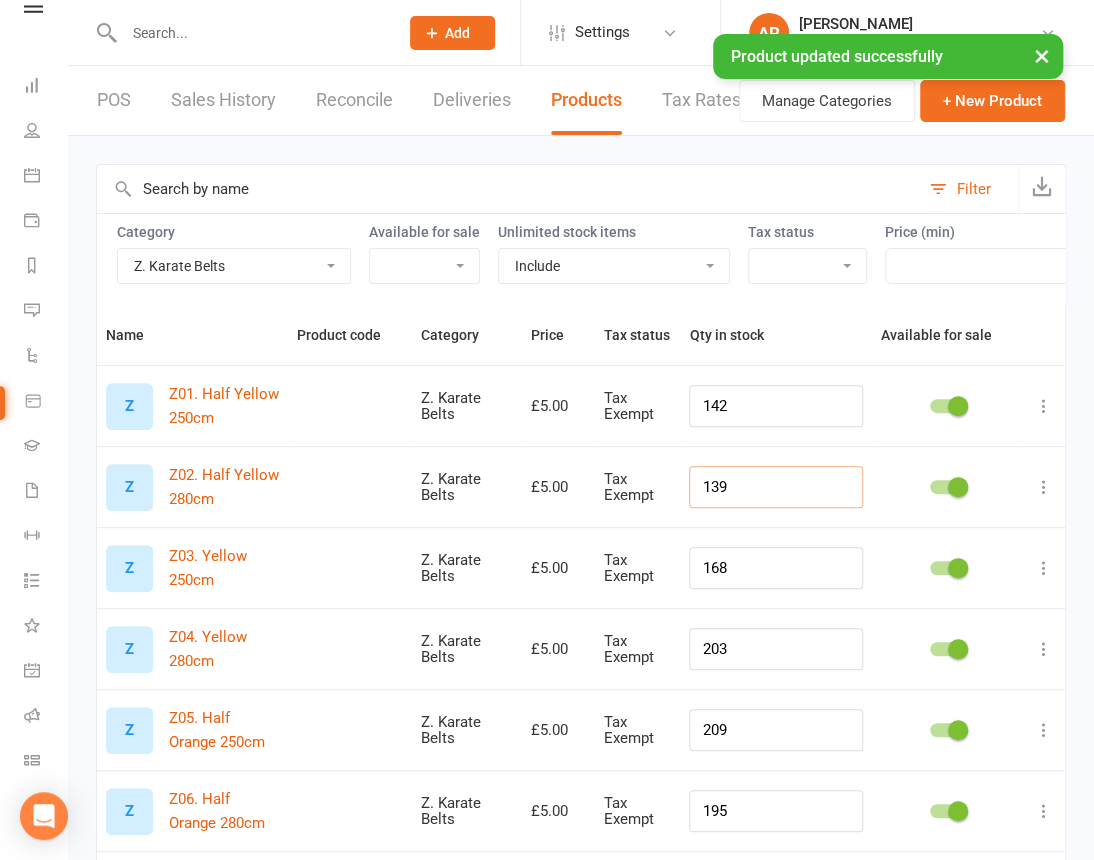 drag, startPoint x: 786, startPoint y: 501, endPoint x: 660, endPoint y: 489, distance: 126.57014 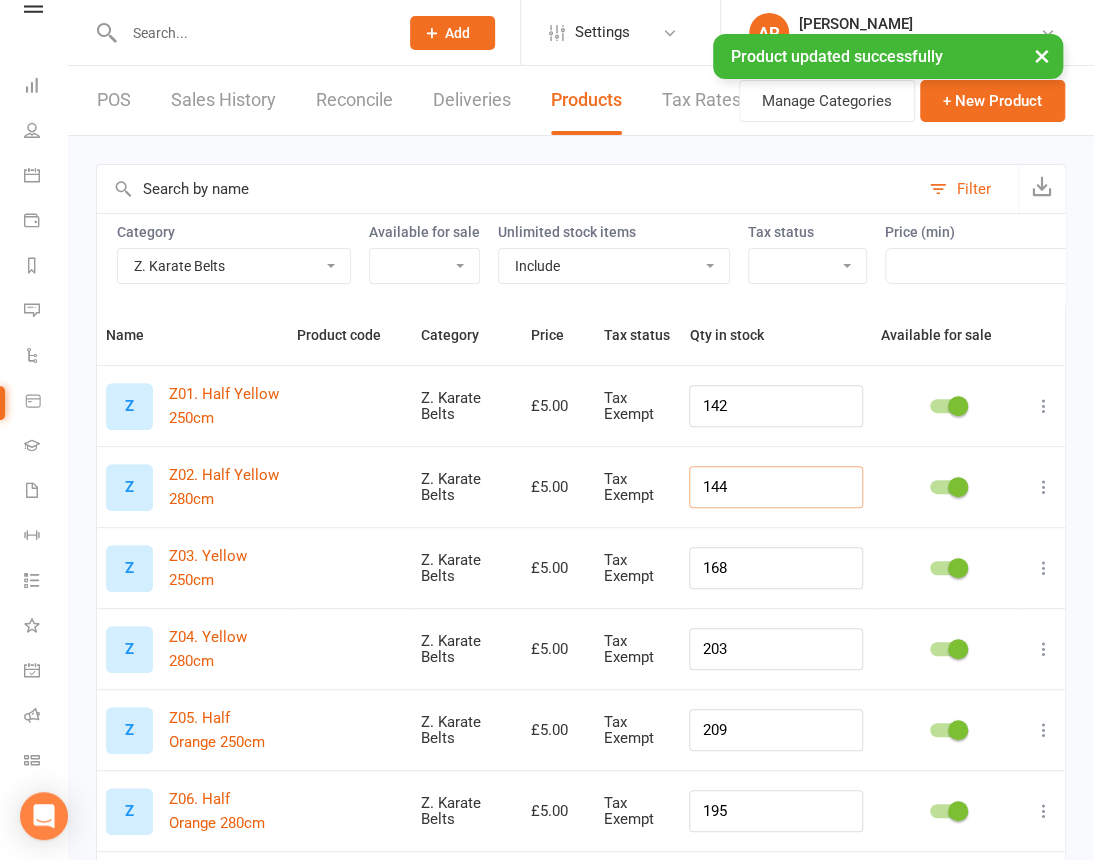 type on "144" 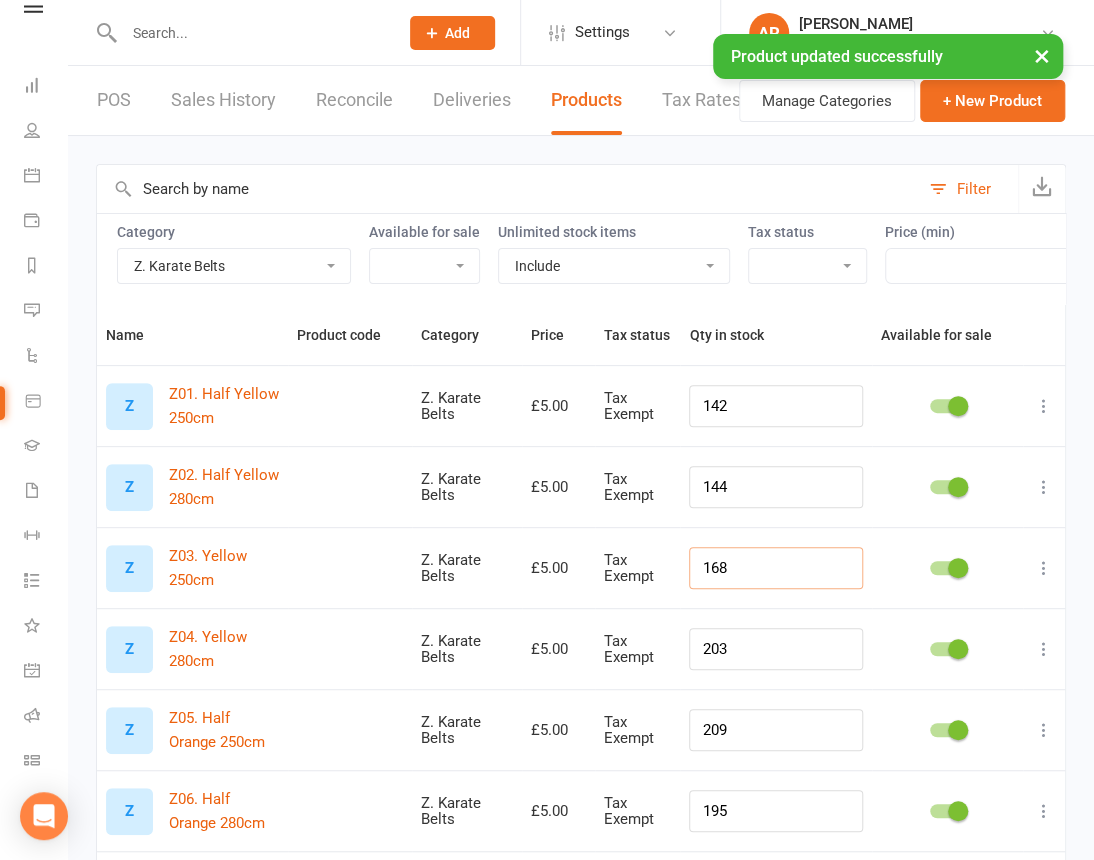 drag, startPoint x: 778, startPoint y: 589, endPoint x: 719, endPoint y: 589, distance: 59 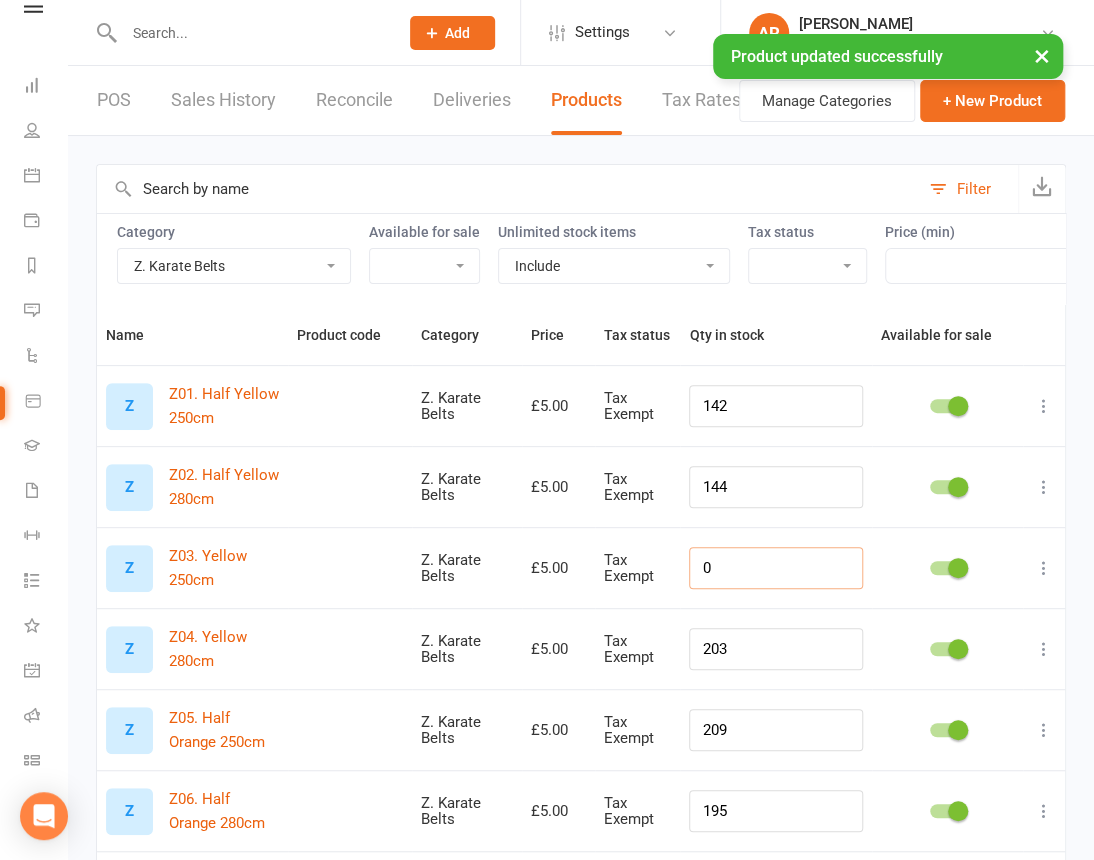 drag, startPoint x: 723, startPoint y: 589, endPoint x: 645, endPoint y: 599, distance: 78.63841 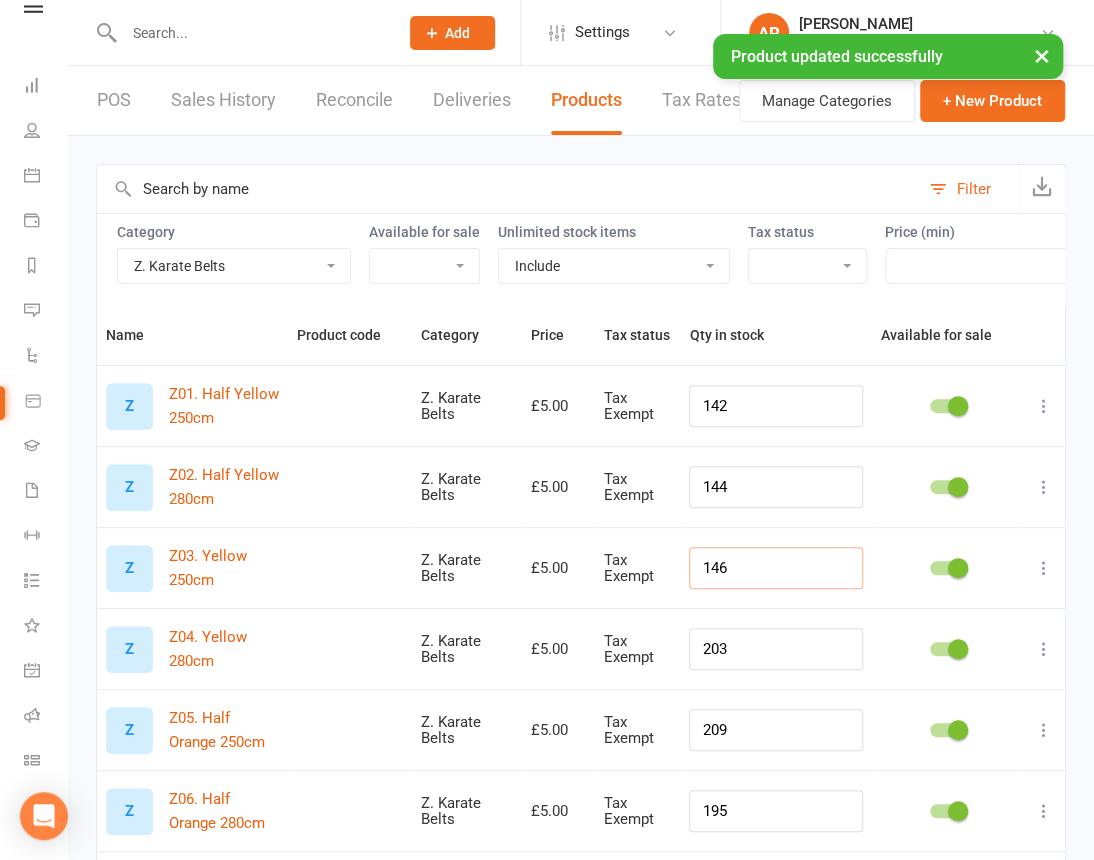 type on "146" 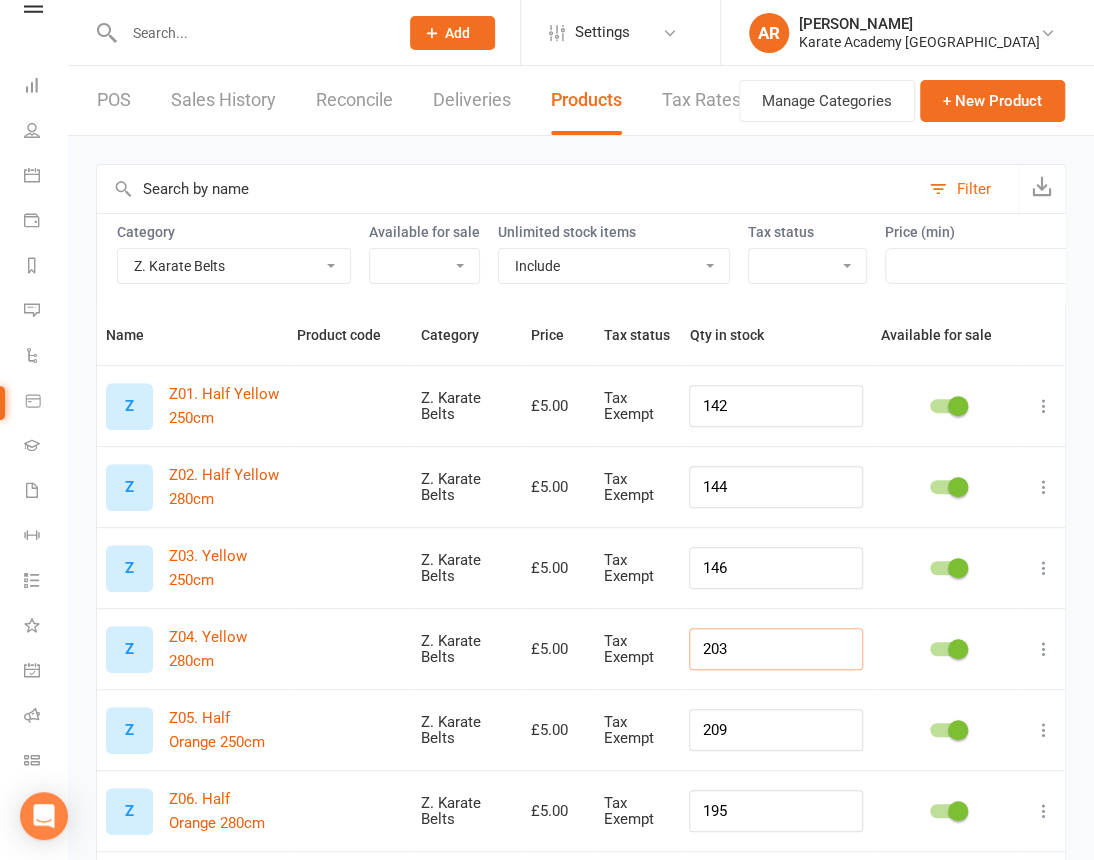 drag, startPoint x: 792, startPoint y: 669, endPoint x: 658, endPoint y: 669, distance: 134 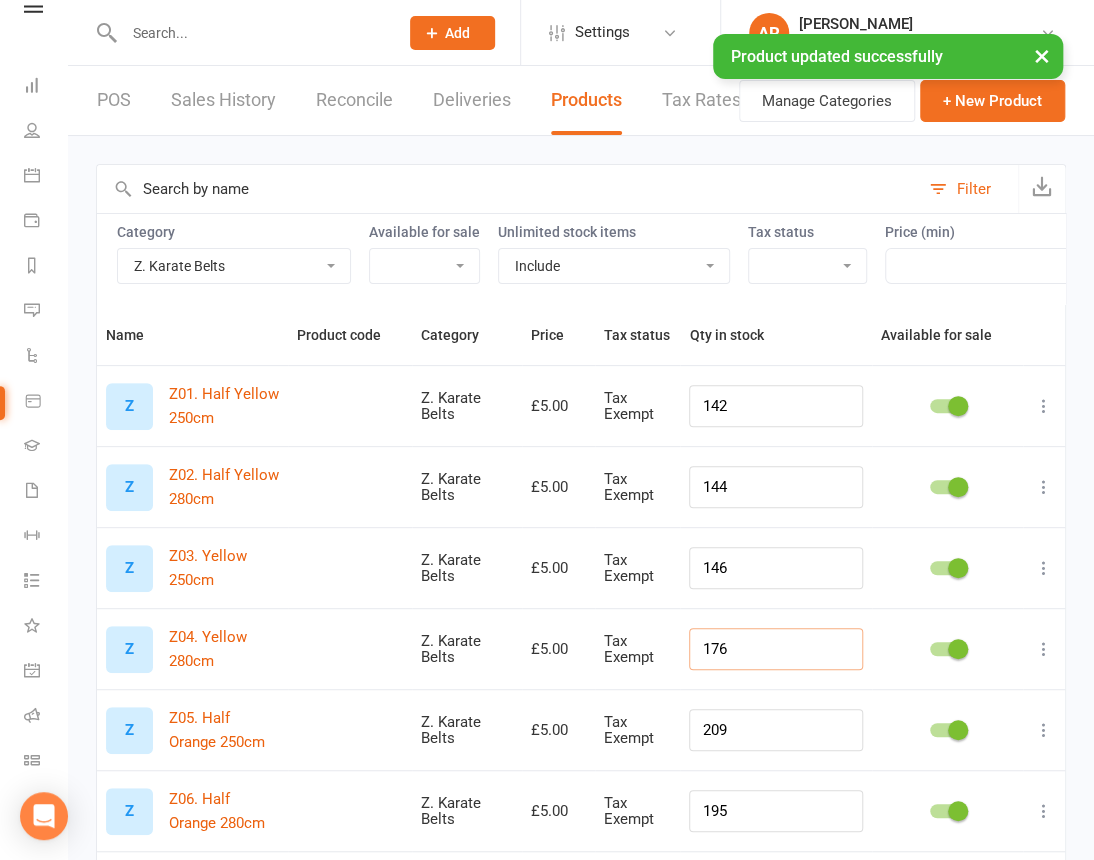 type on "176" 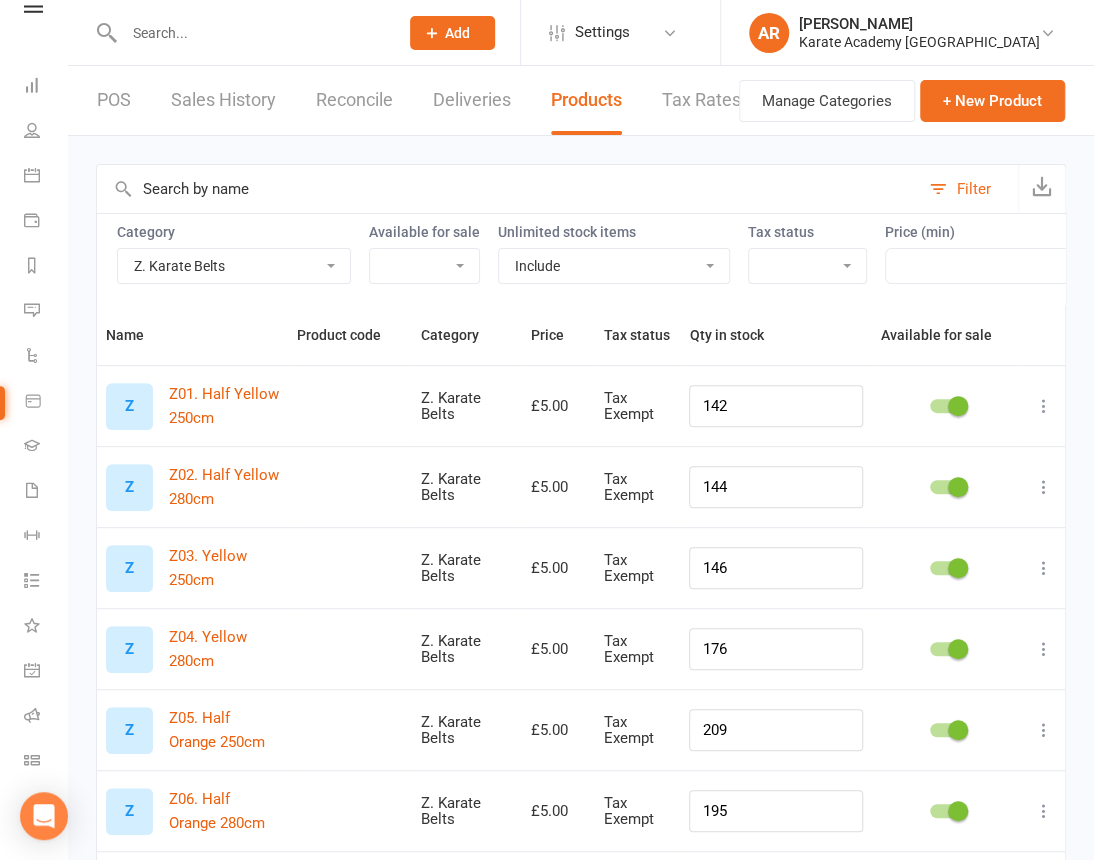 click on "Category 1. Karate Mitts 2. Karate Suits Karate Drawstring Bag Karate Duffel Bag Karate Groin Gaurd Karate Head Gaurds Karate Heavy Suits Karate Hoodies Karate MMA Gloves Karate Shinpads Karate Training Bat Pads Karate Training Boxing Gloves Karate Training Focus Mitt Karate Training Kick Bags Karate T-Shirts Karate Water Bottle Z. Karate Belts Available for sale Yes No Unlimited stock items Include Exclude Only show unlimited products Tax status Tax exempt Ex tax Inc tax Price (min) Price (max) Qty in stock (min) Qty in stock (max)" at bounding box center (581, 258) 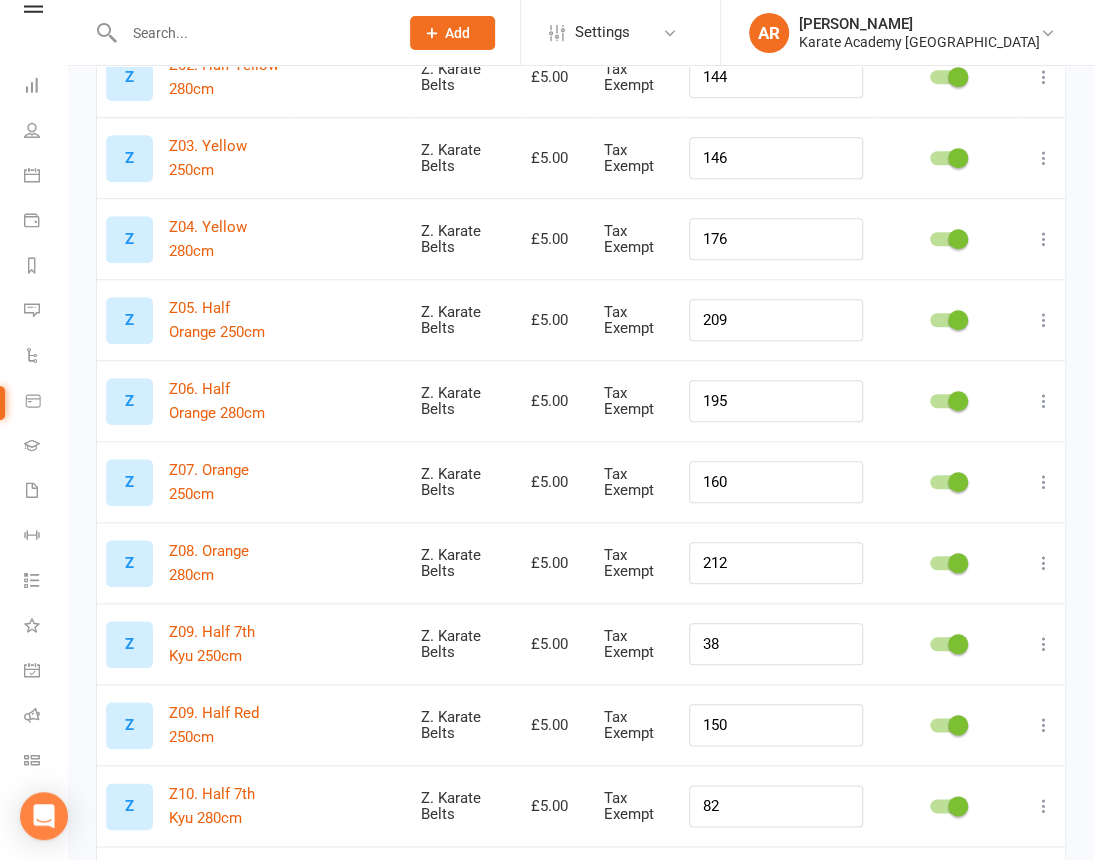 scroll, scrollTop: 545, scrollLeft: 0, axis: vertical 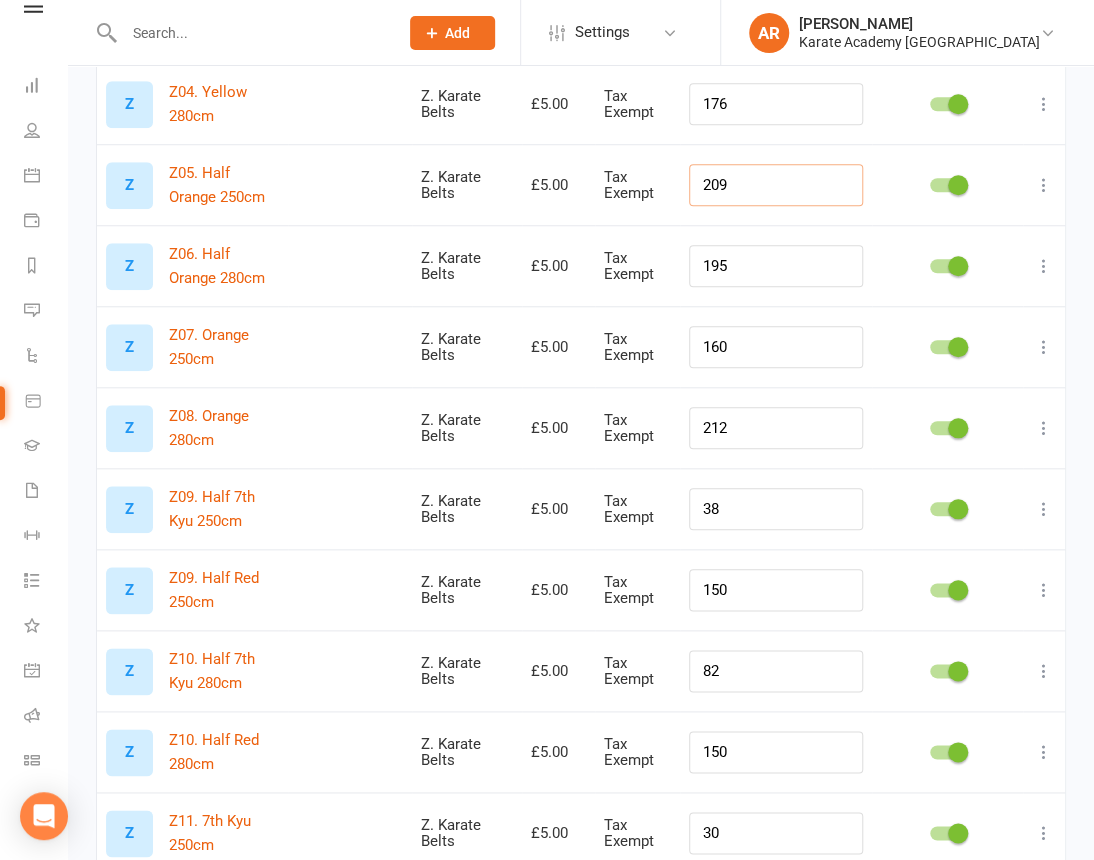 drag, startPoint x: 812, startPoint y: 199, endPoint x: 666, endPoint y: 192, distance: 146.16771 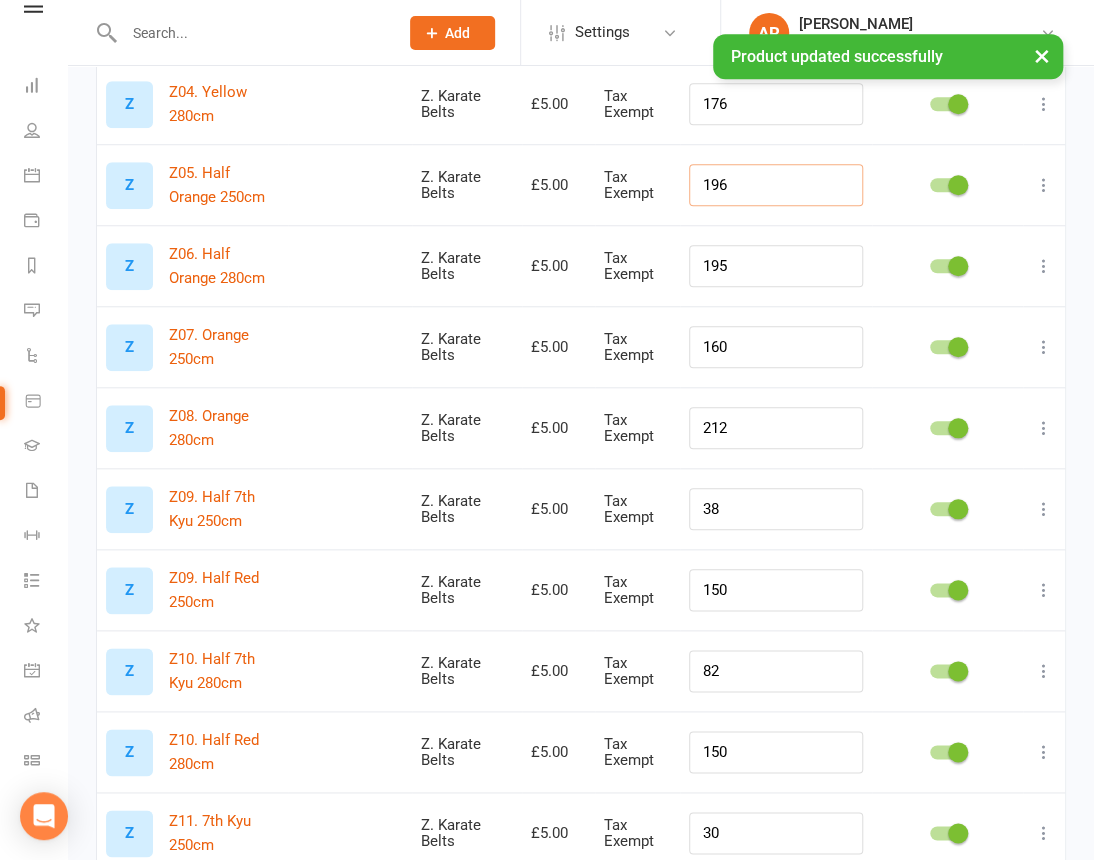 type on "196" 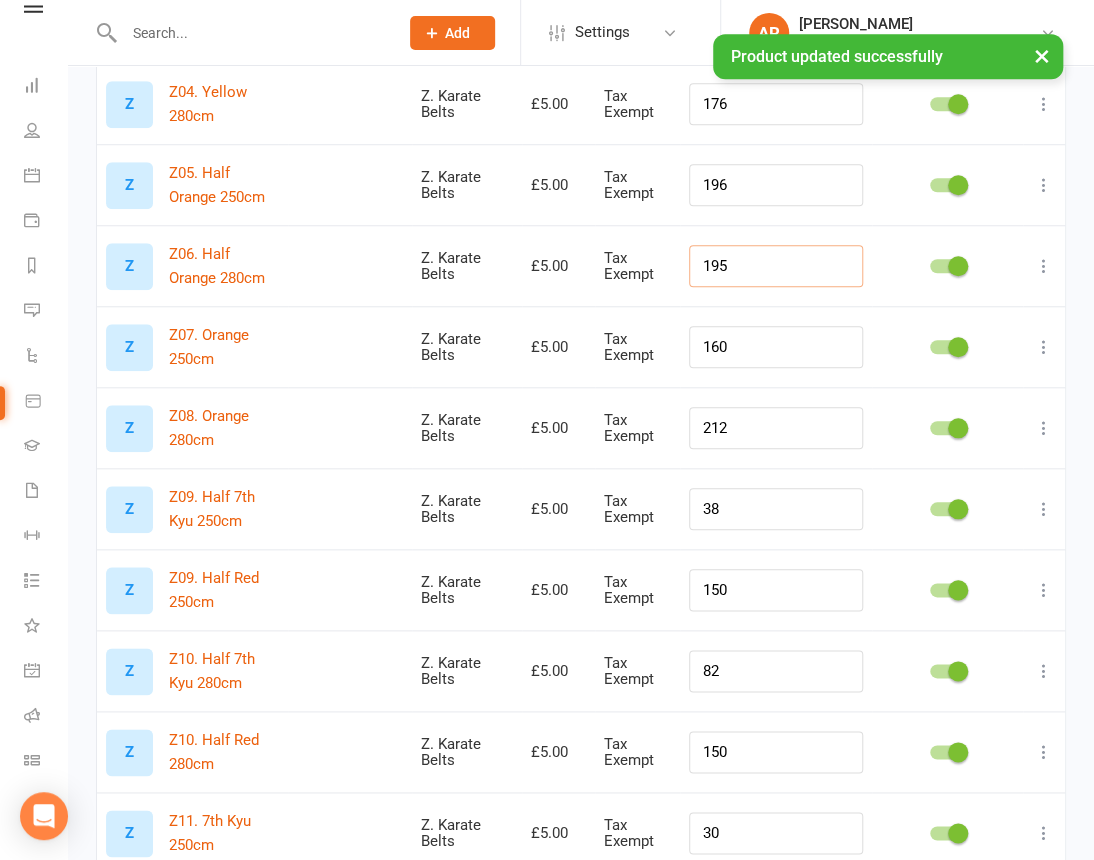 drag, startPoint x: 783, startPoint y: 273, endPoint x: 654, endPoint y: 264, distance: 129.31357 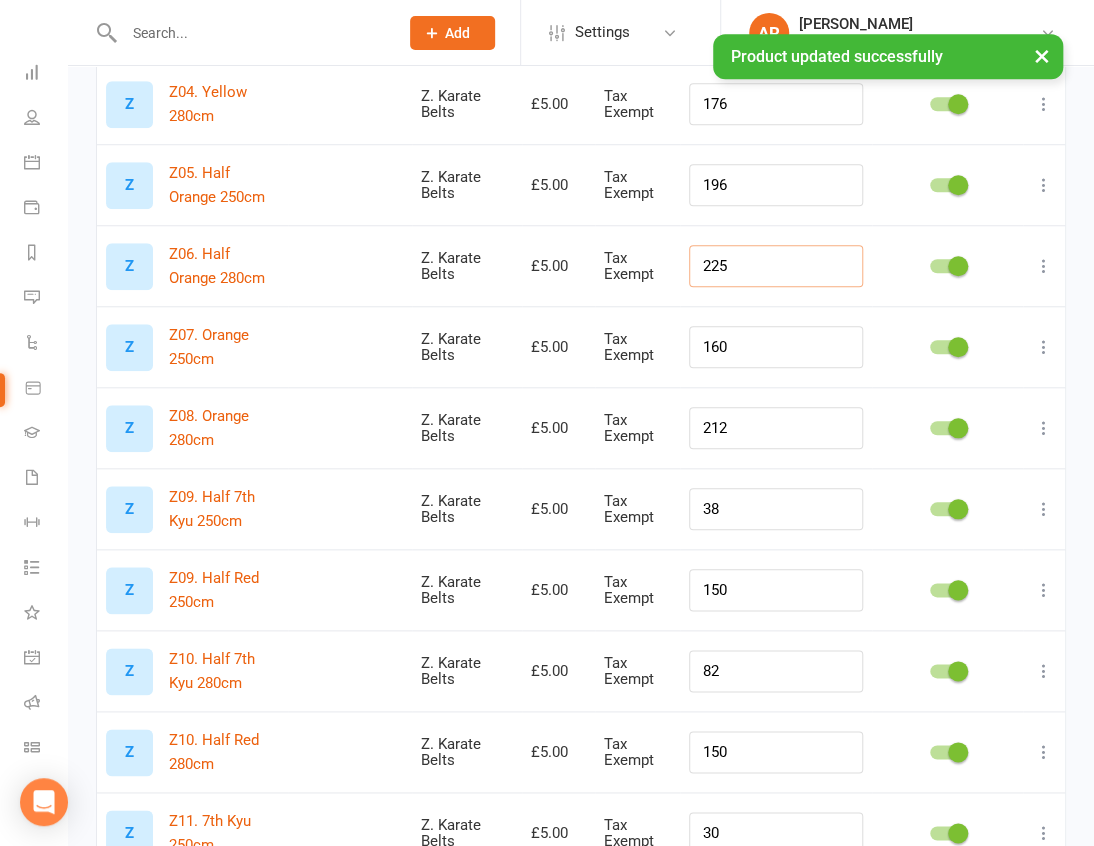 type on "225" 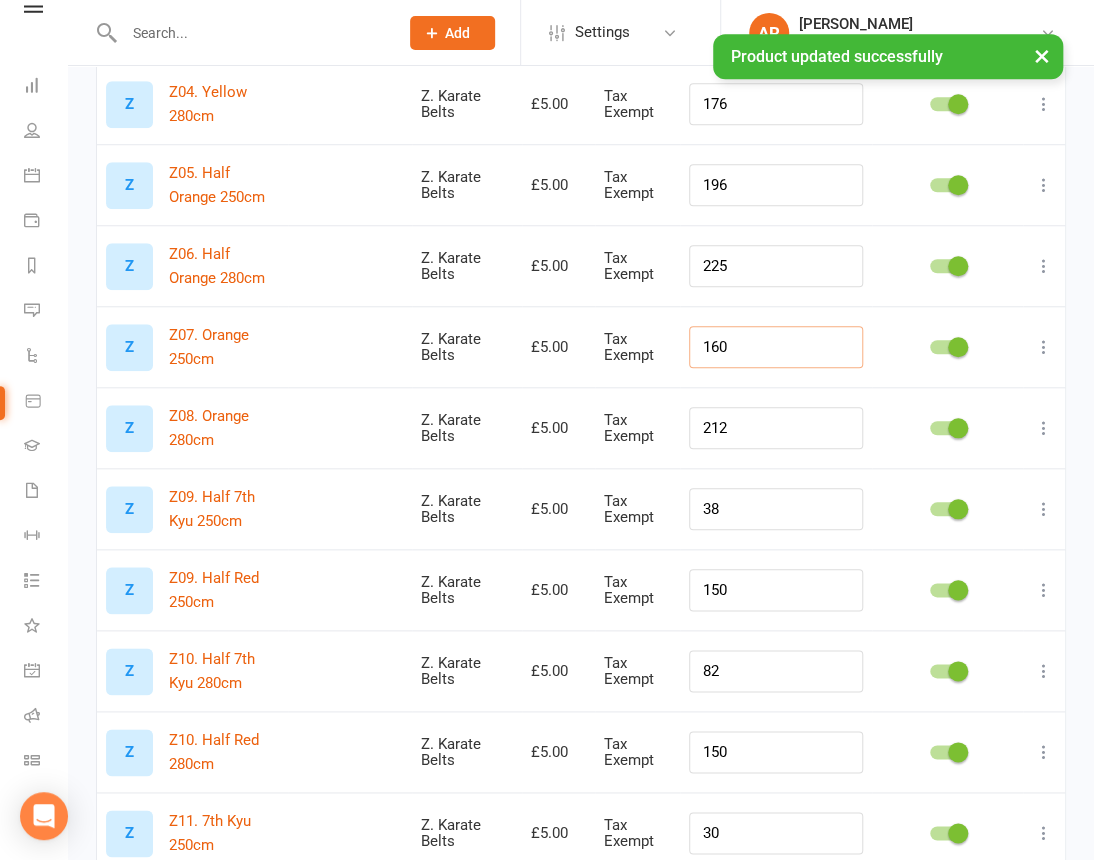 drag, startPoint x: 752, startPoint y: 358, endPoint x: 664, endPoint y: 367, distance: 88.45903 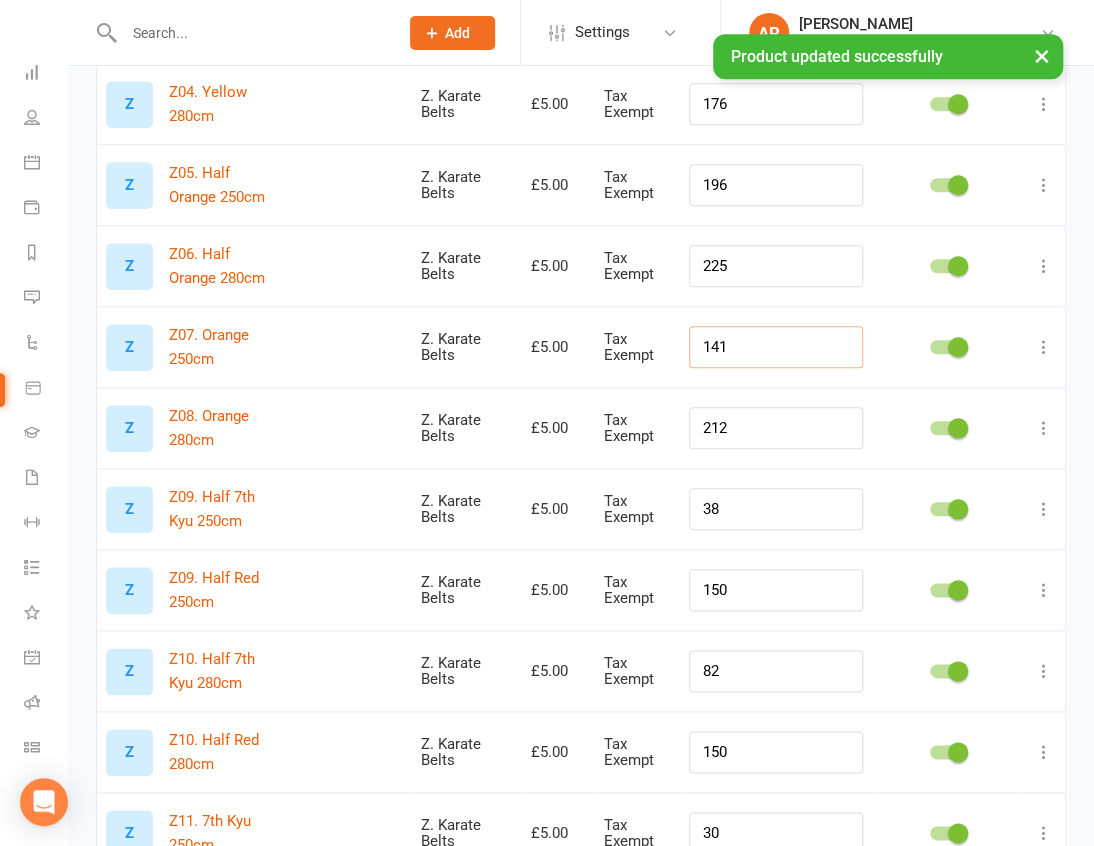 type on "141" 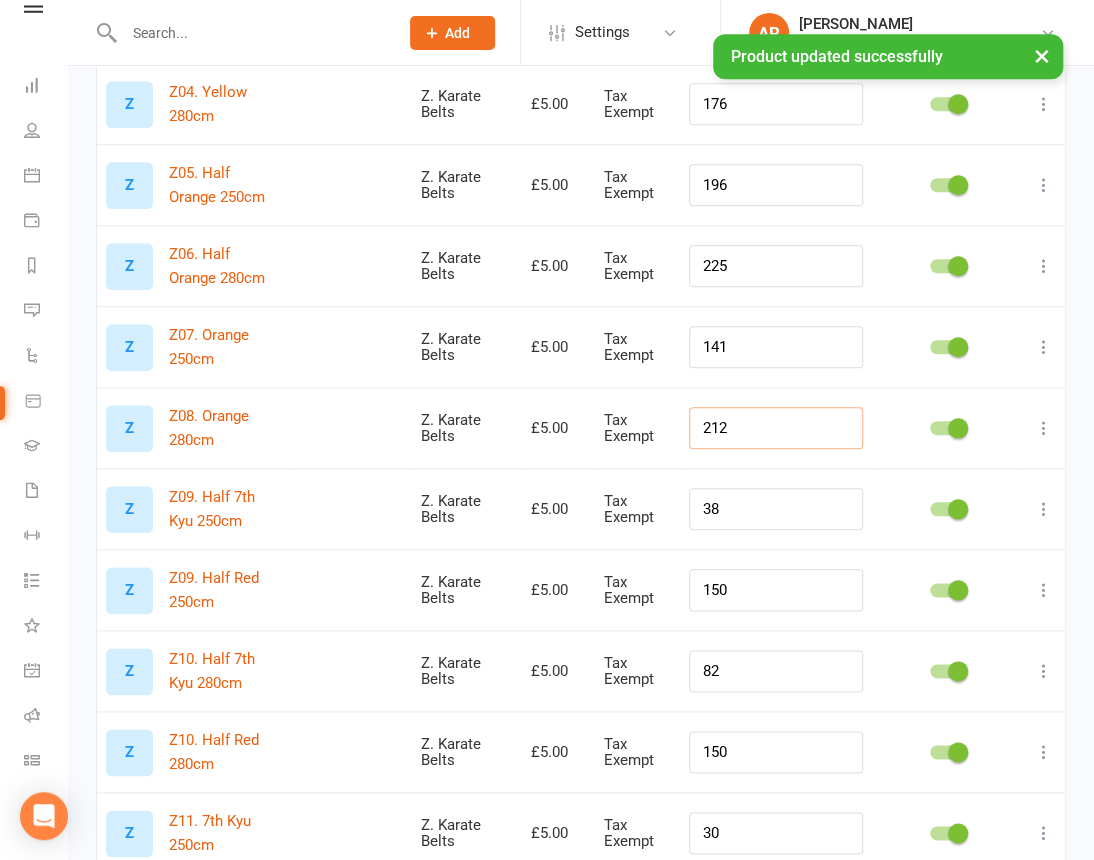 drag, startPoint x: 744, startPoint y: 438, endPoint x: 684, endPoint y: 439, distance: 60.00833 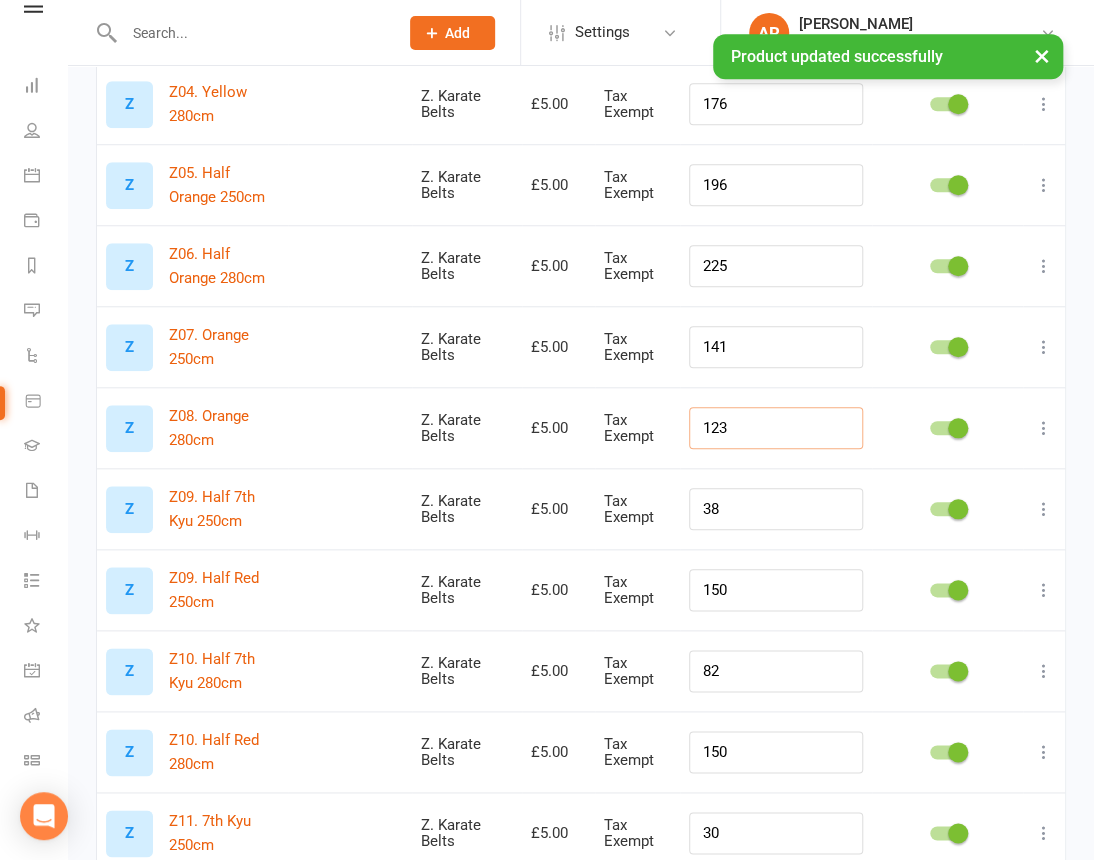 type on "123" 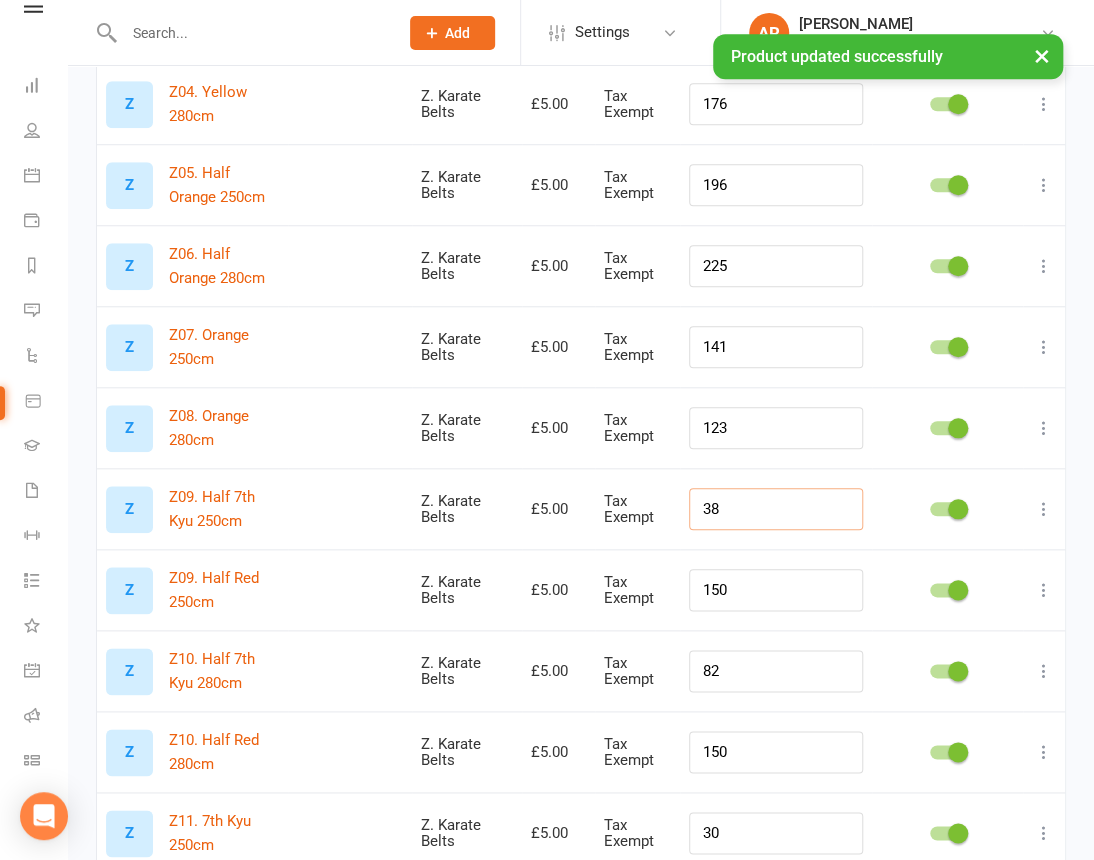 drag, startPoint x: 764, startPoint y: 522, endPoint x: 683, endPoint y: 516, distance: 81.22192 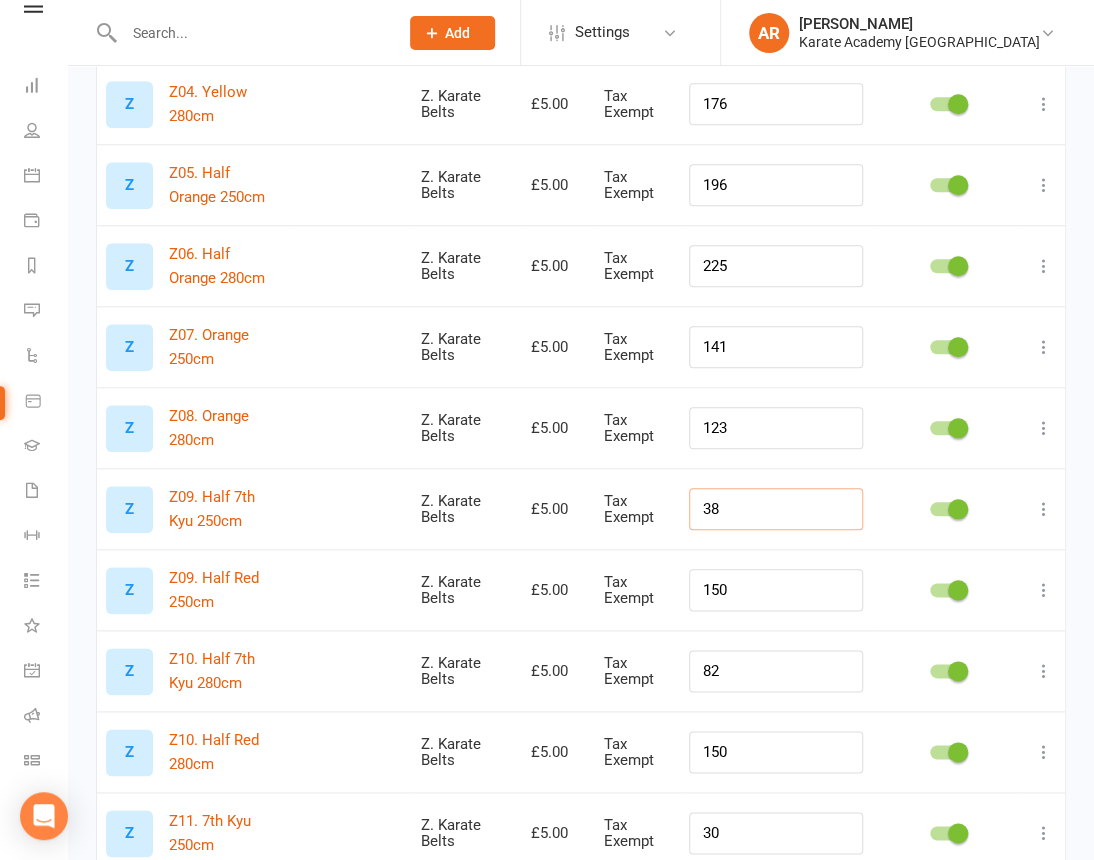 click on "38" at bounding box center (776, 509) 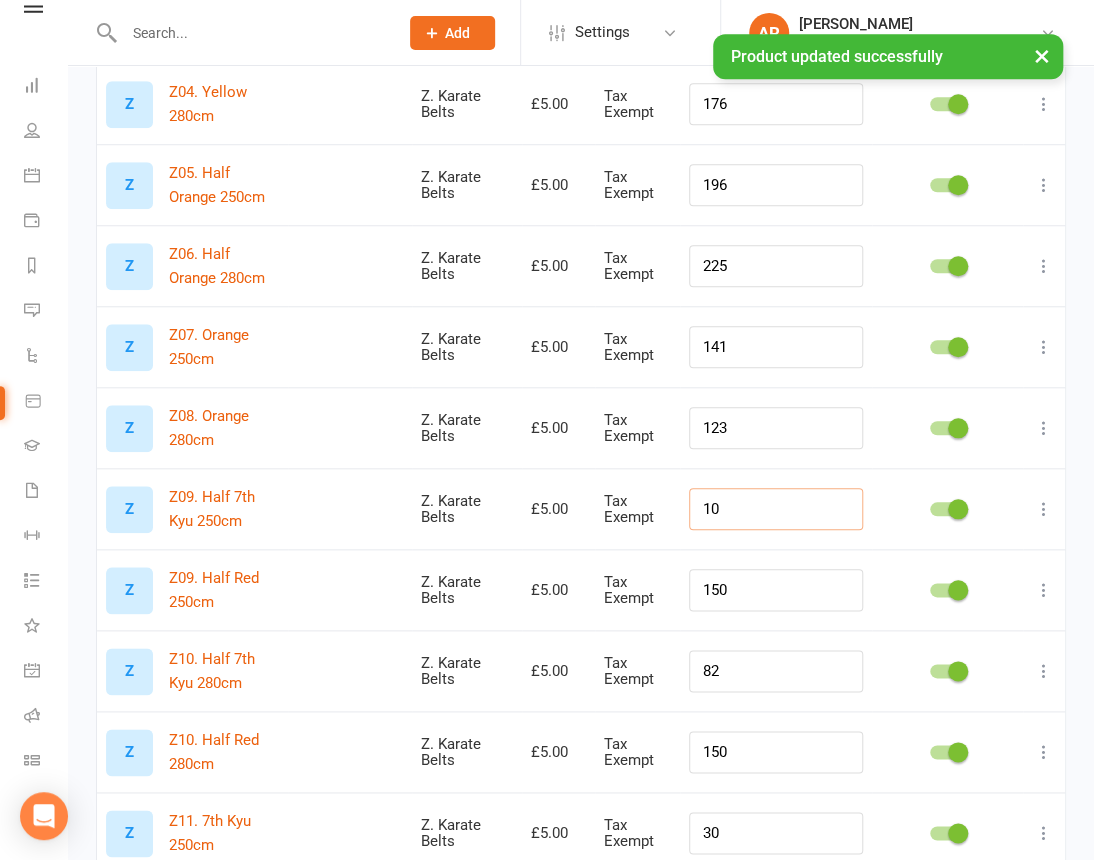 type on "10" 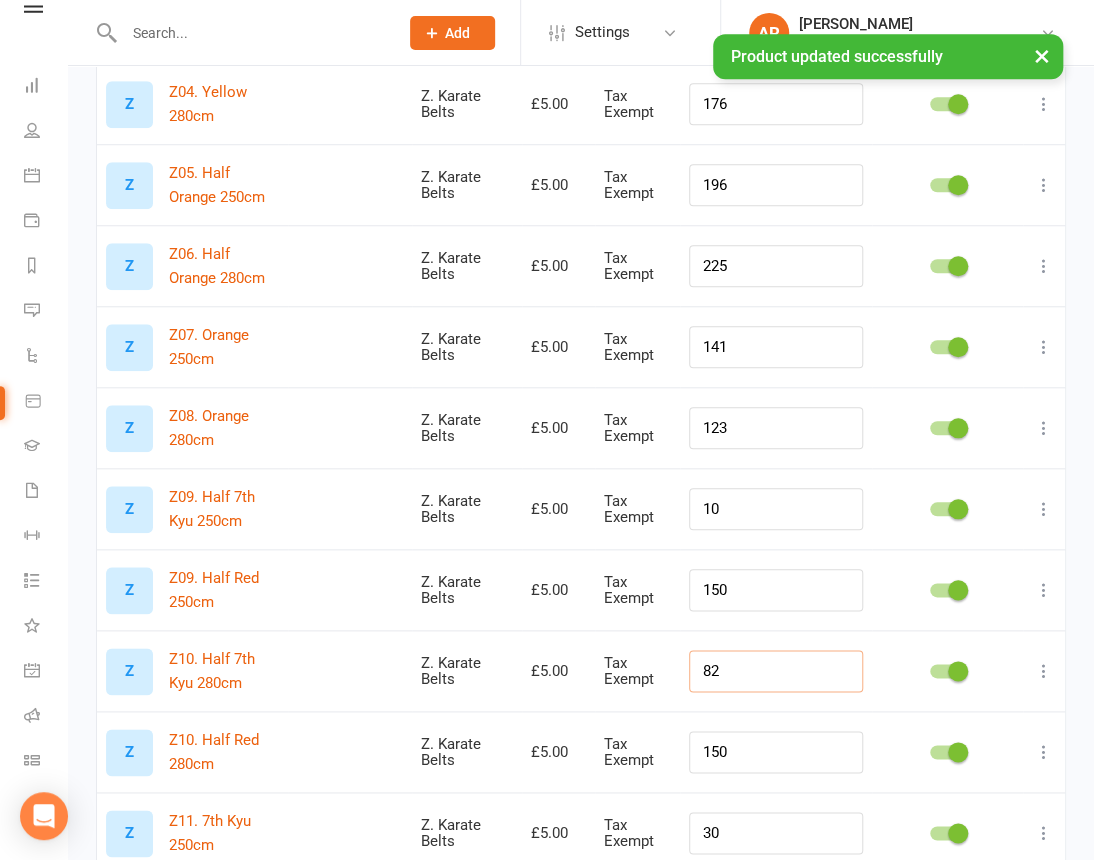 drag, startPoint x: 765, startPoint y: 682, endPoint x: 686, endPoint y: 687, distance: 79.15807 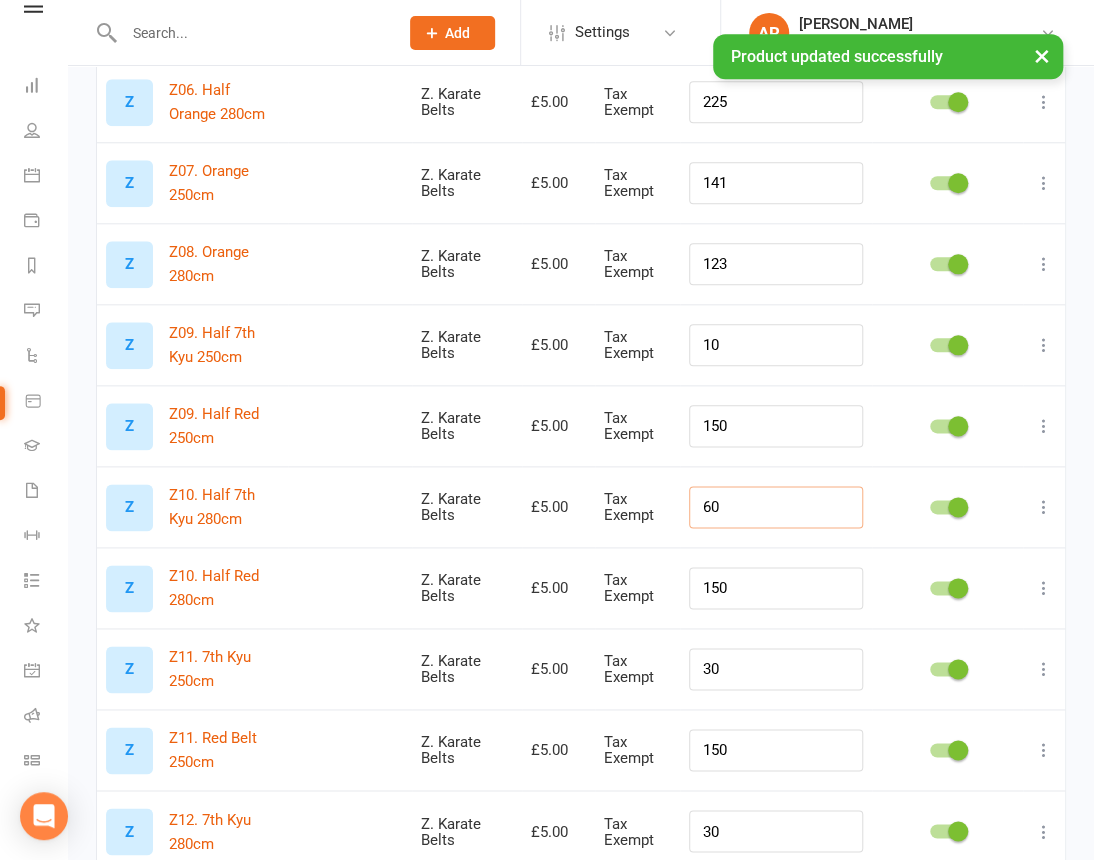 scroll, scrollTop: 727, scrollLeft: 0, axis: vertical 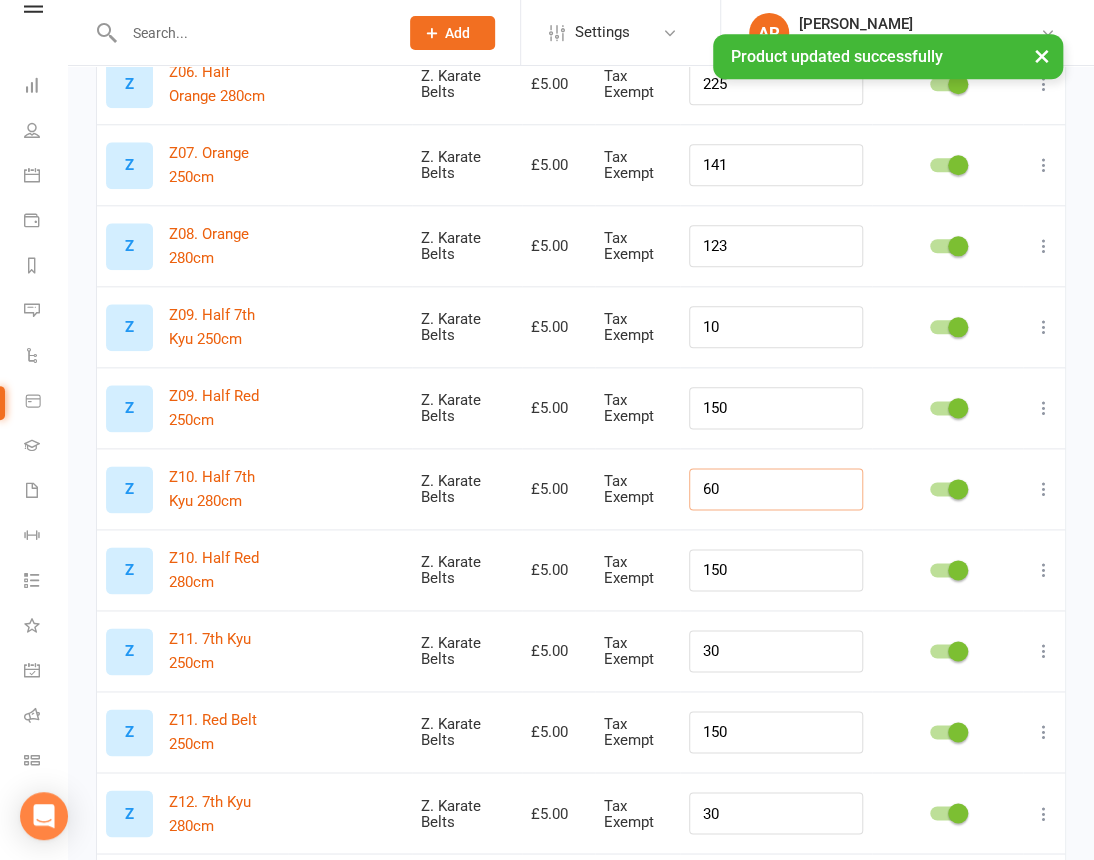 type on "60" 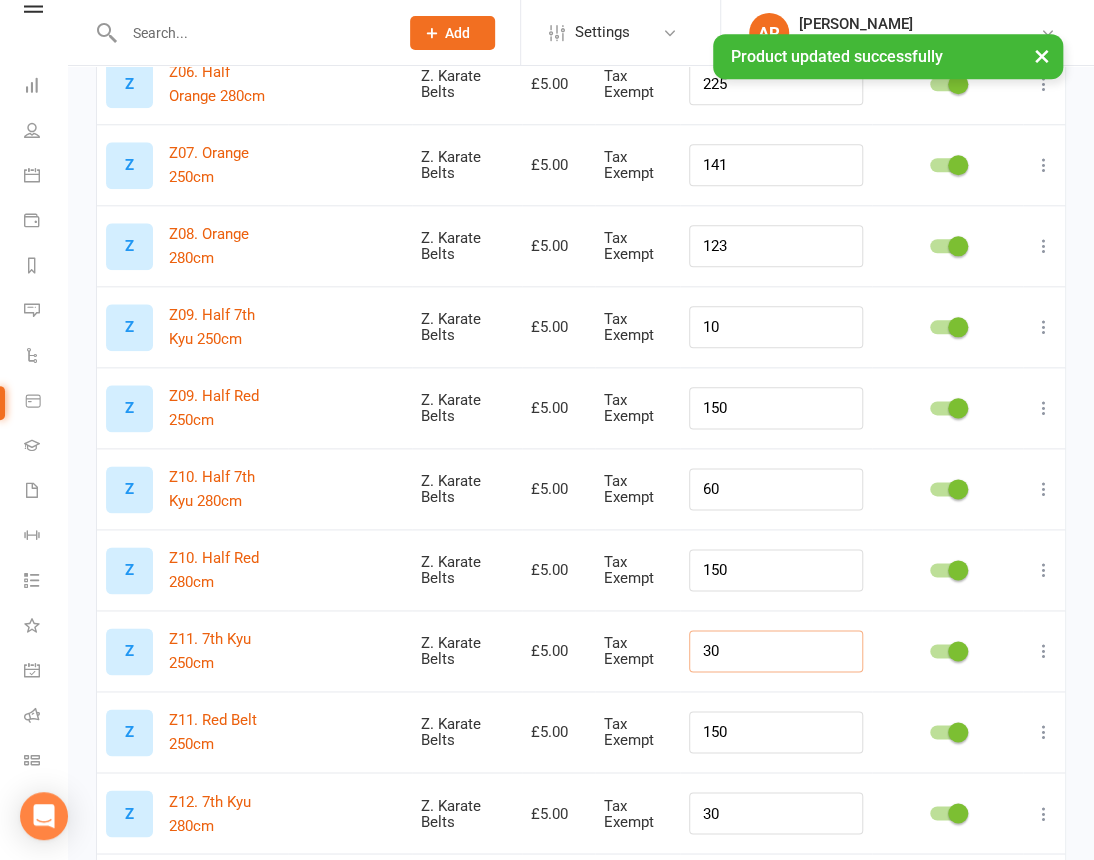 drag, startPoint x: 755, startPoint y: 653, endPoint x: 694, endPoint y: 653, distance: 61 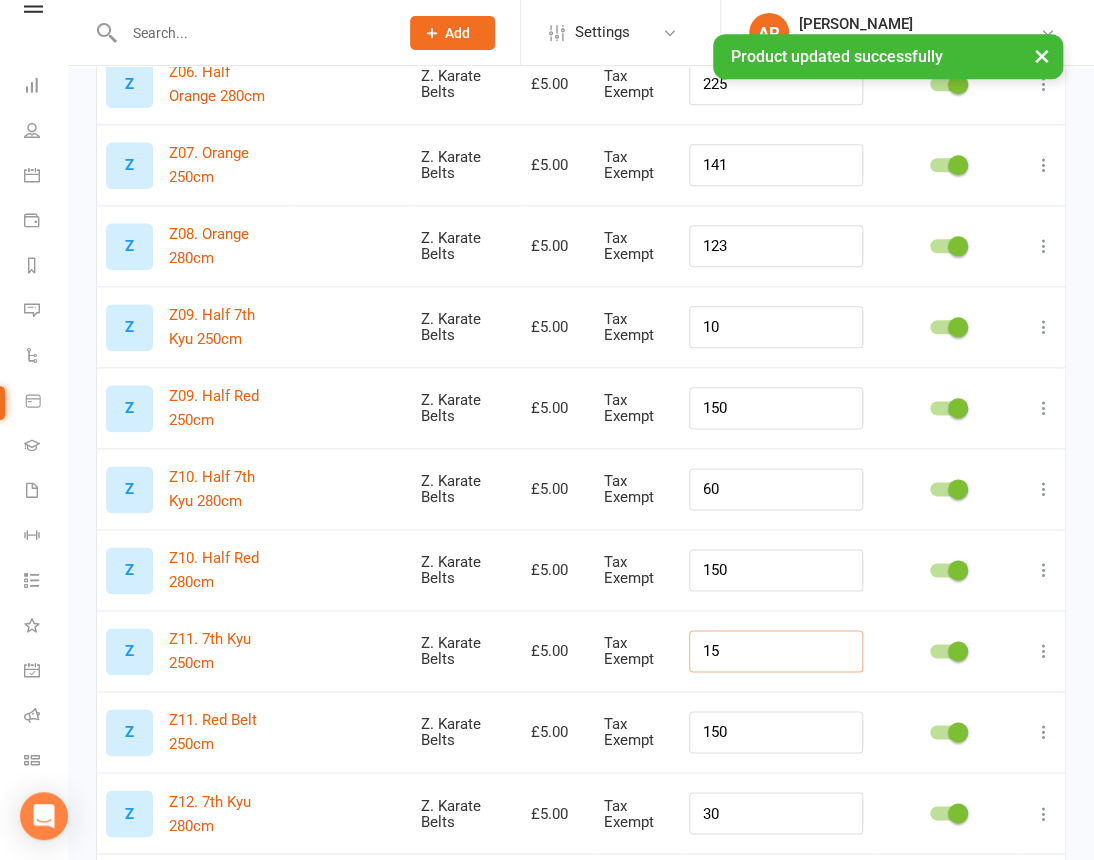 type on "15" 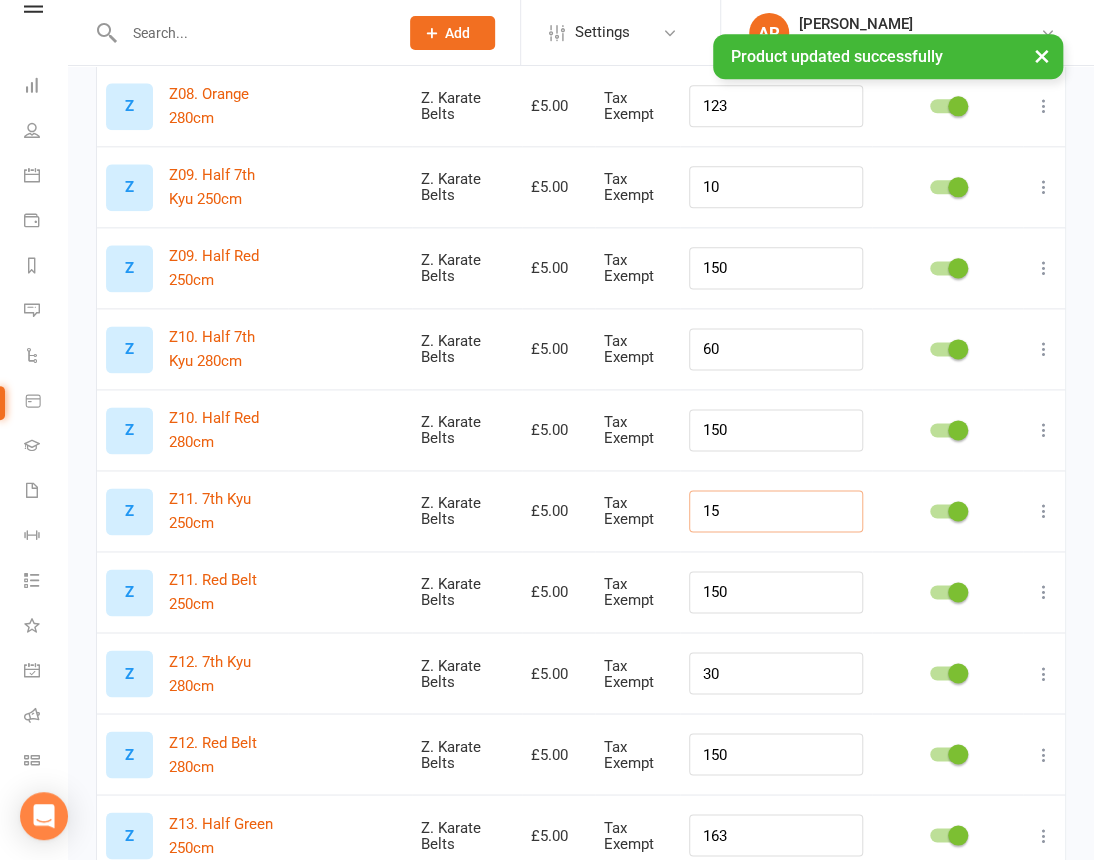 scroll, scrollTop: 909, scrollLeft: 0, axis: vertical 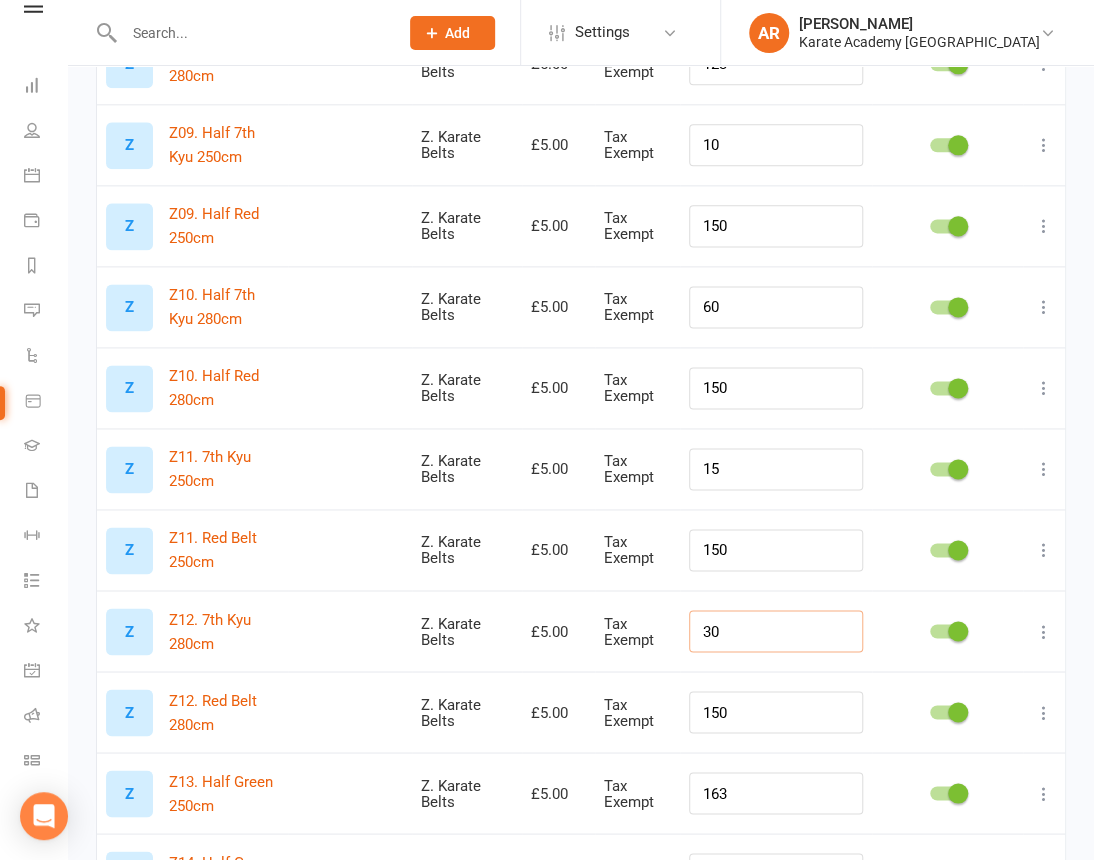 drag, startPoint x: 756, startPoint y: 644, endPoint x: 697, endPoint y: 642, distance: 59.03389 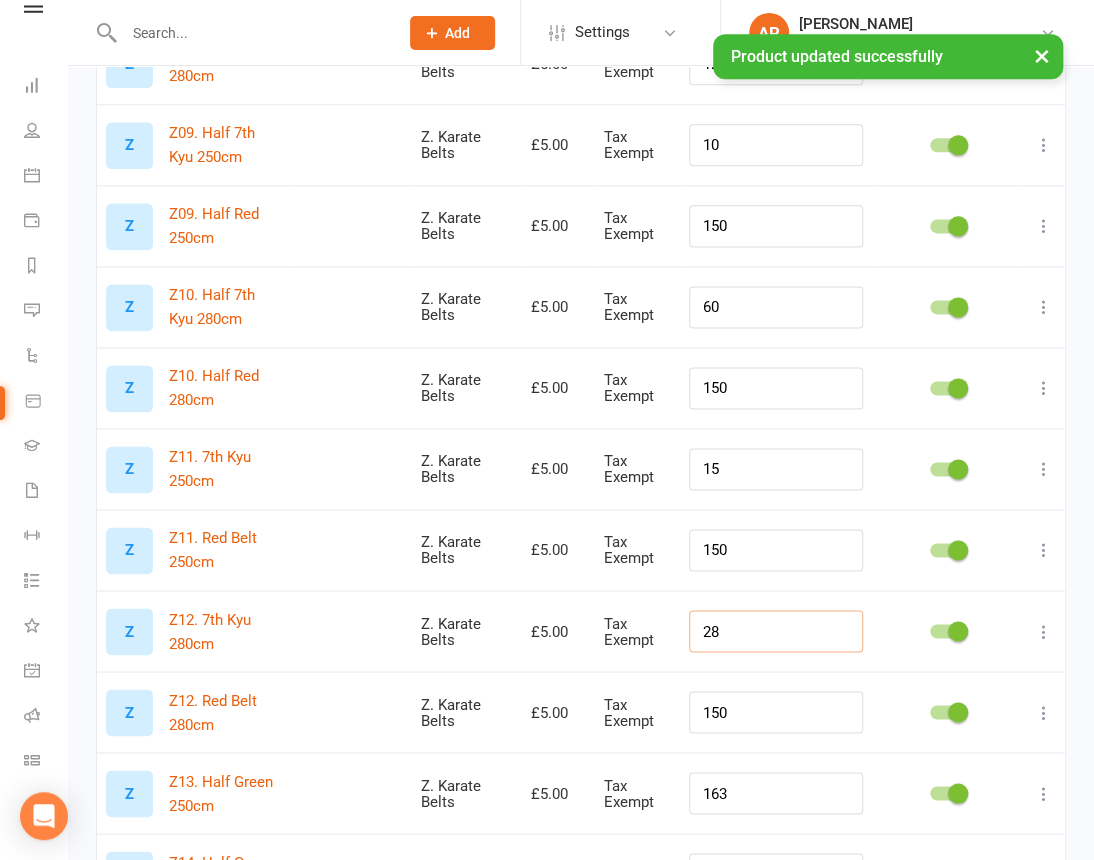 type on "28" 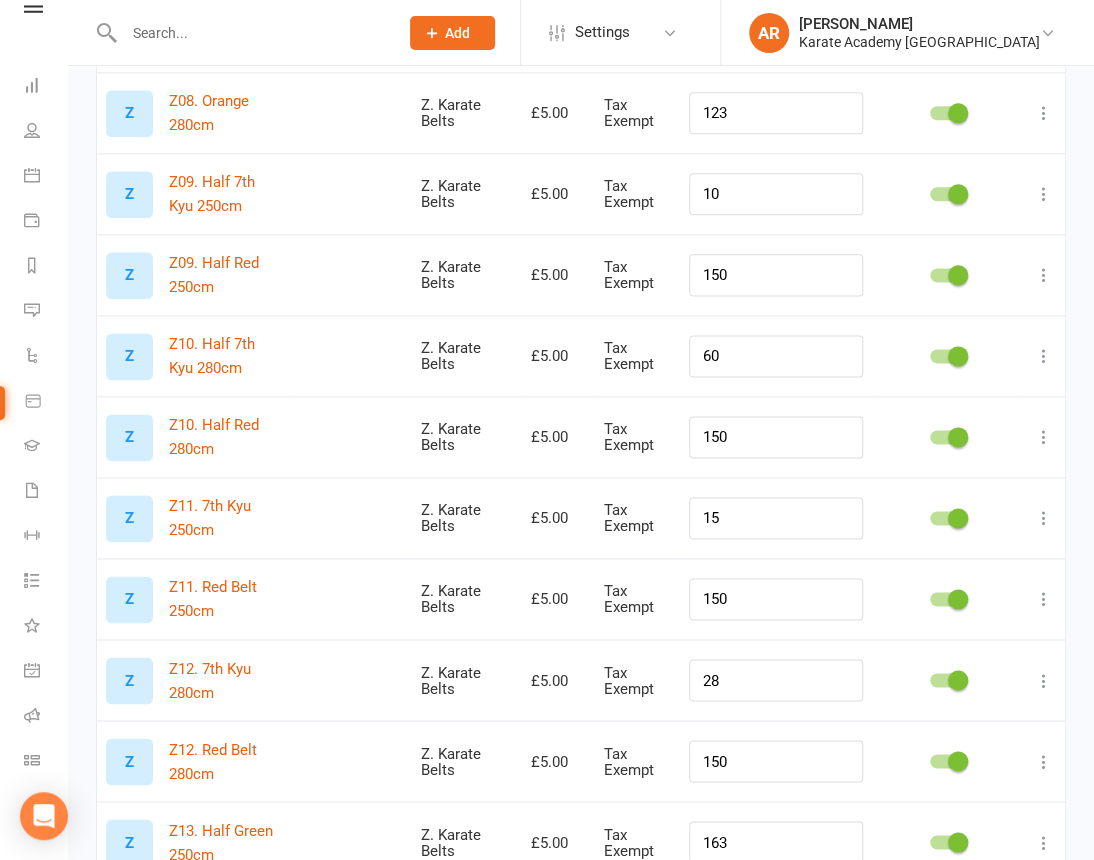 scroll, scrollTop: 818, scrollLeft: 0, axis: vertical 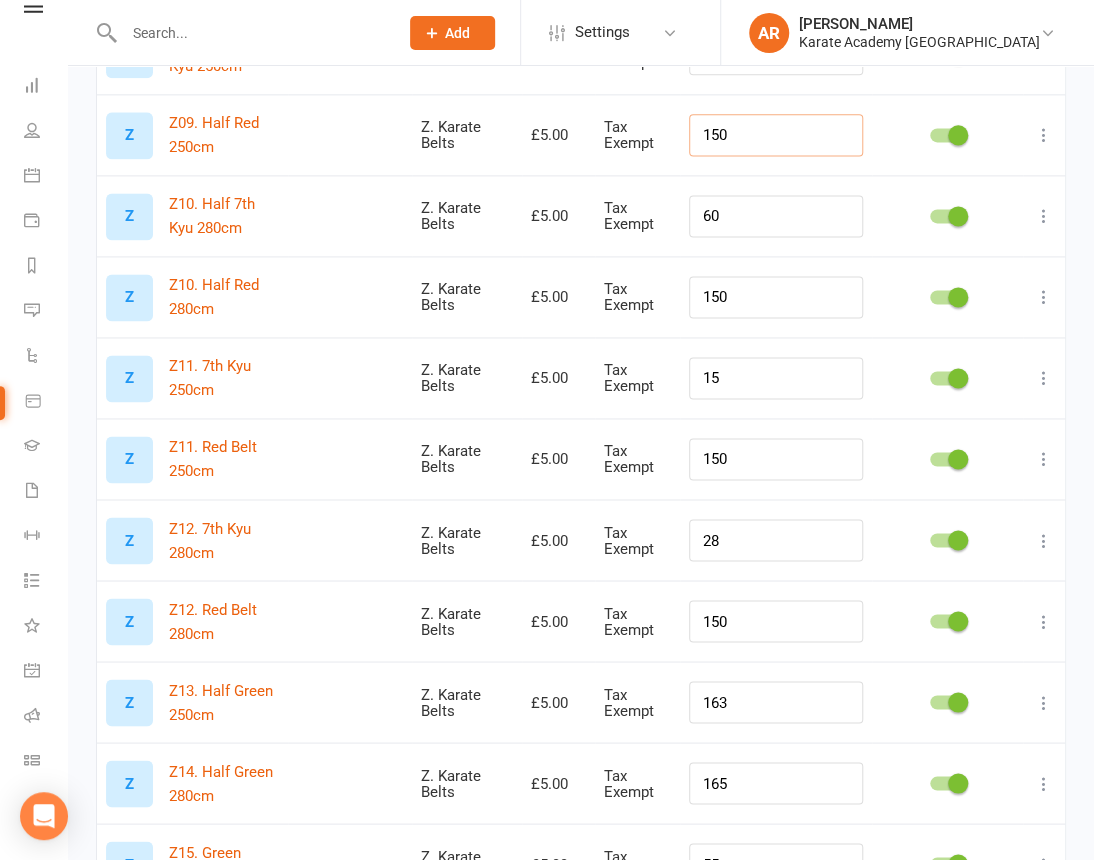 drag, startPoint x: 794, startPoint y: 147, endPoint x: 736, endPoint y: 146, distance: 58.00862 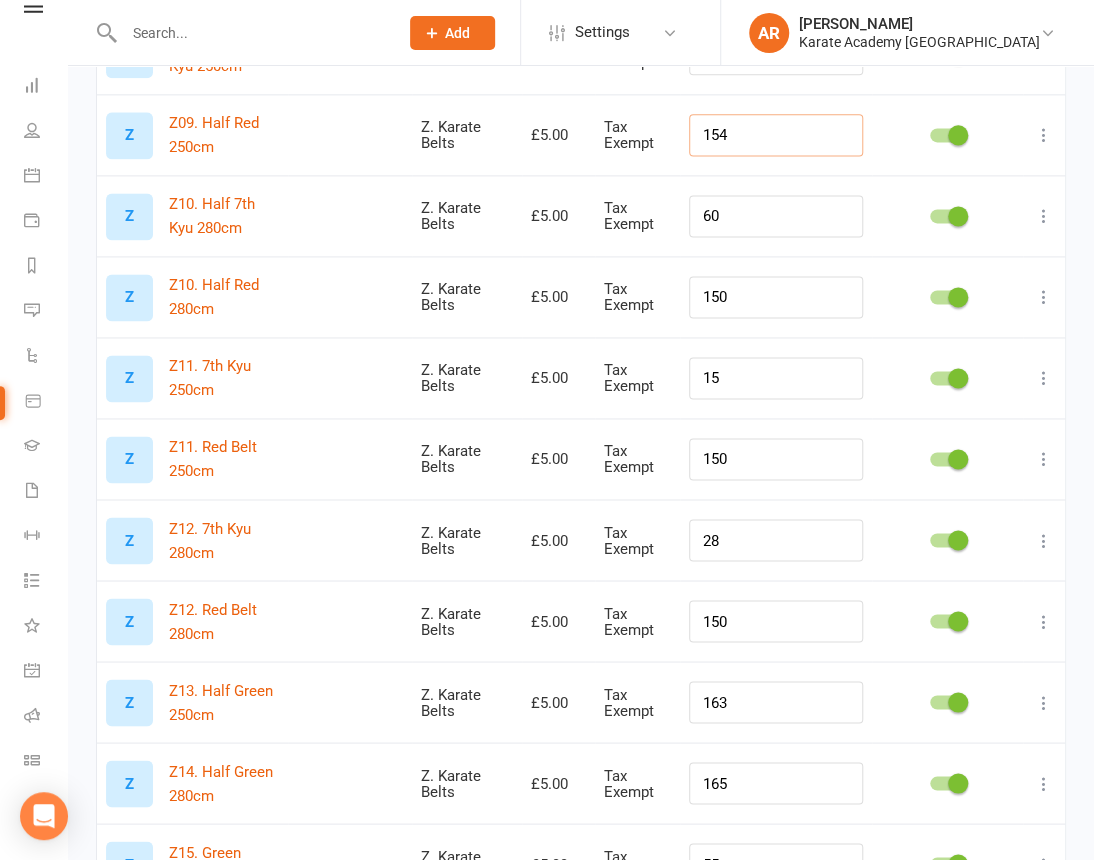 type on "154" 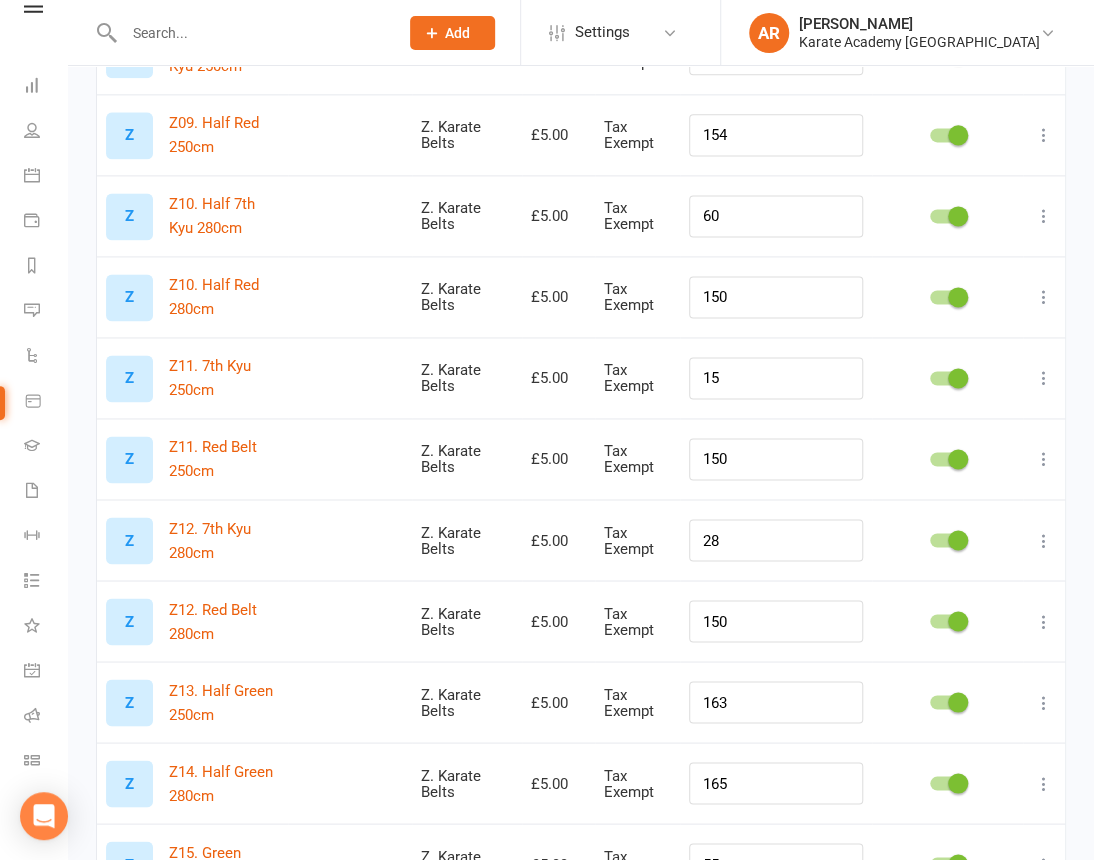 click at bounding box center (947, 215) 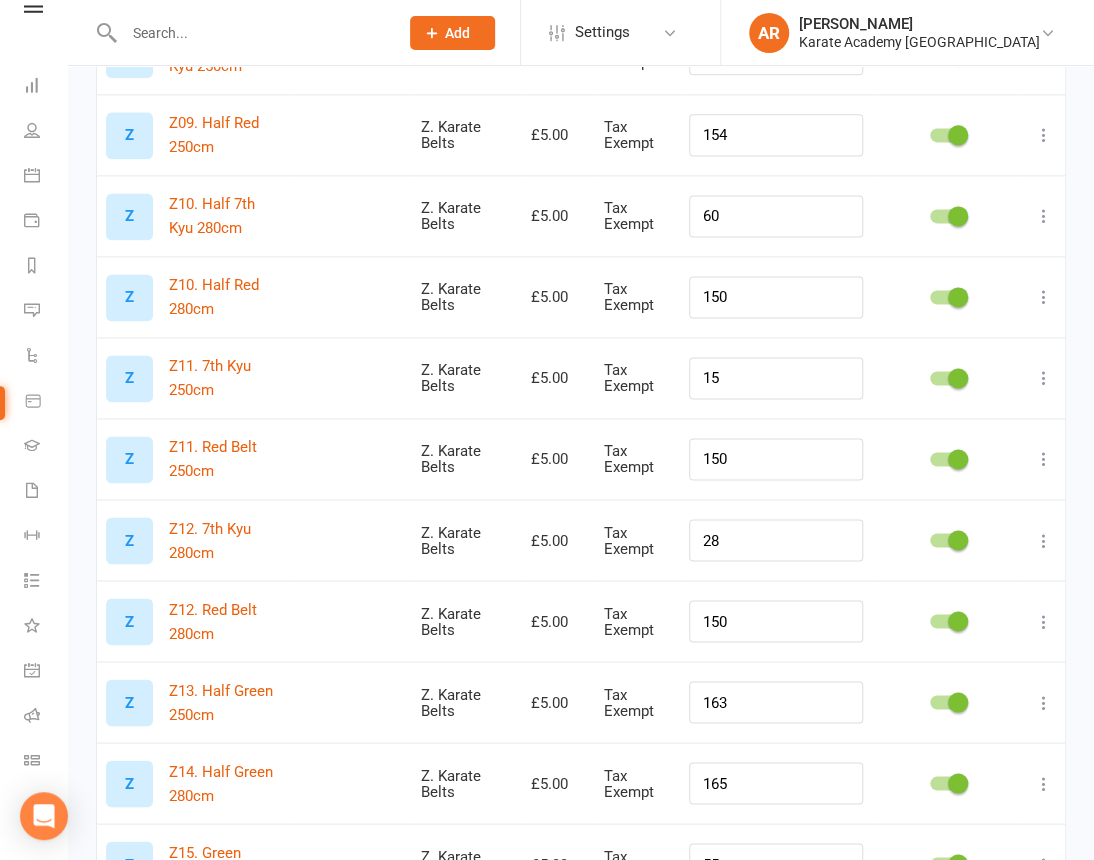 click at bounding box center [947, 215] 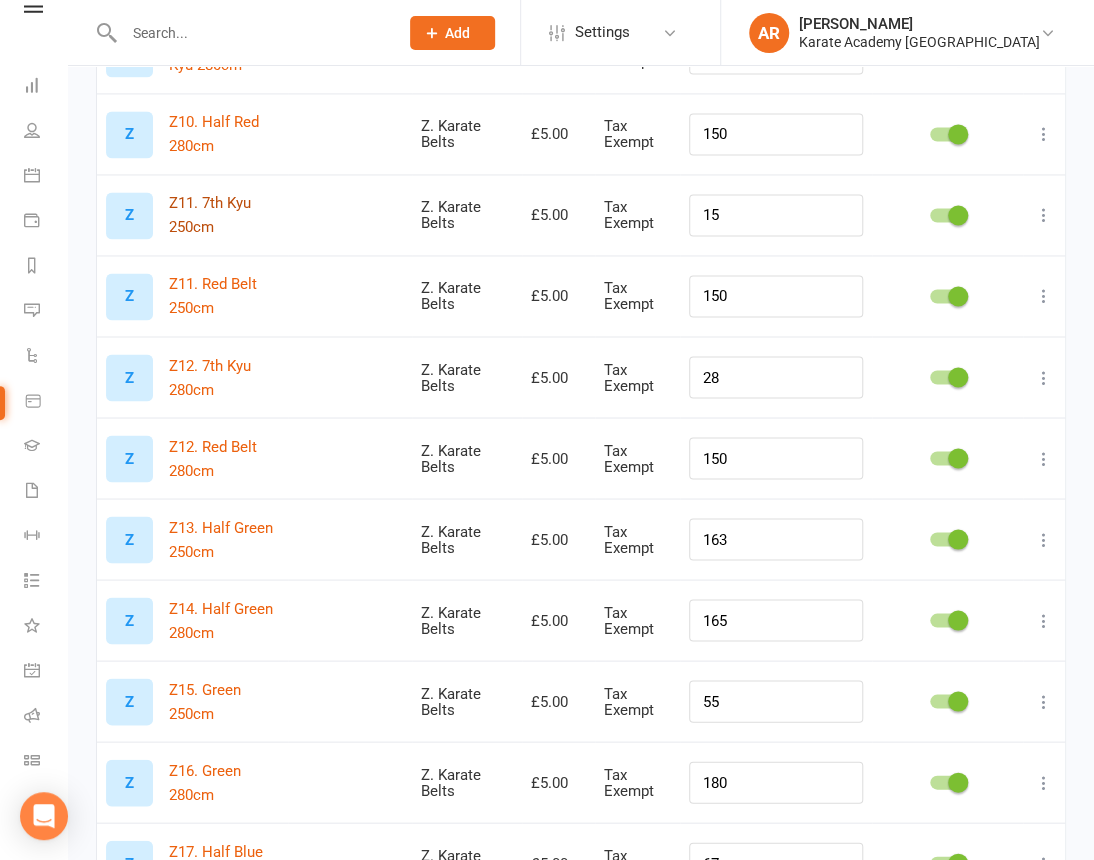scroll, scrollTop: 1181, scrollLeft: 0, axis: vertical 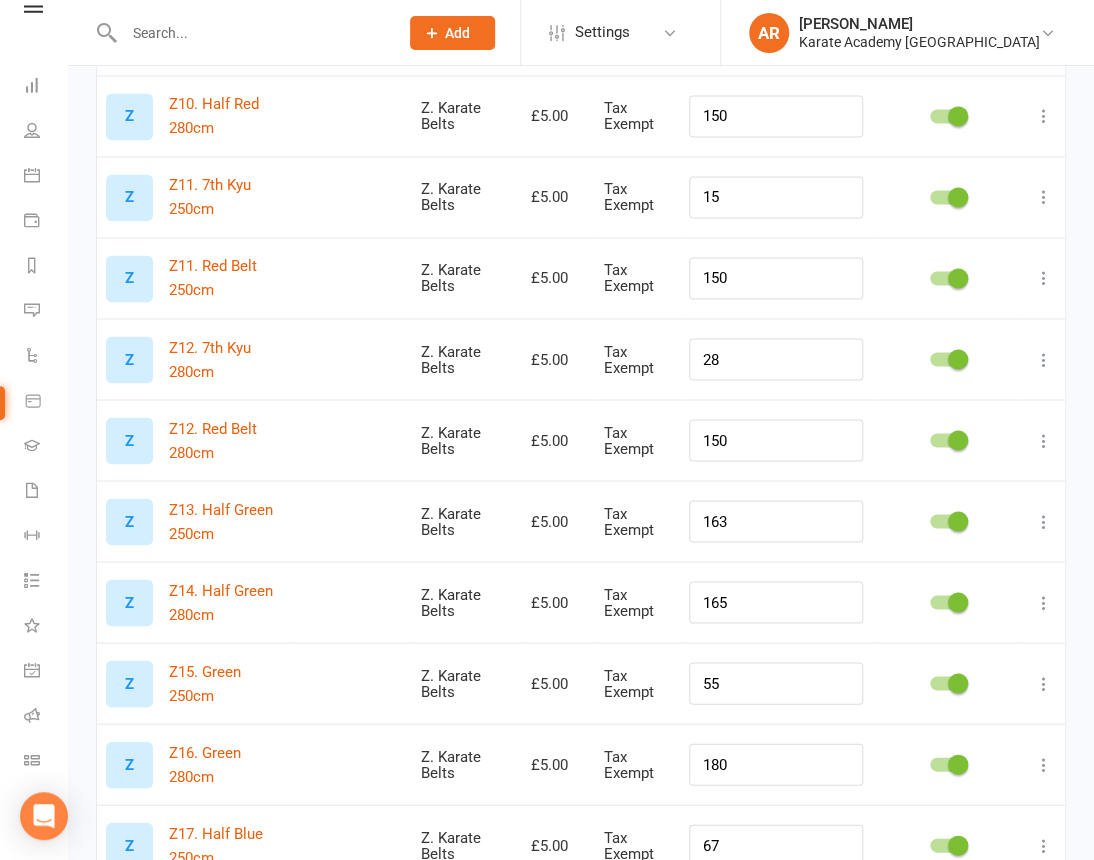 click on "150" at bounding box center [776, 115] 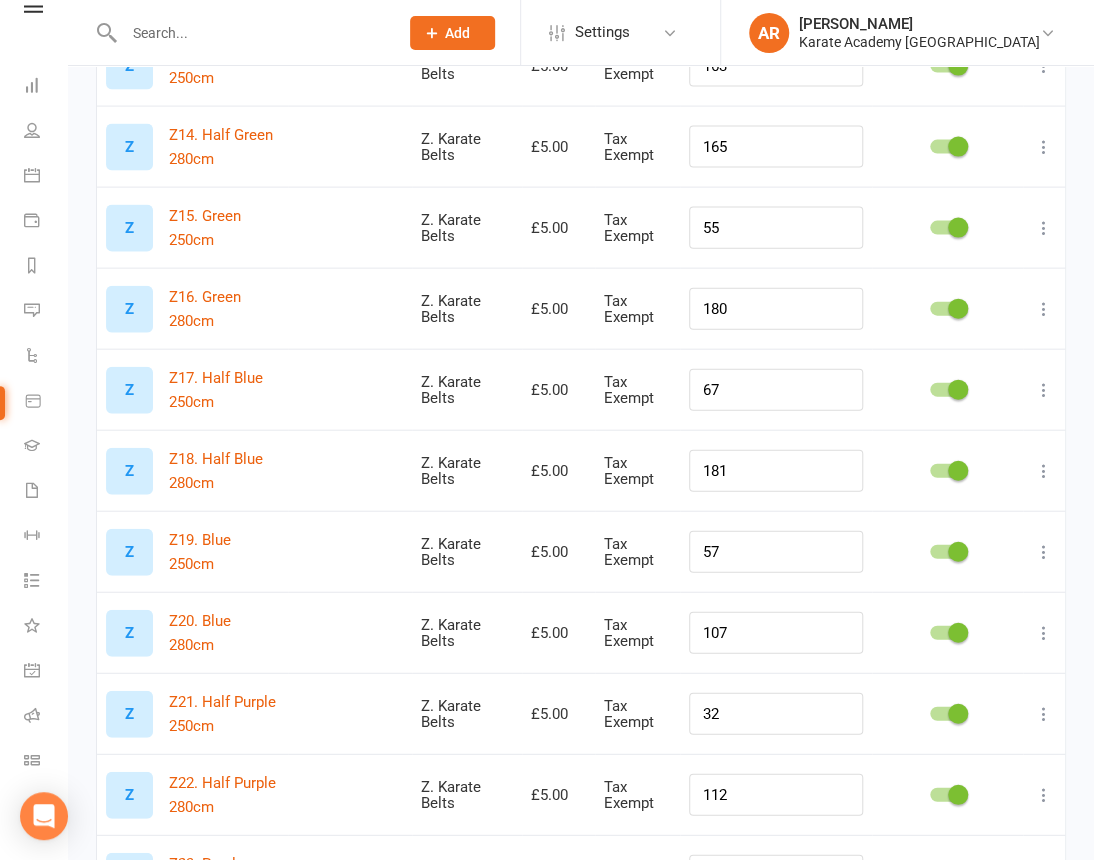 scroll, scrollTop: 1545, scrollLeft: 0, axis: vertical 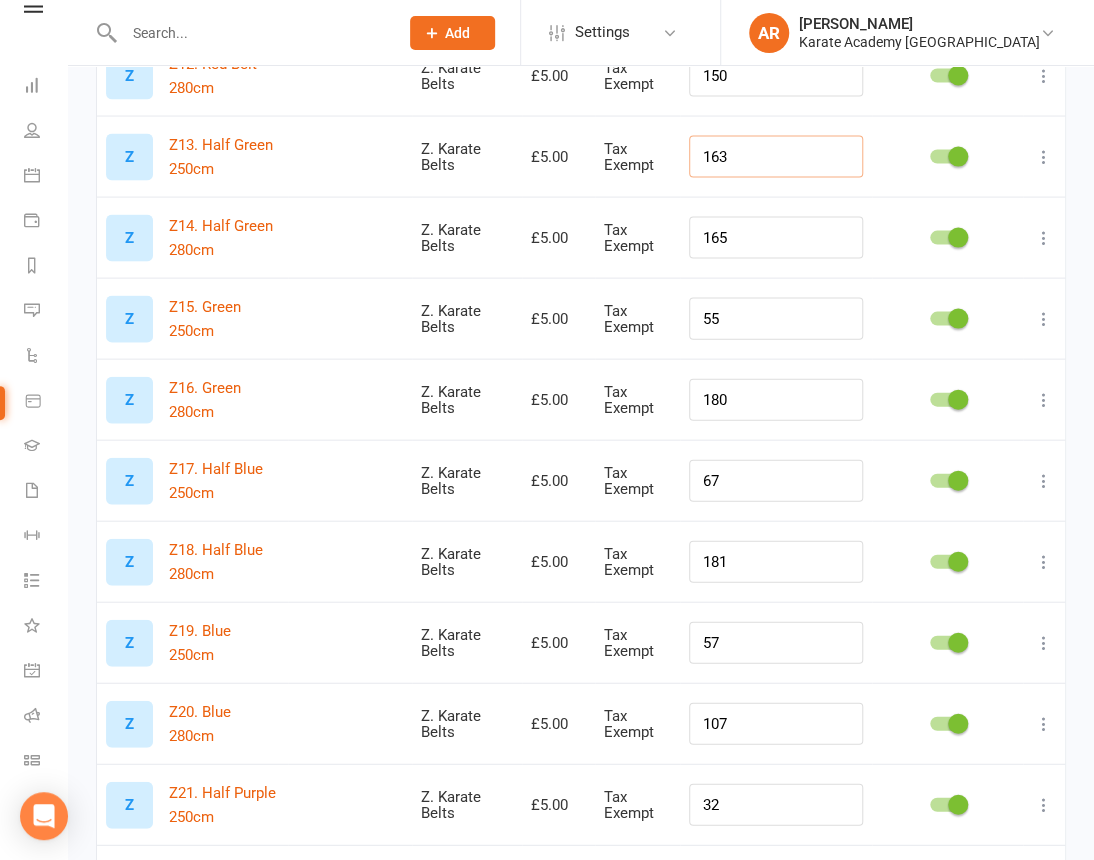 drag, startPoint x: 794, startPoint y: 164, endPoint x: 677, endPoint y: 156, distance: 117.273186 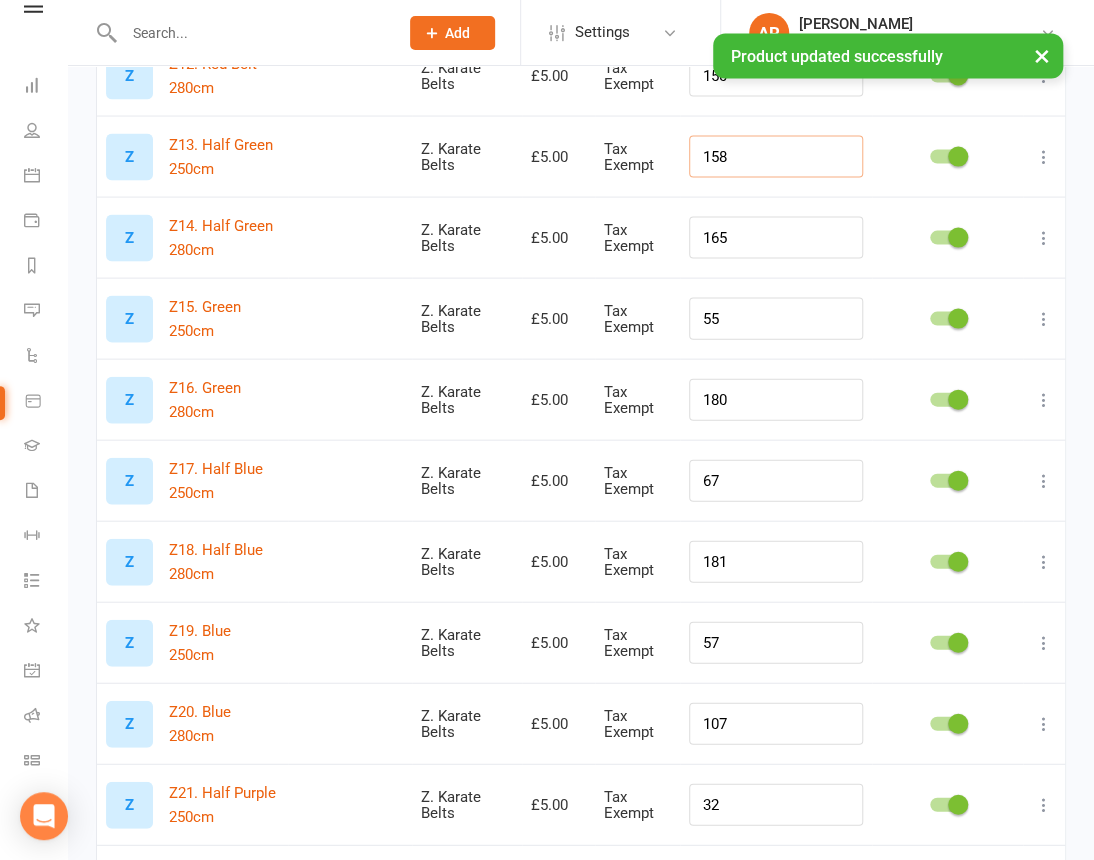 type on "158" 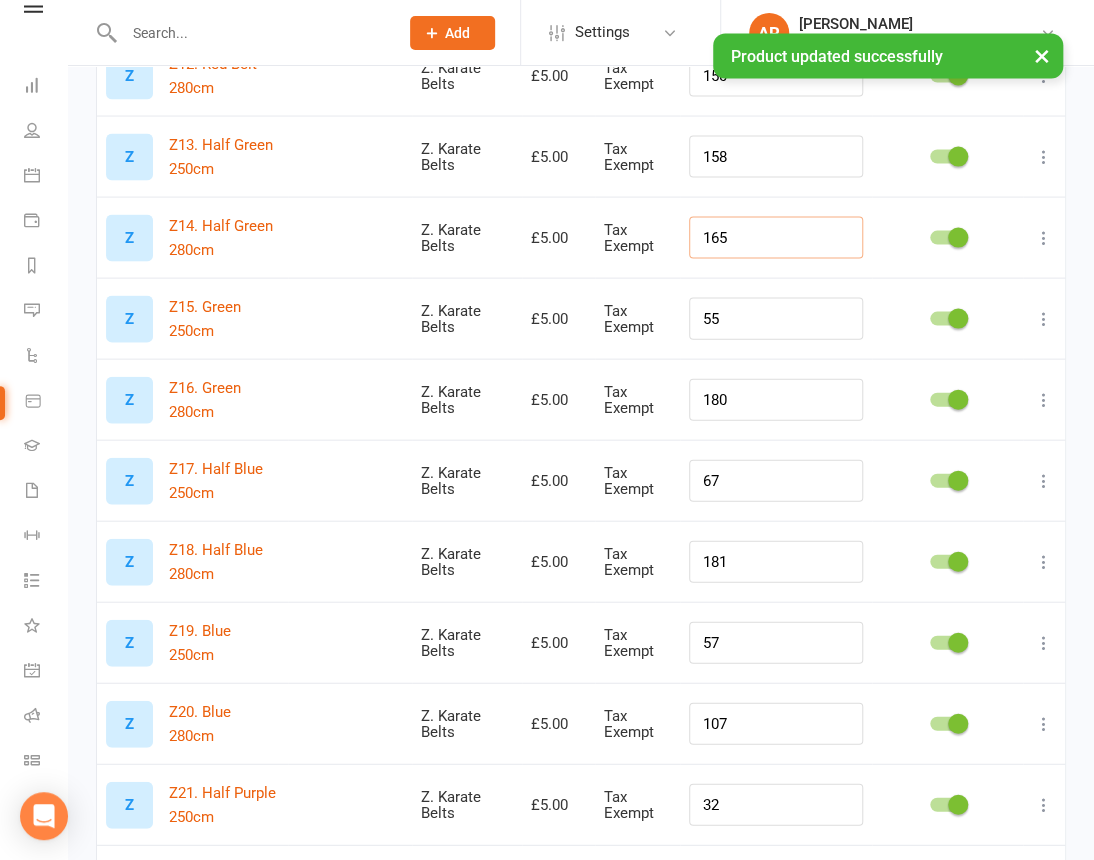 drag, startPoint x: 764, startPoint y: 249, endPoint x: 689, endPoint y: 239, distance: 75.66373 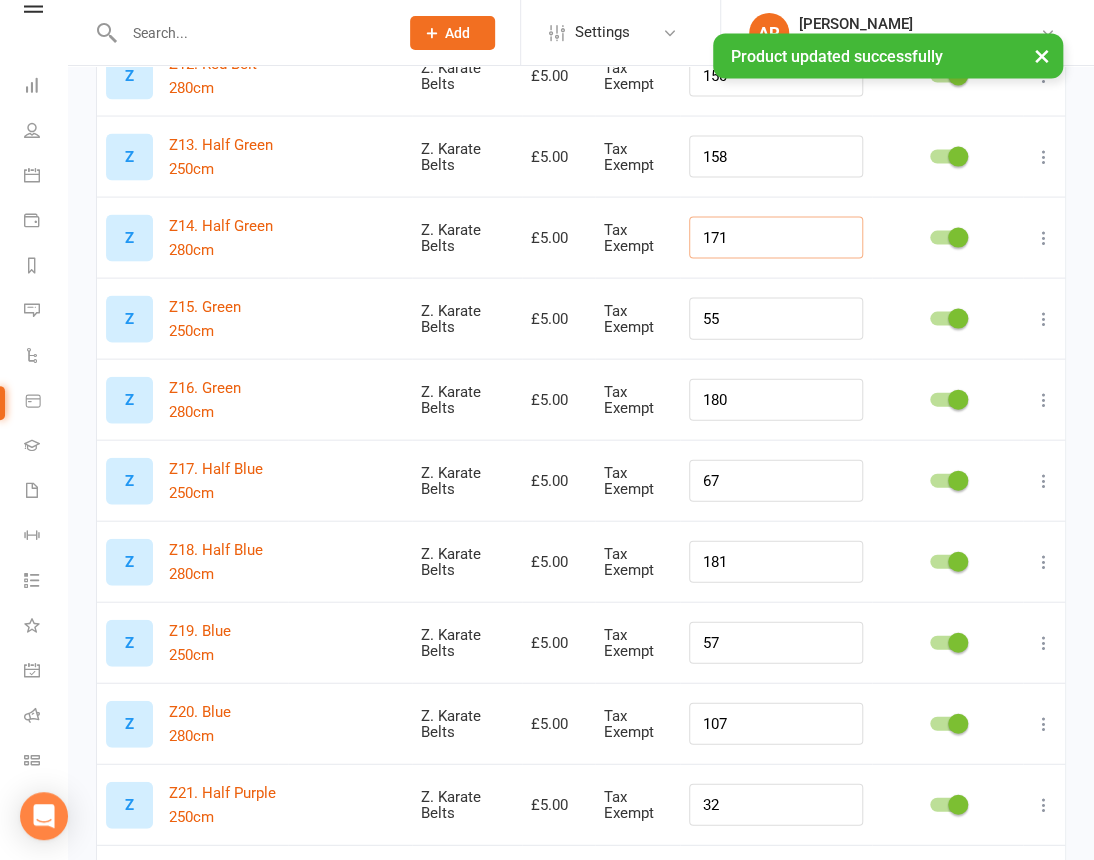 type on "171" 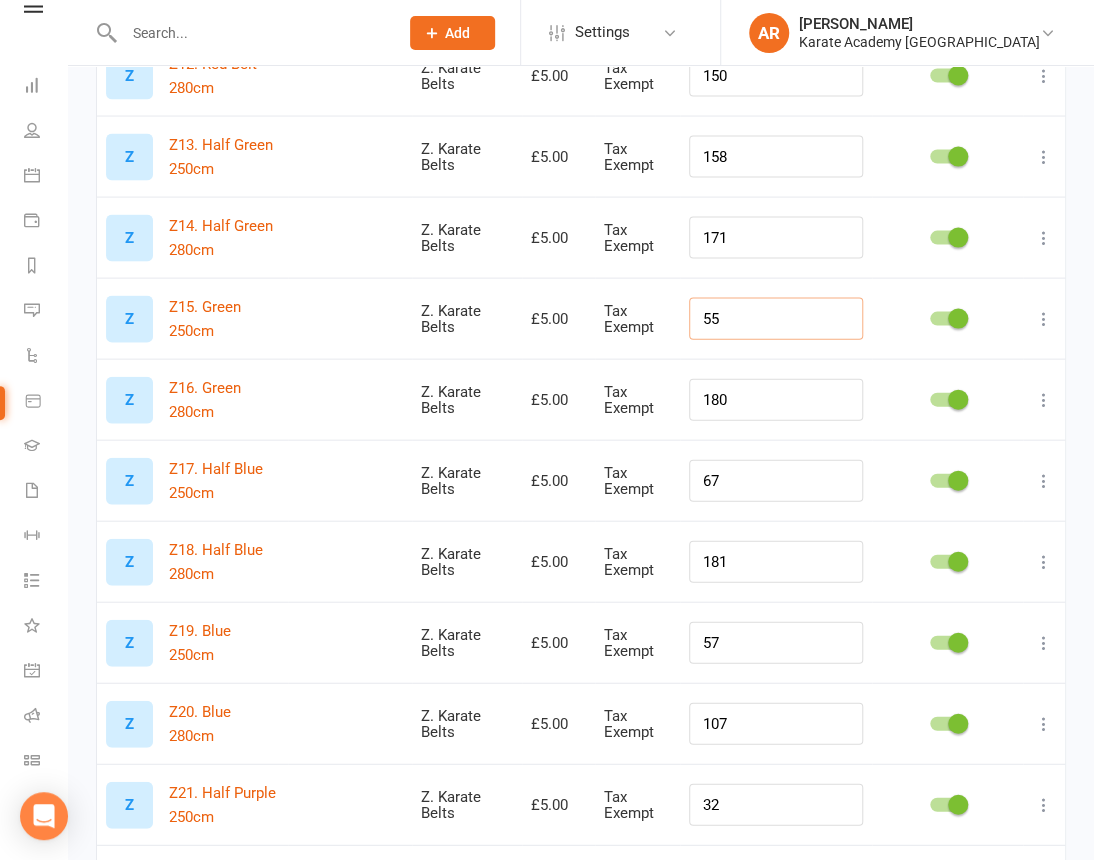 drag, startPoint x: 738, startPoint y: 334, endPoint x: 668, endPoint y: 329, distance: 70.178345 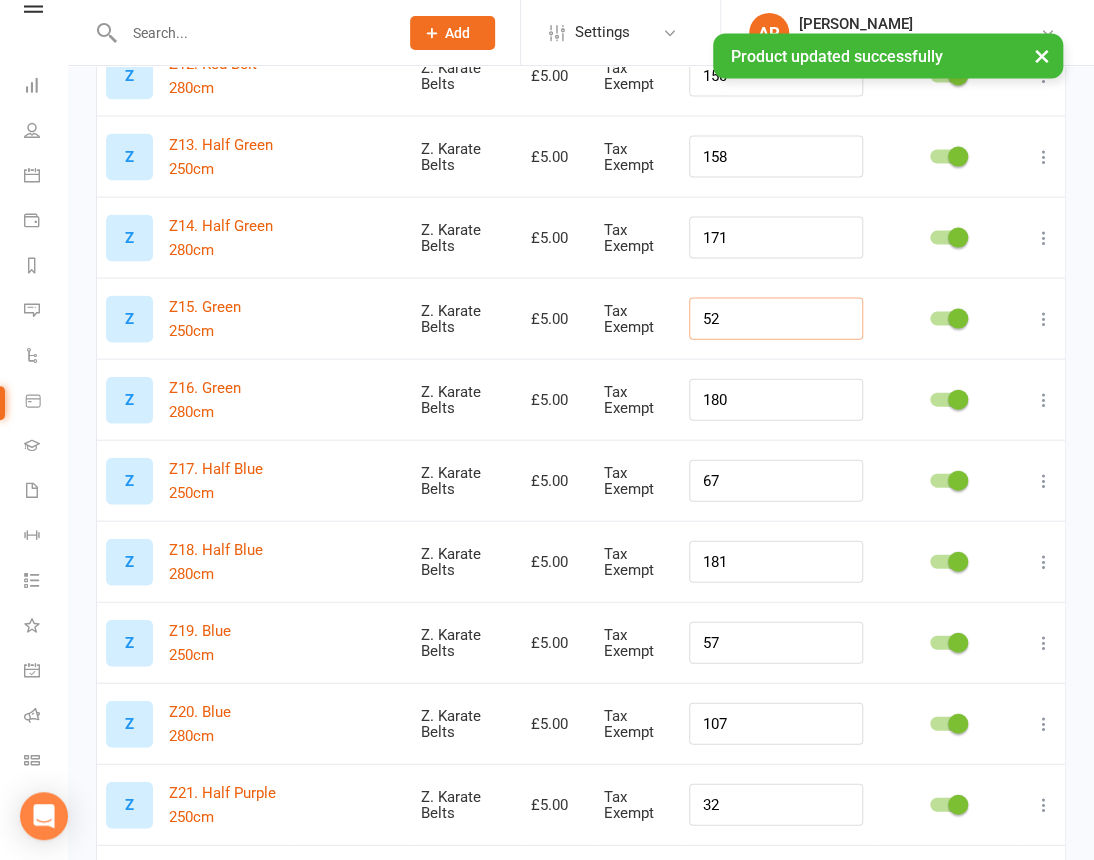 type on "52" 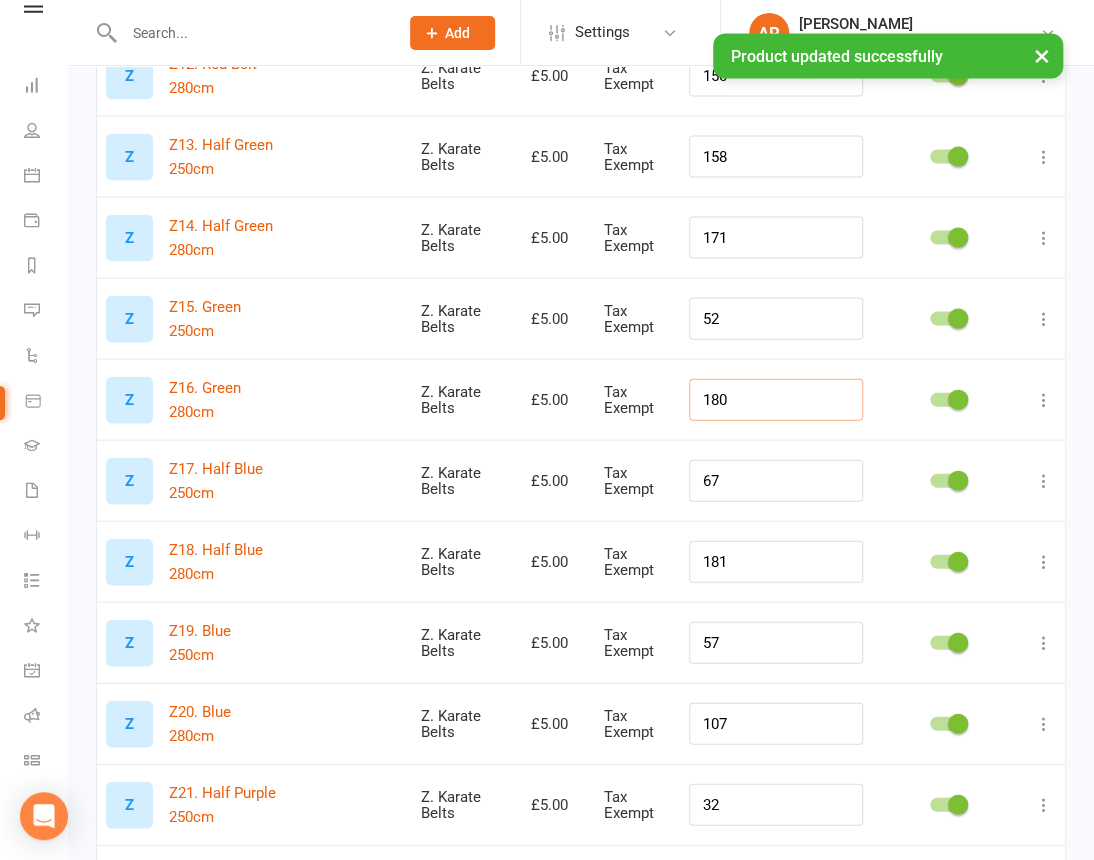 drag, startPoint x: 769, startPoint y: 410, endPoint x: 646, endPoint y: 406, distance: 123.065025 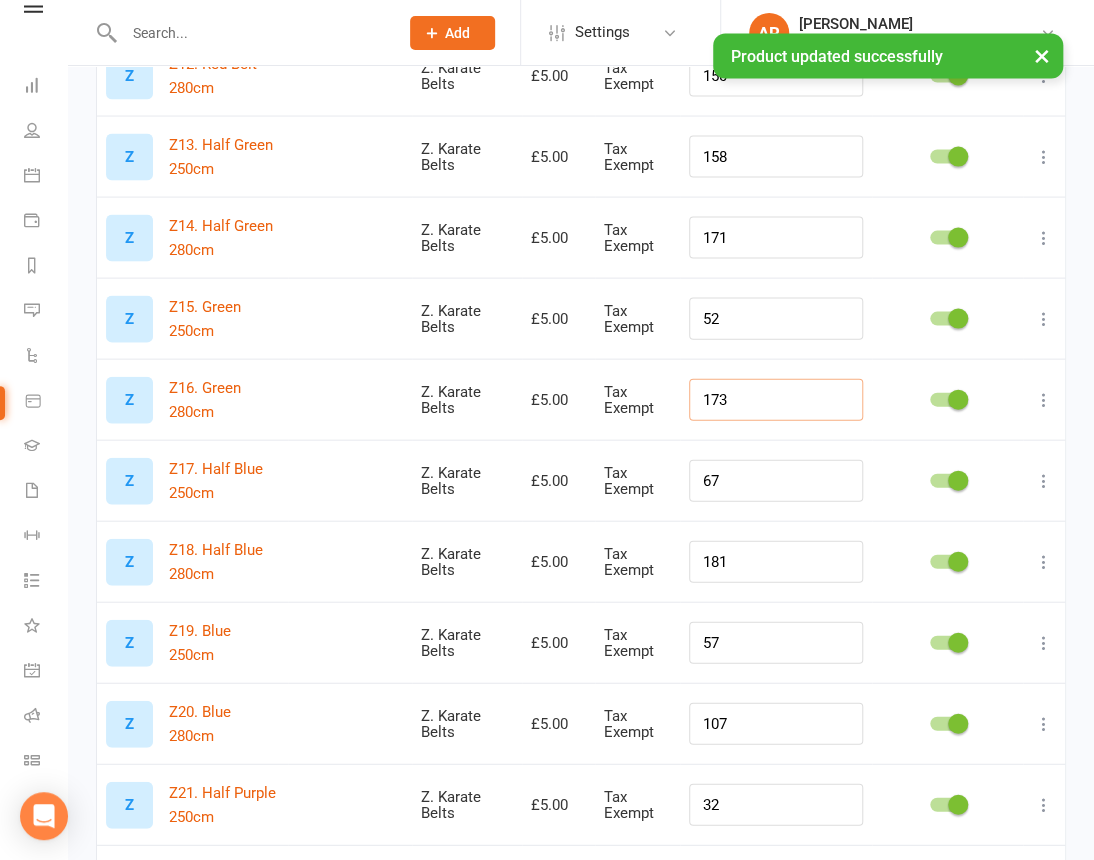 type on "173" 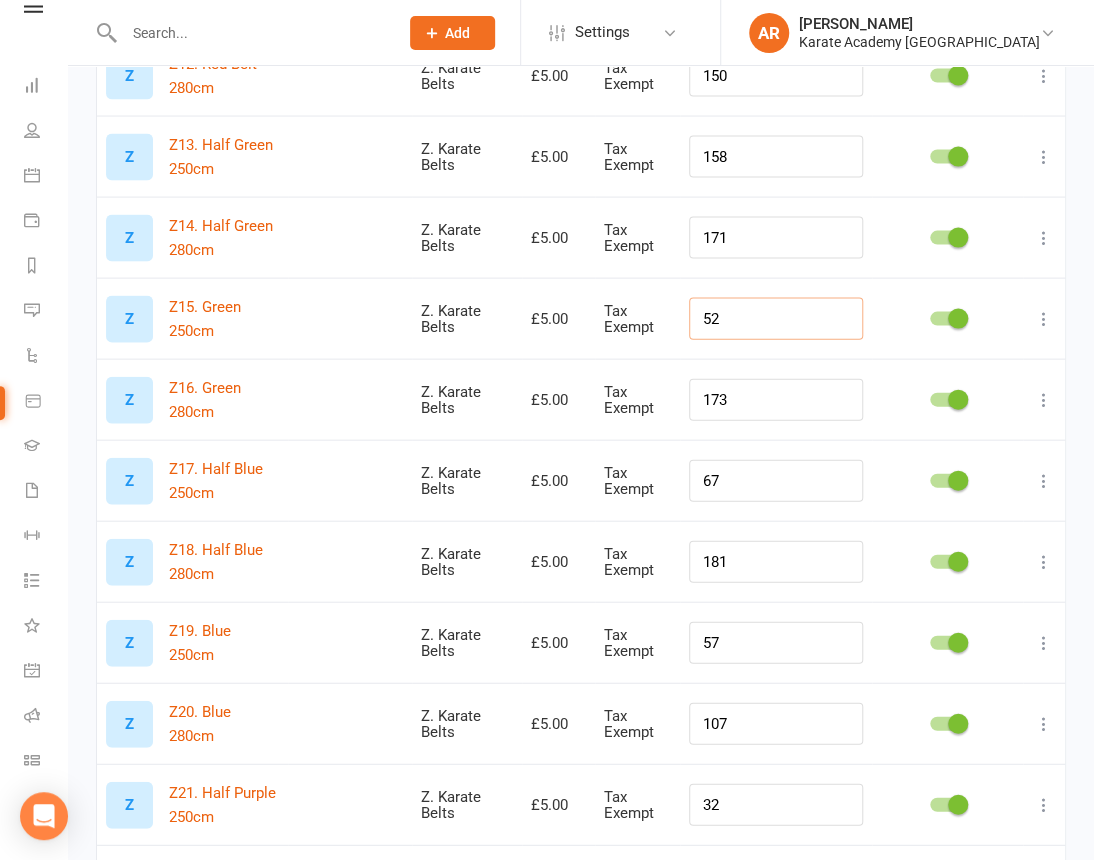 click on "52" at bounding box center [776, 319] 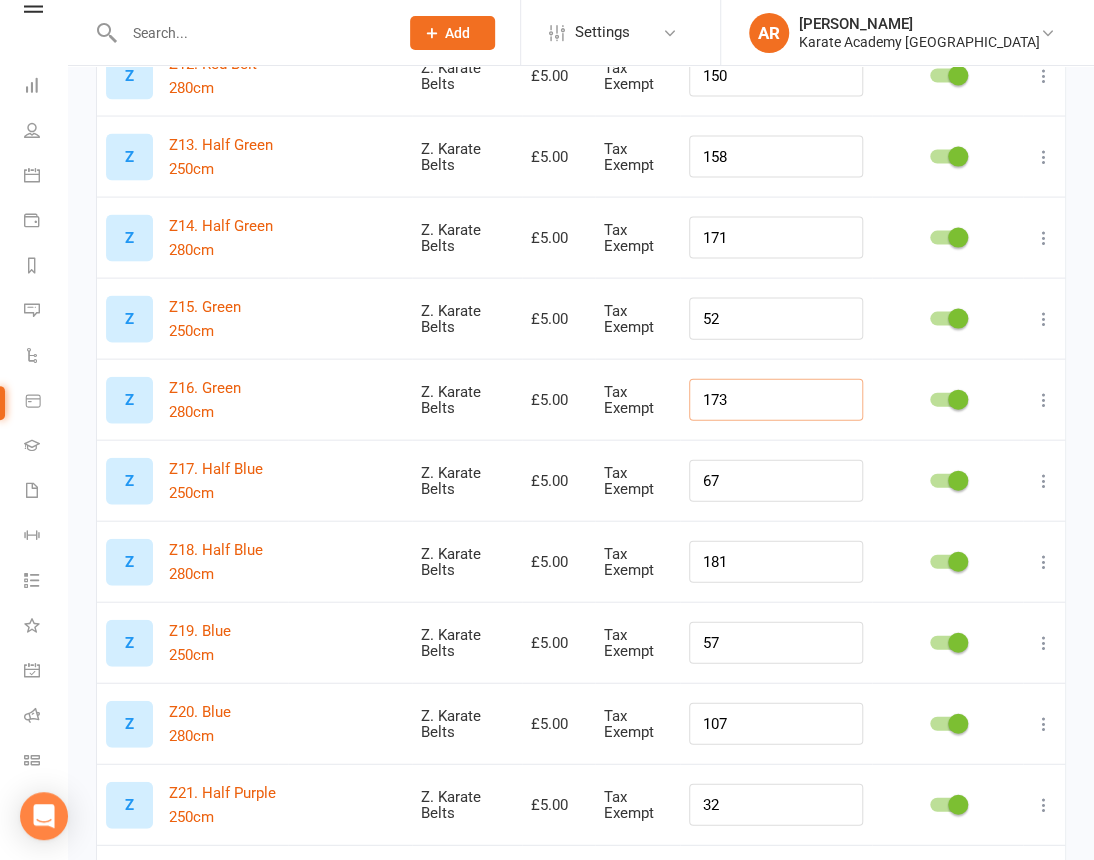 click on "173" at bounding box center [776, 400] 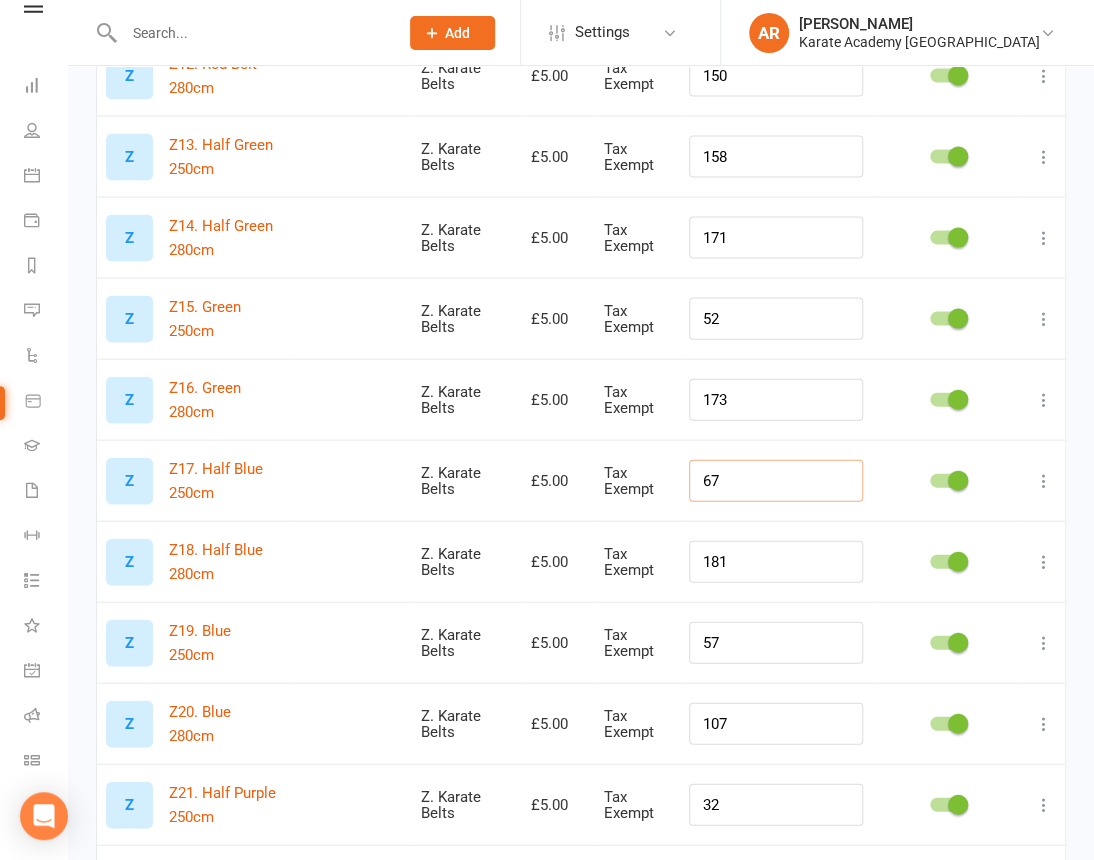 click on "67" at bounding box center [776, 481] 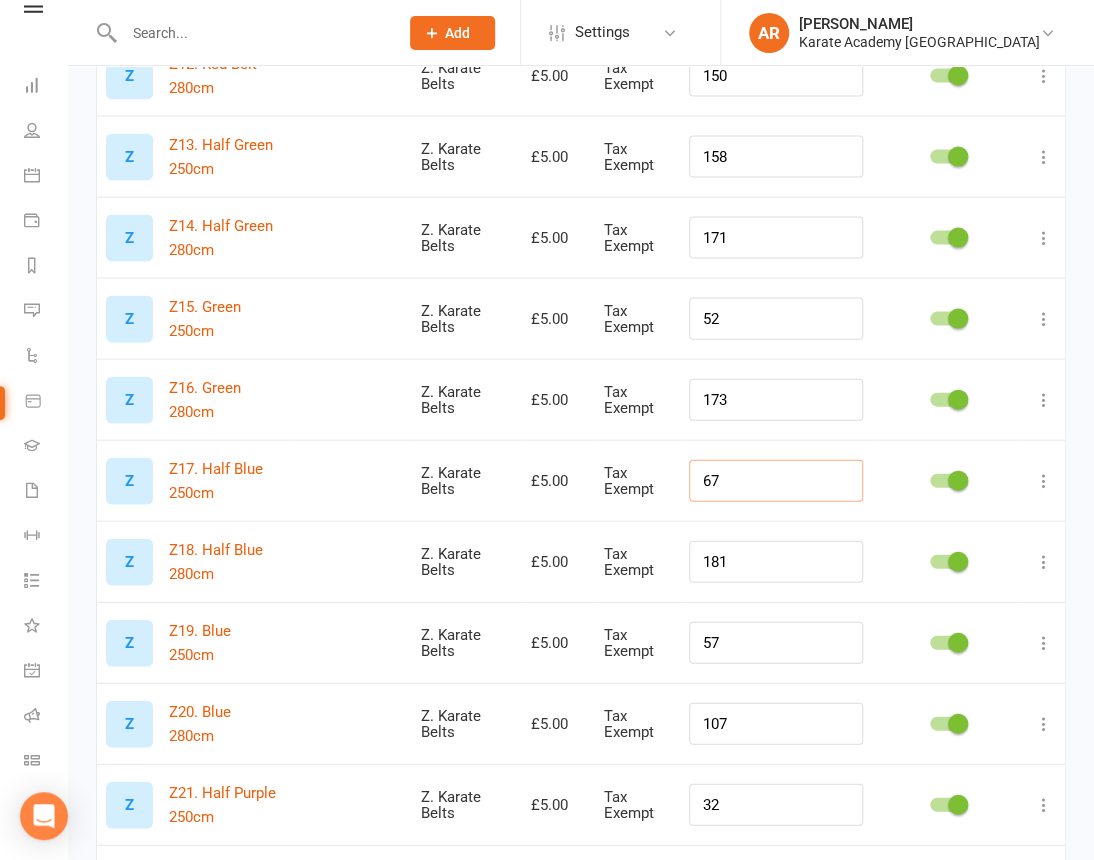 click on "67" at bounding box center (776, 481) 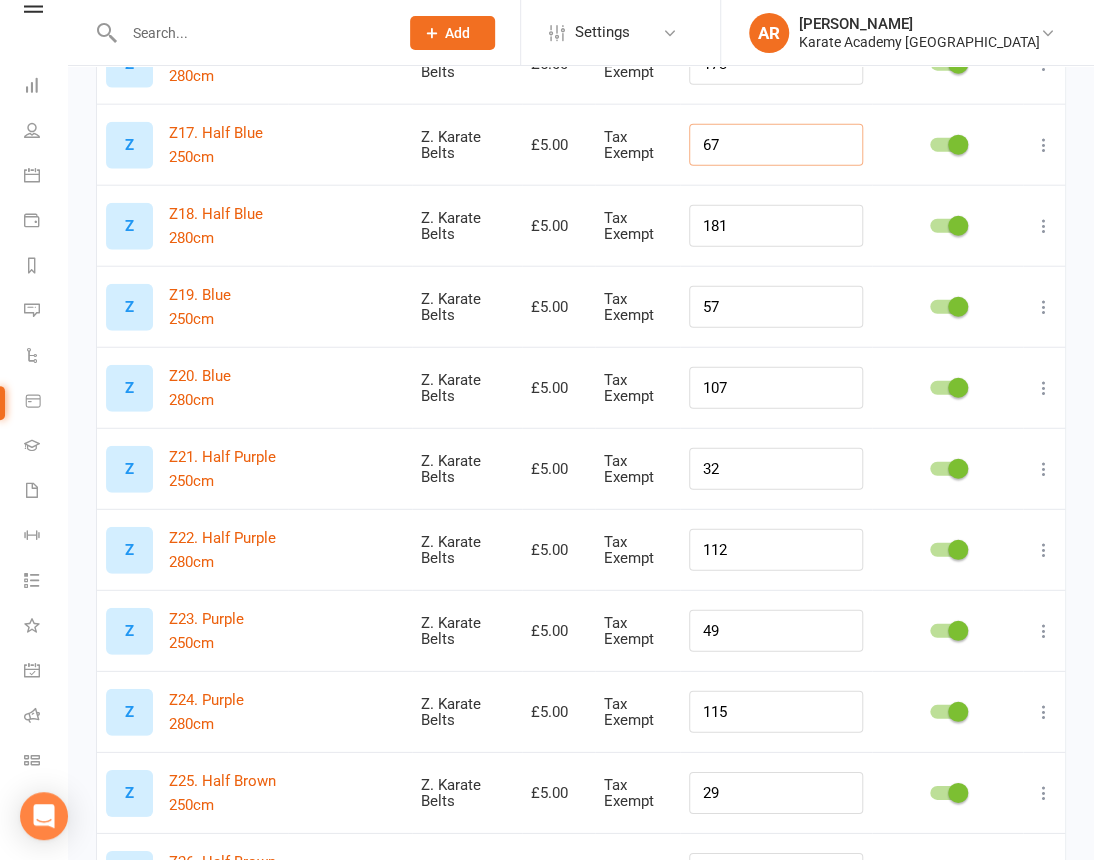 scroll, scrollTop: 1909, scrollLeft: 0, axis: vertical 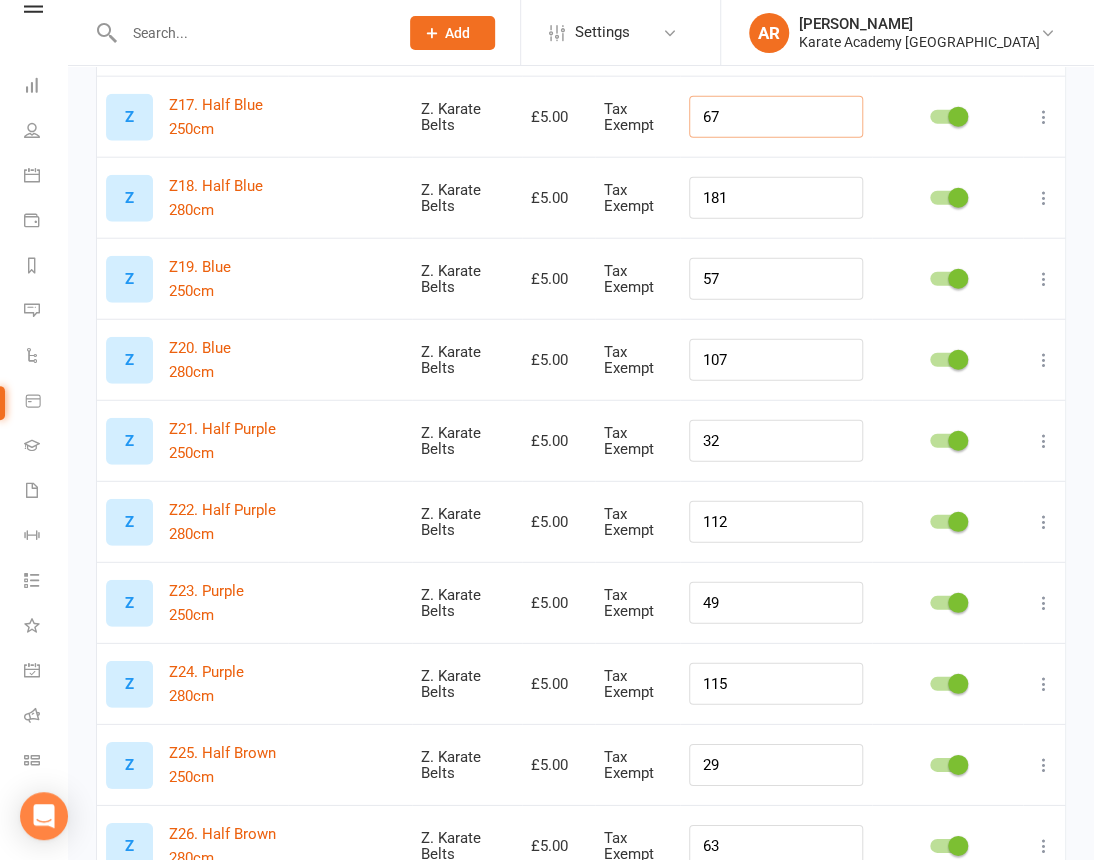 drag, startPoint x: 797, startPoint y: 129, endPoint x: 646, endPoint y: 129, distance: 151 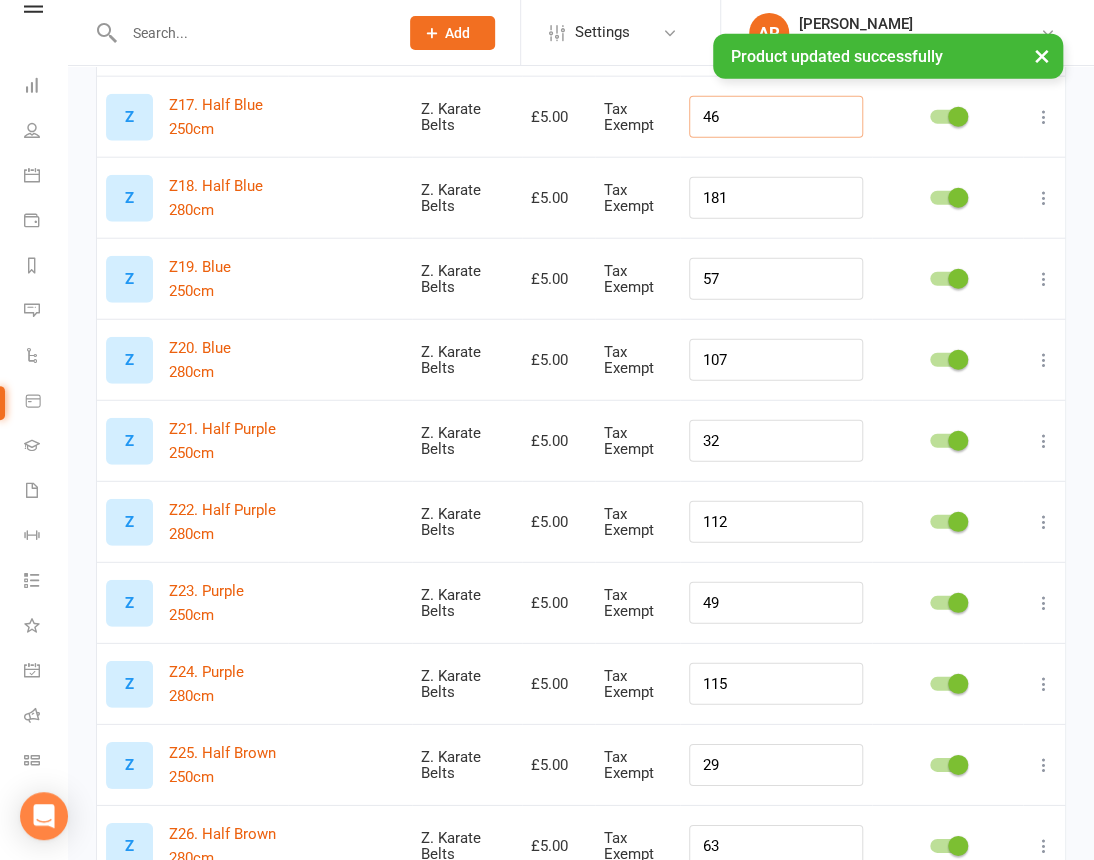 type on "46" 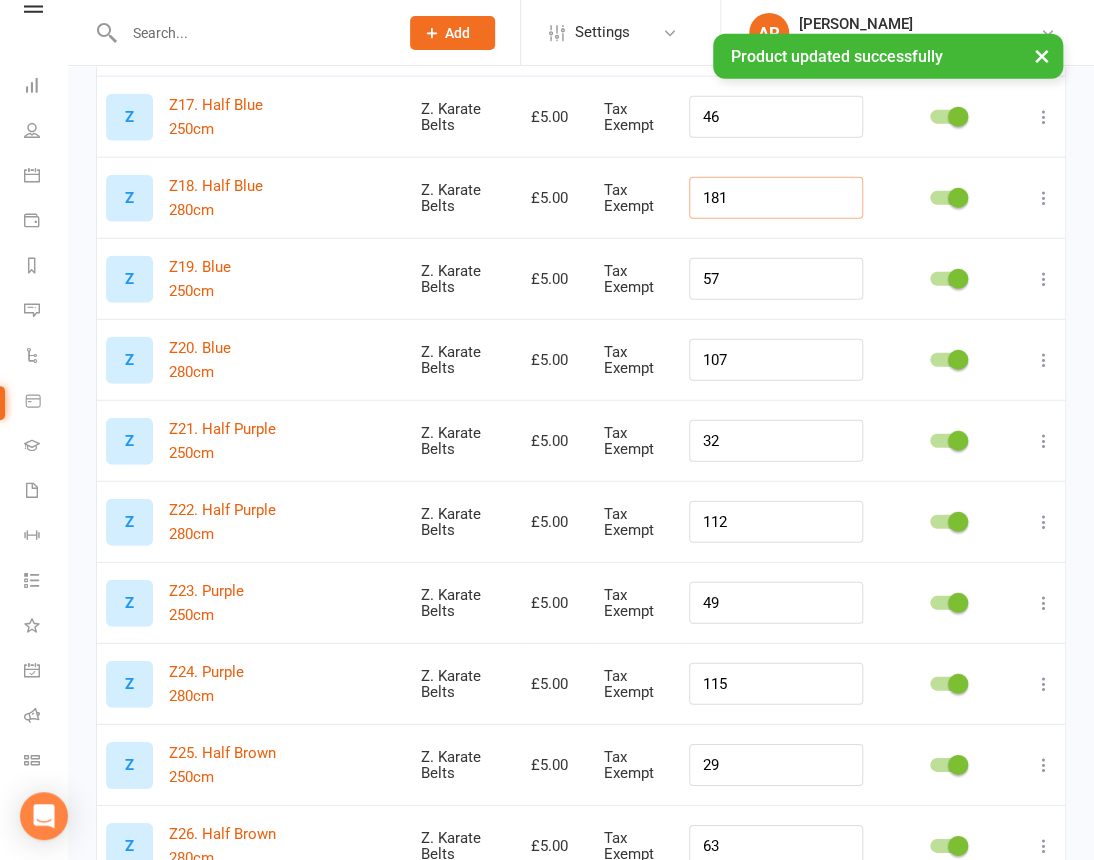 drag, startPoint x: 780, startPoint y: 207, endPoint x: 705, endPoint y: 199, distance: 75.42546 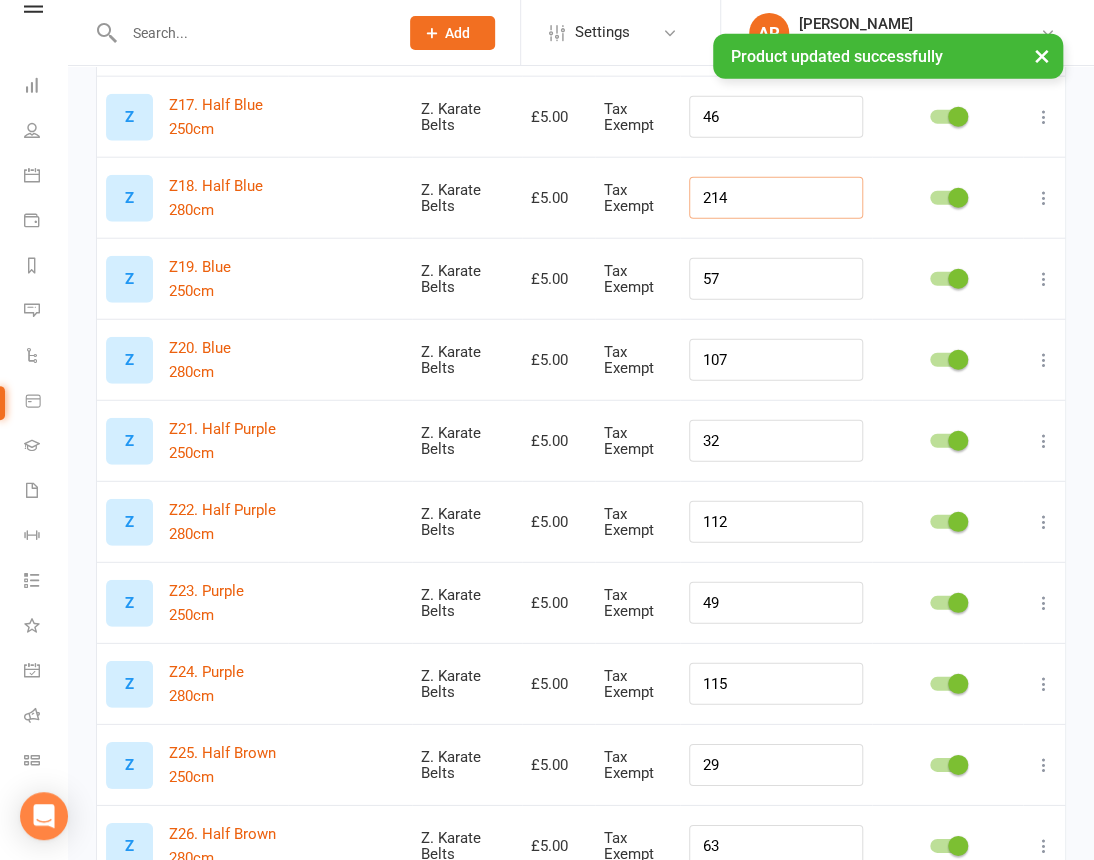 type on "214" 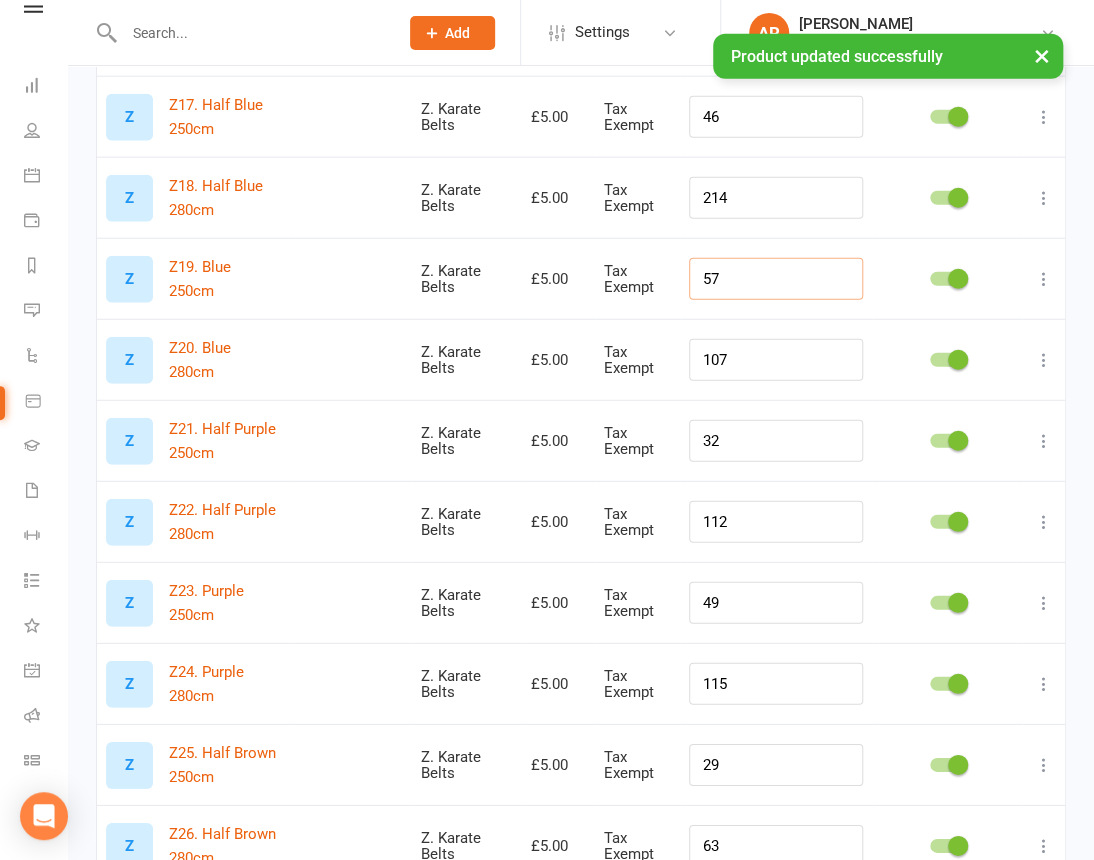 drag, startPoint x: 777, startPoint y: 294, endPoint x: 692, endPoint y: 291, distance: 85.052925 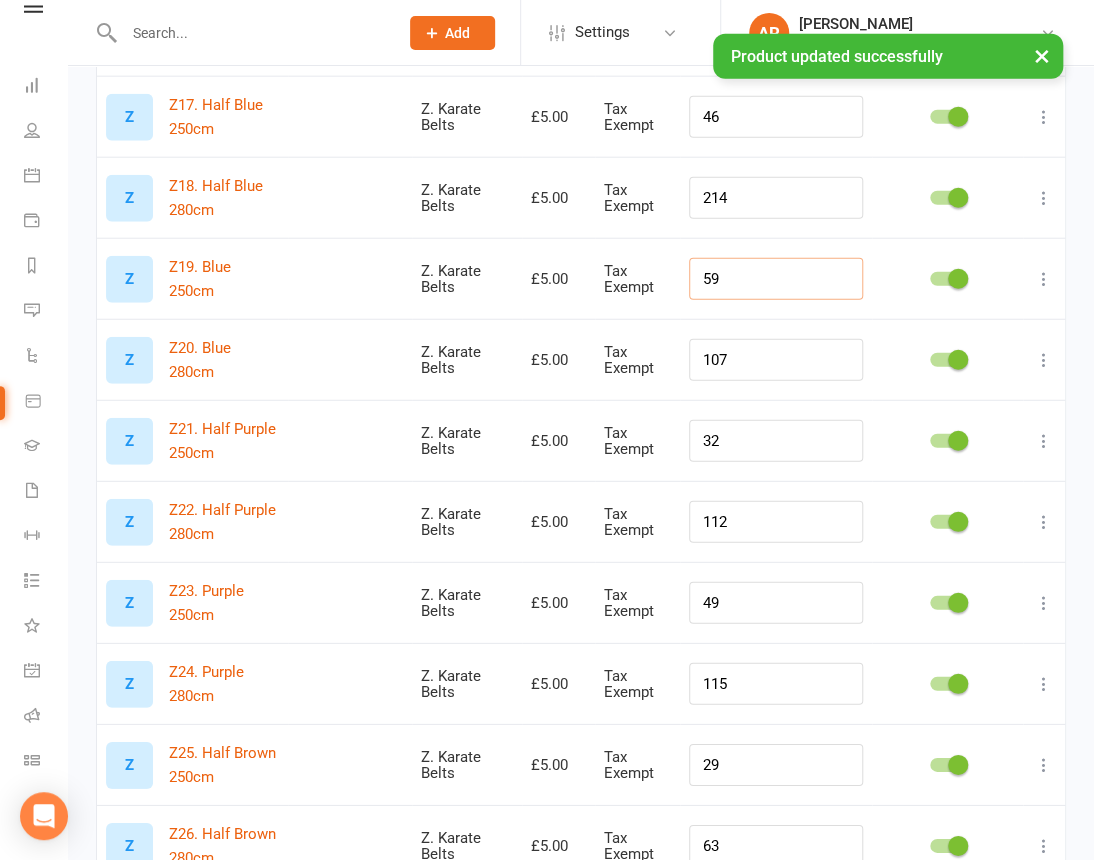 type on "59" 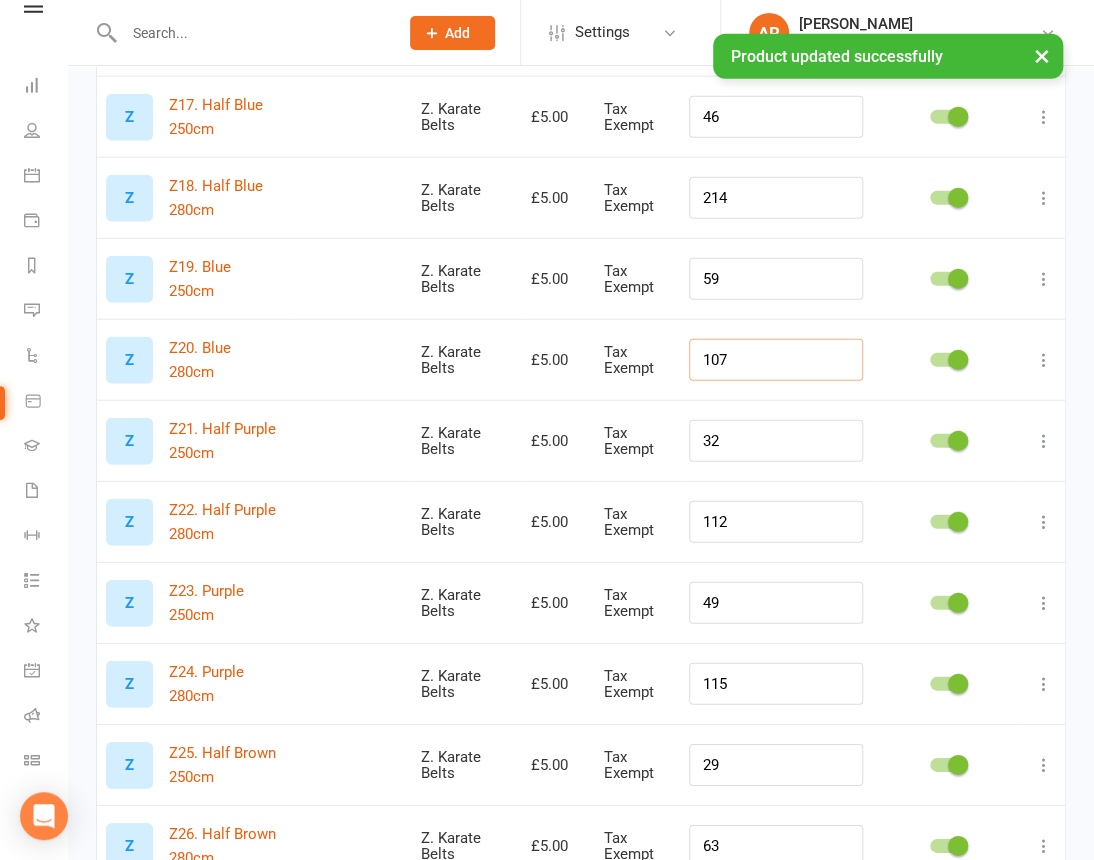 drag, startPoint x: 774, startPoint y: 373, endPoint x: 657, endPoint y: 358, distance: 117.95762 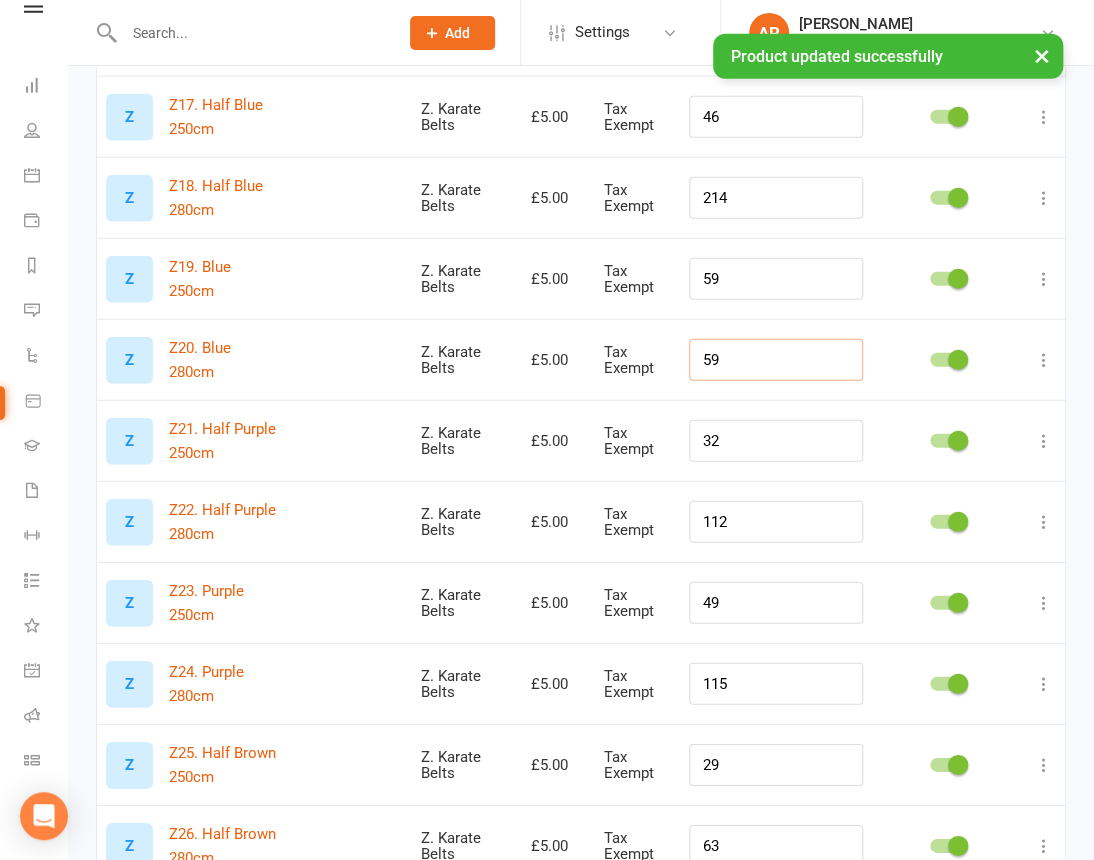 type on "59" 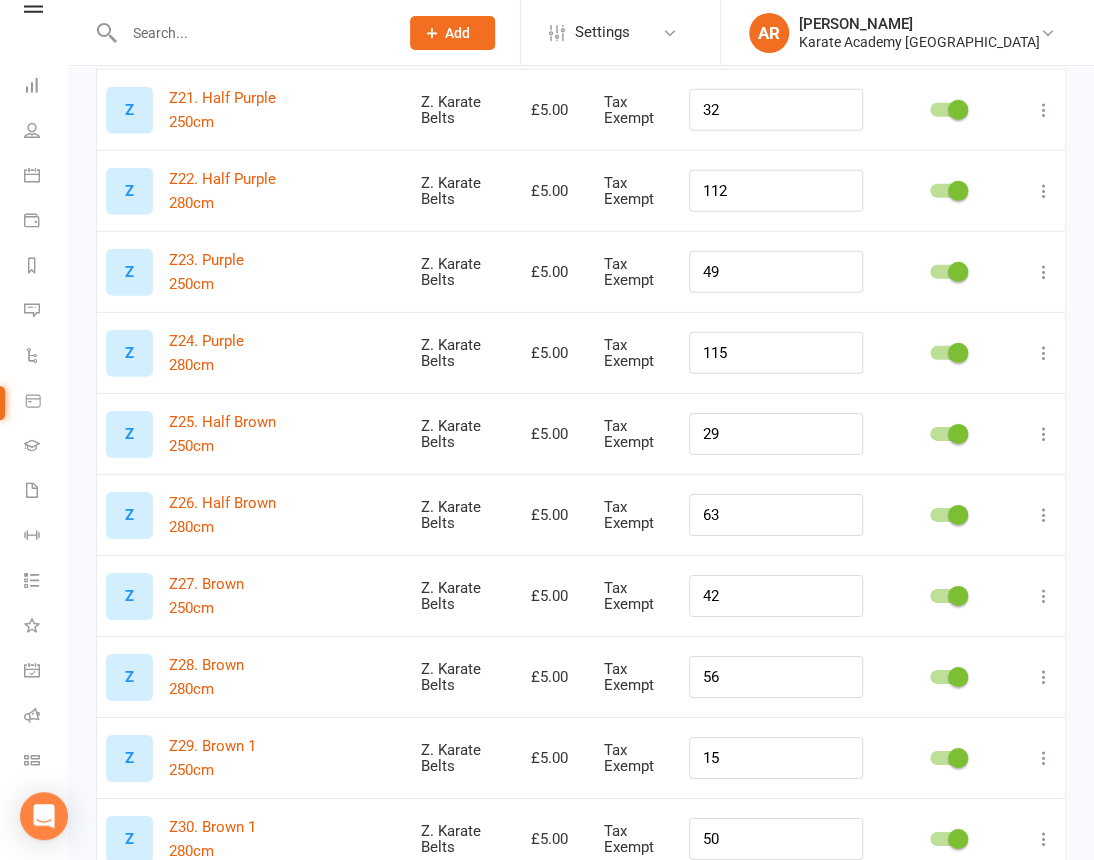scroll, scrollTop: 2272, scrollLeft: 0, axis: vertical 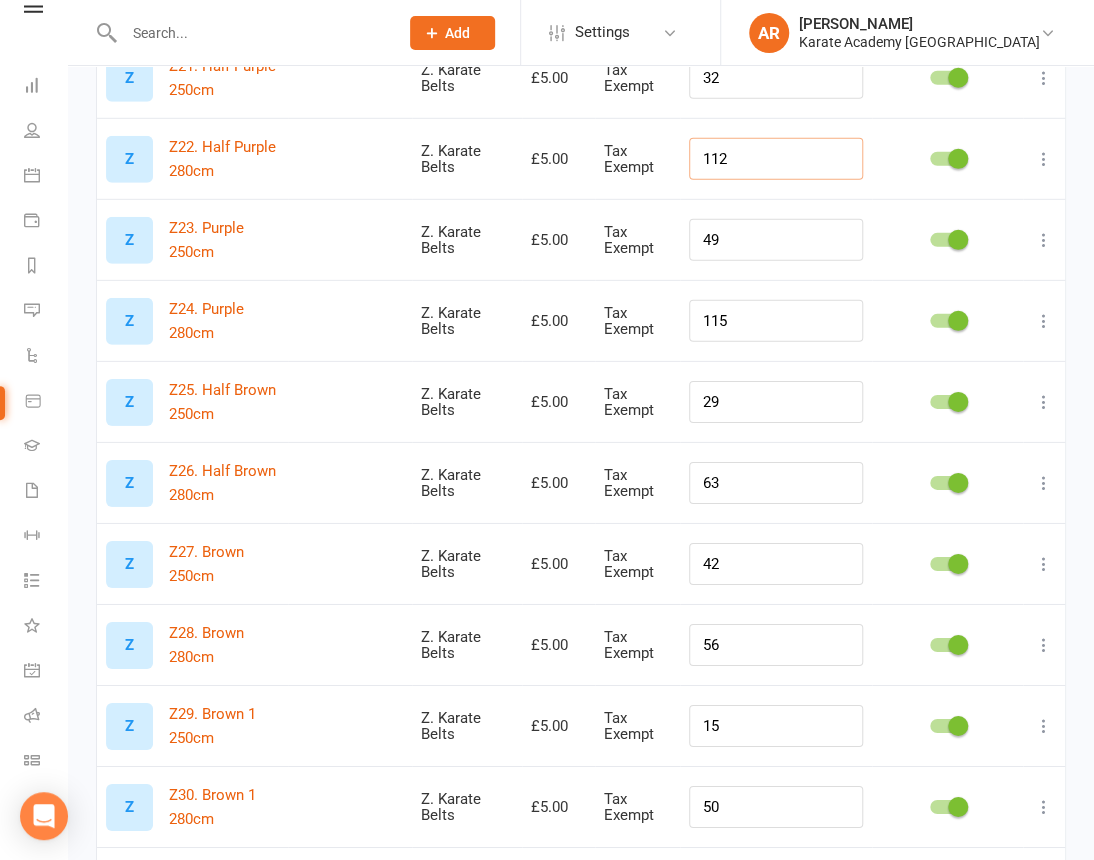 drag, startPoint x: 771, startPoint y: 170, endPoint x: 690, endPoint y: 162, distance: 81.394104 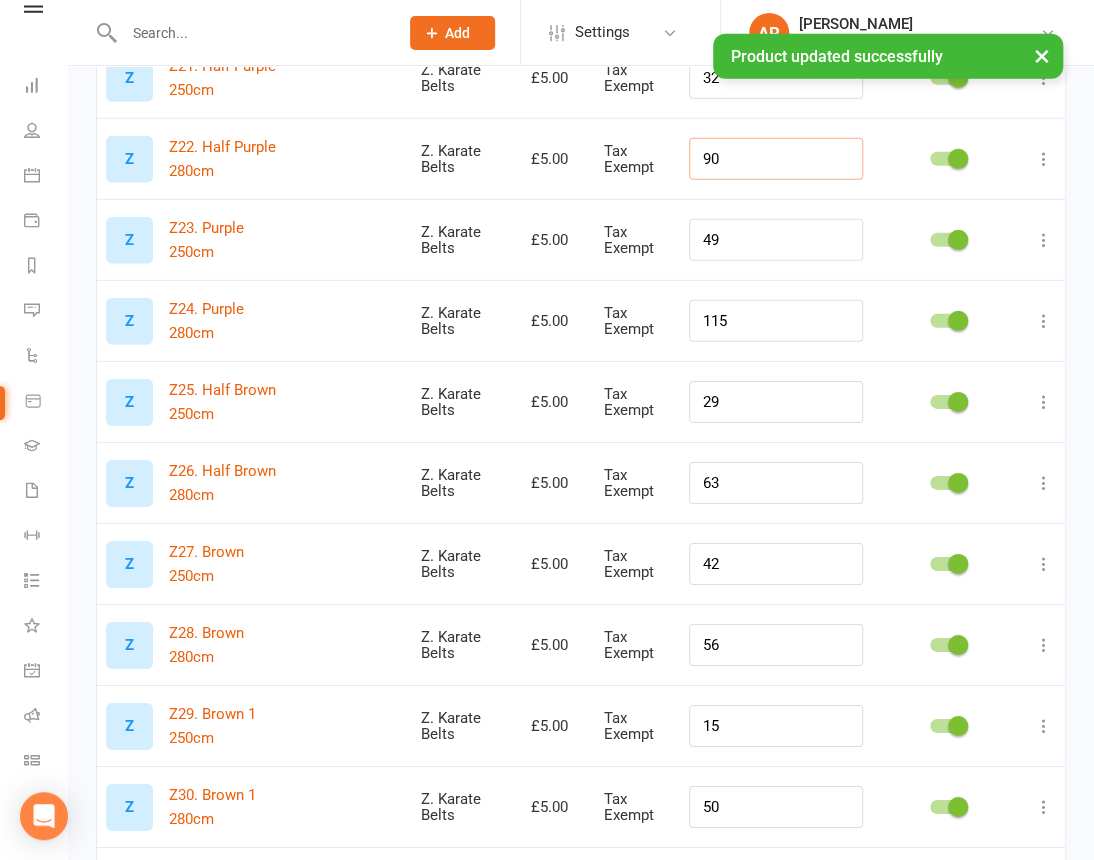 type on "90" 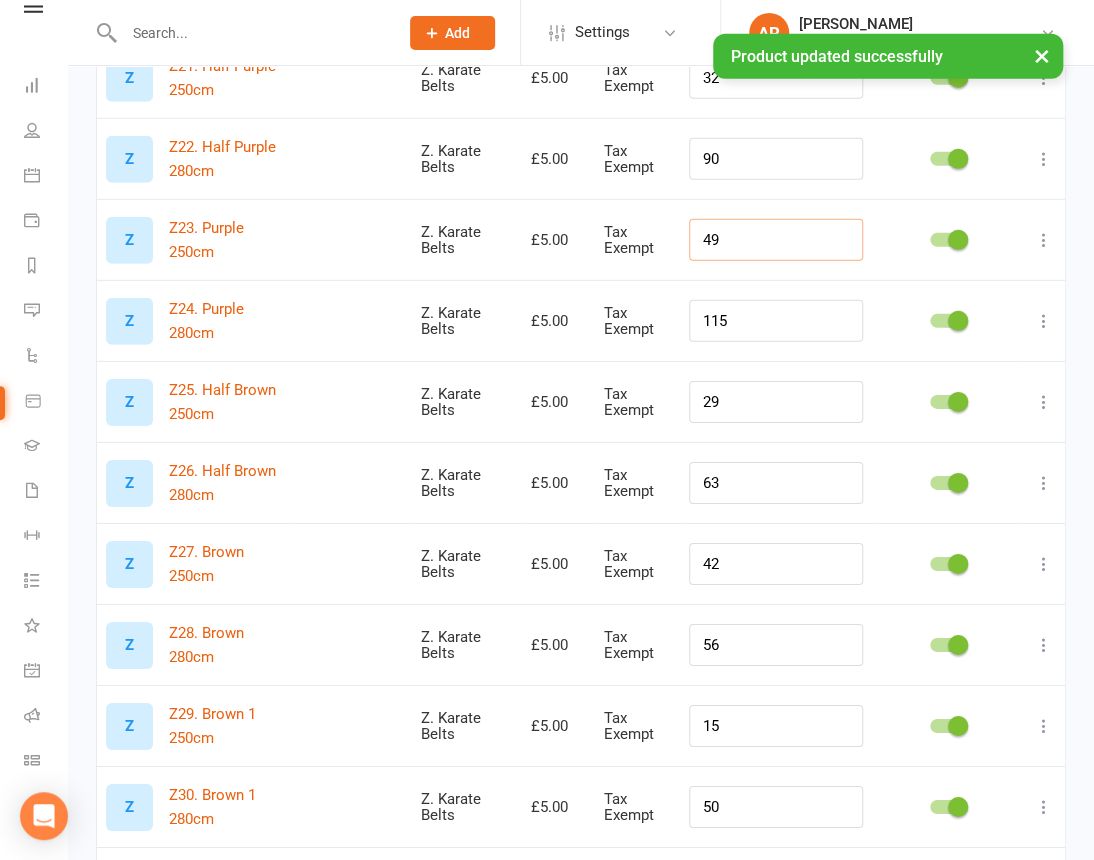 drag, startPoint x: 824, startPoint y: 237, endPoint x: 640, endPoint y: 237, distance: 184 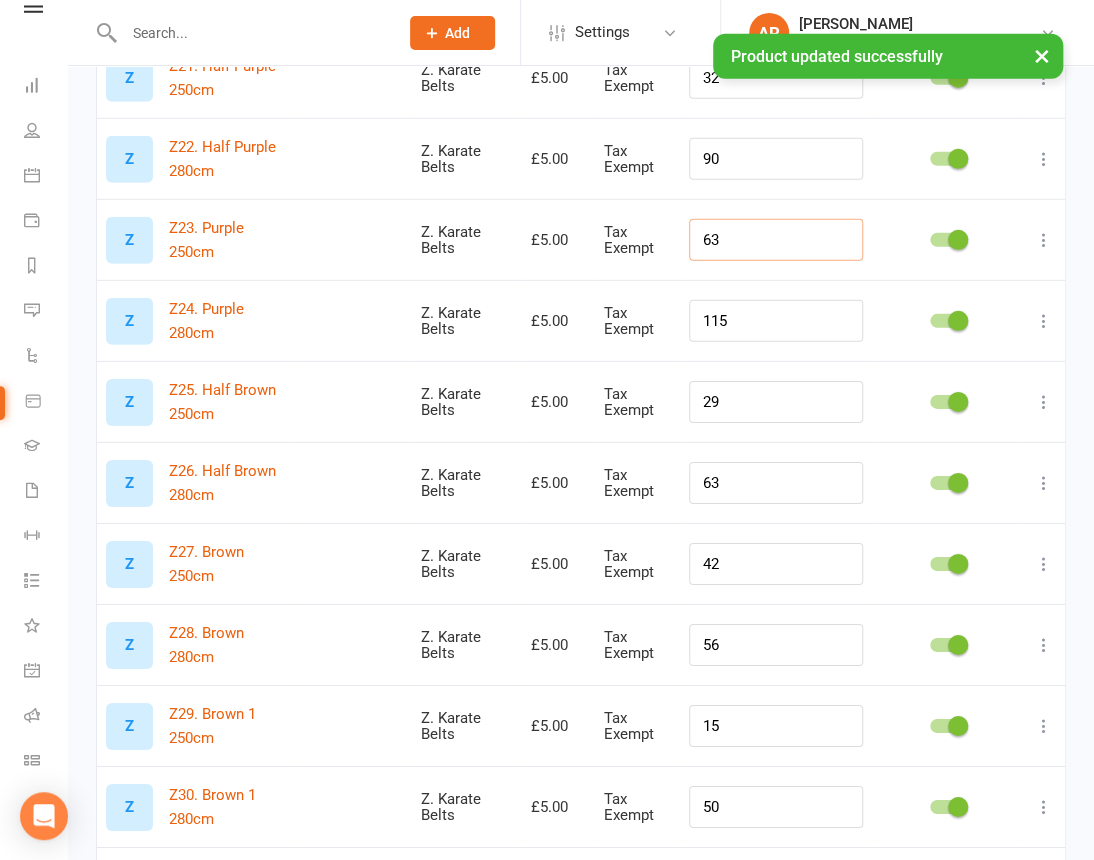type on "63" 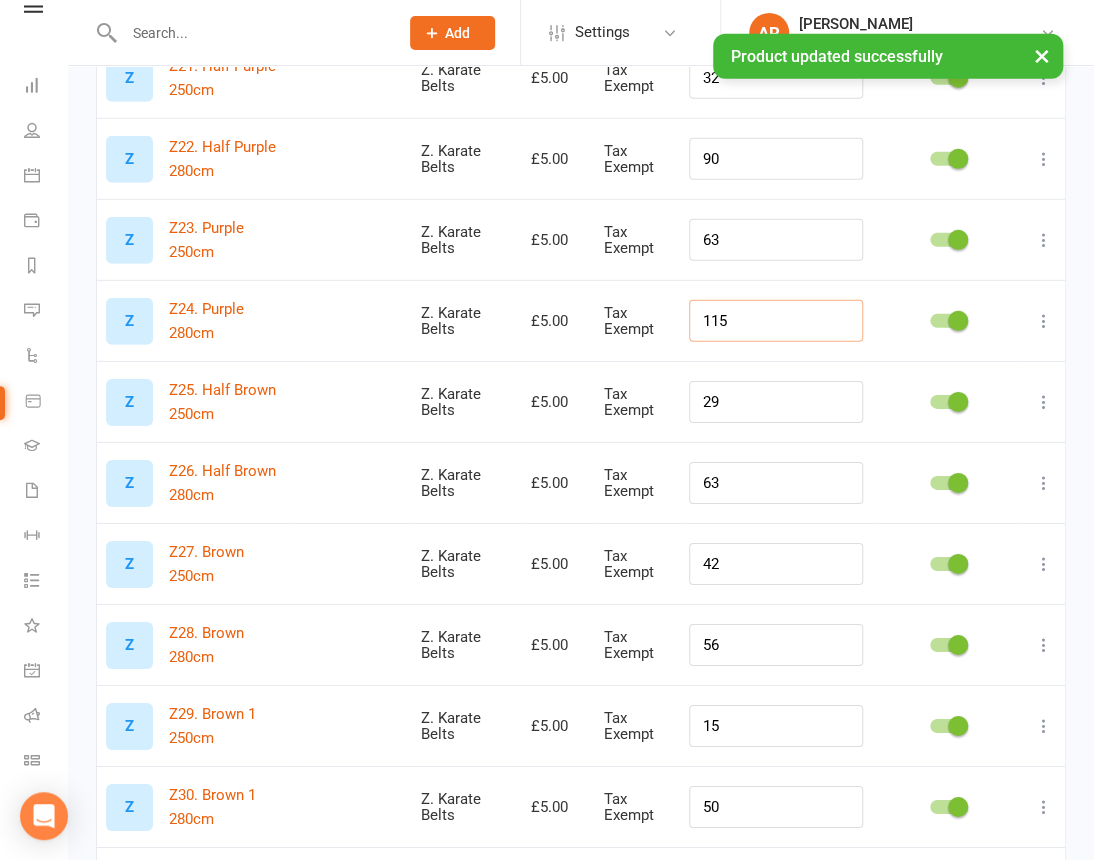 drag, startPoint x: 775, startPoint y: 328, endPoint x: 670, endPoint y: 316, distance: 105.68349 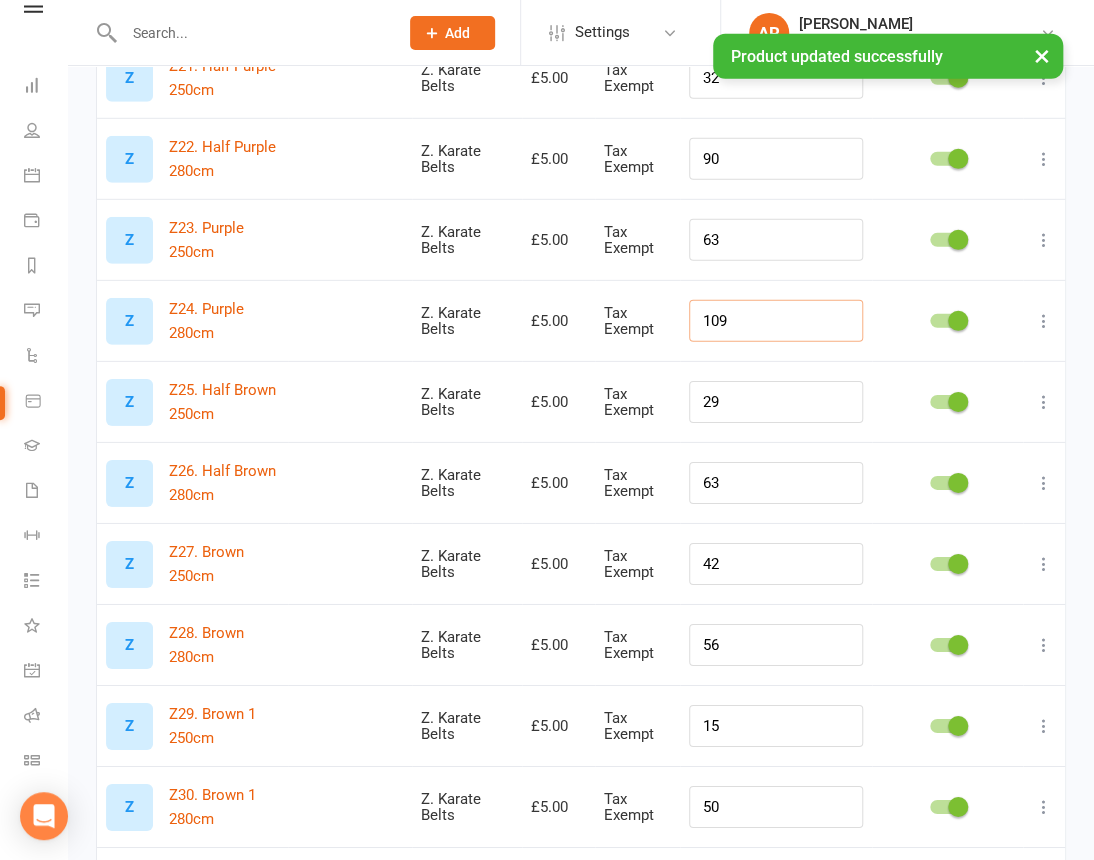 type on "109" 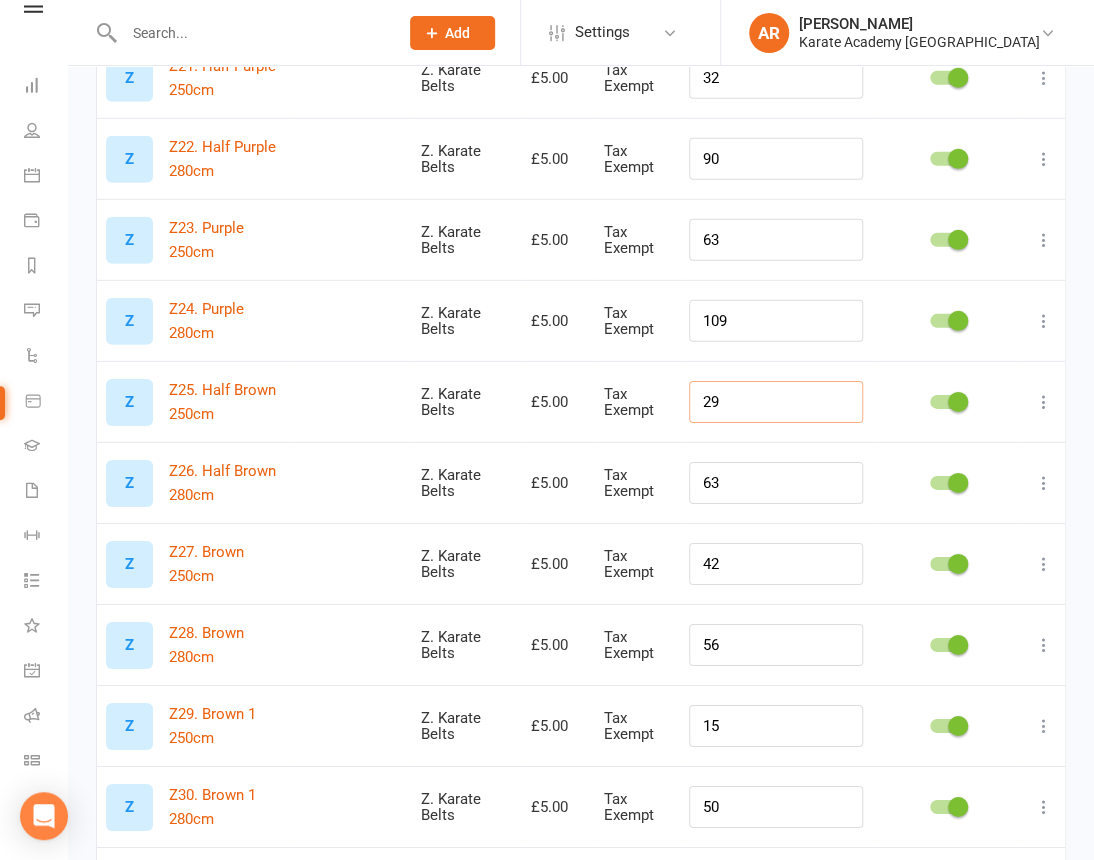 click on "29" at bounding box center (776, 402) 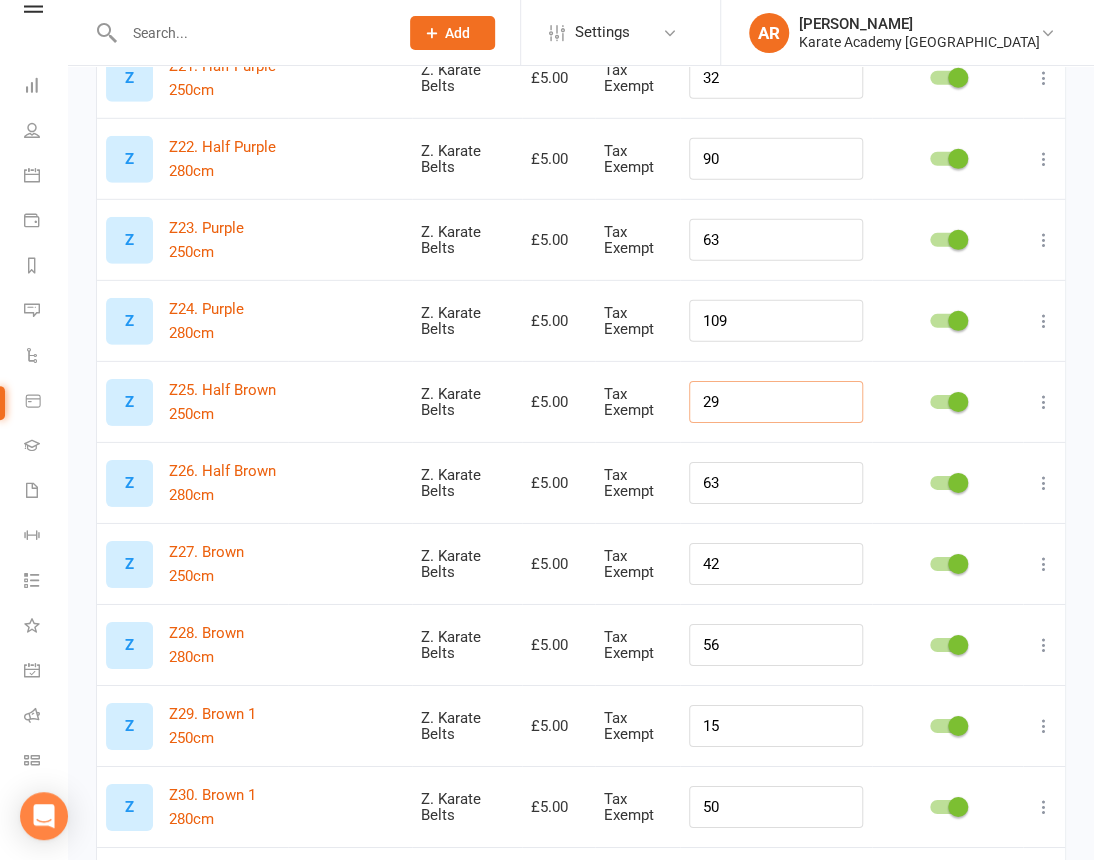 drag, startPoint x: 796, startPoint y: 418, endPoint x: 549, endPoint y: 393, distance: 248.26196 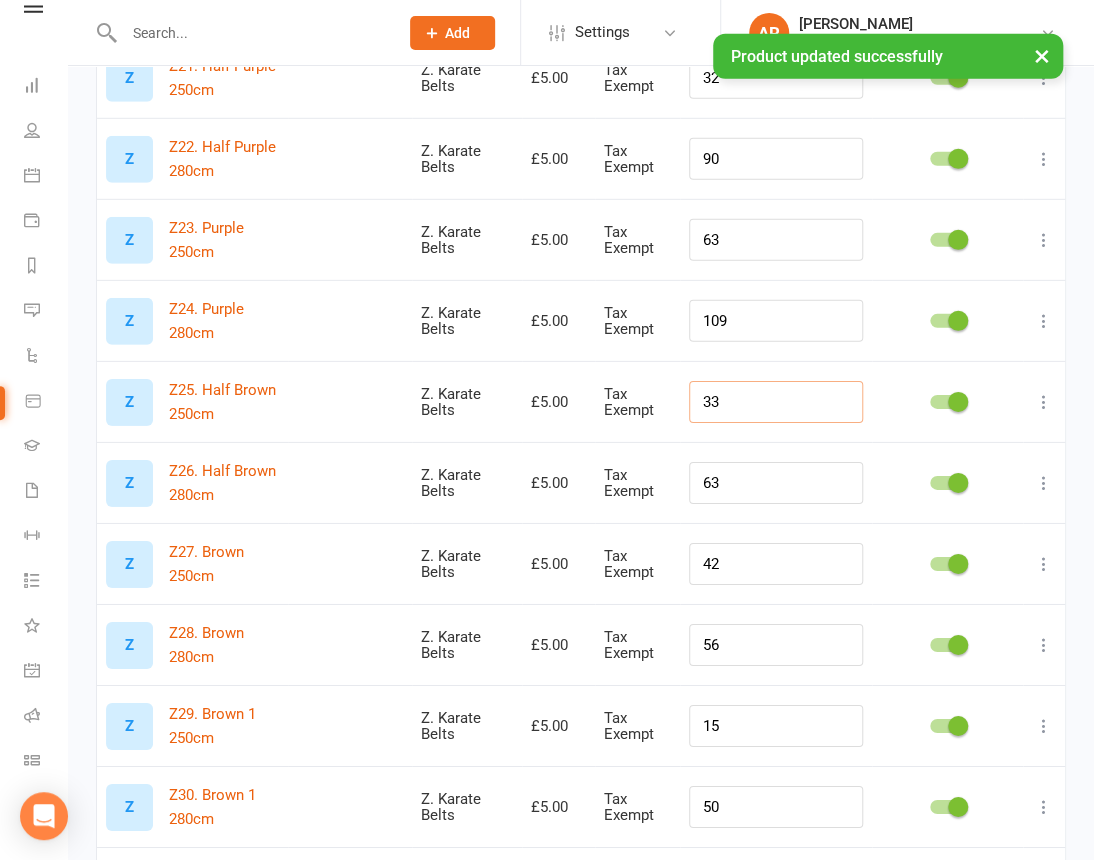 type on "33" 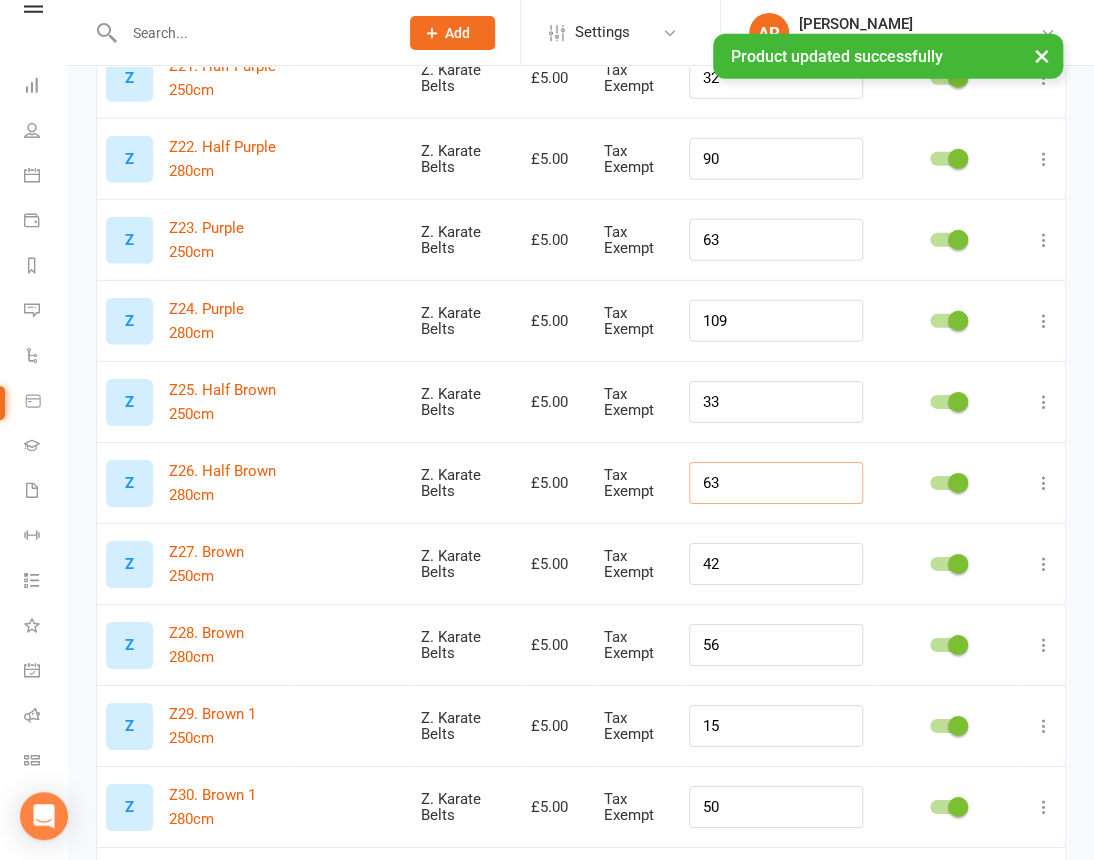 drag, startPoint x: 769, startPoint y: 488, endPoint x: 680, endPoint y: 486, distance: 89.02247 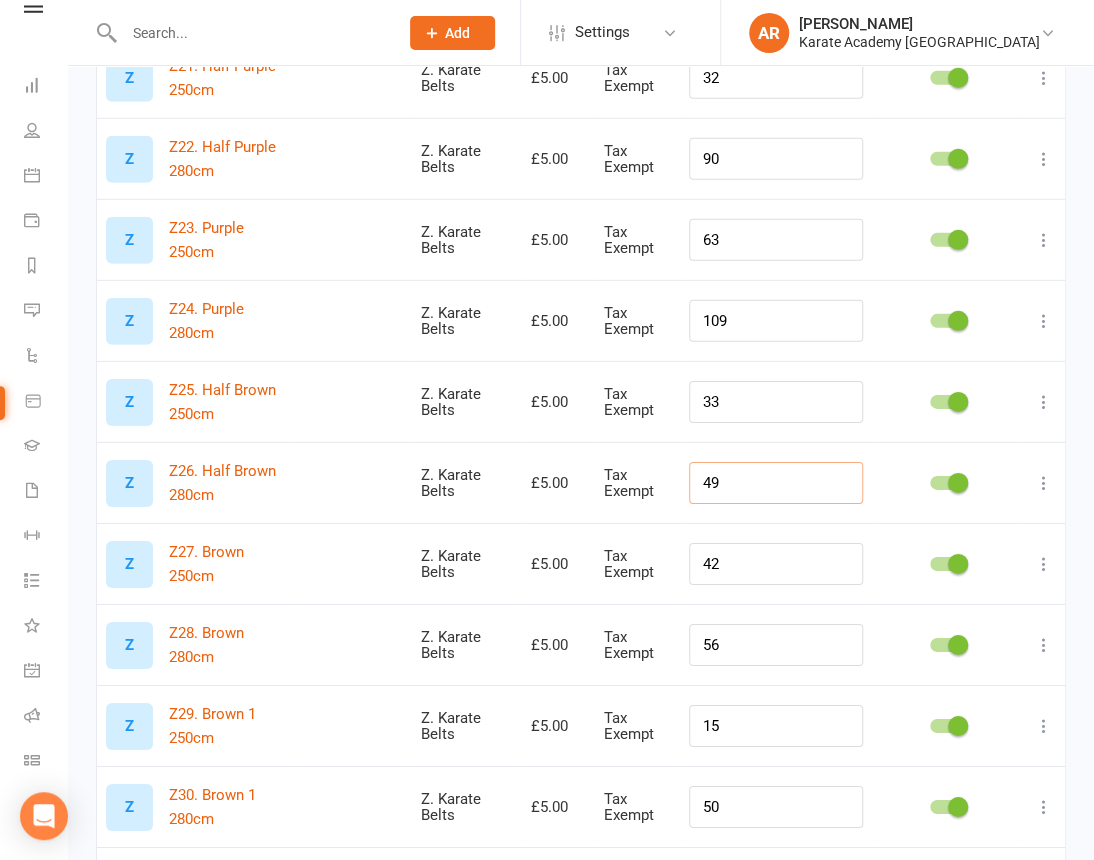 type on "49" 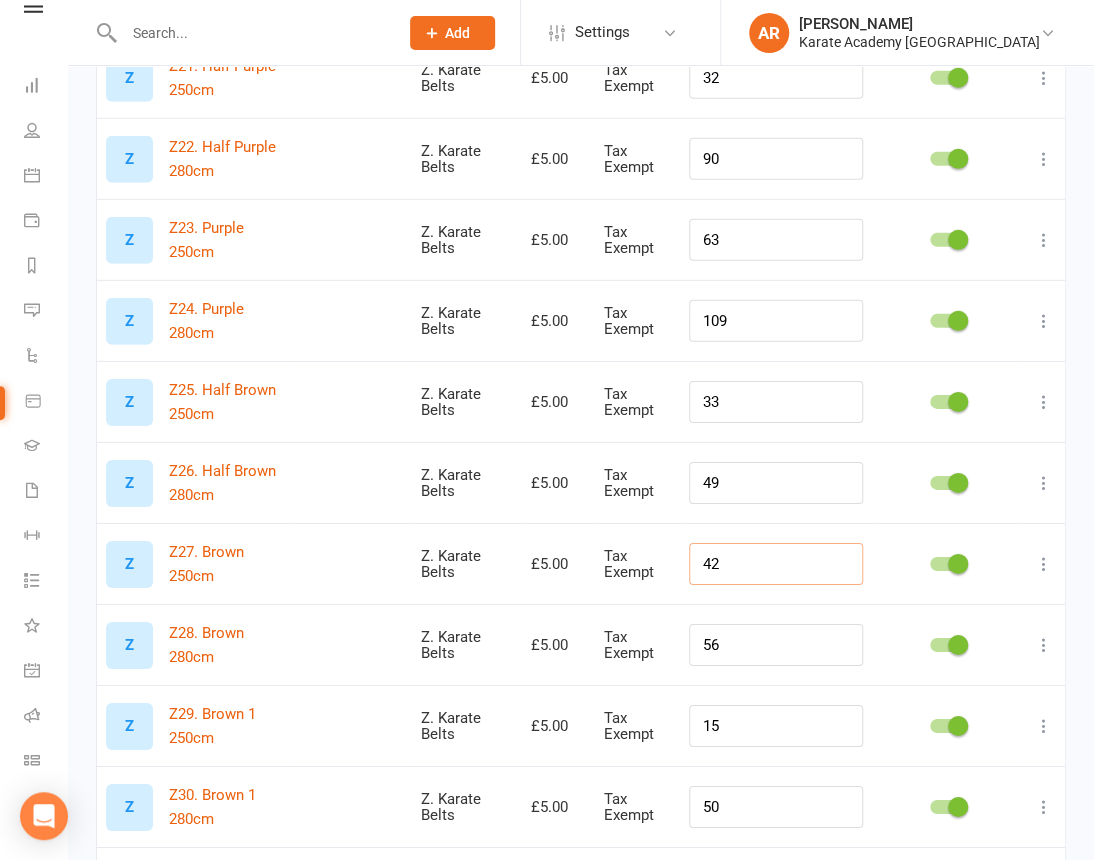 drag, startPoint x: 779, startPoint y: 577, endPoint x: 665, endPoint y: 569, distance: 114.28036 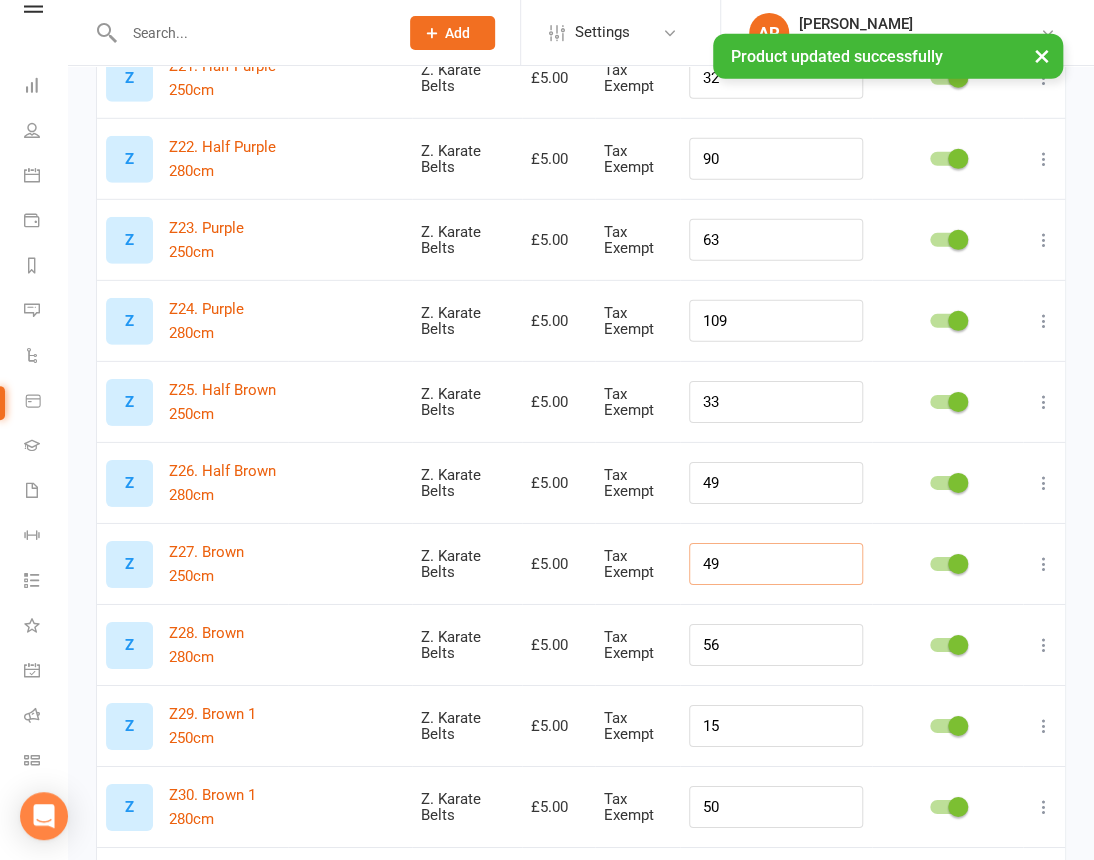 type on "49" 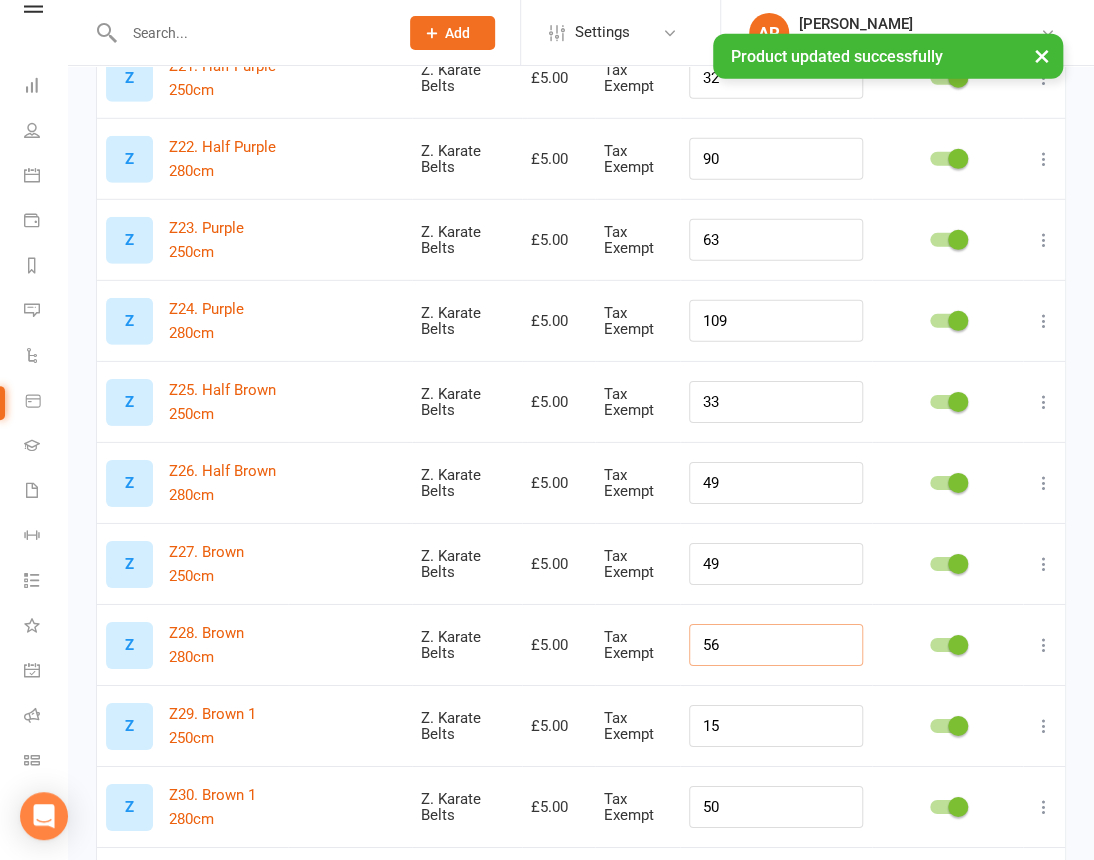 click on "Z Z28. Brown 280cm Z. Karate Belts £5.00 Tax Exempt 56" at bounding box center (581, 644) 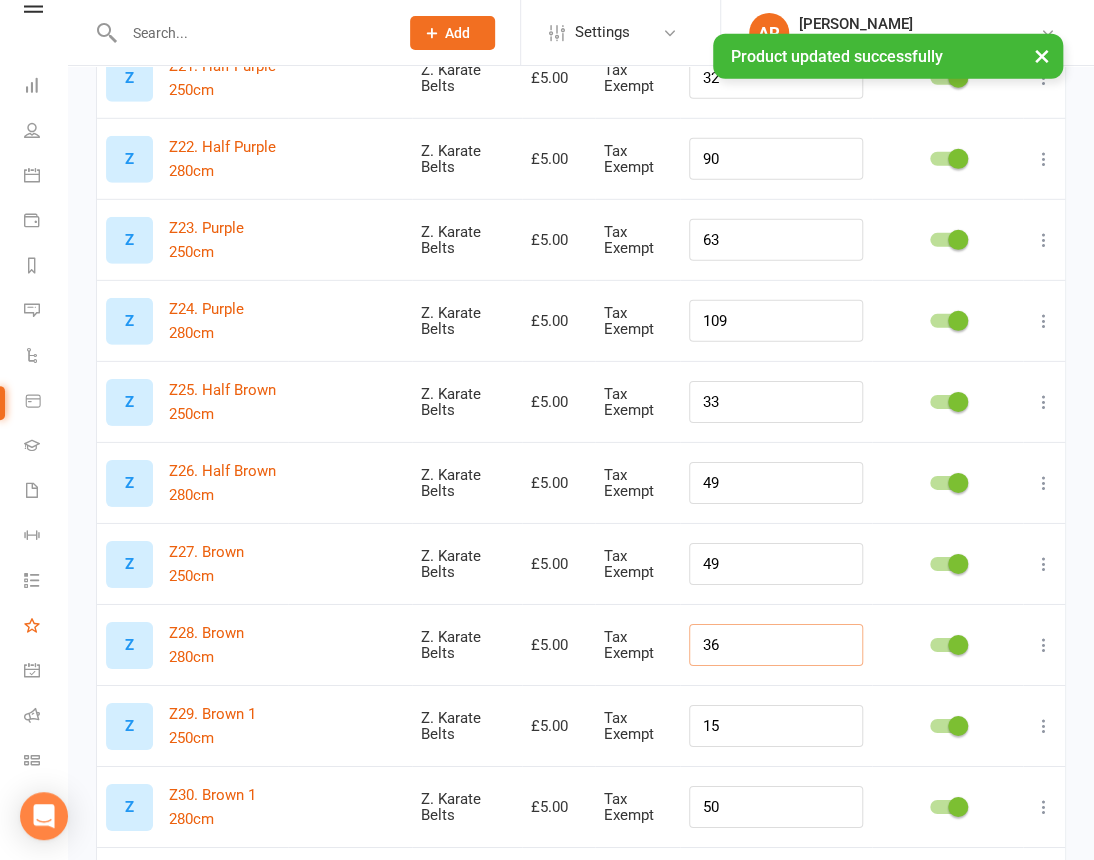 type on "36" 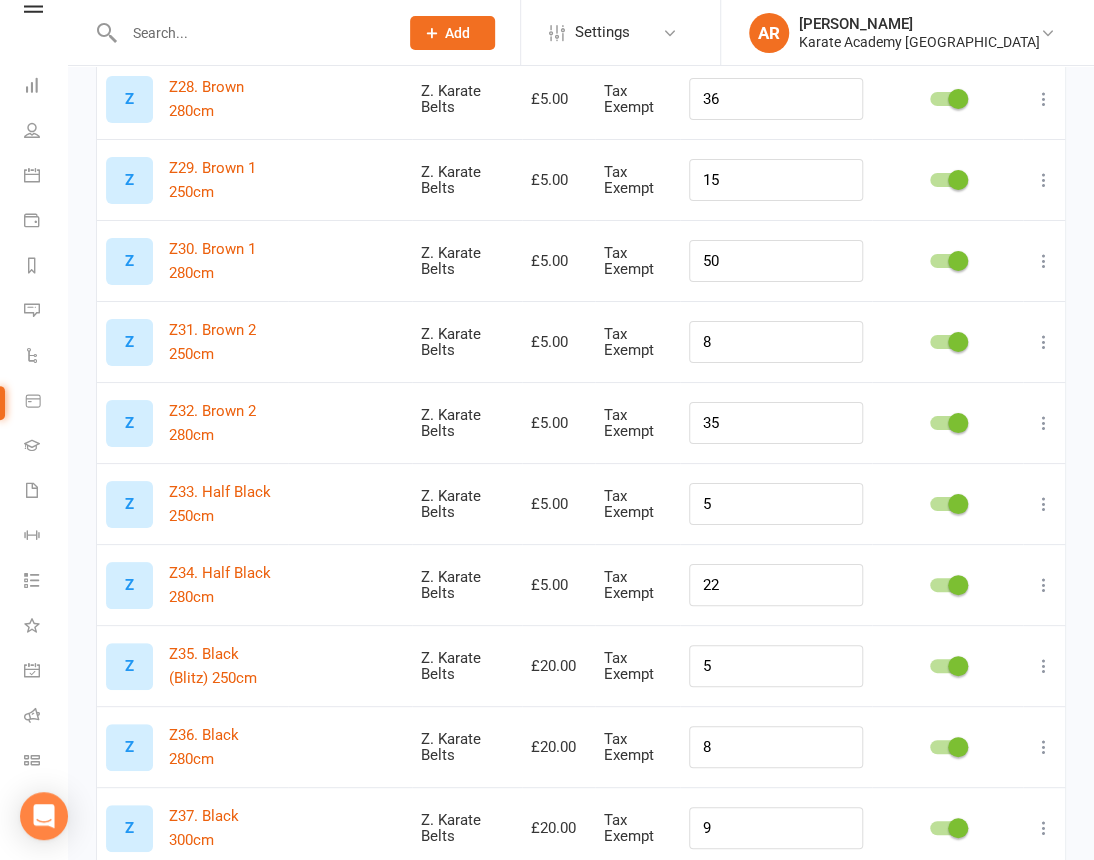 scroll, scrollTop: 2909, scrollLeft: 0, axis: vertical 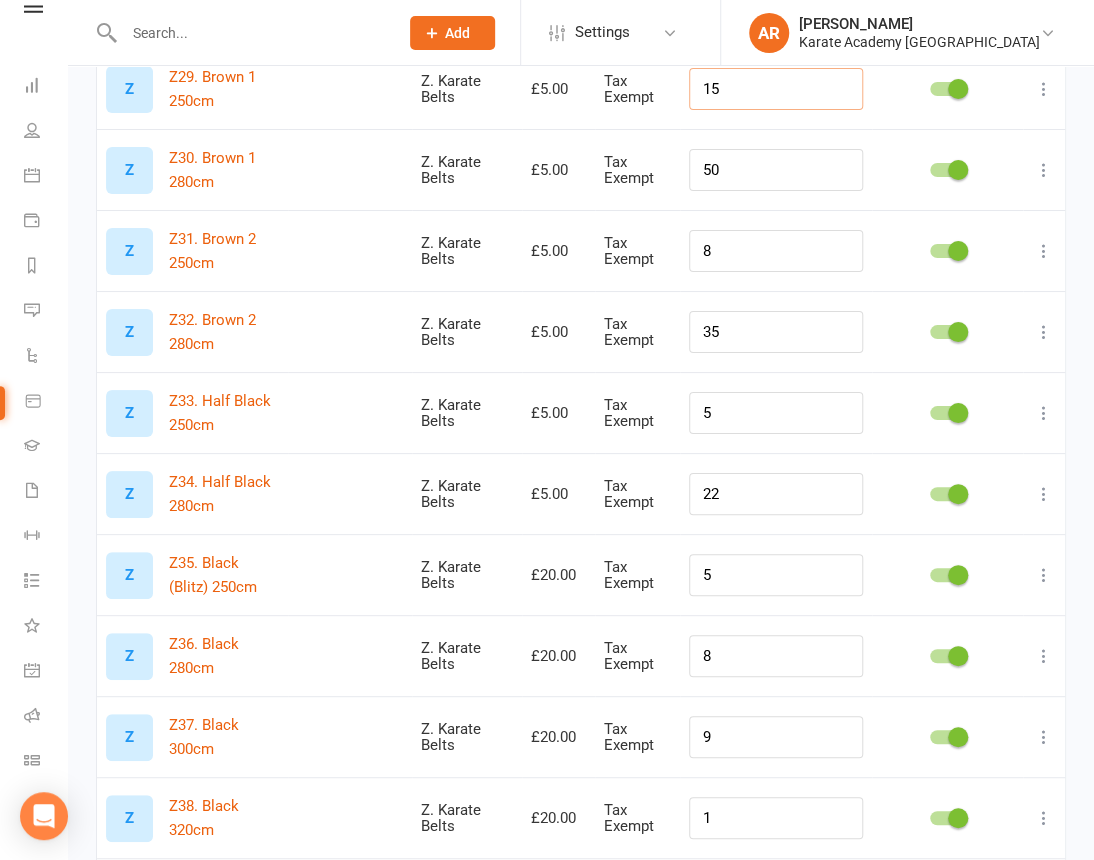 drag, startPoint x: 789, startPoint y: 87, endPoint x: 640, endPoint y: 75, distance: 149.48244 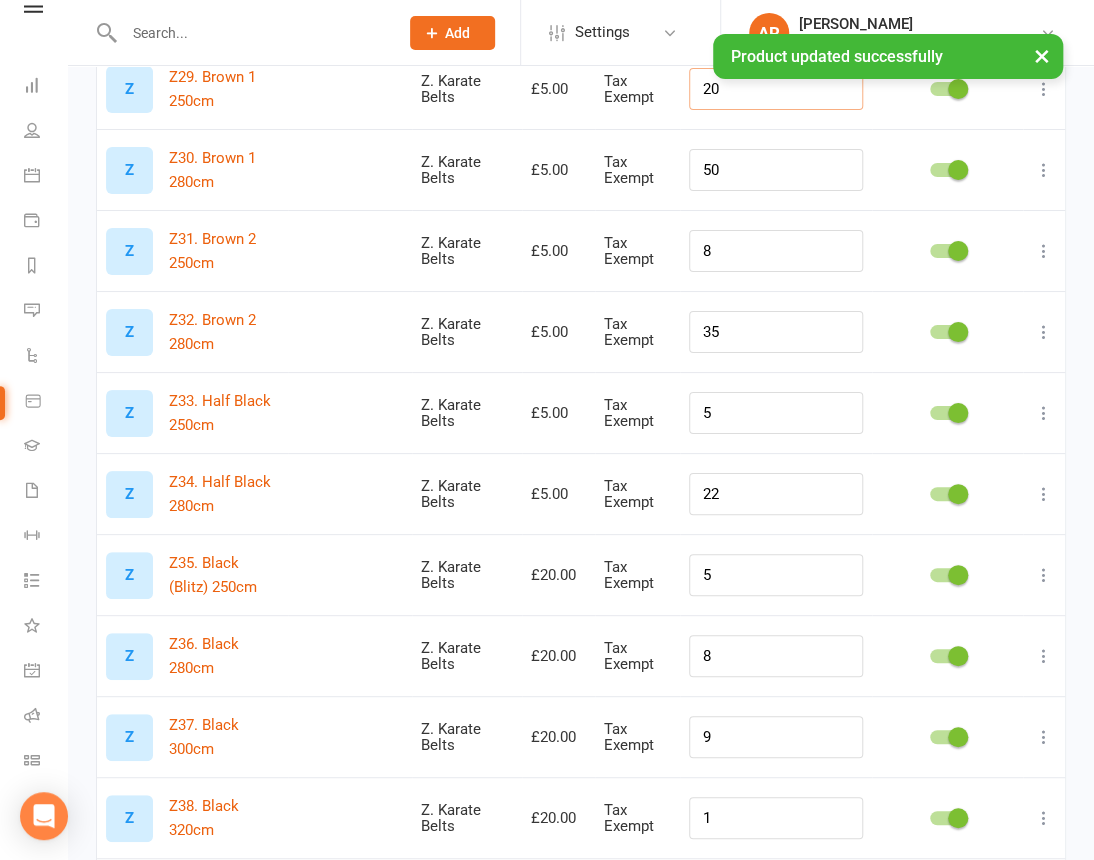 type on "20" 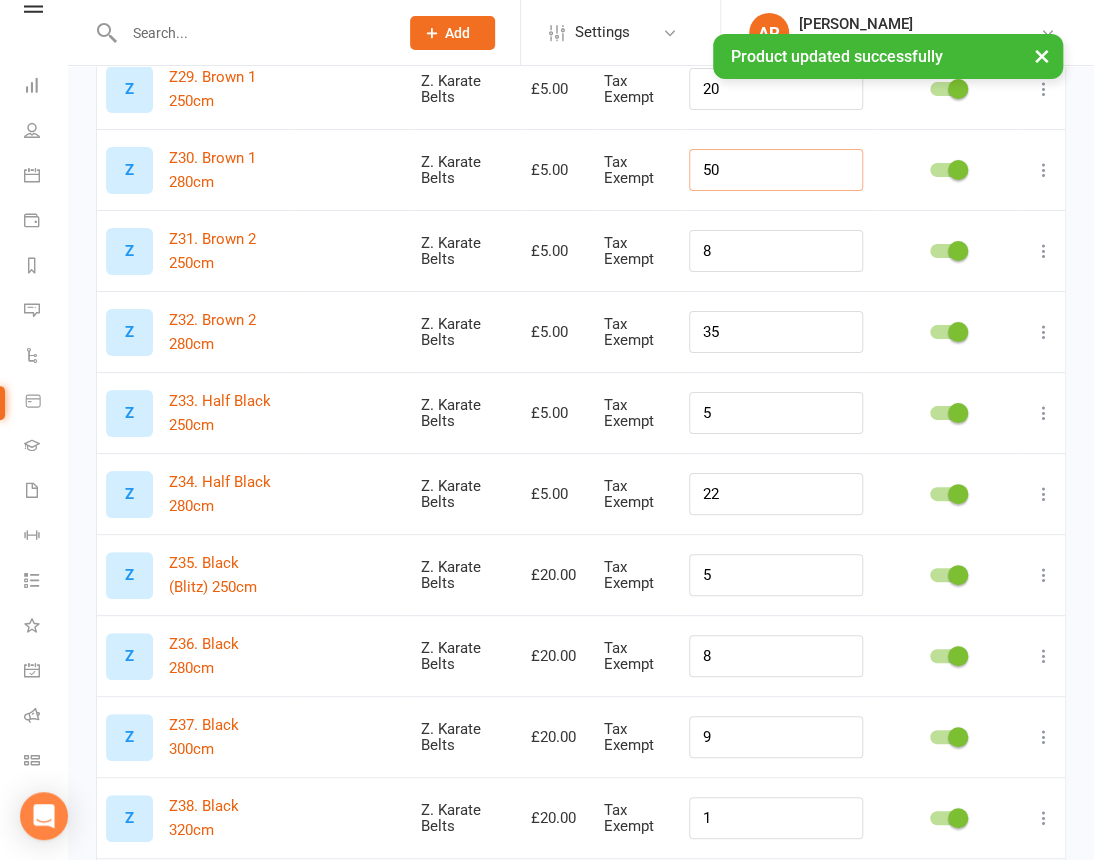 drag, startPoint x: 770, startPoint y: 173, endPoint x: 633, endPoint y: 172, distance: 137.00365 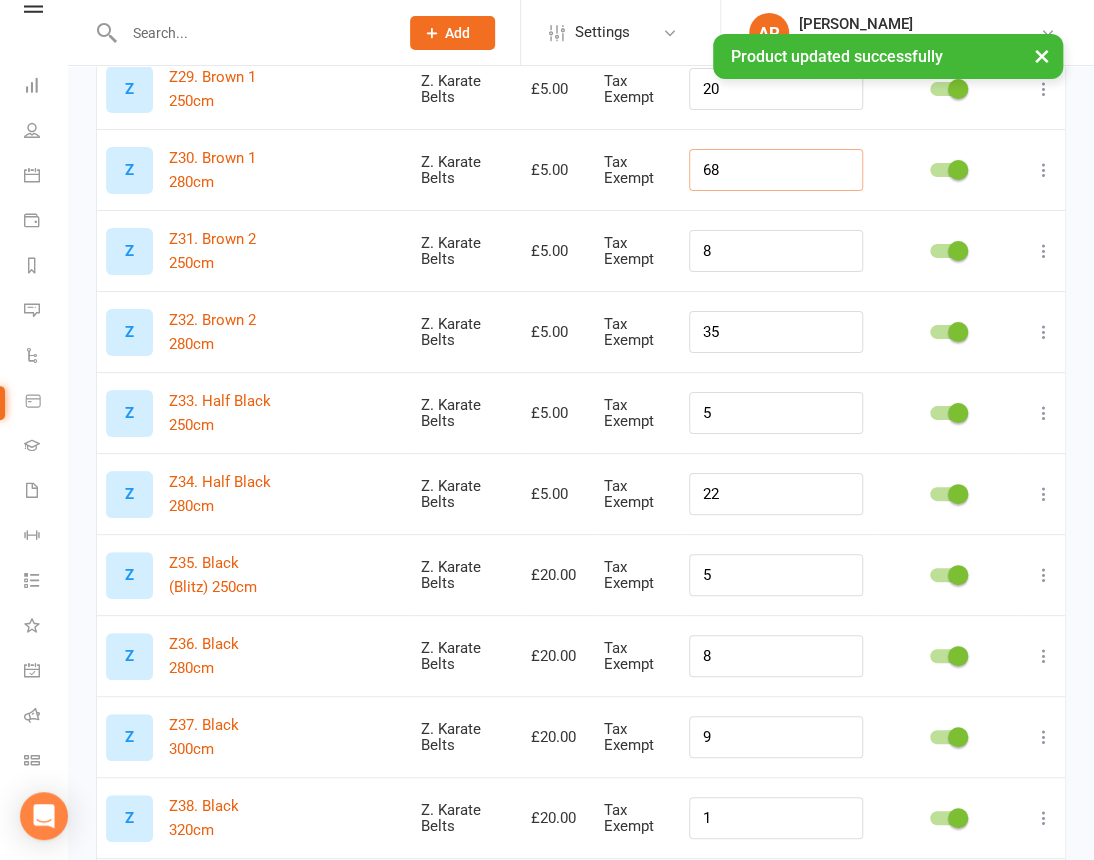 type on "68" 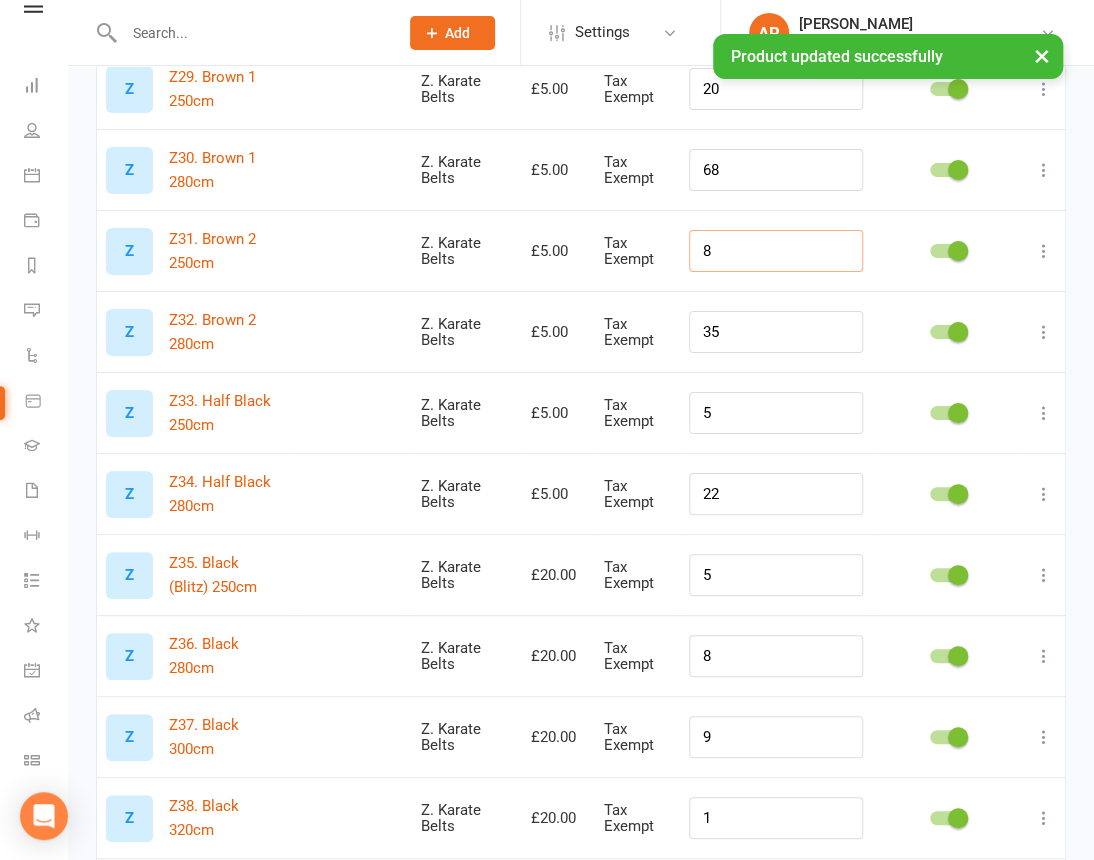 drag, startPoint x: 778, startPoint y: 256, endPoint x: 686, endPoint y: 242, distance: 93.05912 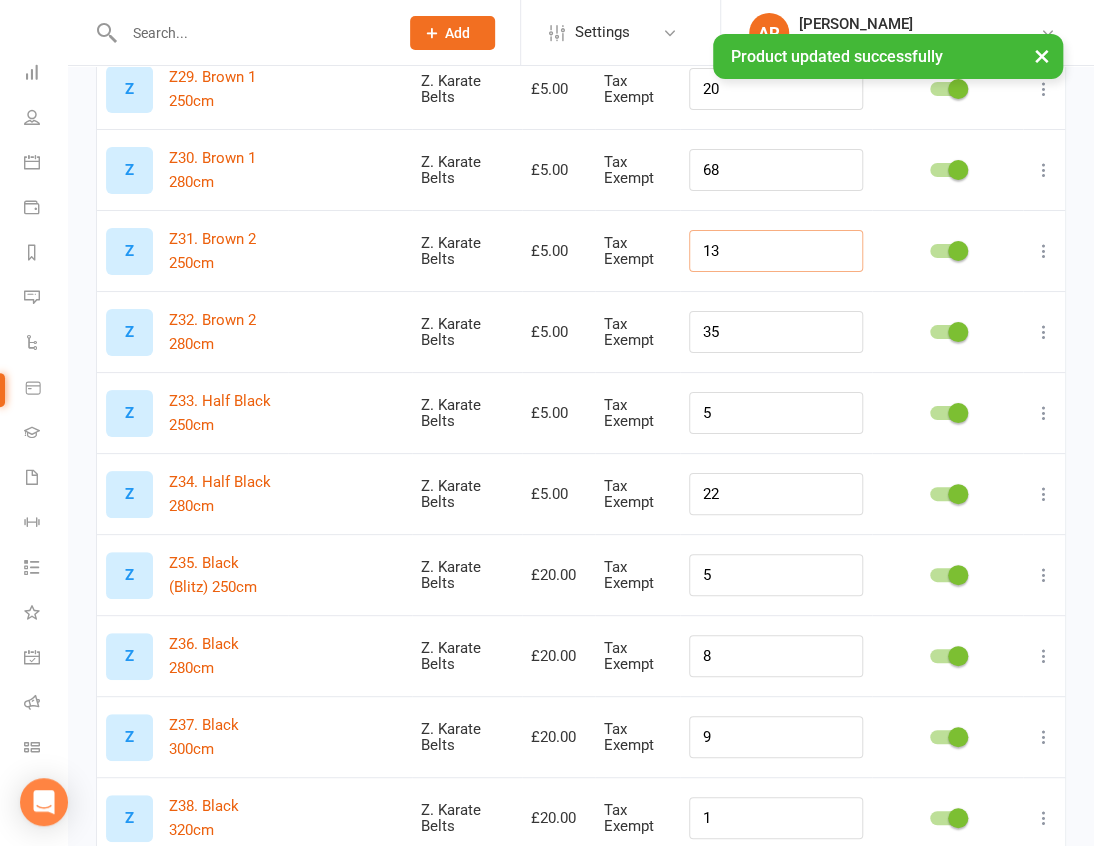 type on "13" 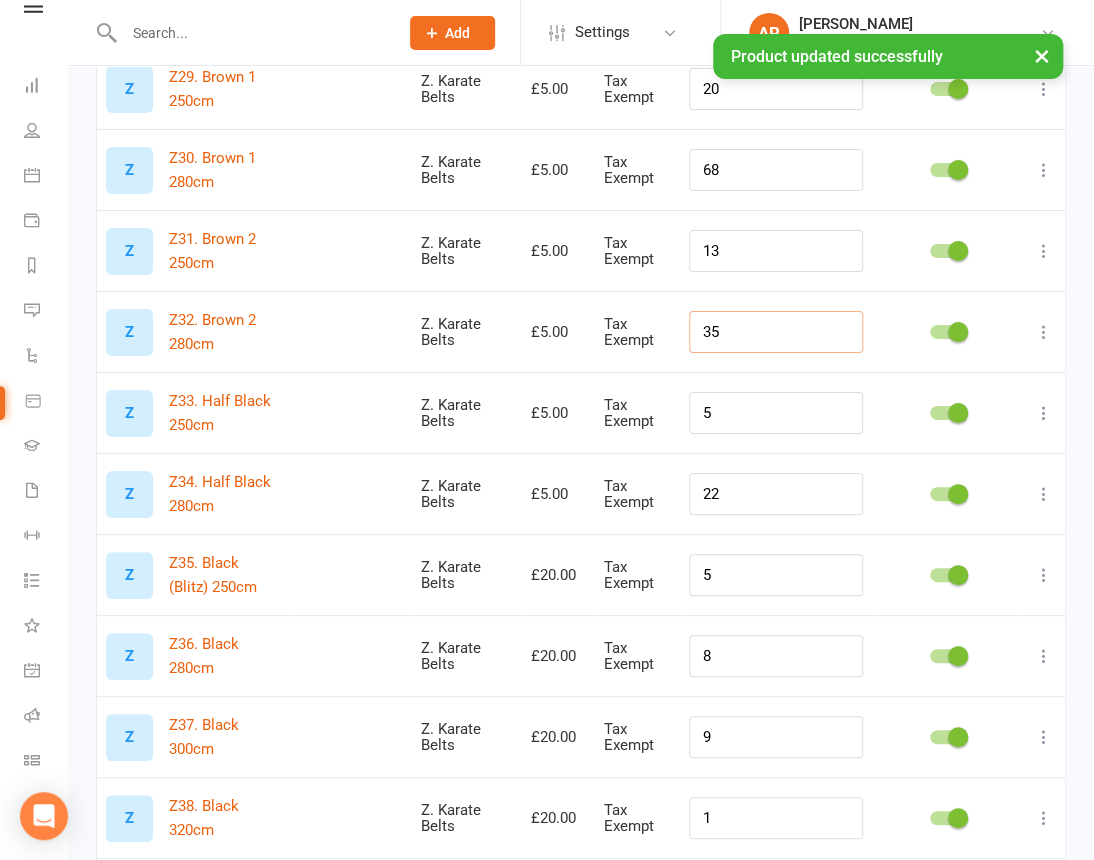 drag, startPoint x: 778, startPoint y: 338, endPoint x: 676, endPoint y: 338, distance: 102 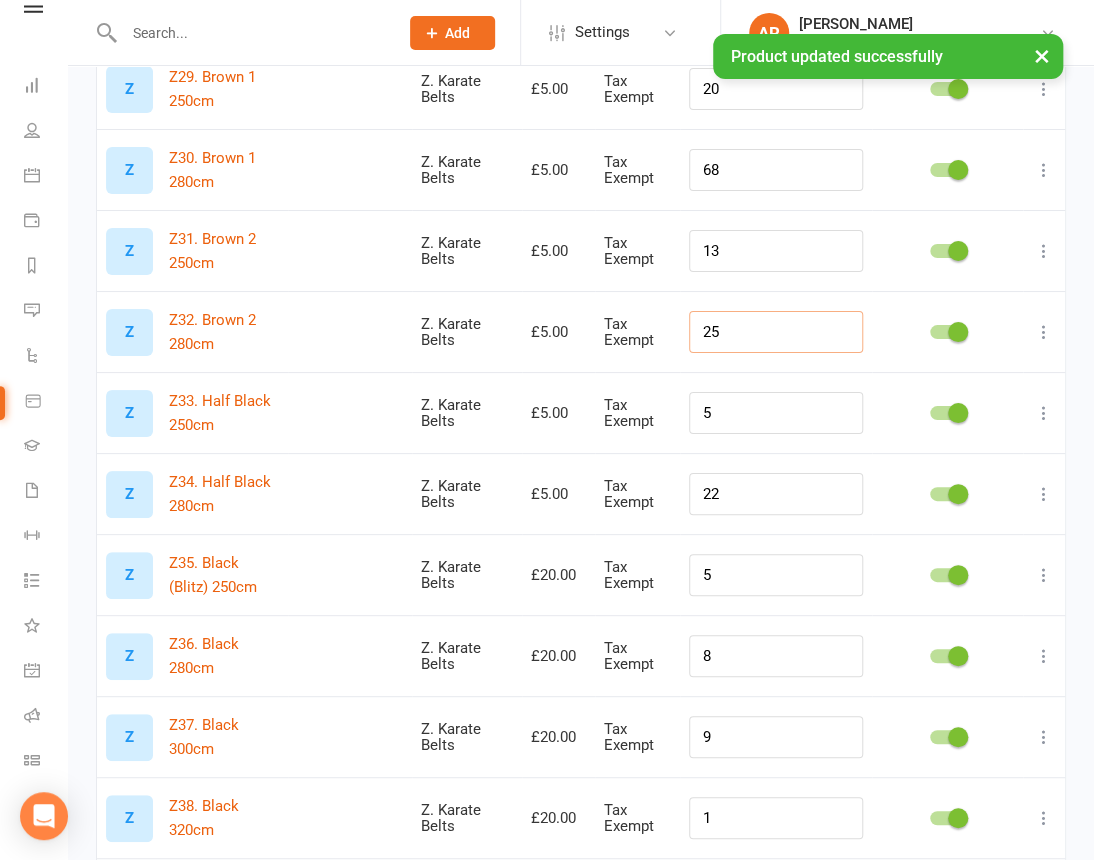 type on "25" 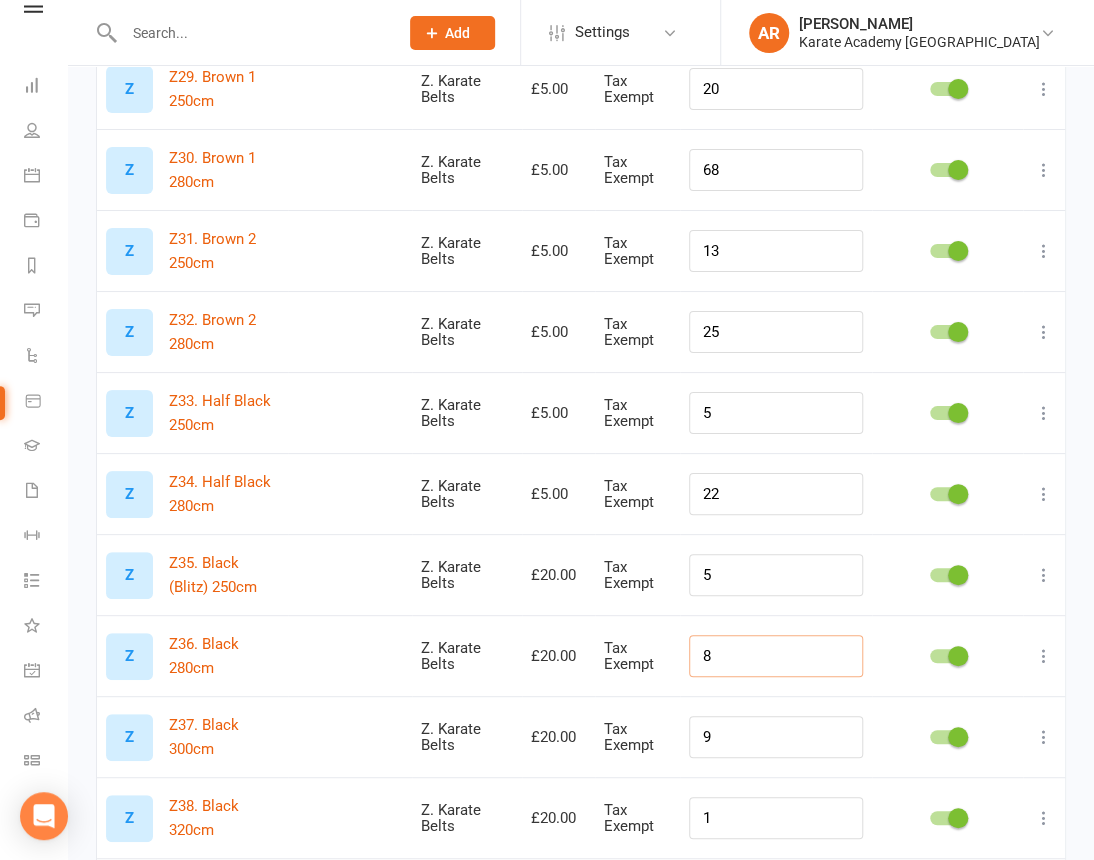 drag, startPoint x: 794, startPoint y: 654, endPoint x: 648, endPoint y: 651, distance: 146.03082 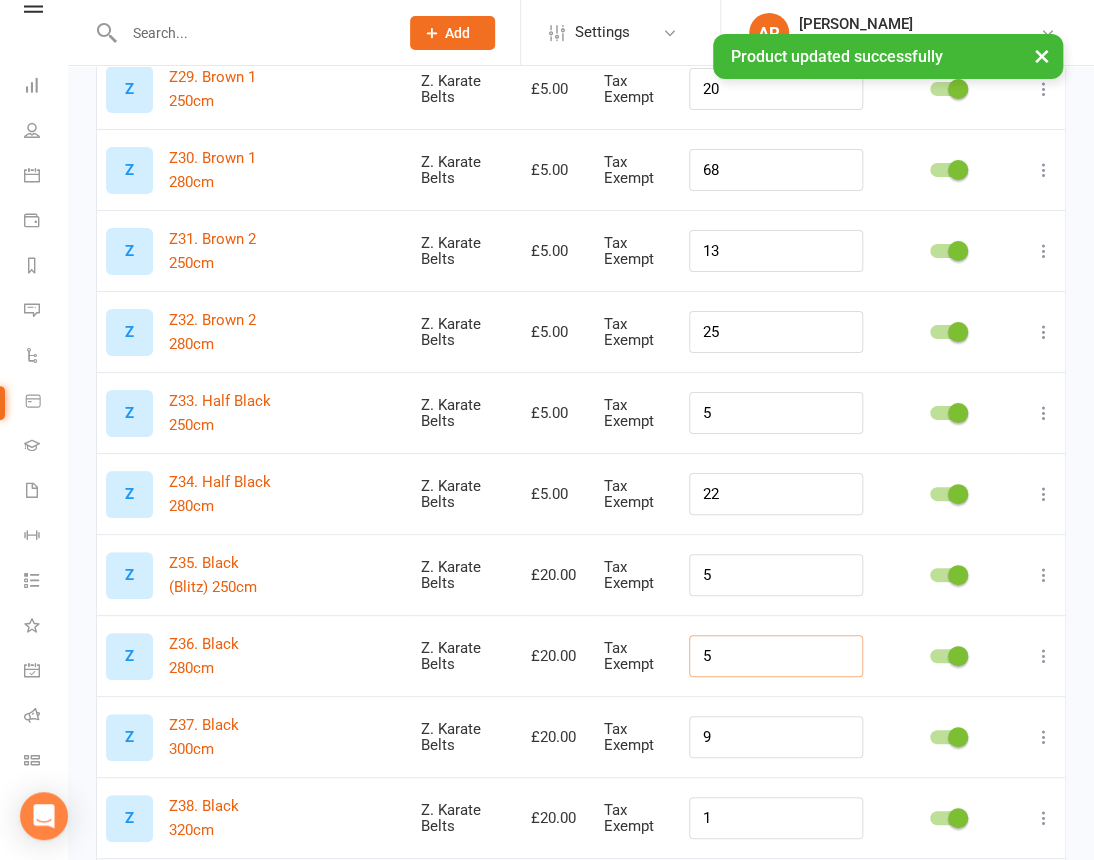 type on "5" 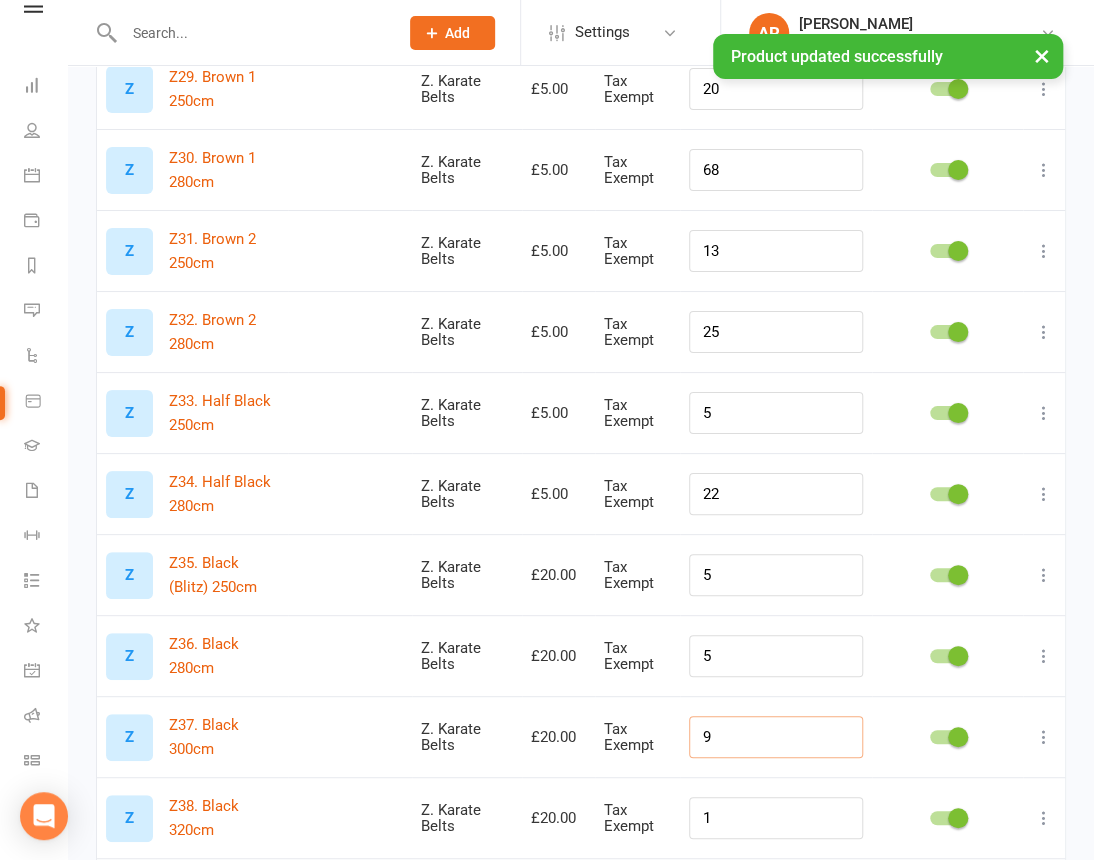 click on "9" at bounding box center [776, 737] 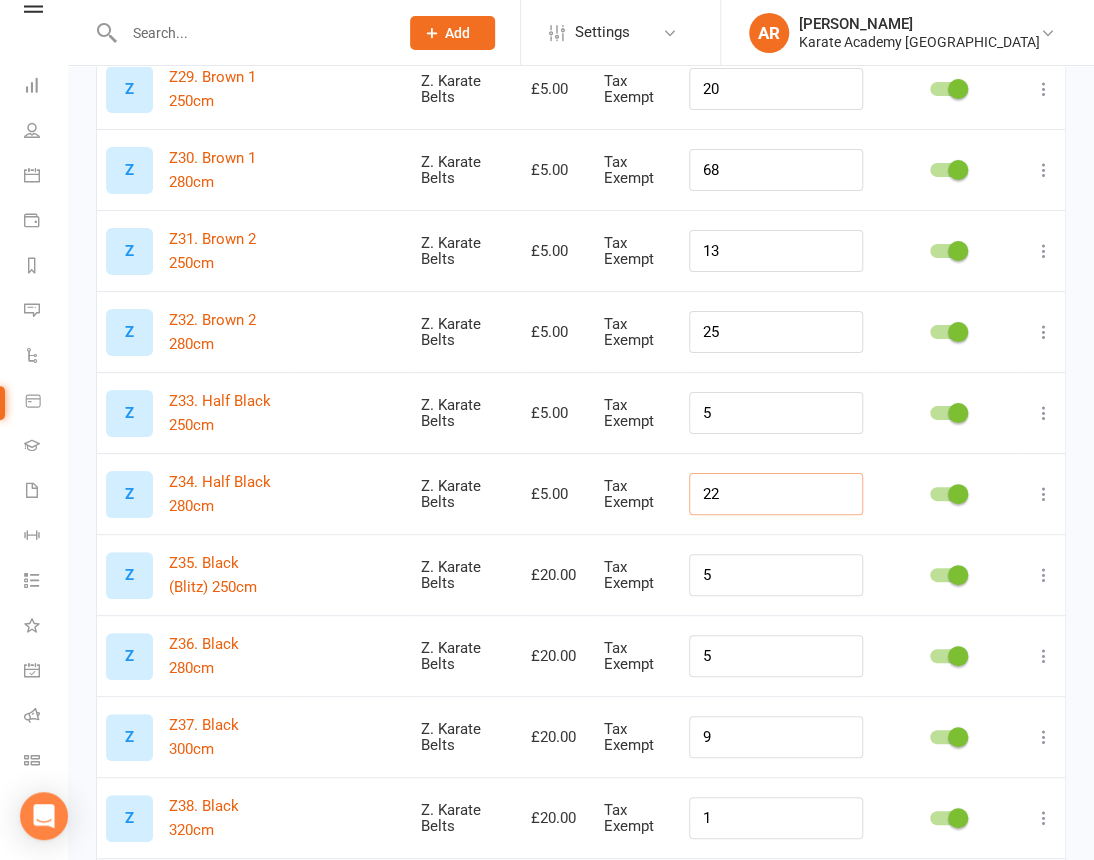 click on "22" at bounding box center [776, 494] 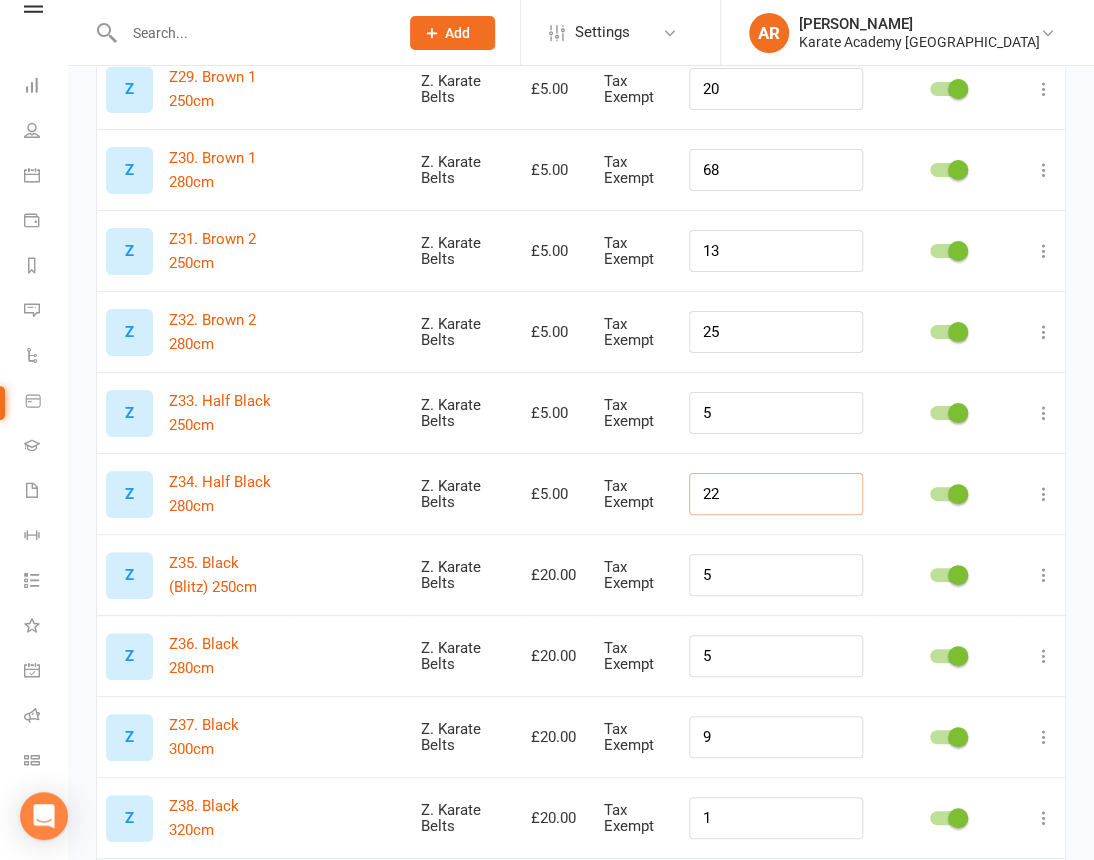 drag, startPoint x: 758, startPoint y: 499, endPoint x: 682, endPoint y: 492, distance: 76.321686 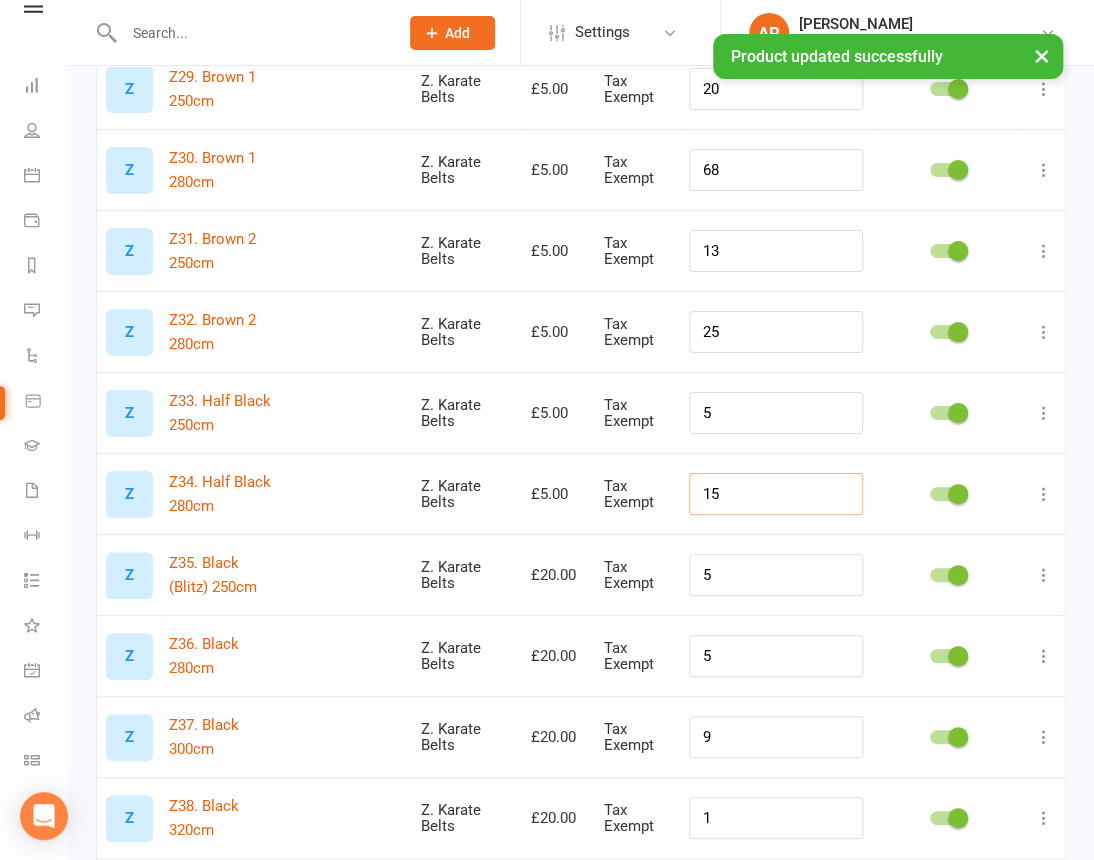 type on "15" 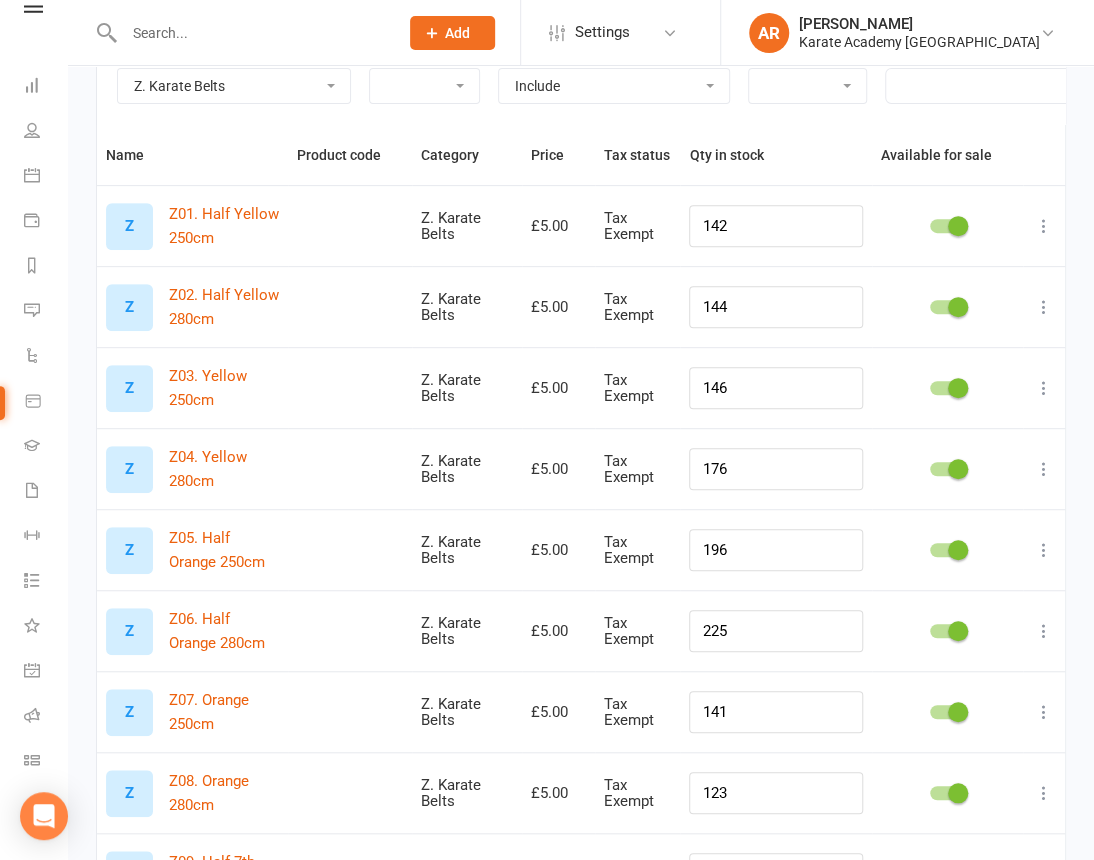scroll, scrollTop: 0, scrollLeft: 0, axis: both 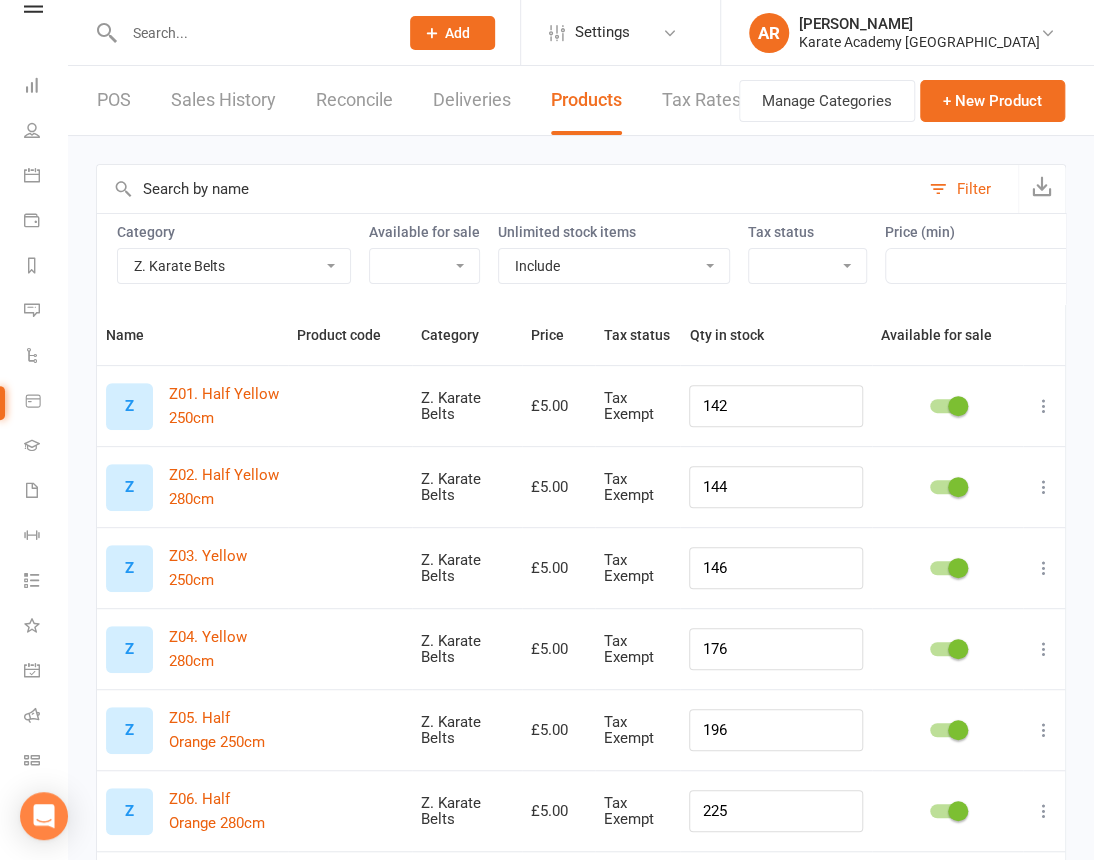 click on "1. Karate Mitts 2. Karate Suits Karate Drawstring Bag Karate Duffel Bag Karate Groin Gaurd Karate Head Gaurds Karate Heavy Suits Karate Hoodies Karate MMA Gloves Karate Shinpads Karate Training Bat Pads Karate Training Boxing Gloves Karate Training Focus Mitt Karate Training Kick Bags Karate T-Shirts Karate Water Bottle Z. Karate Belts" at bounding box center [234, 266] 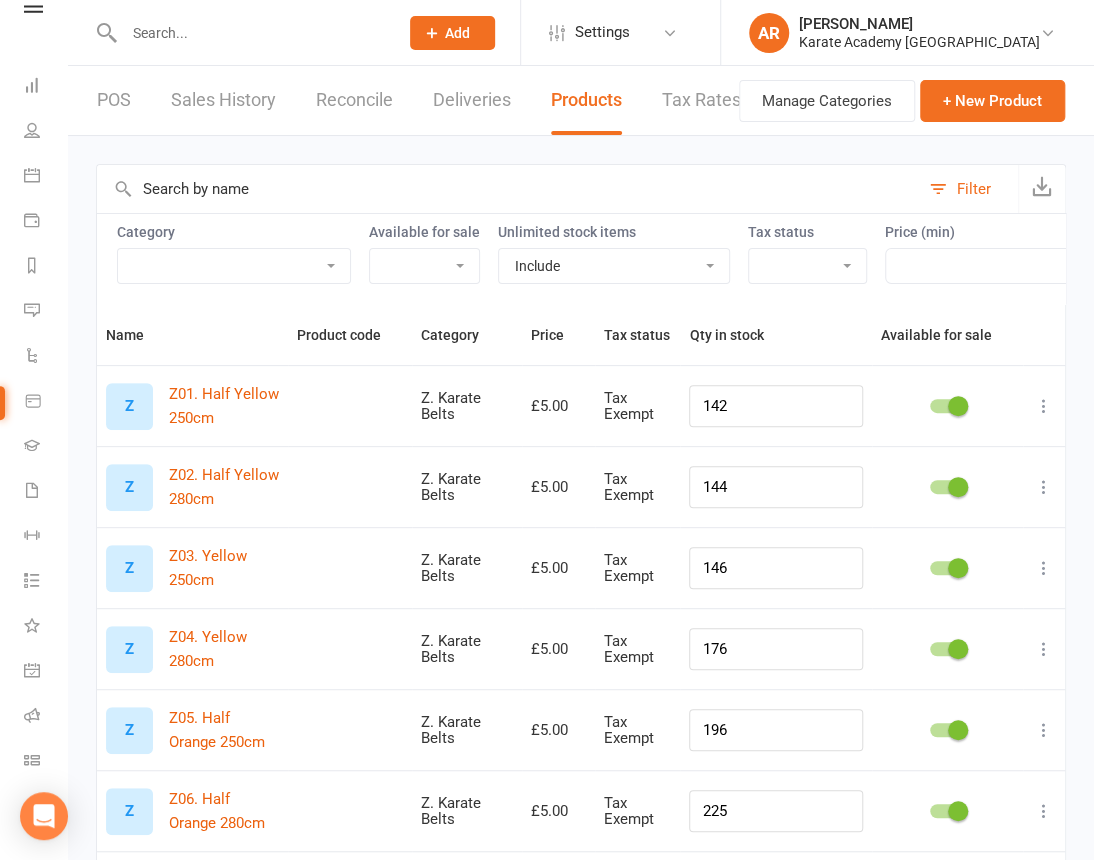 click on "1. Karate Mitts 2. Karate Suits Karate Drawstring Bag Karate Duffel Bag Karate Groin Gaurd Karate Head Gaurds Karate Heavy Suits Karate Hoodies Karate MMA Gloves Karate Shinpads Karate Training Bat Pads Karate Training Boxing Gloves Karate Training Focus Mitt Karate Training Kick Bags Karate T-Shirts Karate Water Bottle Z. Karate Belts" at bounding box center (234, 266) 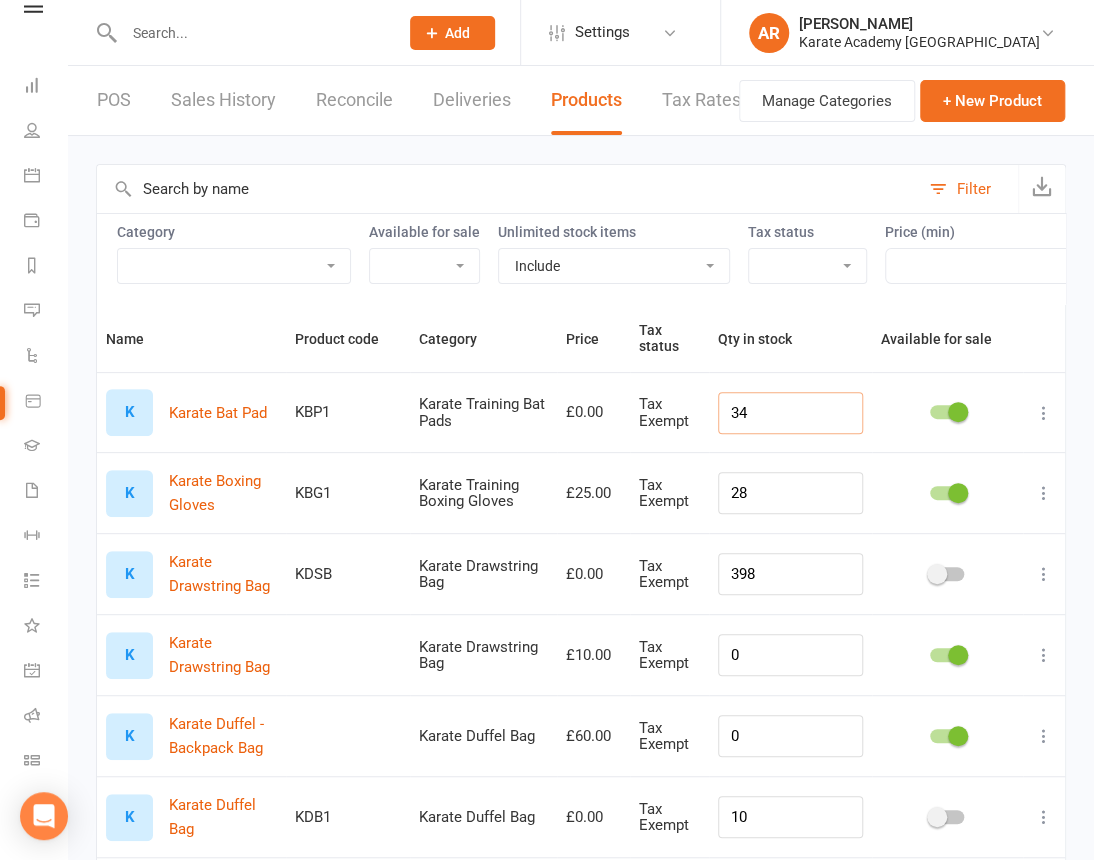 drag, startPoint x: 779, startPoint y: 415, endPoint x: 667, endPoint y: 412, distance: 112.04017 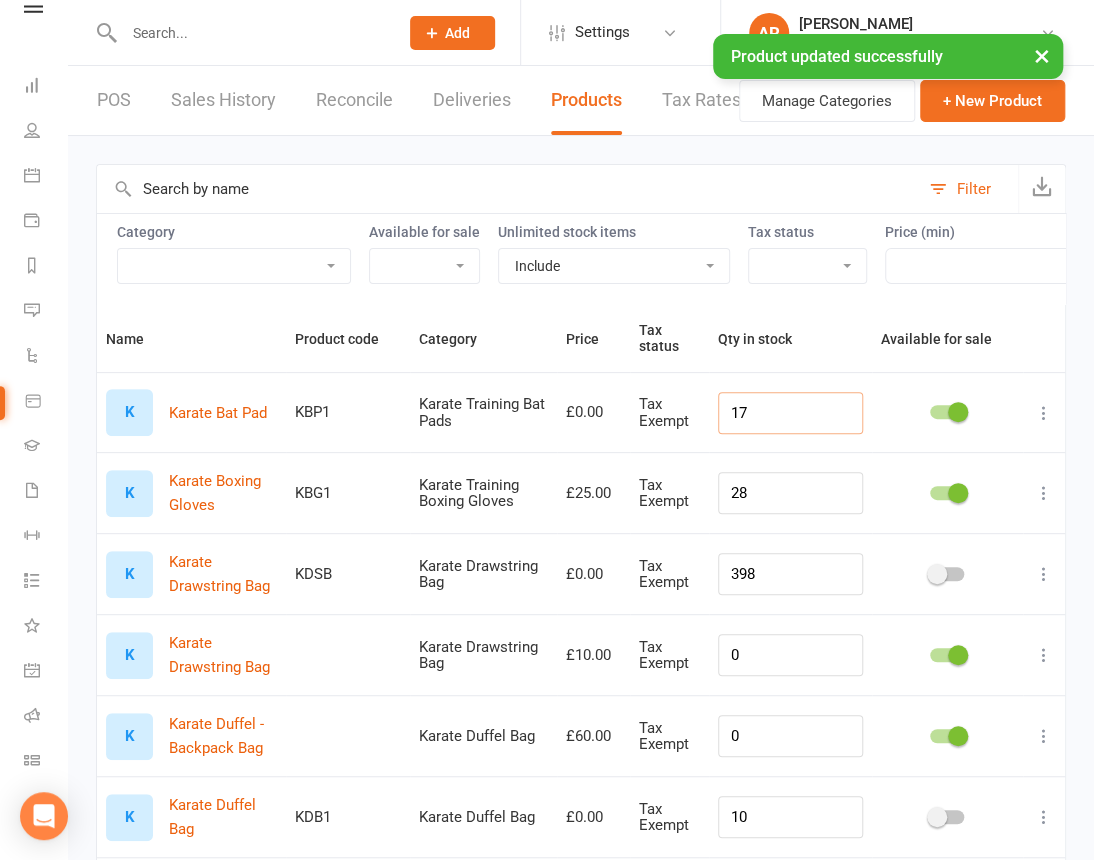 type on "17" 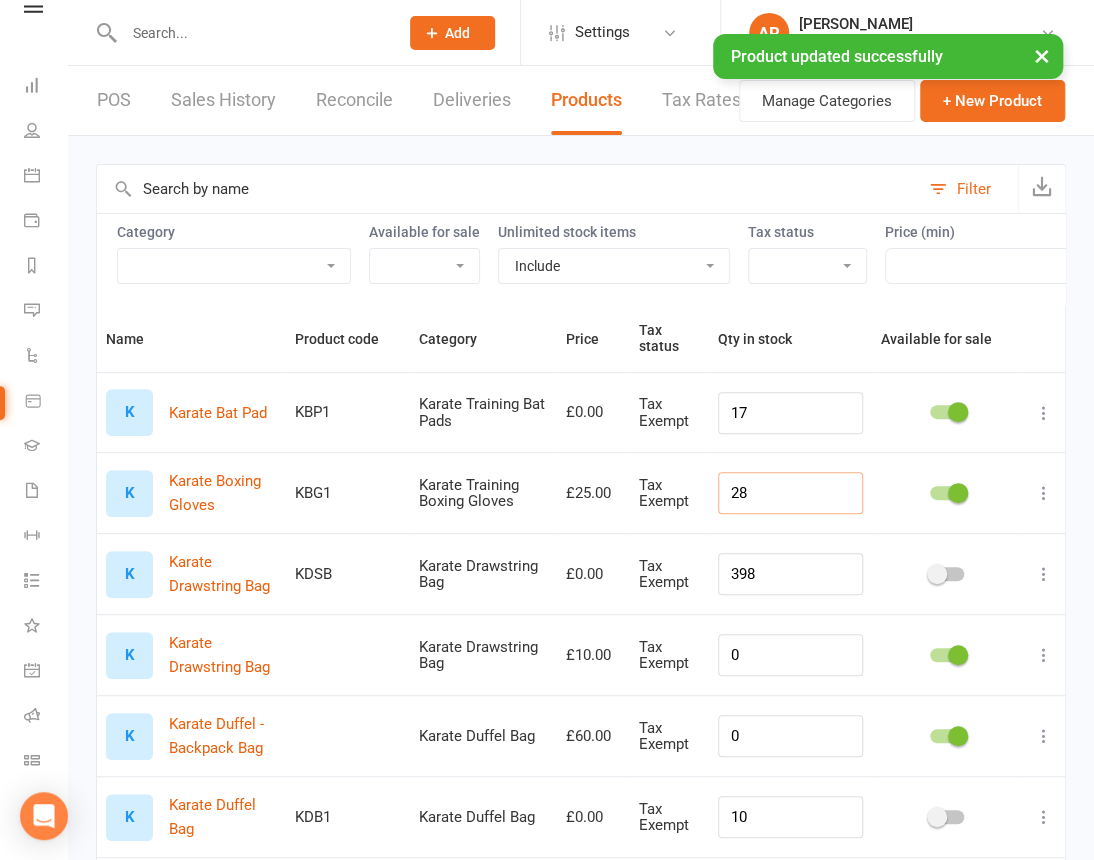 drag, startPoint x: 765, startPoint y: 499, endPoint x: 696, endPoint y: 500, distance: 69.00725 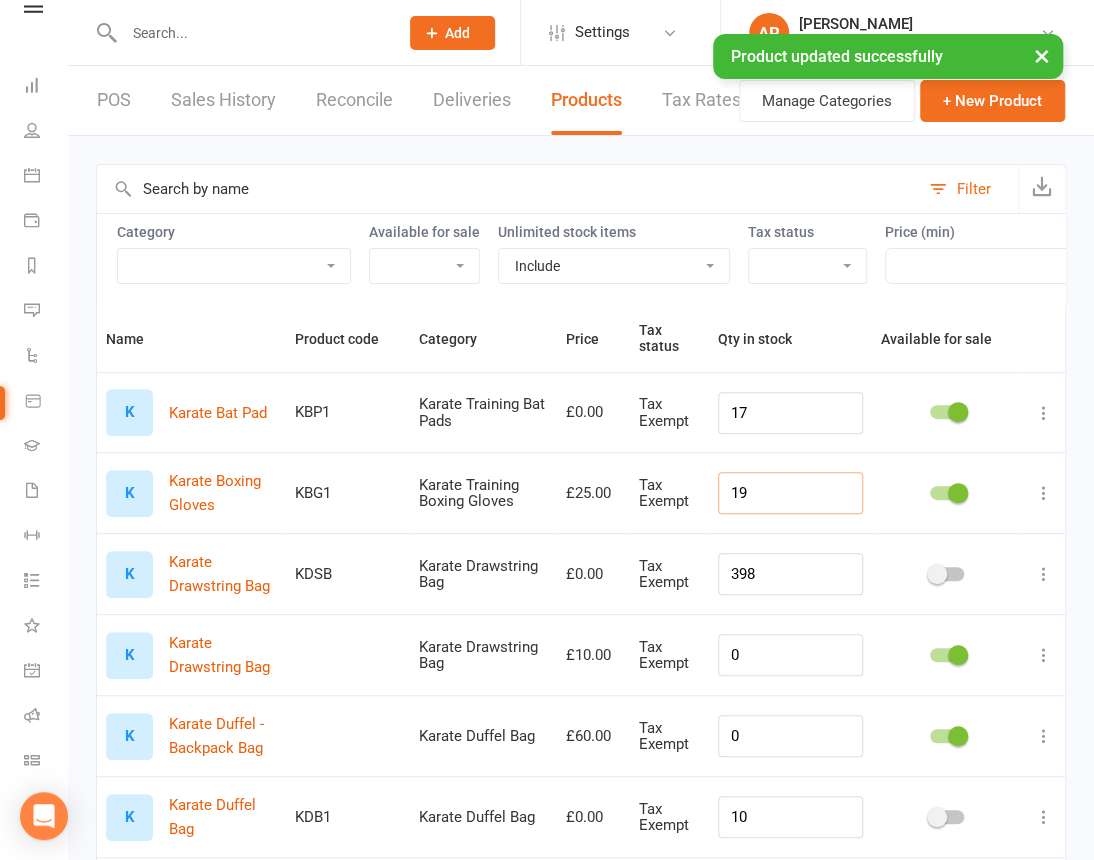 type on "19" 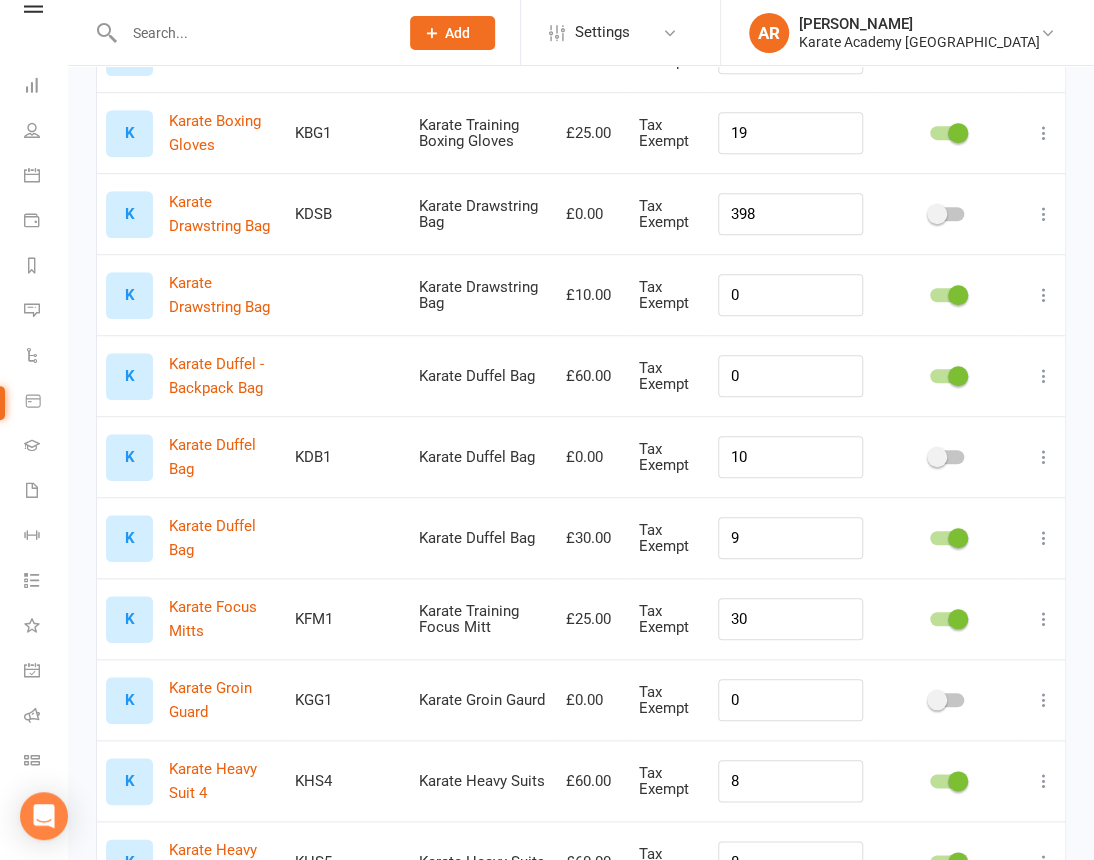 scroll, scrollTop: 363, scrollLeft: 0, axis: vertical 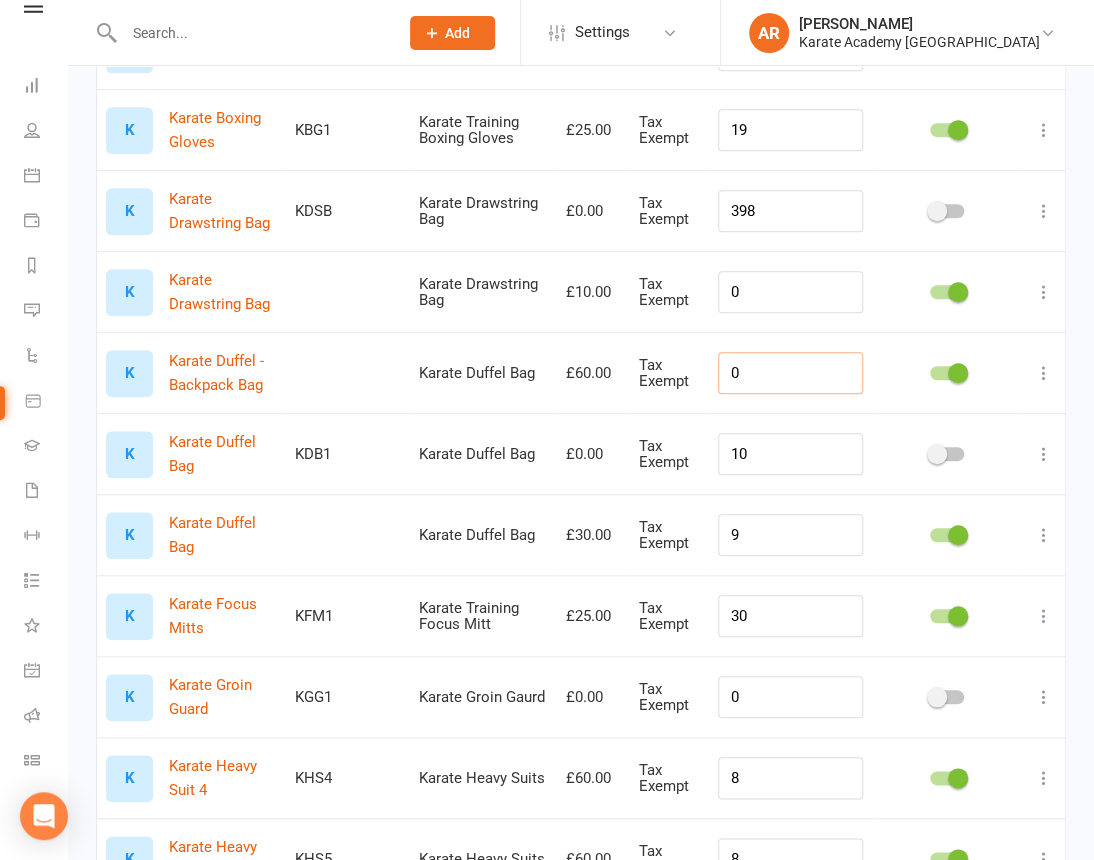 drag, startPoint x: 771, startPoint y: 389, endPoint x: 730, endPoint y: 399, distance: 42.201897 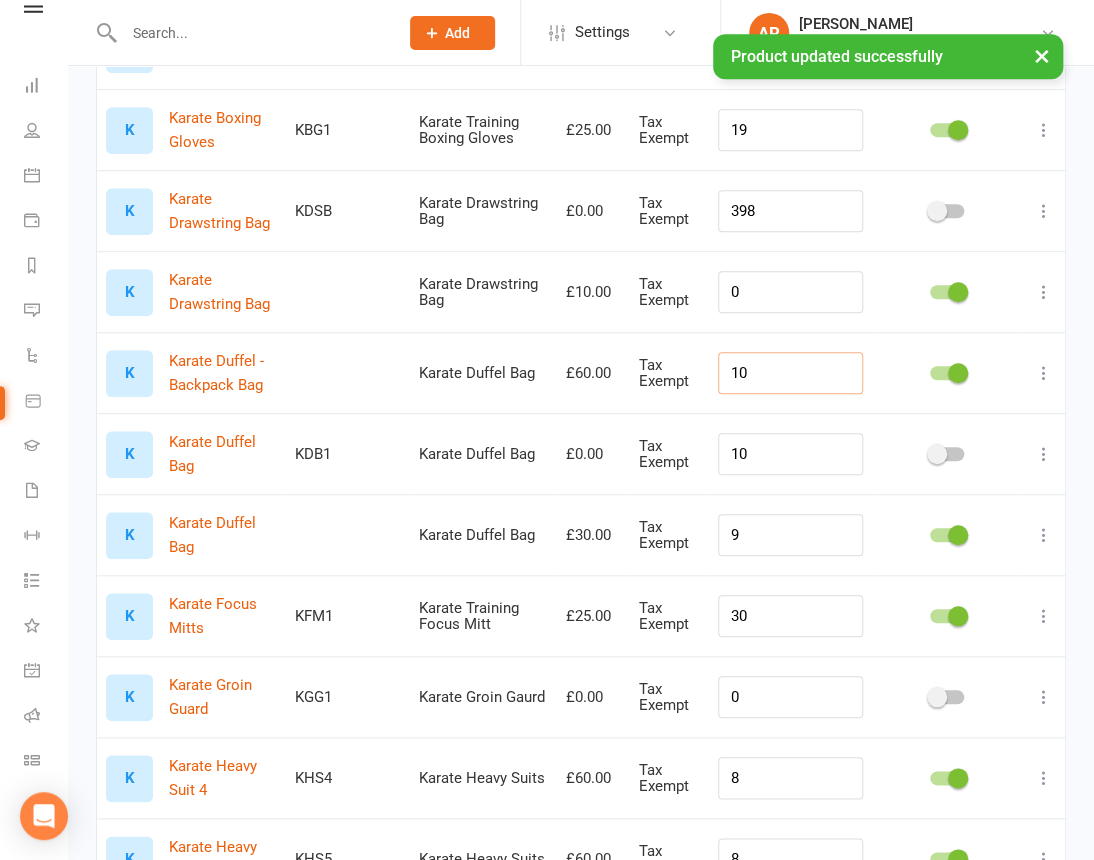 type on "10" 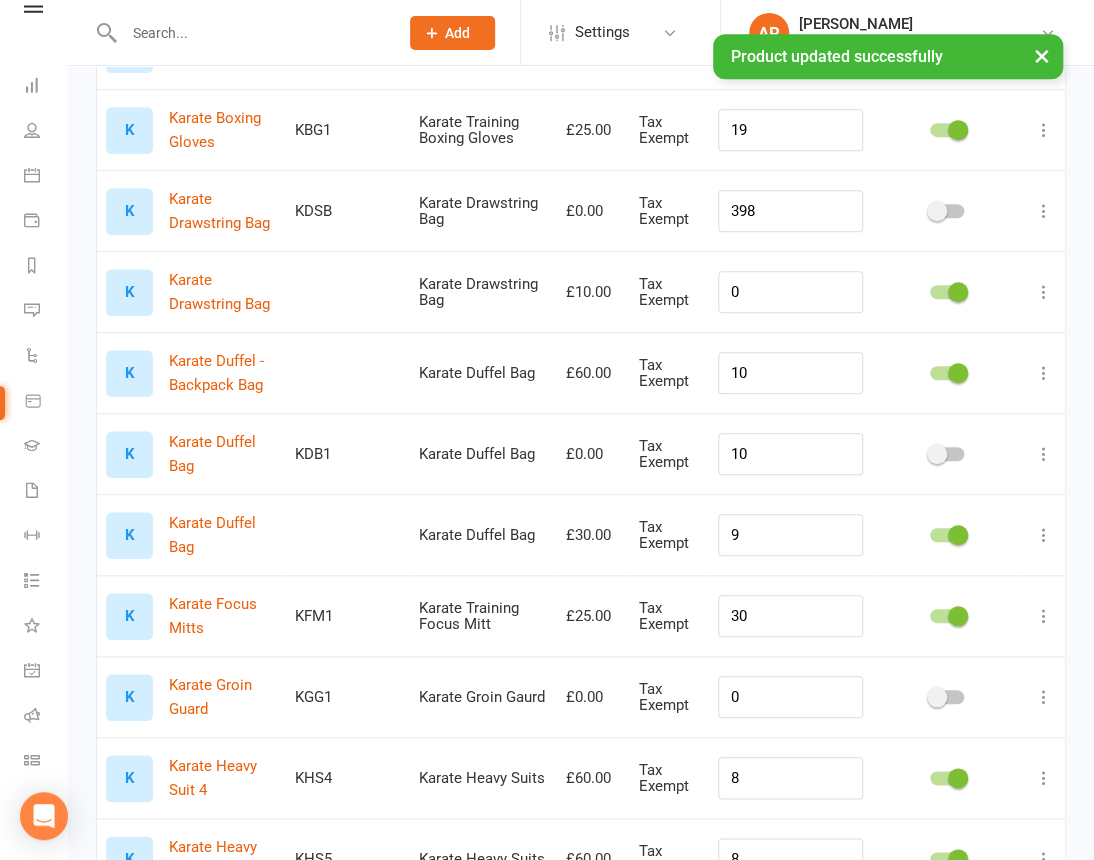 click at bounding box center (937, 454) 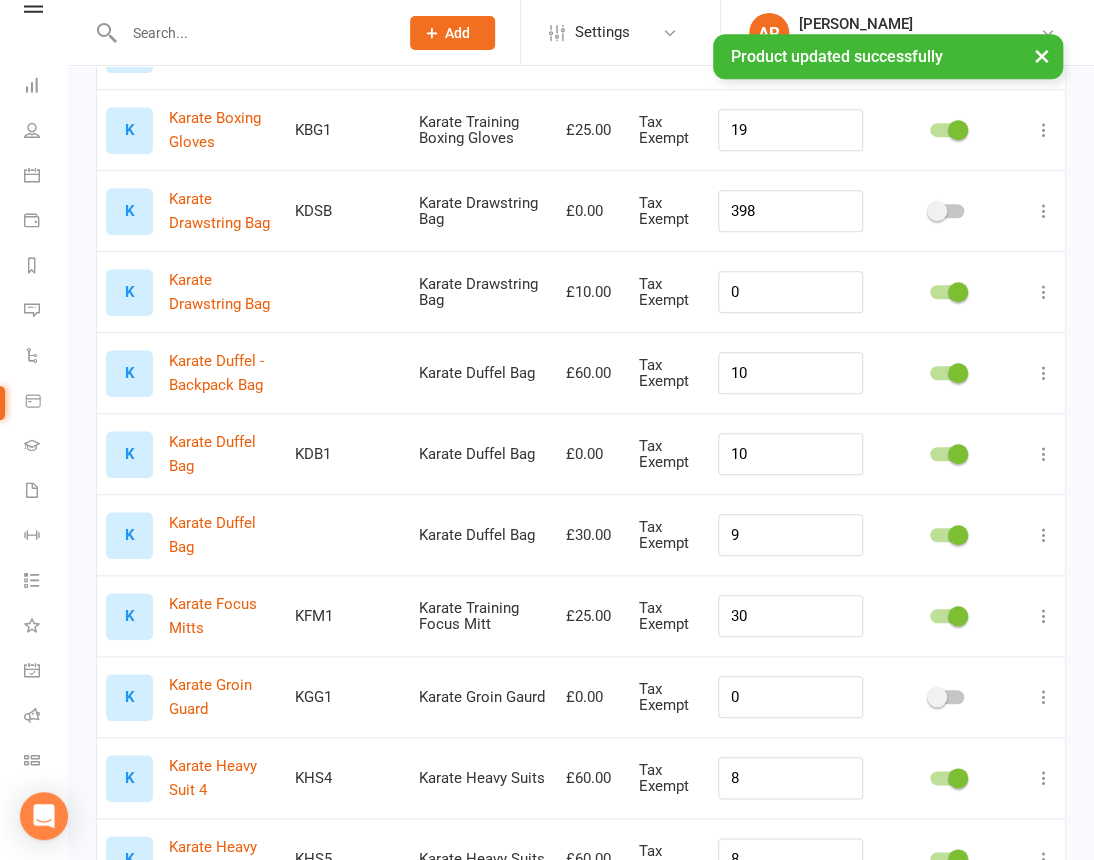 click at bounding box center (958, 535) 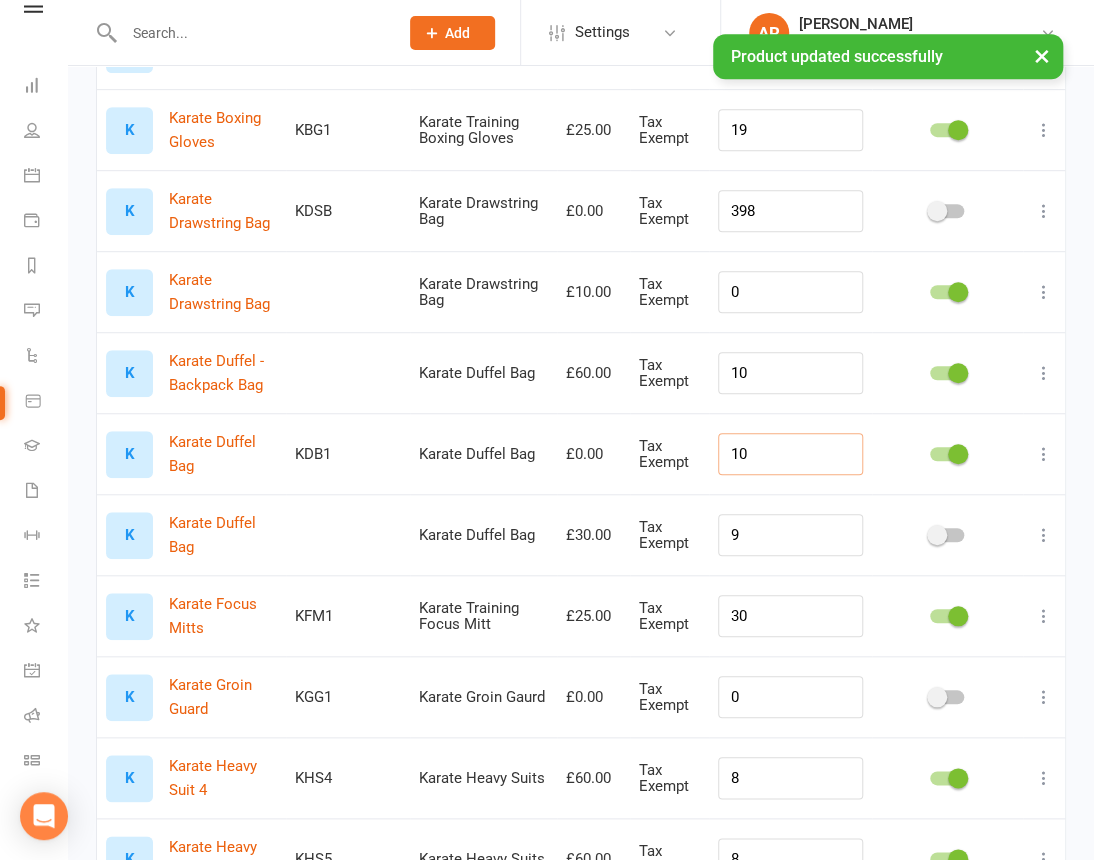drag, startPoint x: 814, startPoint y: 472, endPoint x: 678, endPoint y: 474, distance: 136.01471 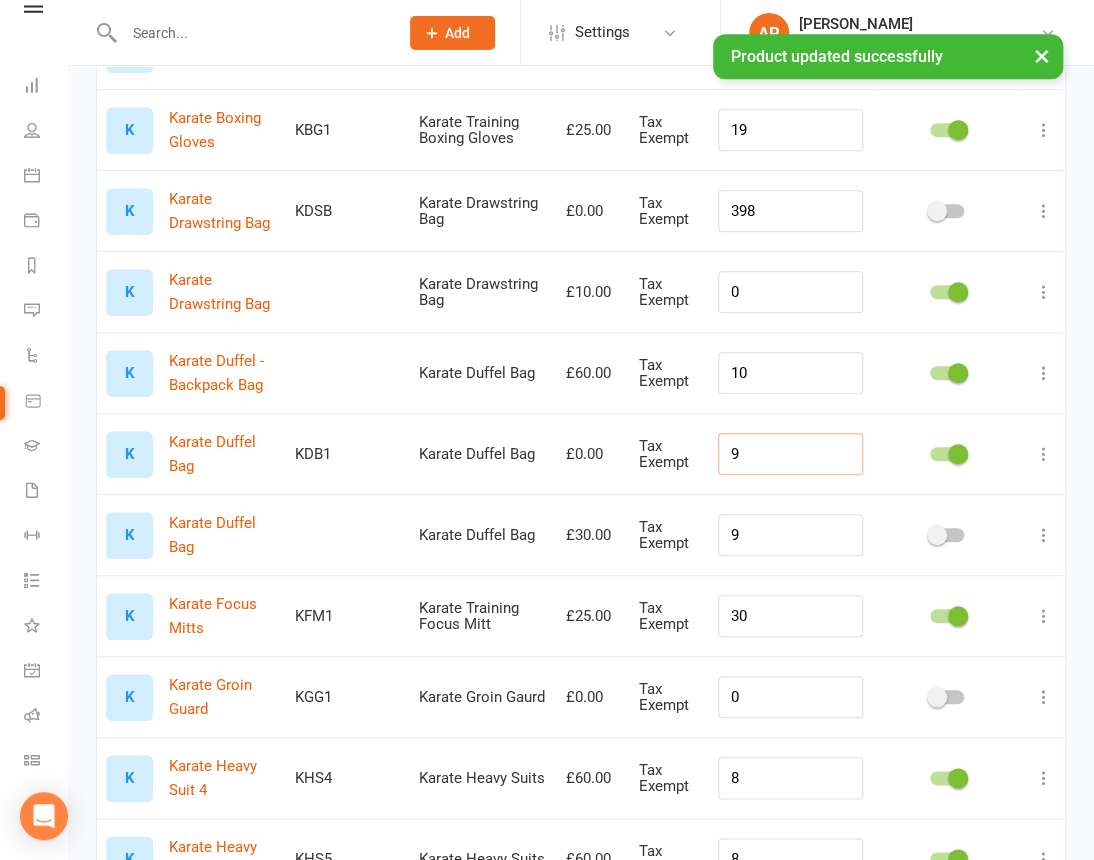 type on "9" 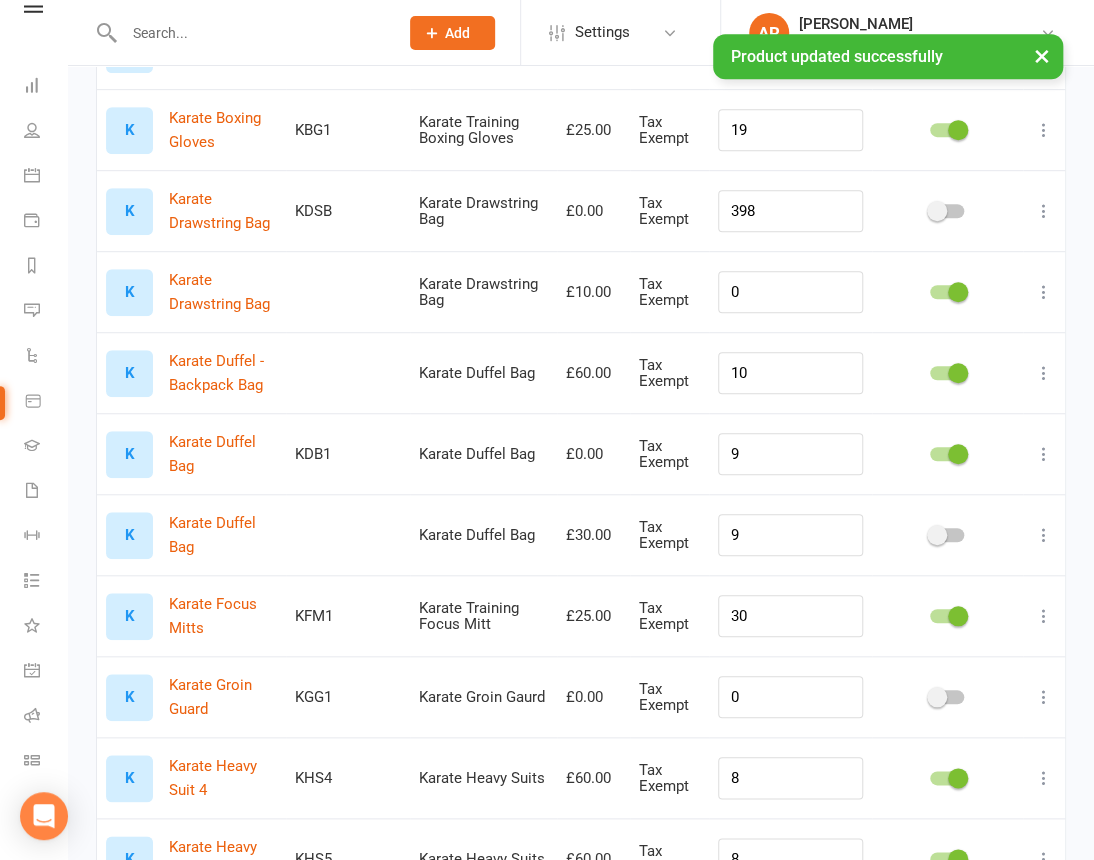 click at bounding box center [1044, 454] 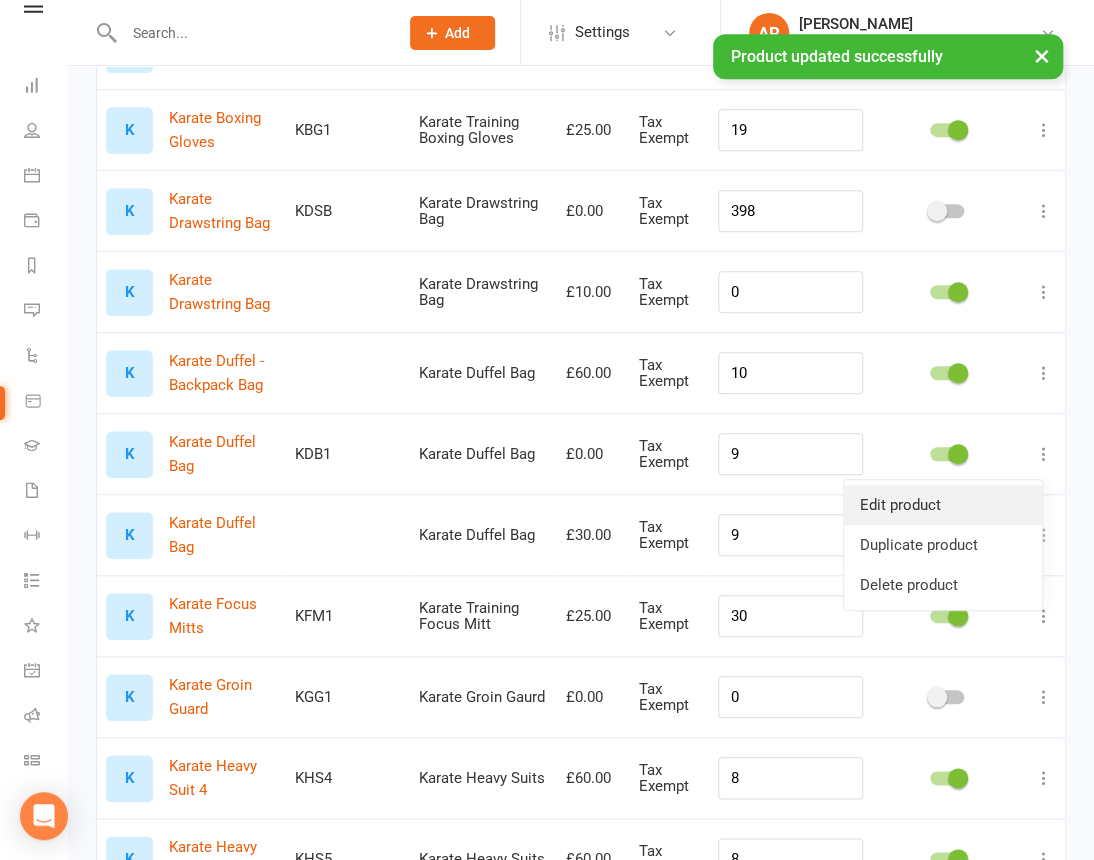 click on "Edit product" at bounding box center (943, 505) 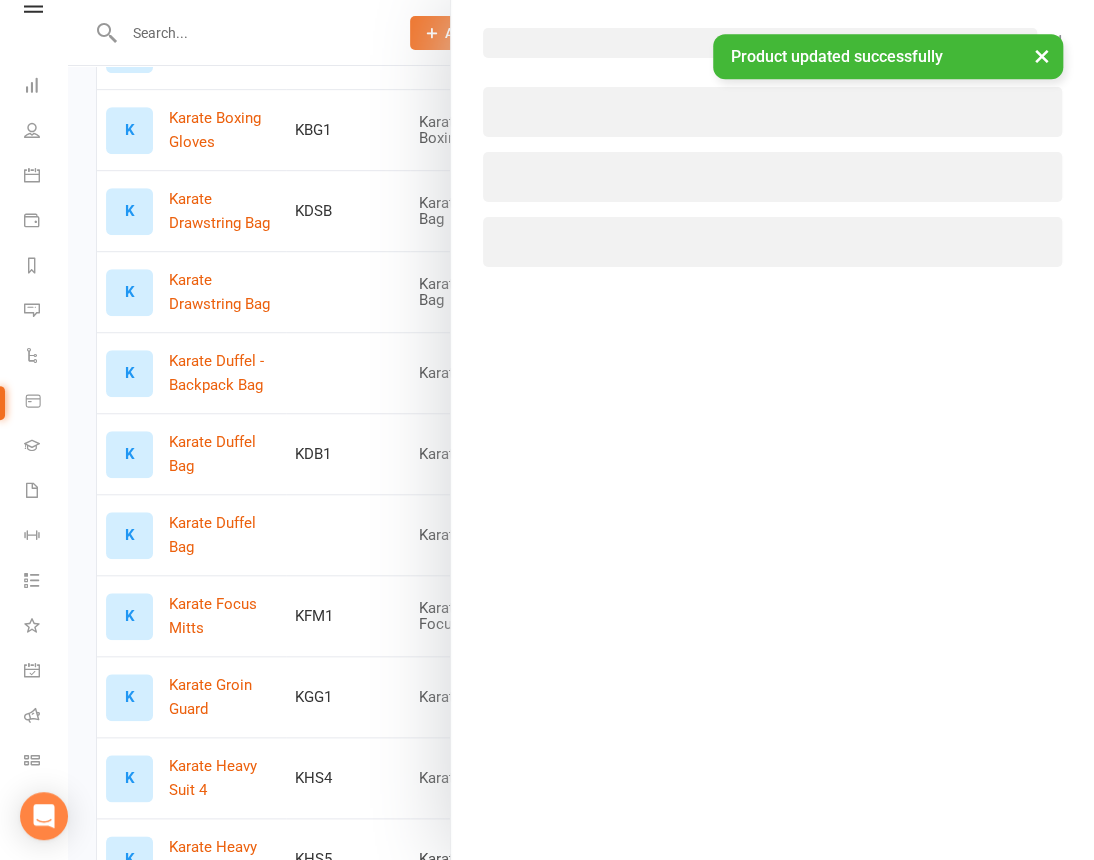 select on "1488" 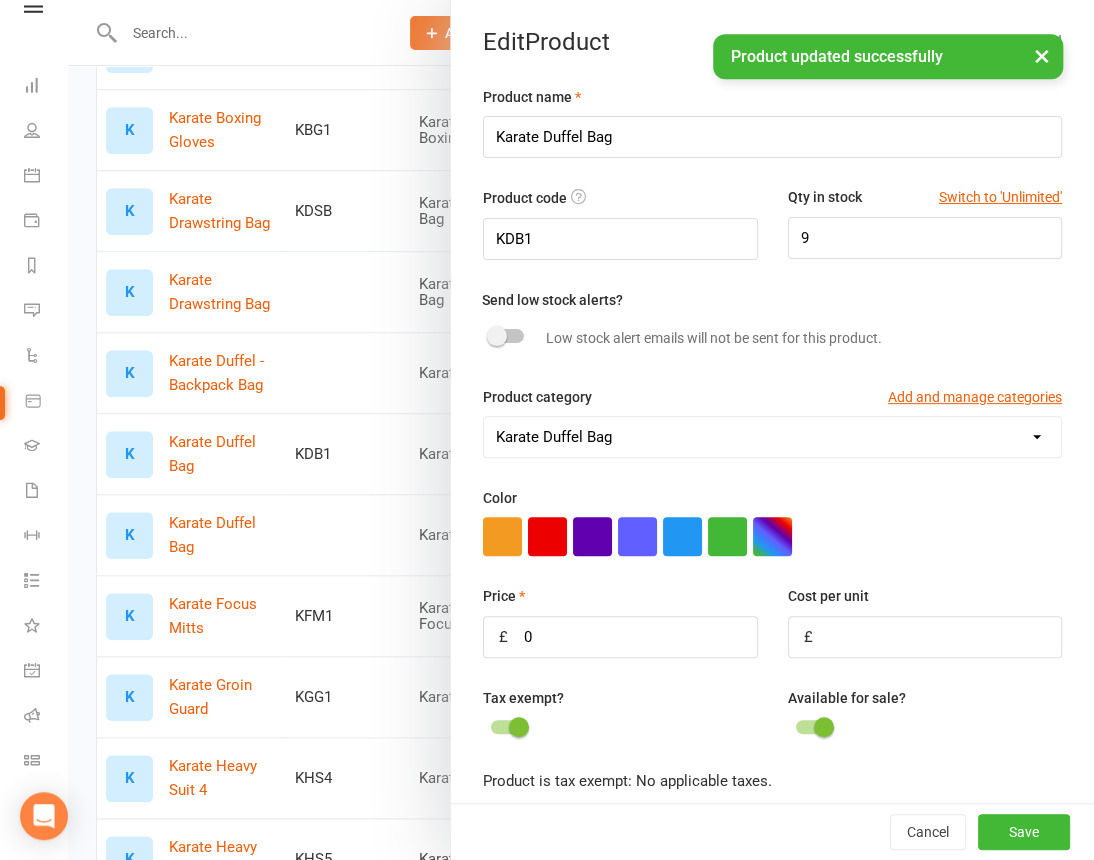 scroll, scrollTop: 90, scrollLeft: 0, axis: vertical 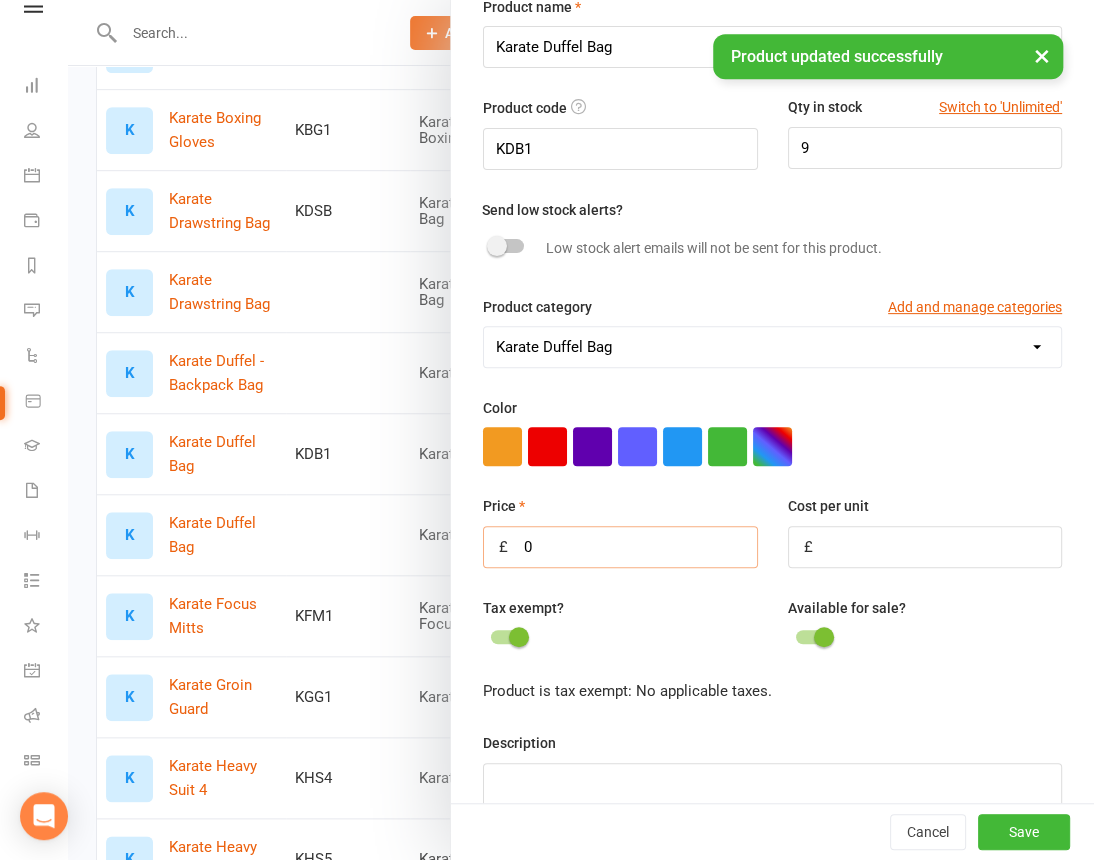 drag, startPoint x: 546, startPoint y: 550, endPoint x: 495, endPoint y: 558, distance: 51.62364 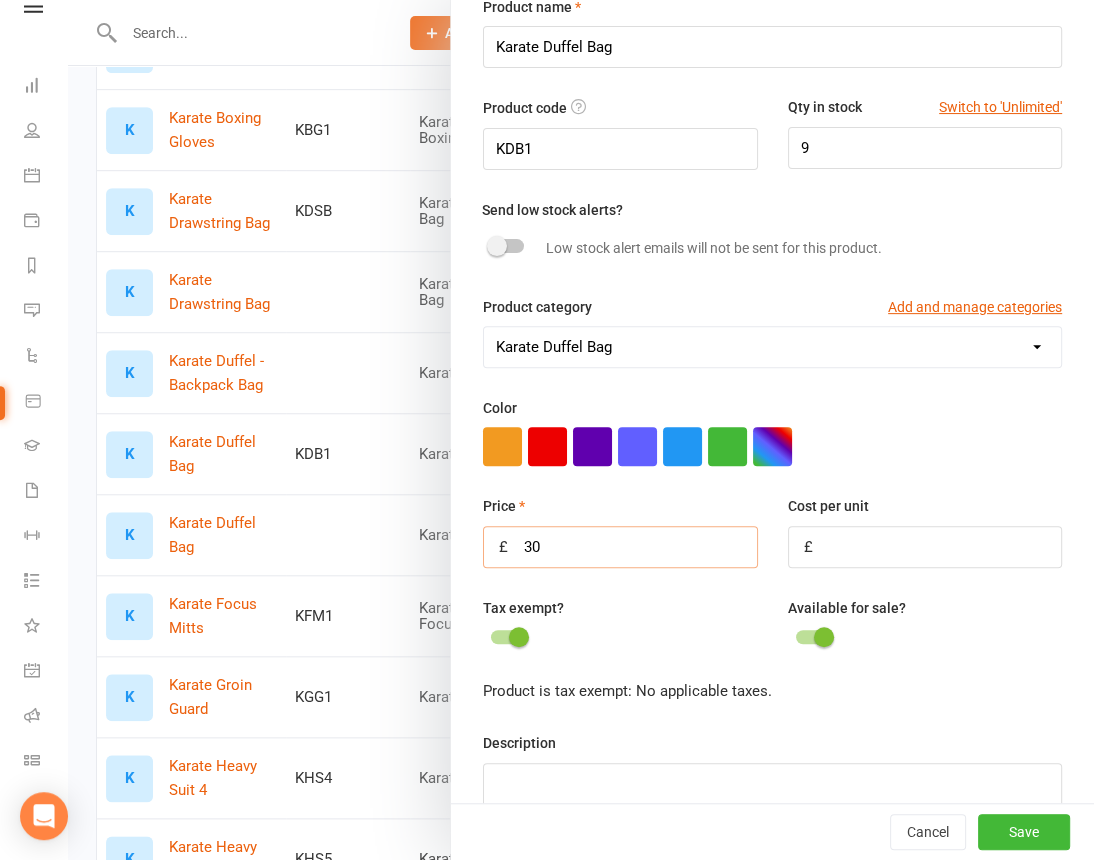 type on "30" 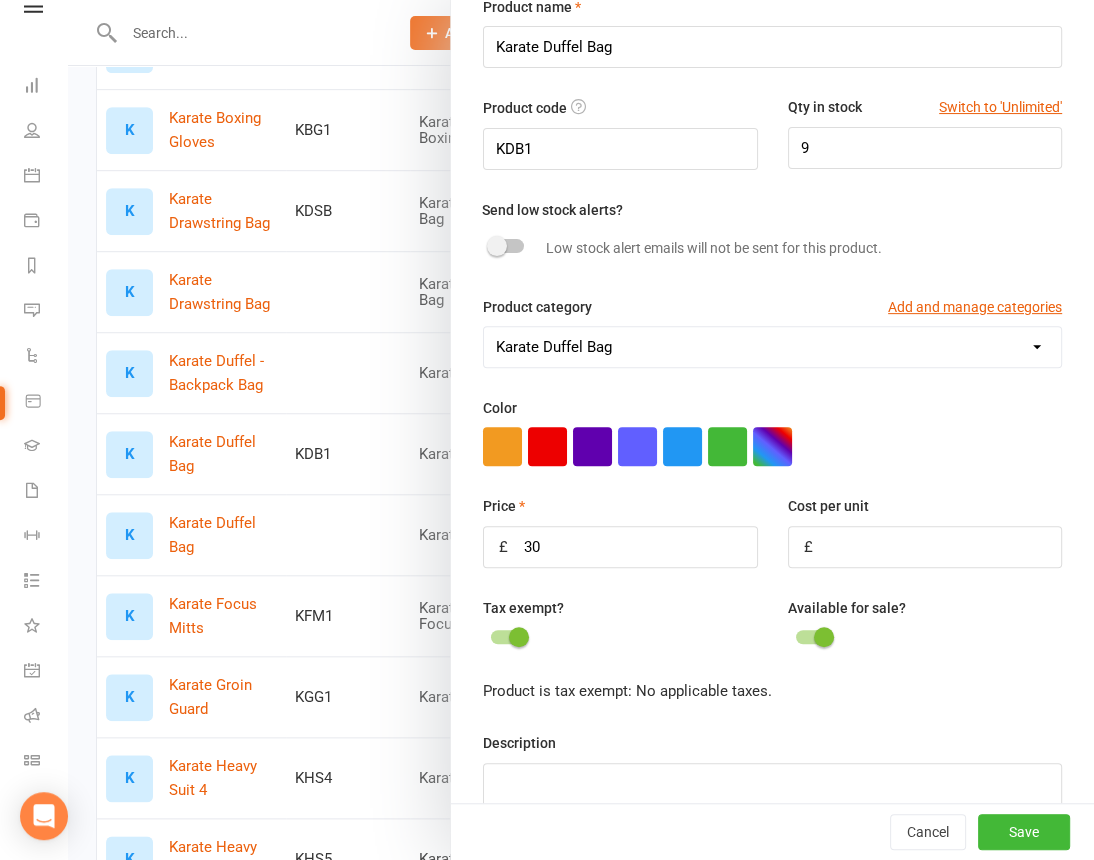 click on "Cancel Save" at bounding box center [772, 831] 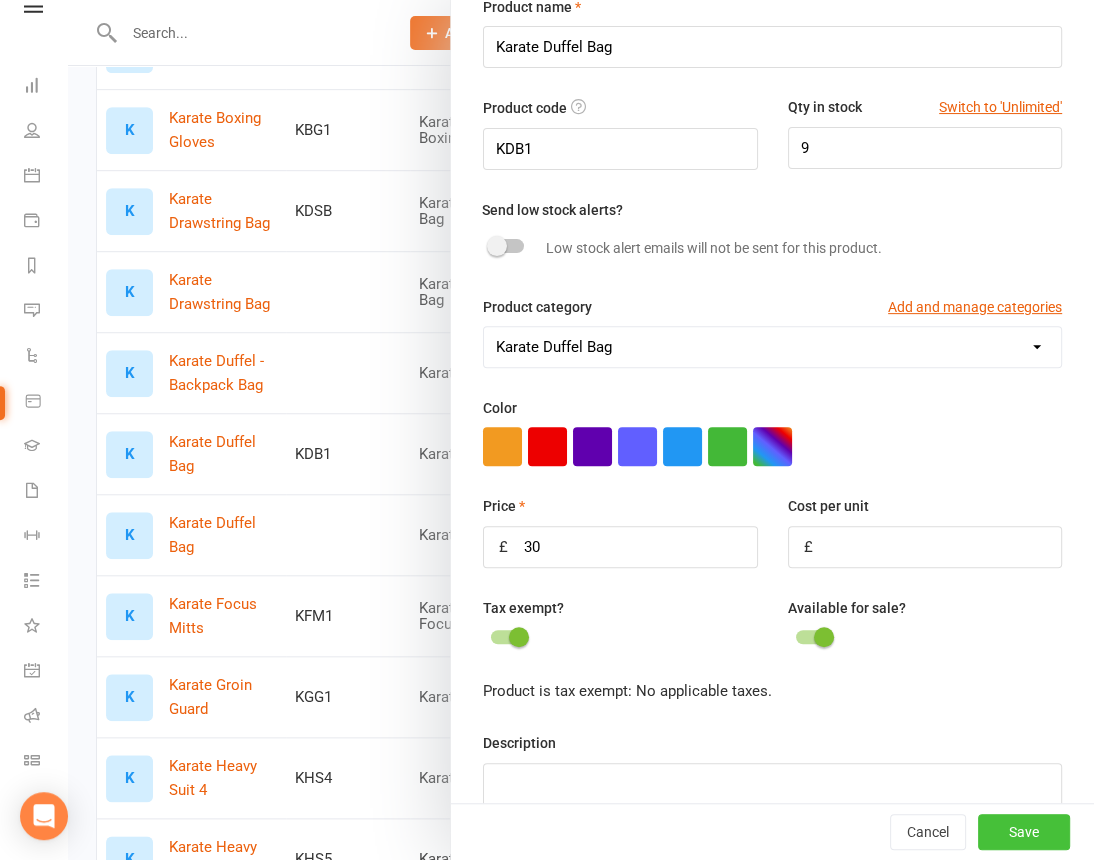 click on "Save" at bounding box center (1024, 832) 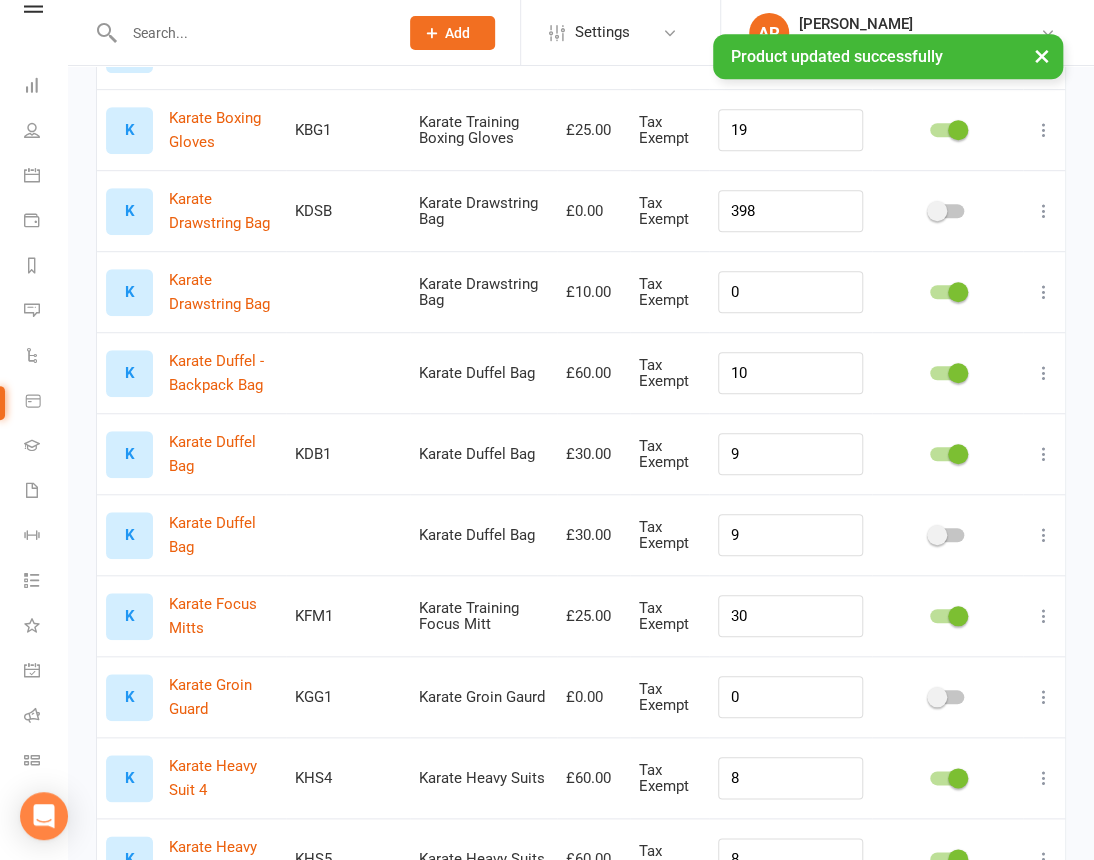 click at bounding box center [1044, 535] 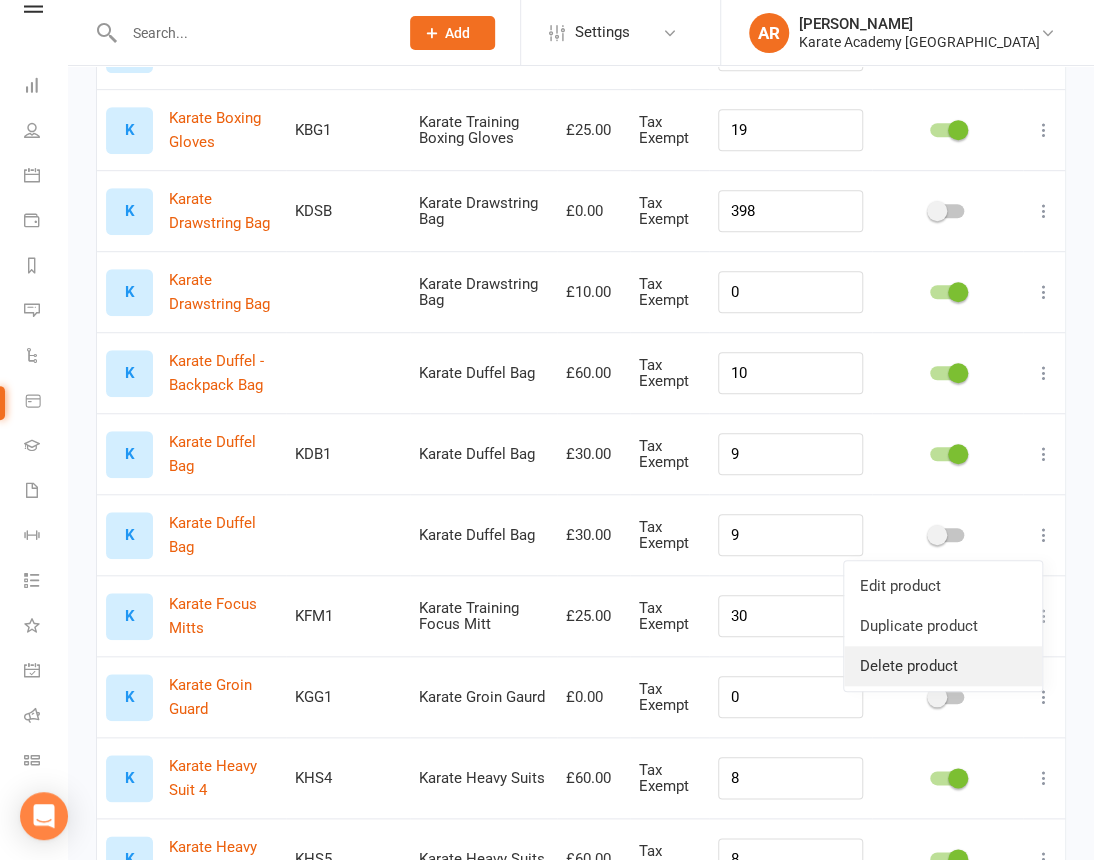 click on "Delete product" at bounding box center (943, 666) 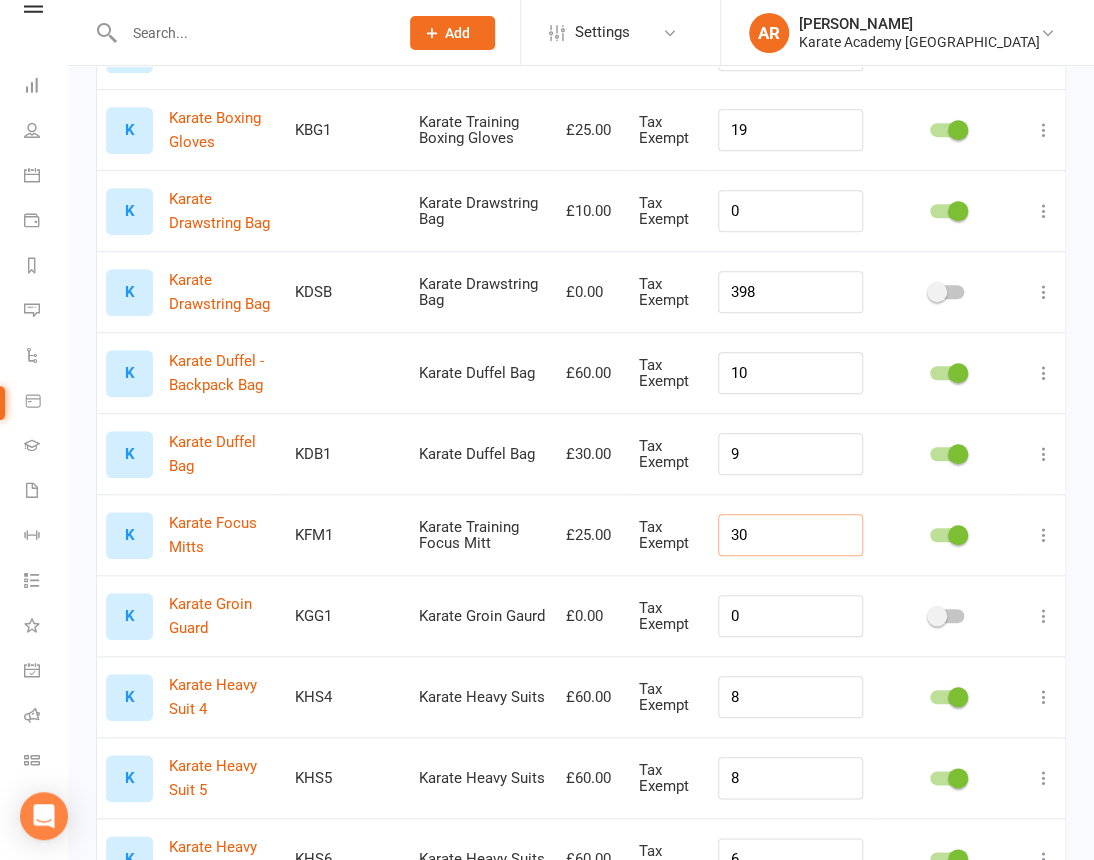drag, startPoint x: 824, startPoint y: 552, endPoint x: 701, endPoint y: 535, distance: 124.16924 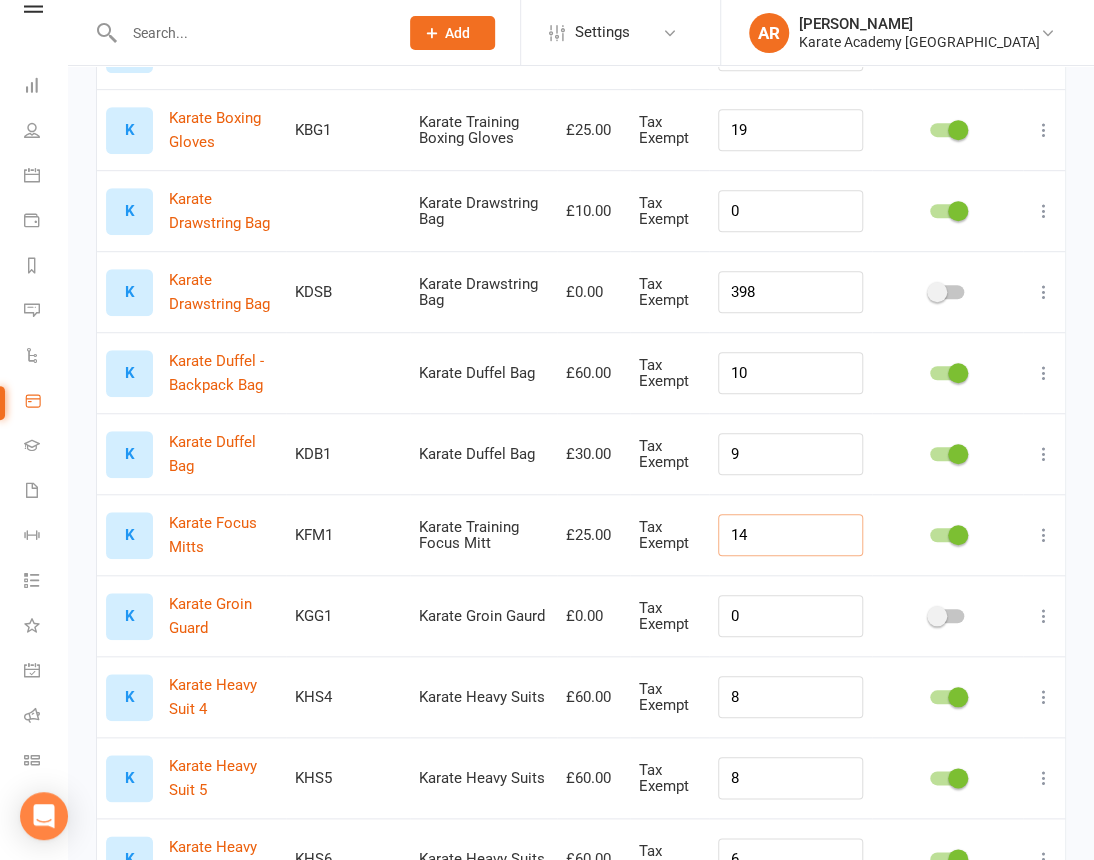 type on "14" 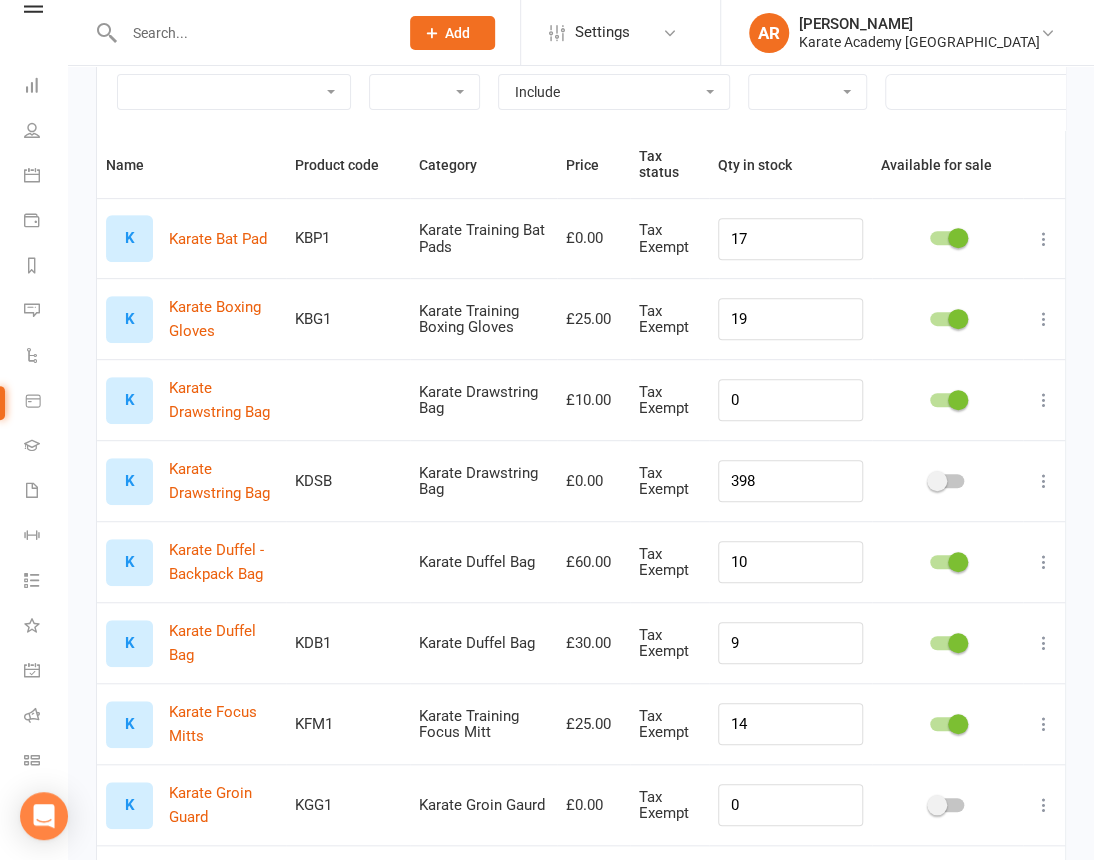 scroll, scrollTop: 0, scrollLeft: 0, axis: both 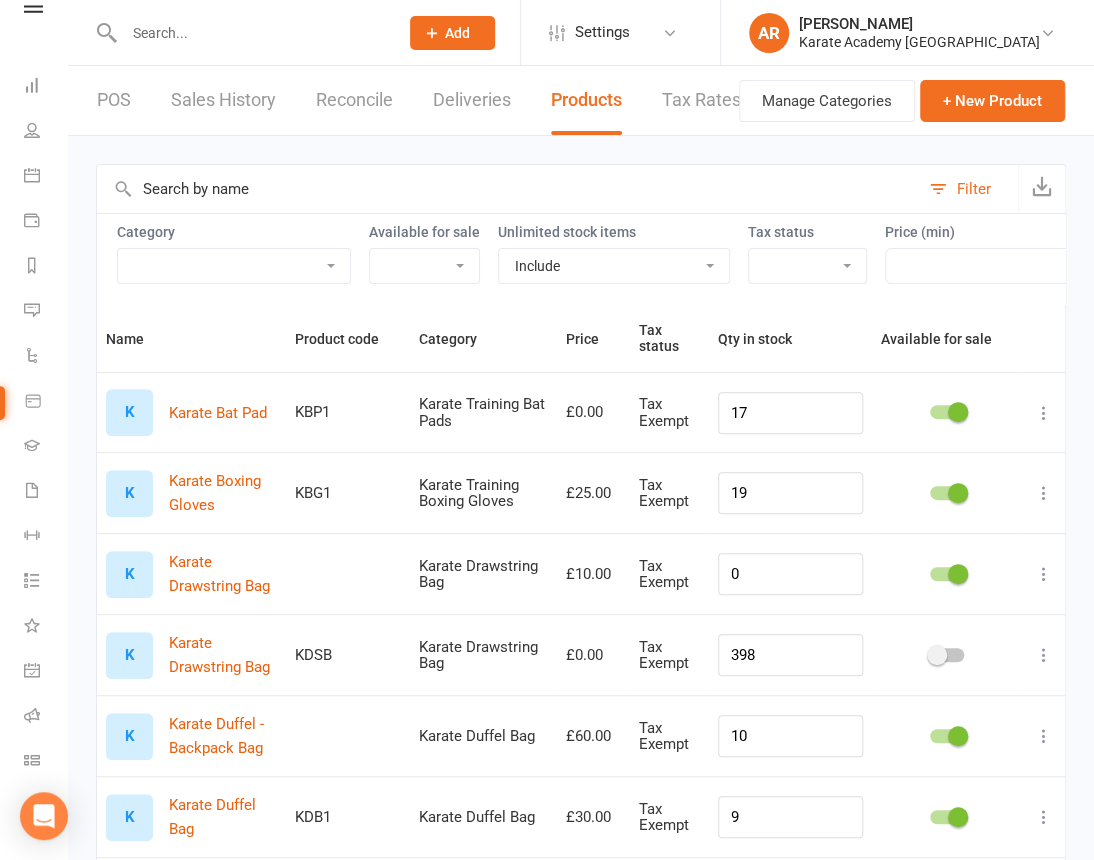 click on "Filter Category 1. Karate Mitts 2. Karate Suits Karate Drawstring Bag Karate Duffel Bag Karate Groin Gaurd Karate Head Gaurds Karate Heavy Suits Karate Hoodies Karate MMA Gloves Karate Shinpads Karate Training Bat Pads Karate Training Boxing Gloves Karate Training Focus Mitt Karate Training Kick Bags Karate T-Shirts Karate Water Bottle Z. Karate Belts Available for sale Yes No Unlimited stock items Include Exclude Only show unlimited products Tax status Tax exempt Ex tax Inc tax Price (min) Price (max) Qty in stock (min) Qty in stock (max) Name Product code Category Price Tax status Qty in stock Available for sale K Karate Bat Pad KBP1 Karate Training Bat Pads £0.00 Tax Exempt 17 K Karate Boxing Gloves KBG1 Karate Training Boxing Gloves £25.00 Tax Exempt 19 K Karate Drawstring Bag Karate Drawstring Bag £10.00 Tax Exempt 0 K Karate Drawstring Bag KDSB Karate Drawstring Bag £0.00 Tax Exempt 398 K Karate Duffel - Backpack Bag Karate Duffel Bag £60.00 Tax Exempt 10 K Karate Duffel Bag KDB1 Karate Duffel Bag" at bounding box center [581, 4333] 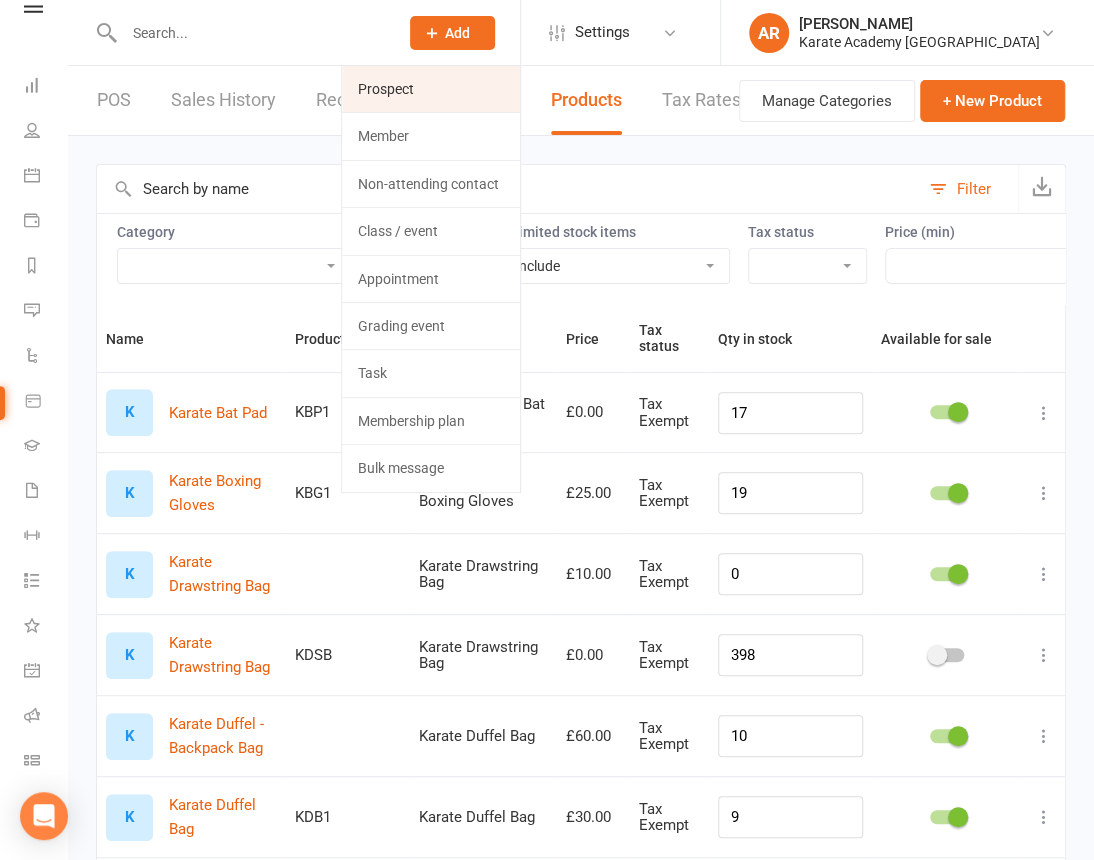 click on "Prospect" 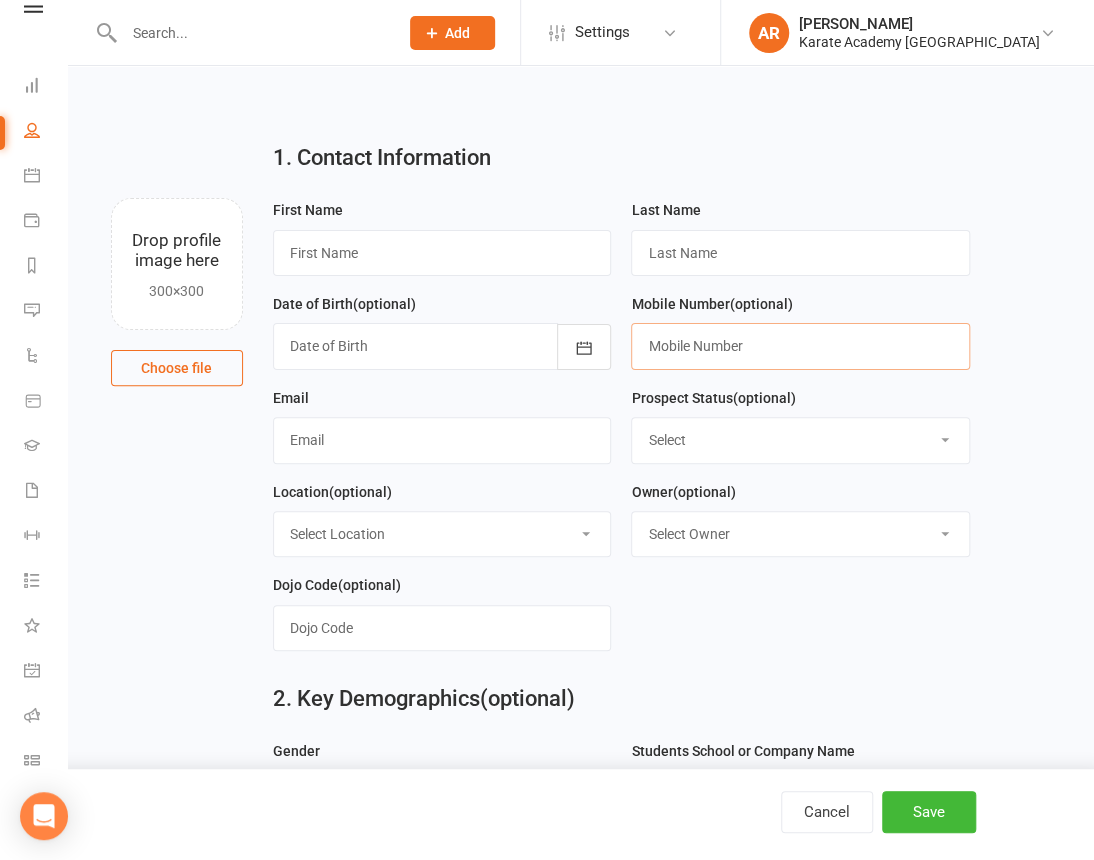 click at bounding box center [800, 346] 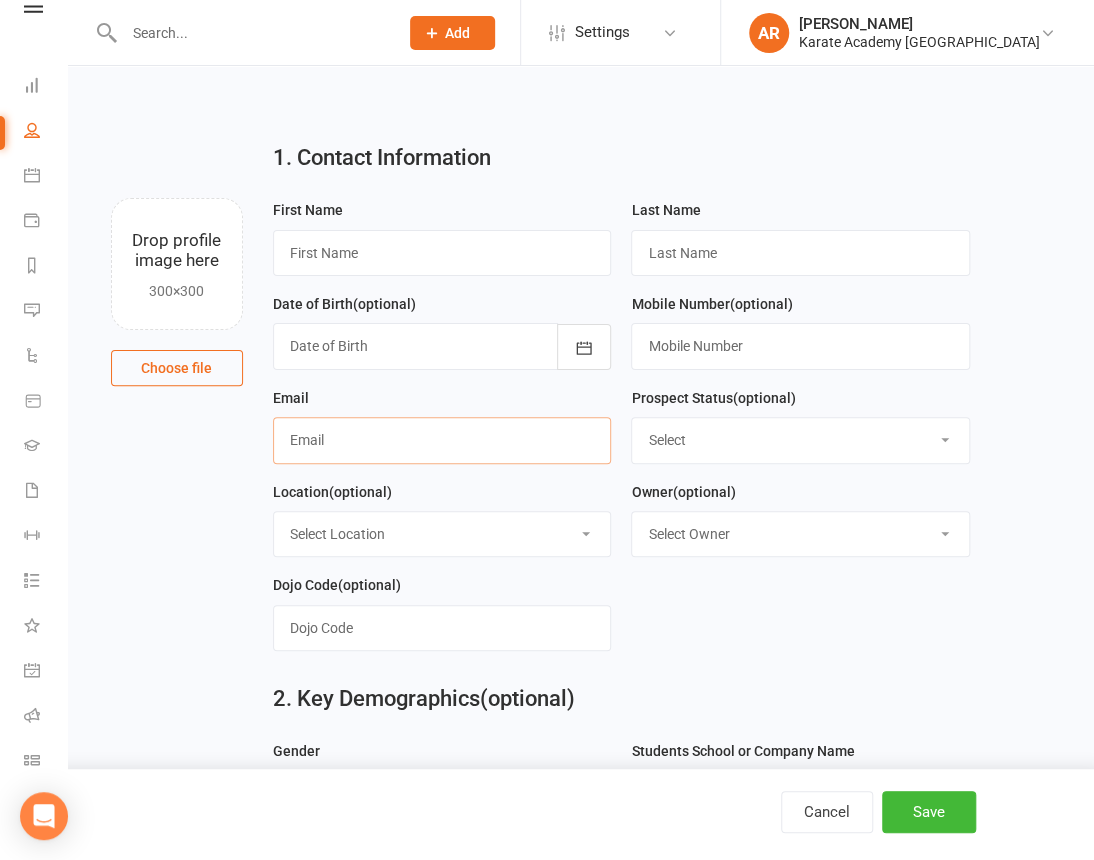 click at bounding box center (442, 440) 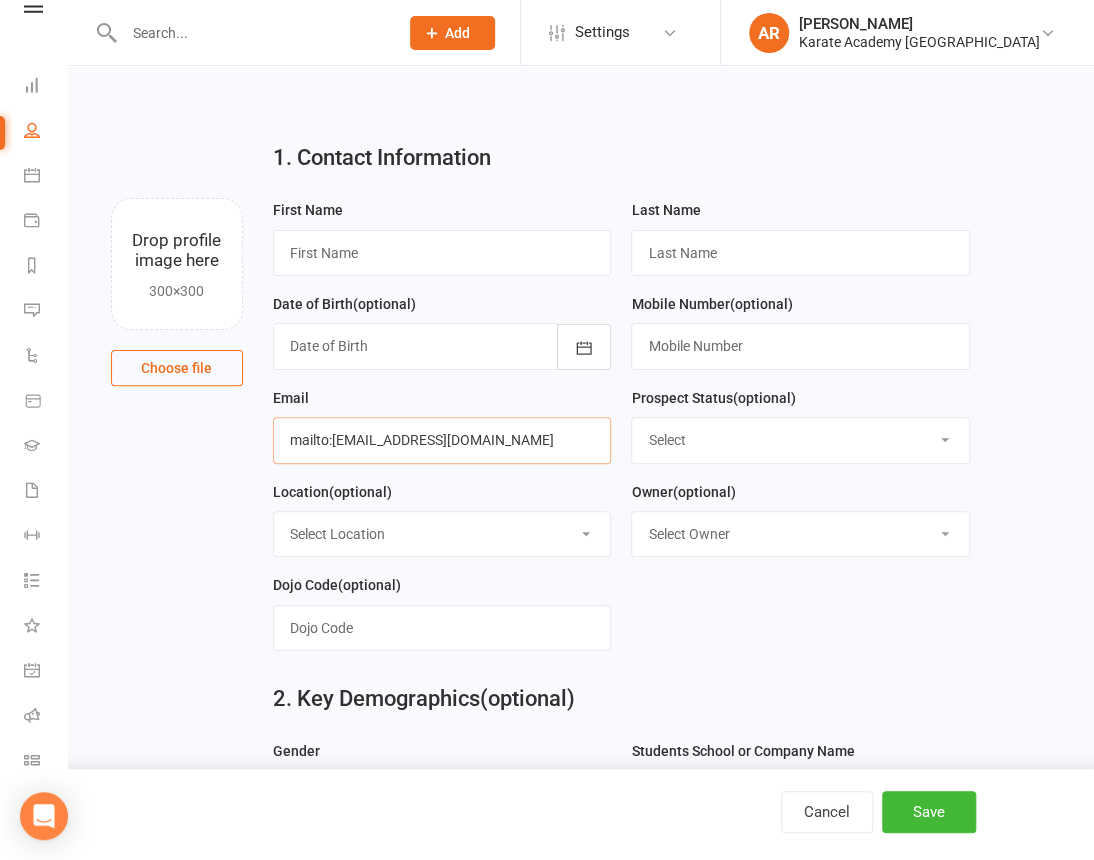 drag, startPoint x: 333, startPoint y: 441, endPoint x: 166, endPoint y: 430, distance: 167.36188 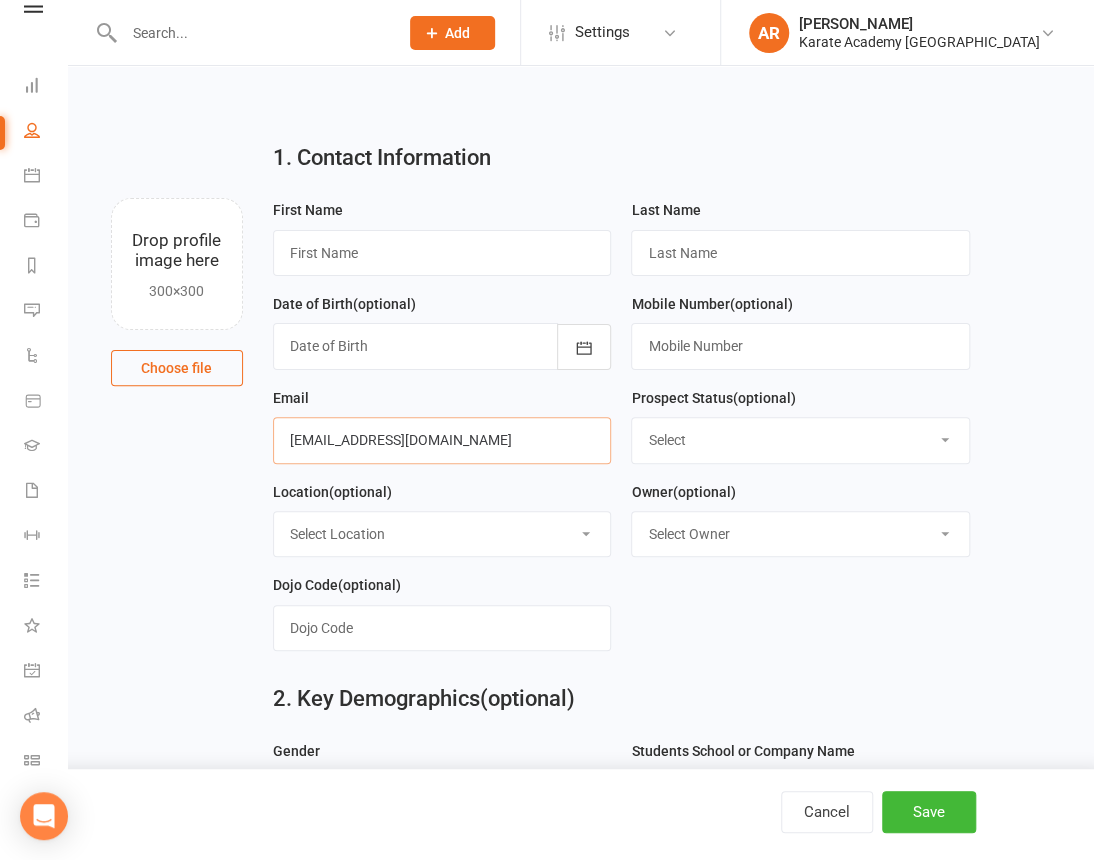 type on "[EMAIL_ADDRESS][DOMAIN_NAME]" 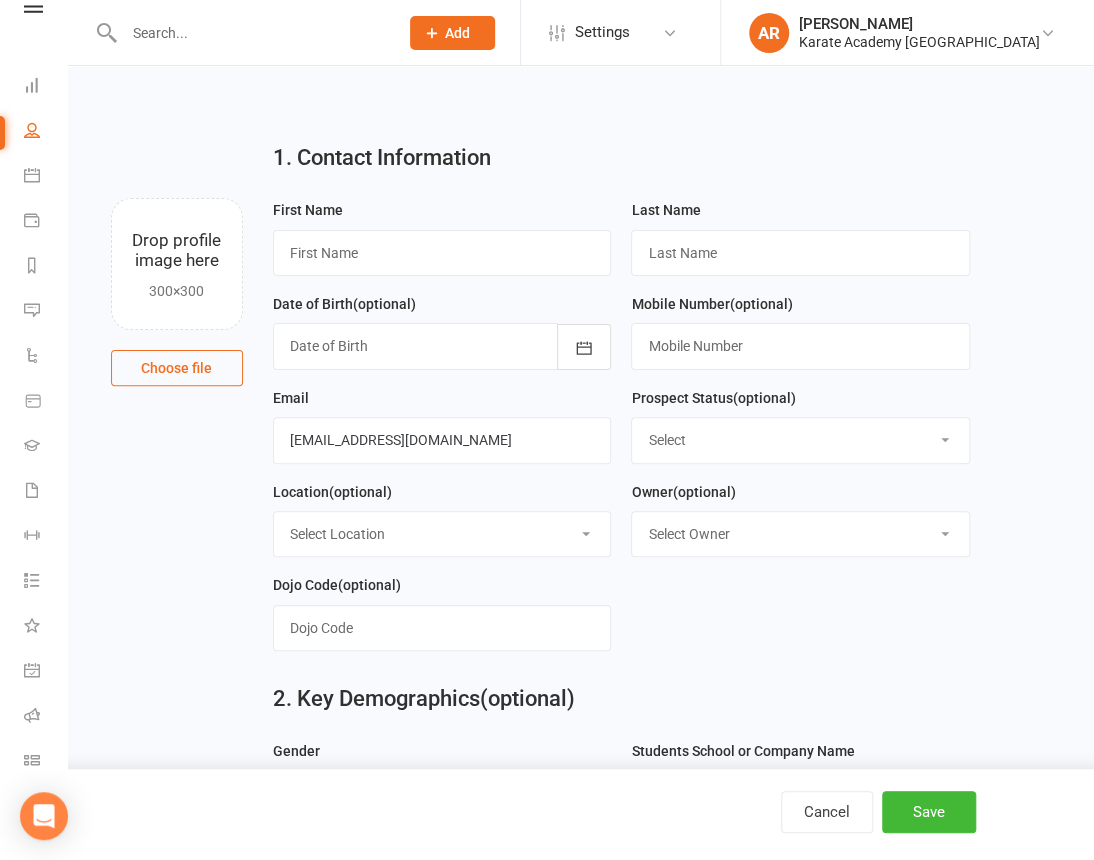 click on "Last Name" at bounding box center [665, 210] 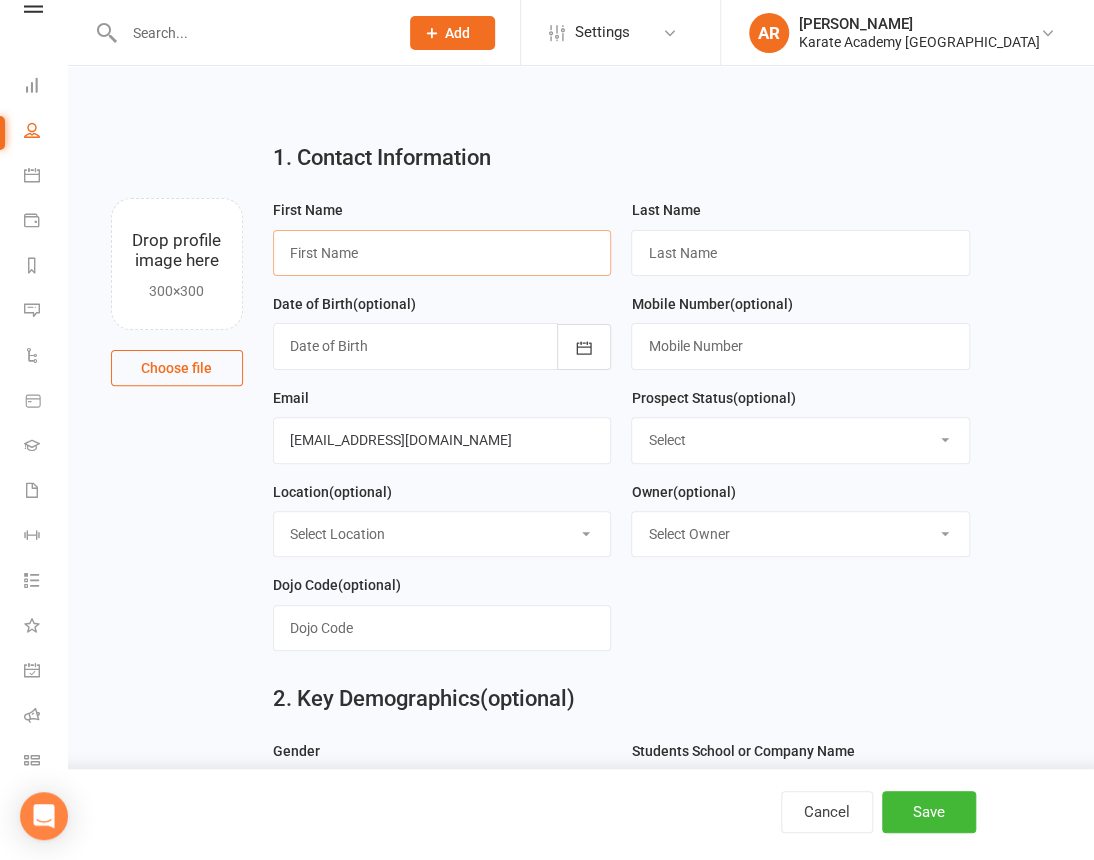 click at bounding box center [442, 253] 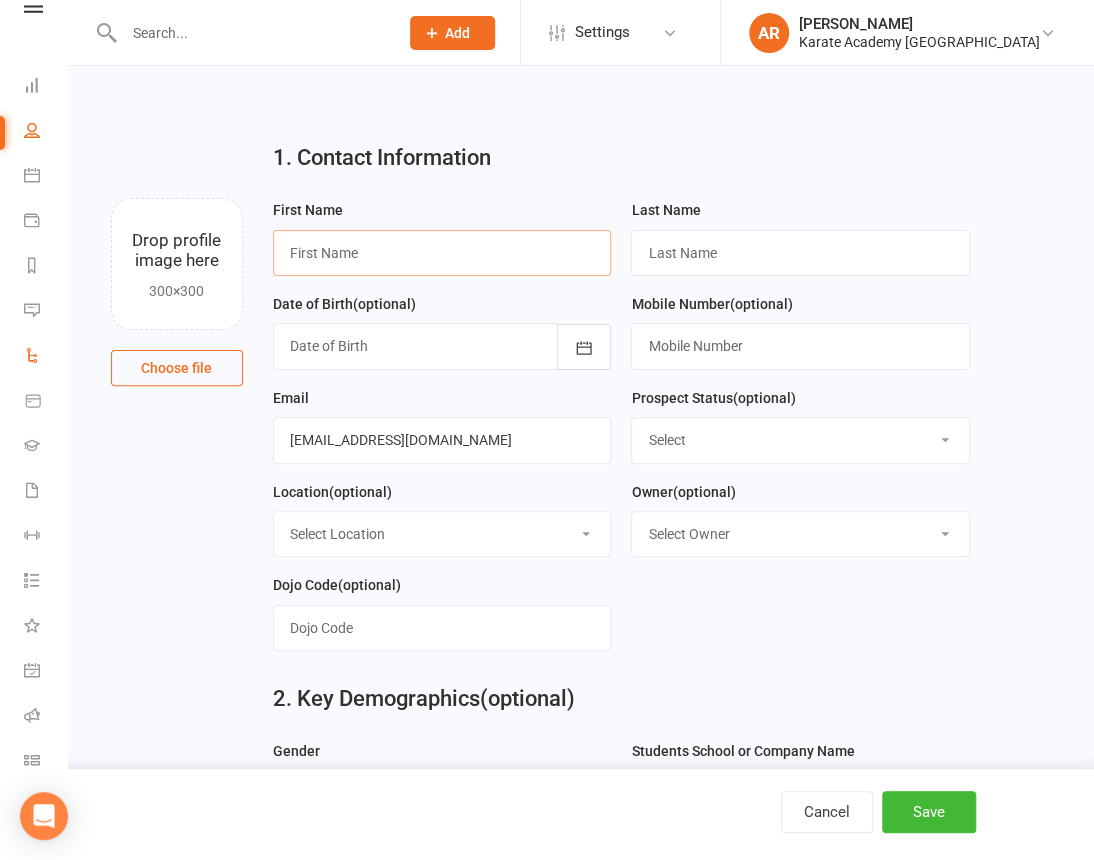 paste on "[PERSON_NAME]" 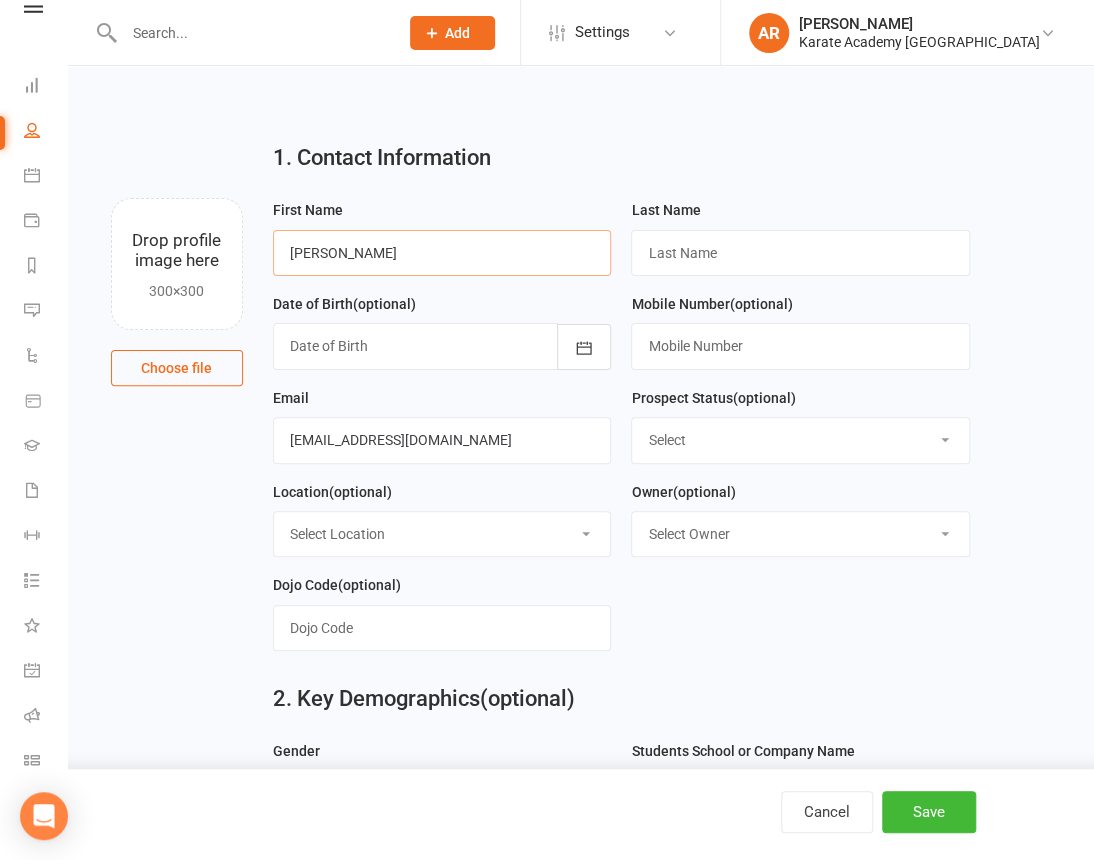 type on "[PERSON_NAME]" 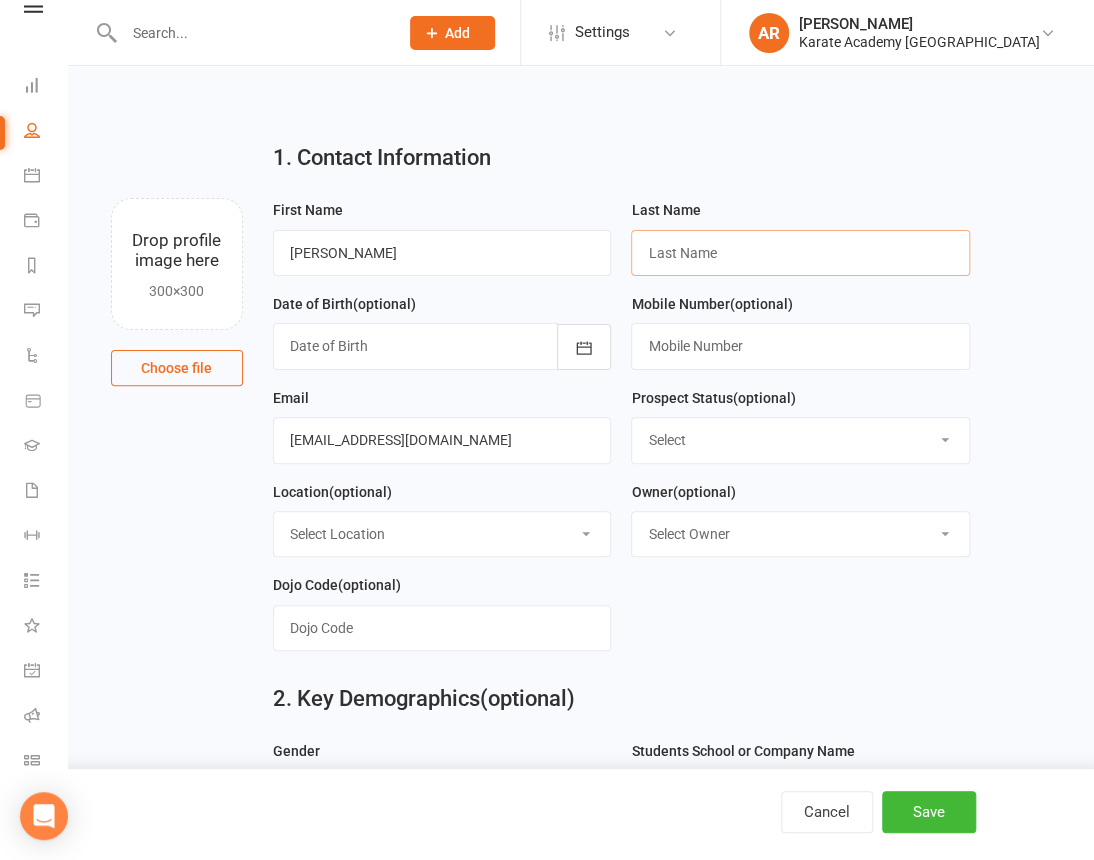 click at bounding box center [800, 253] 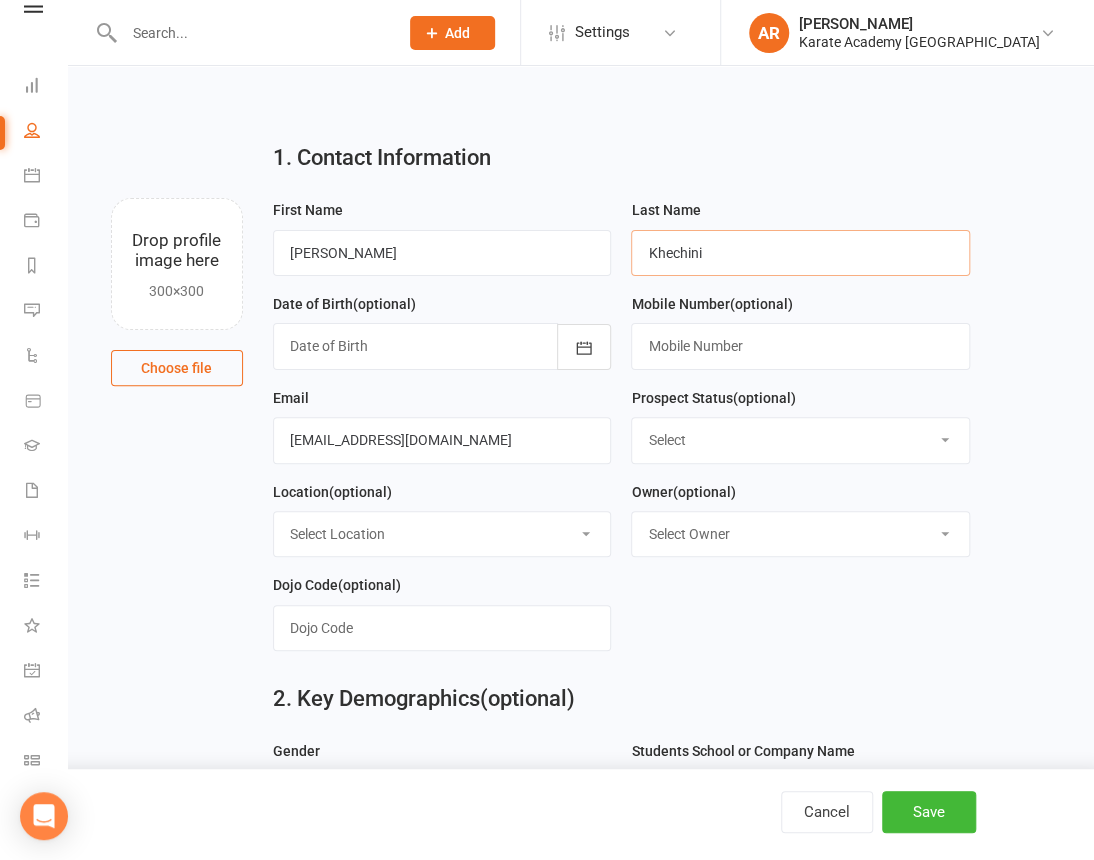type on "Khechini" 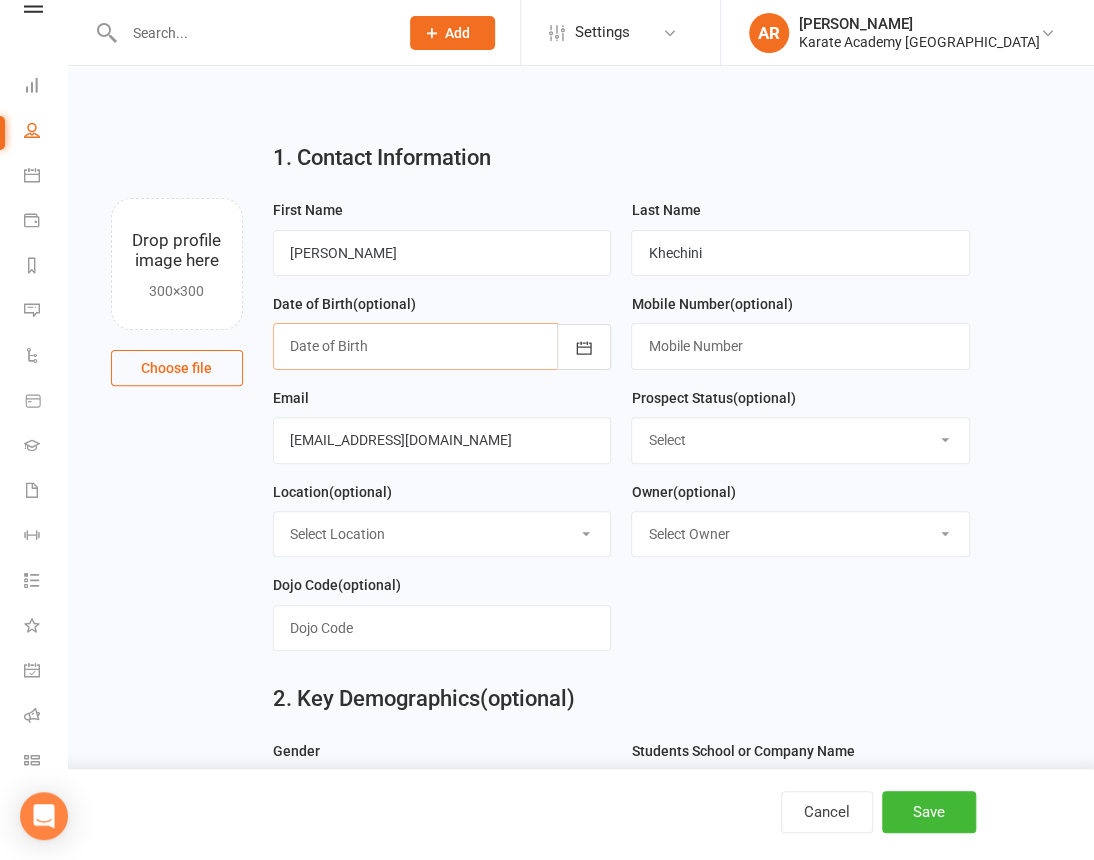 paste on "[DATE]" 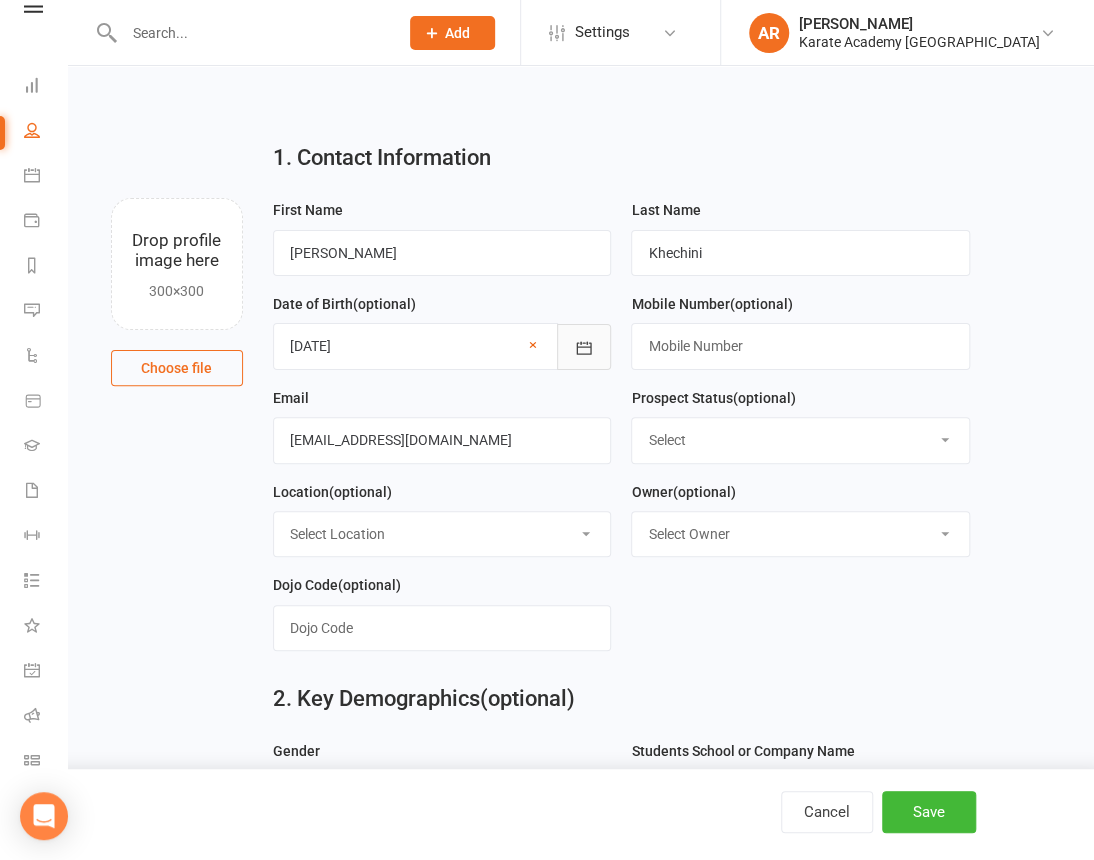 click at bounding box center [584, 347] 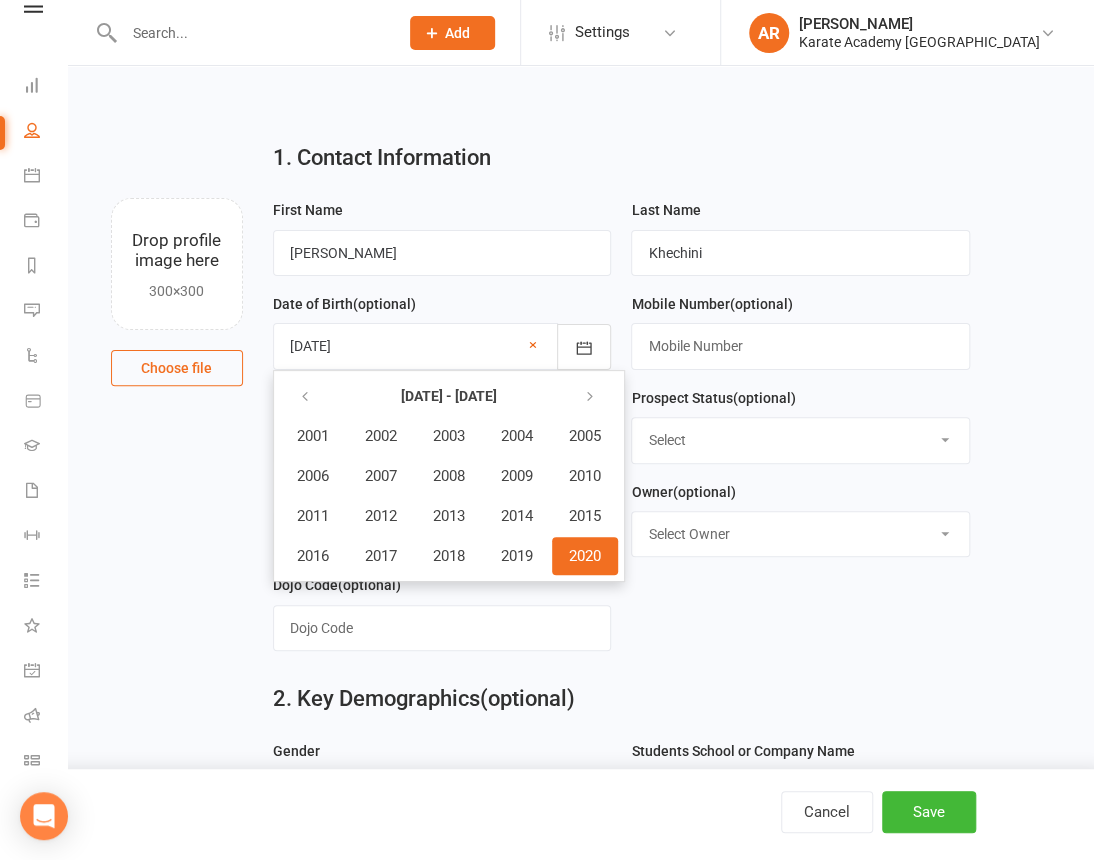 click on "2020" at bounding box center (585, 556) 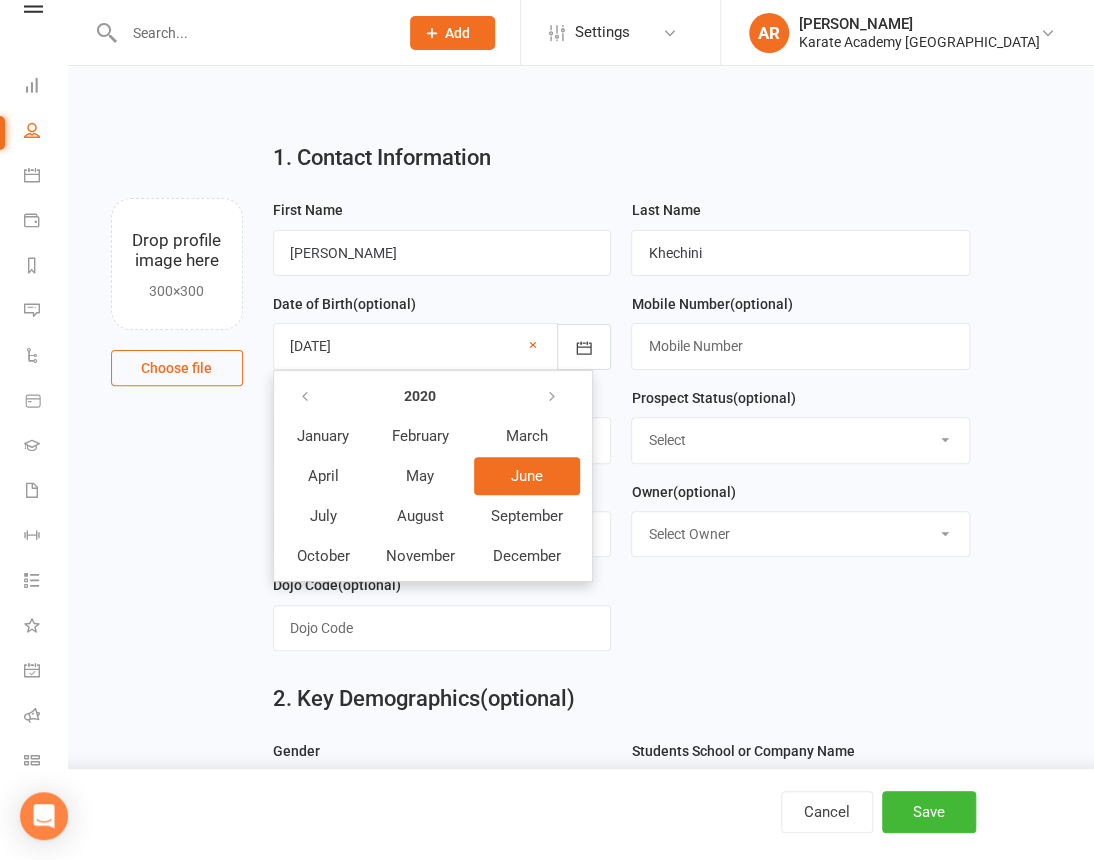 click on "June" at bounding box center (527, 476) 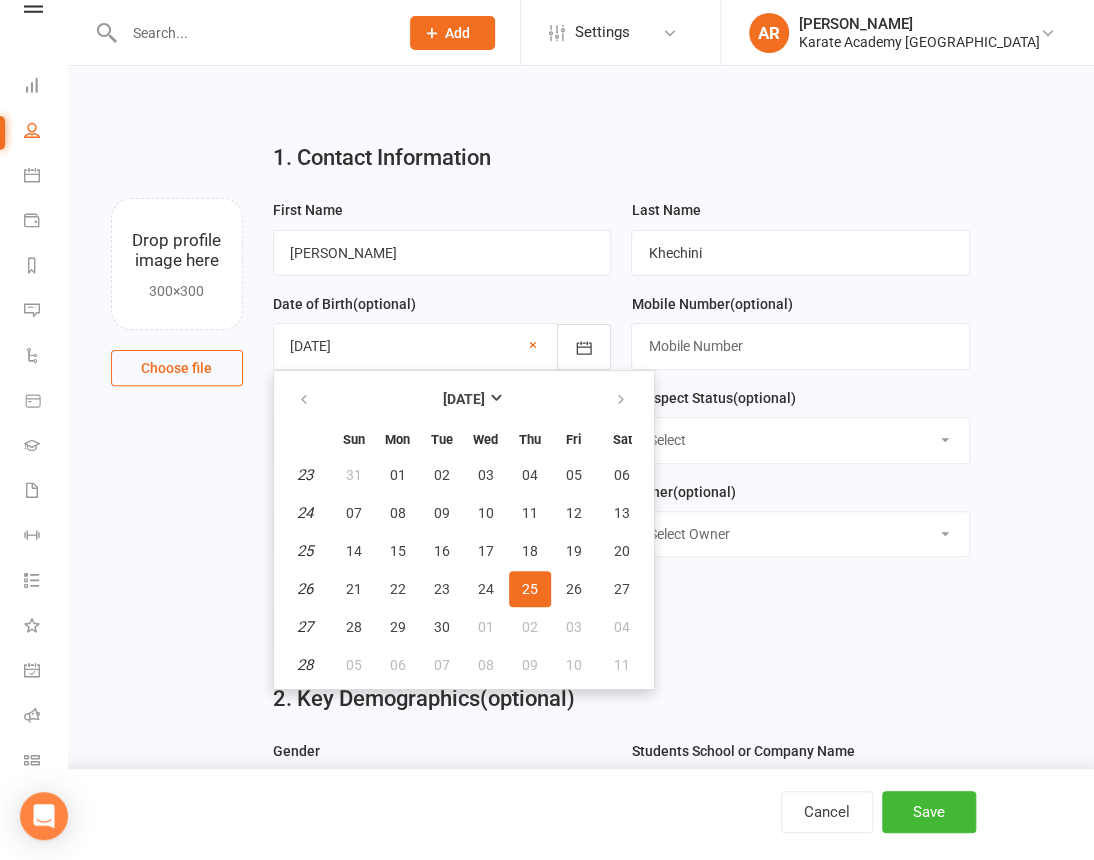 click on "25" at bounding box center [530, 589] 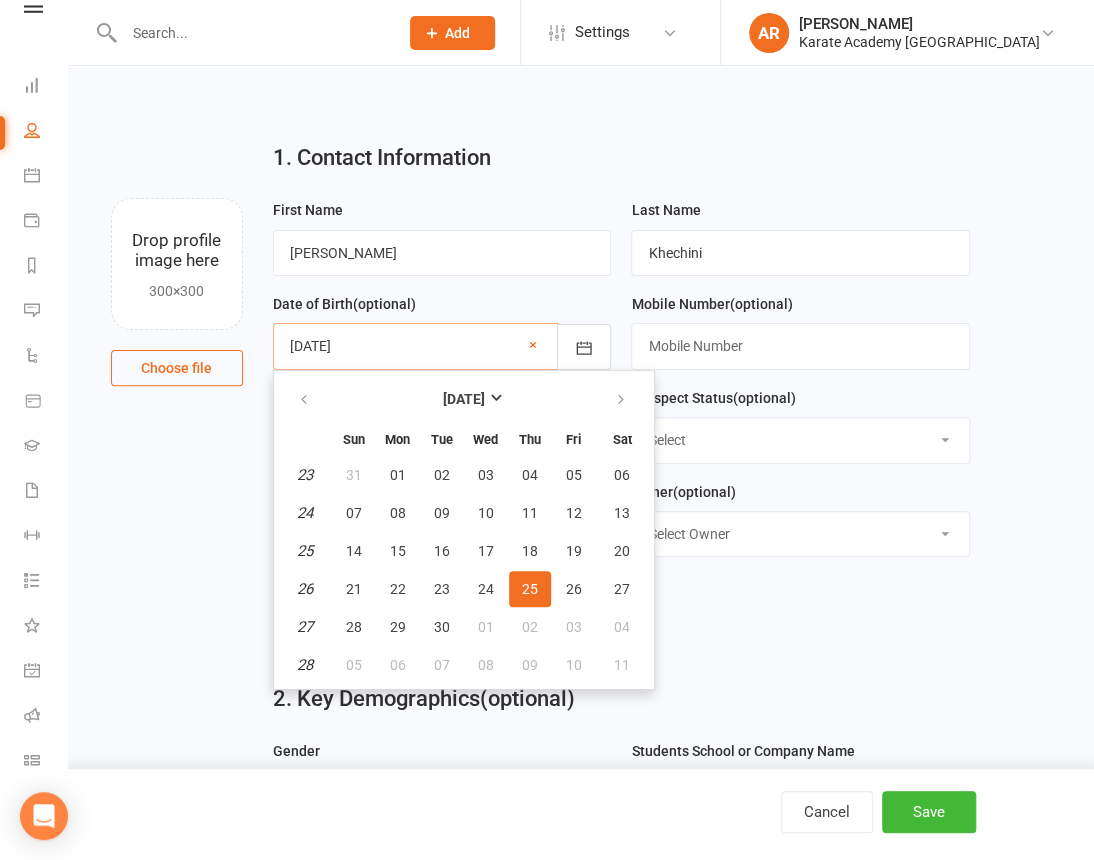 type on "[DATE]" 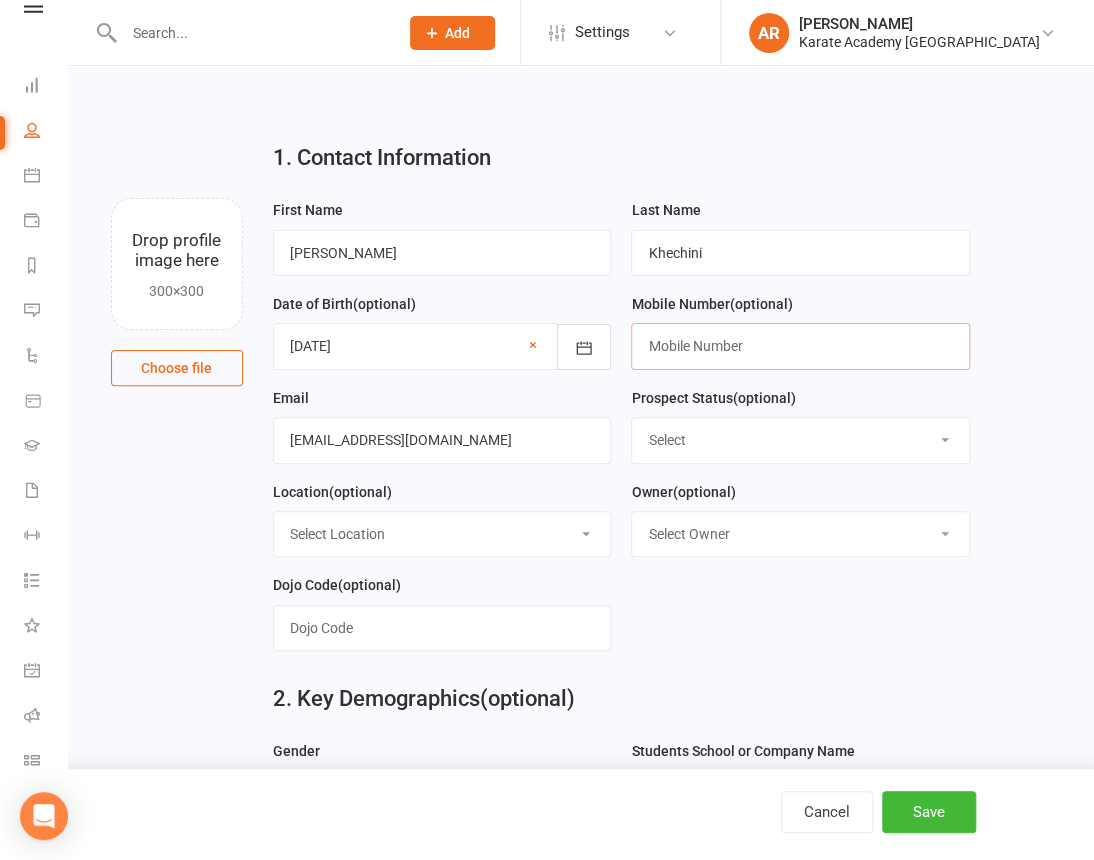 click at bounding box center [800, 346] 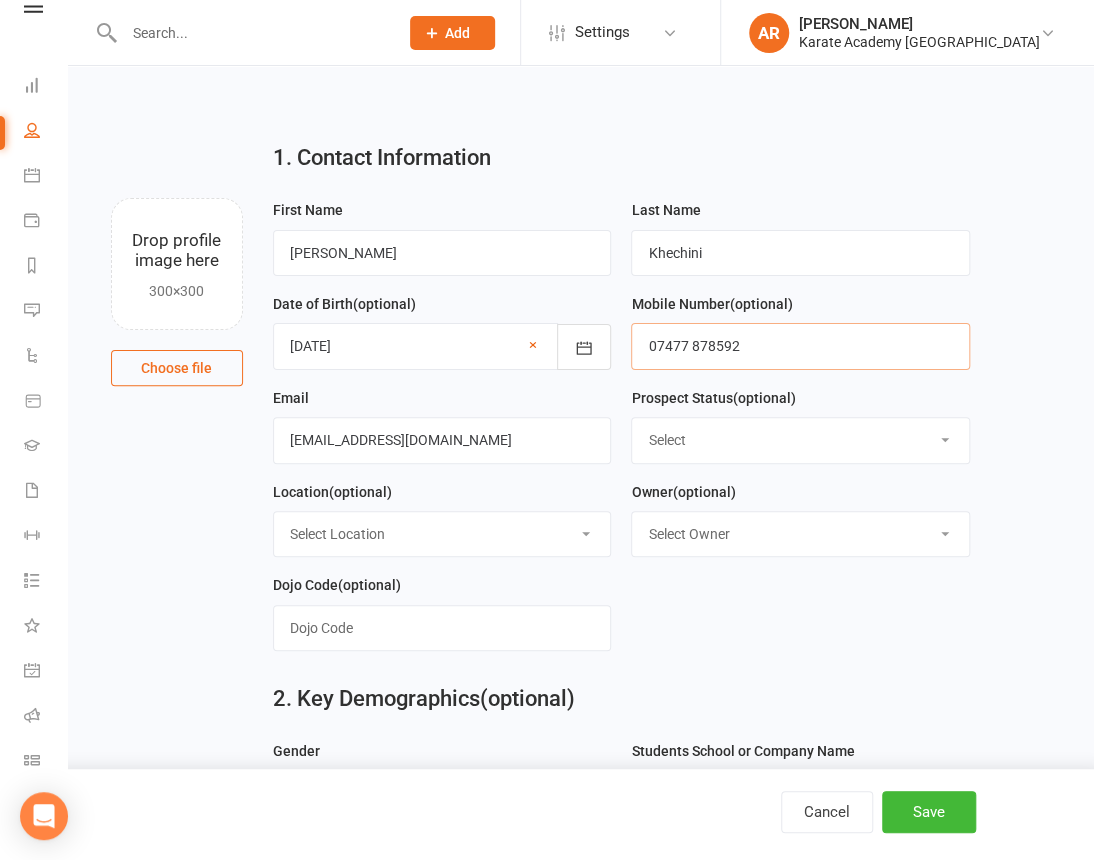 type on "07477 878592" 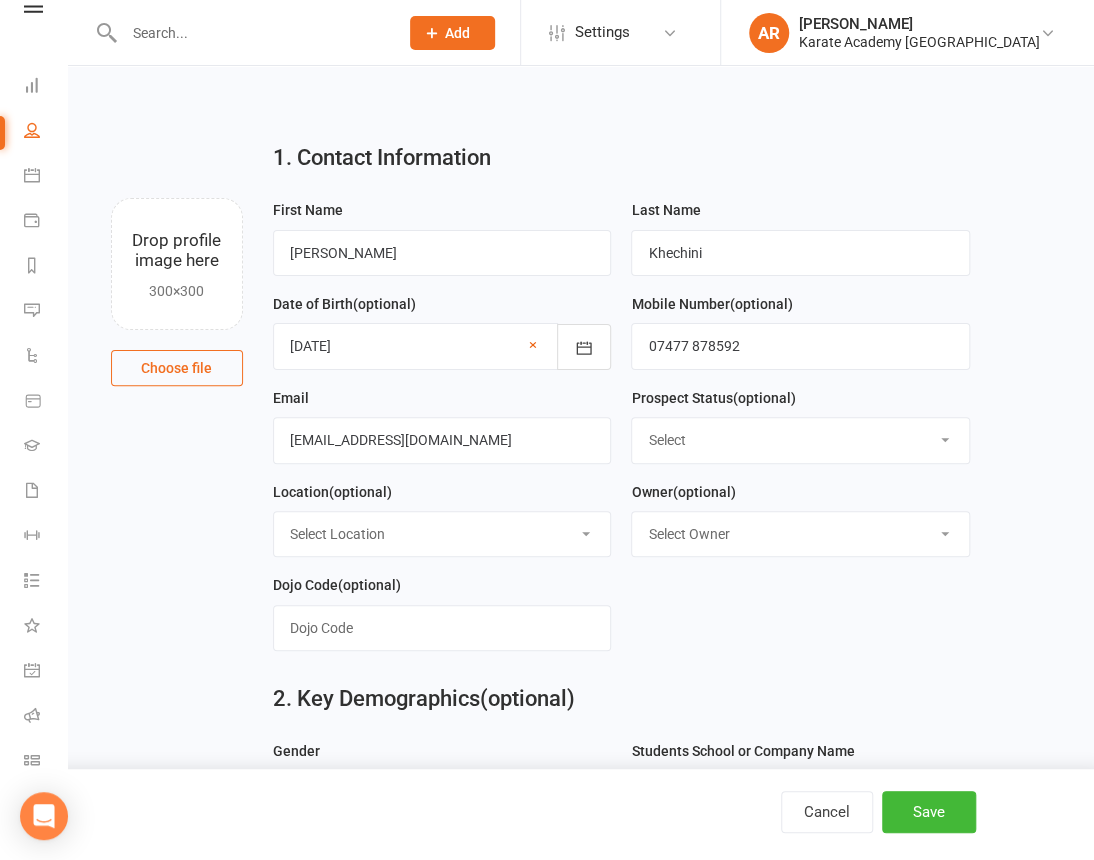 click on "Select Initial Contact Not Ready Not interested" at bounding box center [800, 440] 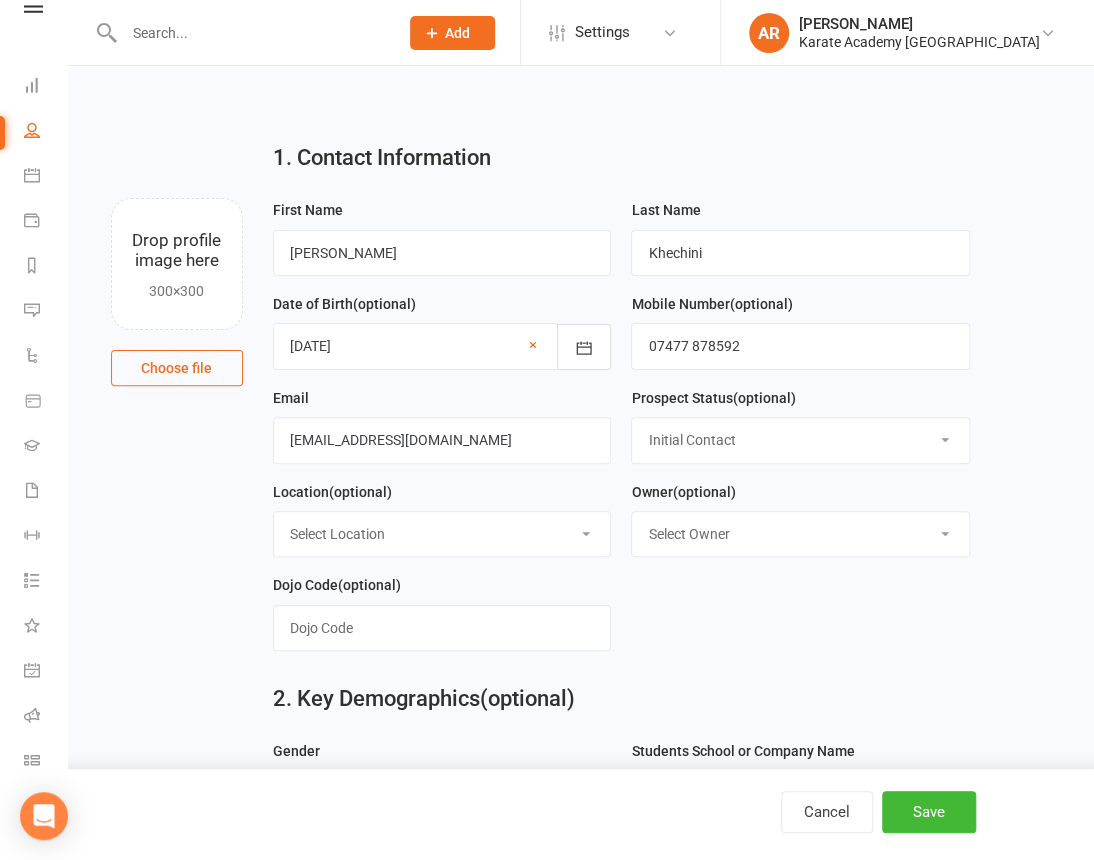 click on "Select Initial Contact Not Ready Not interested" at bounding box center (800, 440) 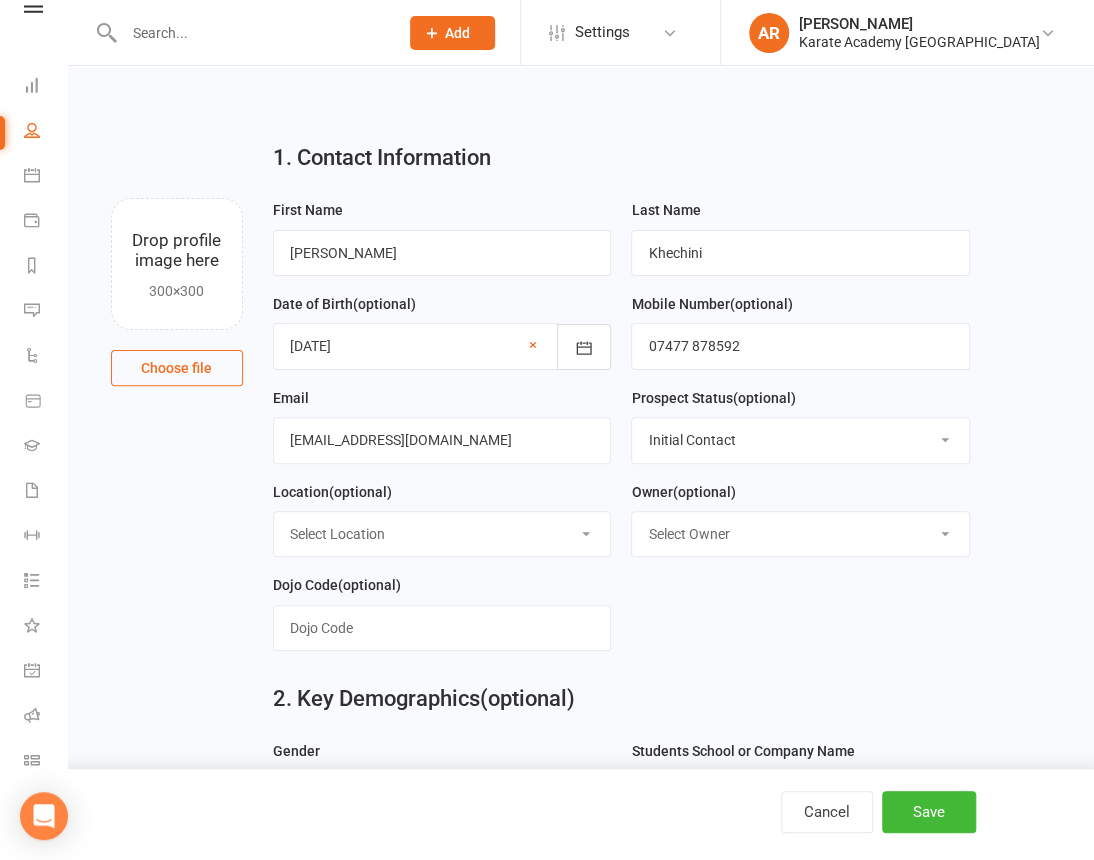 click on "Select Owner [PERSON_NAME] [PERSON_NAME] NEW USER TEST [PERSON_NAME] [PERSON_NAME] [PERSON_NAME] [PERSON_NAME] [PERSON_NAME] [PERSON_NAME] [PERSON_NAME] [PERSON_NAME]" at bounding box center [800, 534] 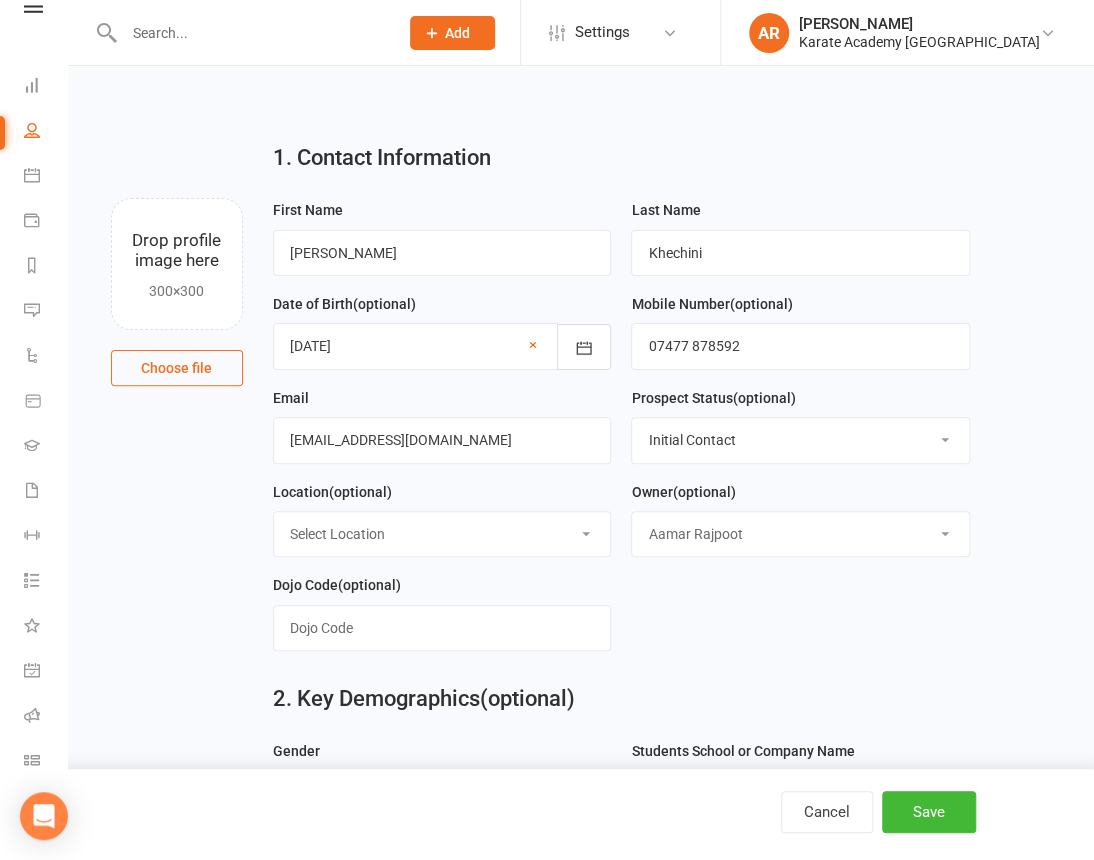 click on "Select Owner [PERSON_NAME] [PERSON_NAME] NEW USER TEST [PERSON_NAME] [PERSON_NAME] [PERSON_NAME] [PERSON_NAME] [PERSON_NAME] [PERSON_NAME] [PERSON_NAME] [PERSON_NAME]" at bounding box center [800, 534] 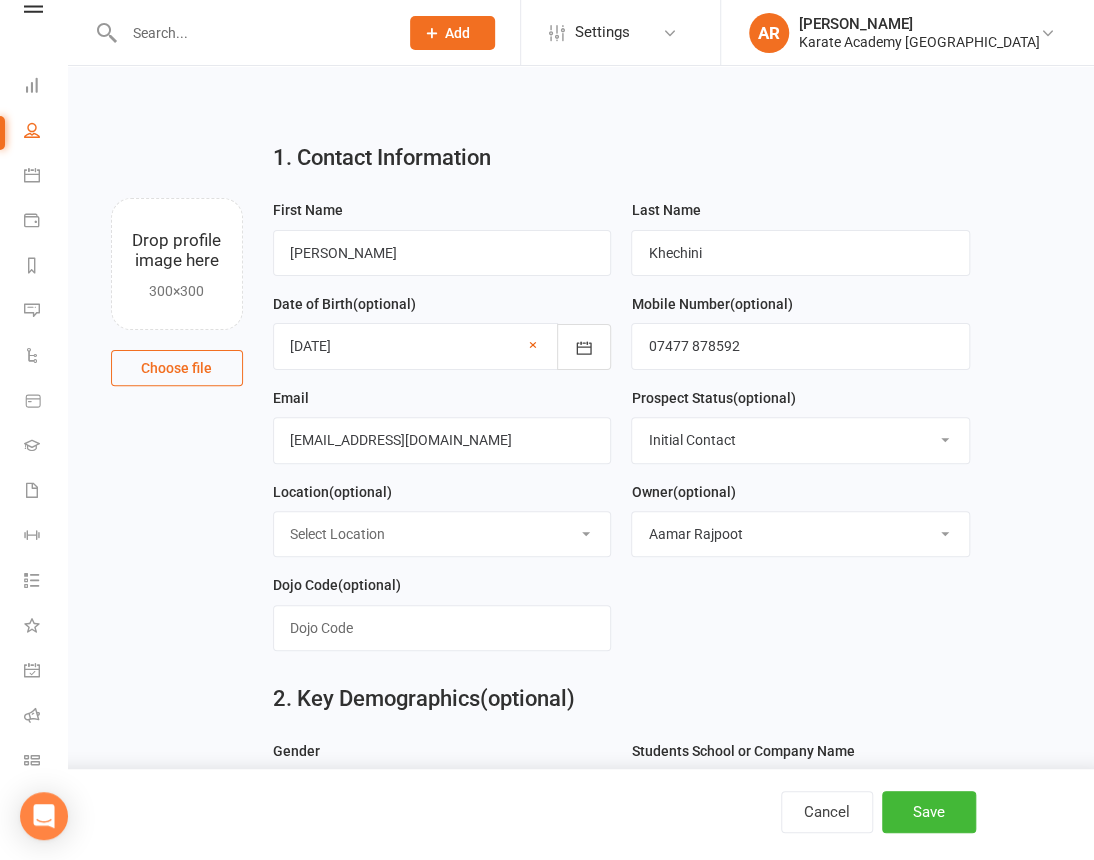 click on "Select Location [GEOGRAPHIC_DATA], [GEOGRAPHIC_DATA] [GEOGRAPHIC_DATA][PERSON_NAME], [GEOGRAPHIC_DATA][PERSON_NAME][PERSON_NAME][PERSON_NAME], [GEOGRAPHIC_DATA], [STREET_ADDRESS][GEOGRAPHIC_DATA][STREET_ADDRESS][PERSON_NAME][STREET_ADDRESS][PERSON_NAME], [GEOGRAPHIC_DATA]" at bounding box center (442, 534) 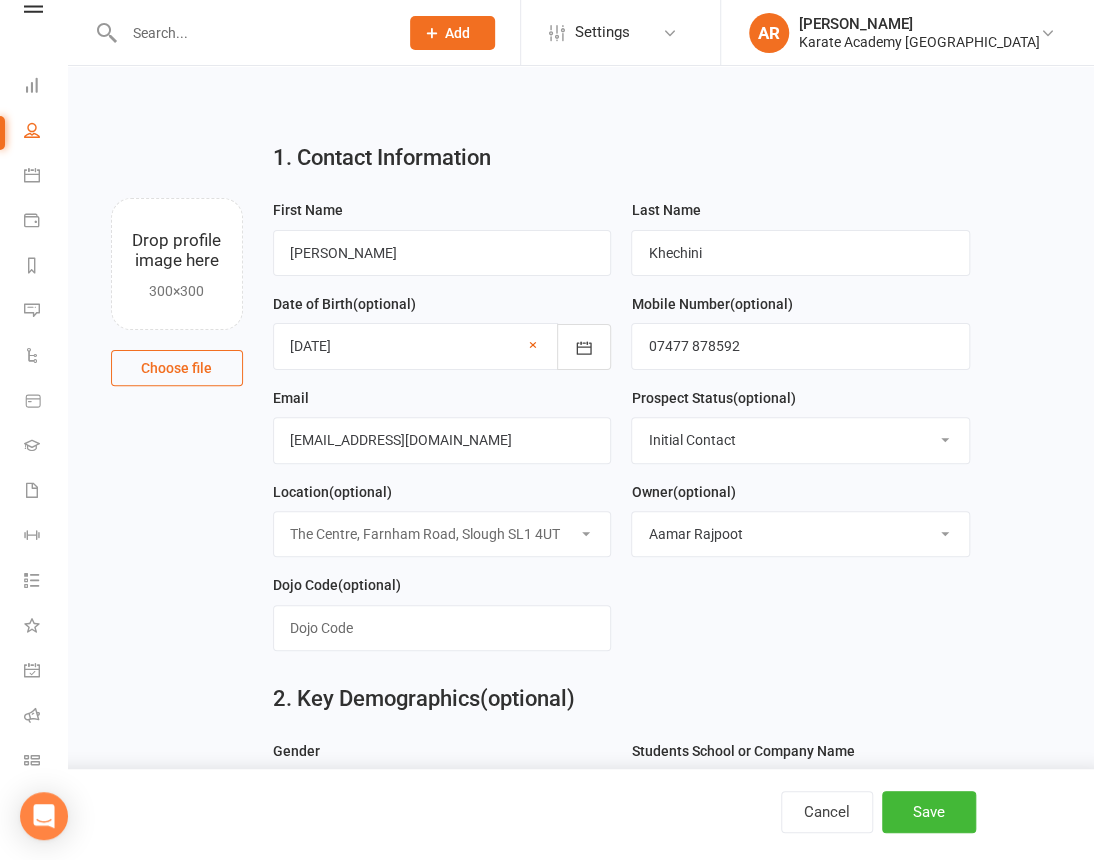 click on "Select Location [GEOGRAPHIC_DATA], [GEOGRAPHIC_DATA] [GEOGRAPHIC_DATA][PERSON_NAME], [GEOGRAPHIC_DATA][PERSON_NAME][PERSON_NAME][PERSON_NAME], [GEOGRAPHIC_DATA], [STREET_ADDRESS][GEOGRAPHIC_DATA][STREET_ADDRESS][PERSON_NAME][STREET_ADDRESS][PERSON_NAME], [GEOGRAPHIC_DATA]" at bounding box center [442, 534] 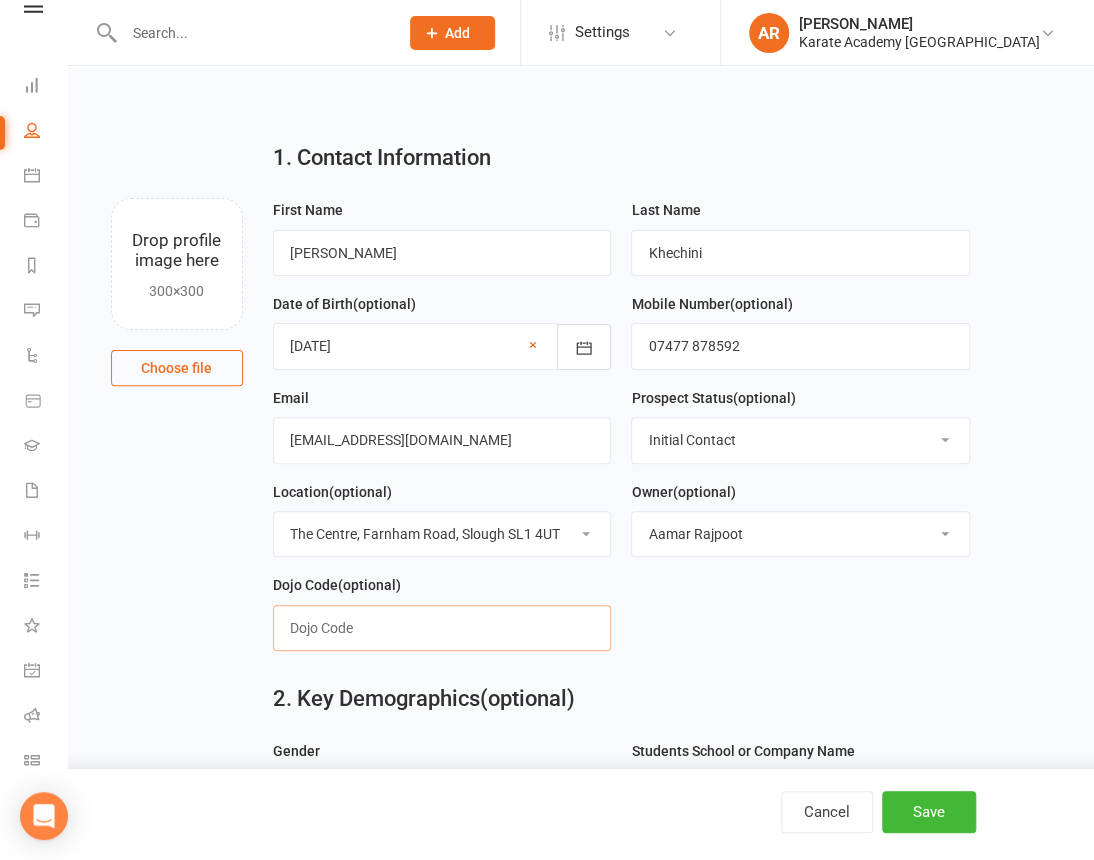 click at bounding box center (442, 628) 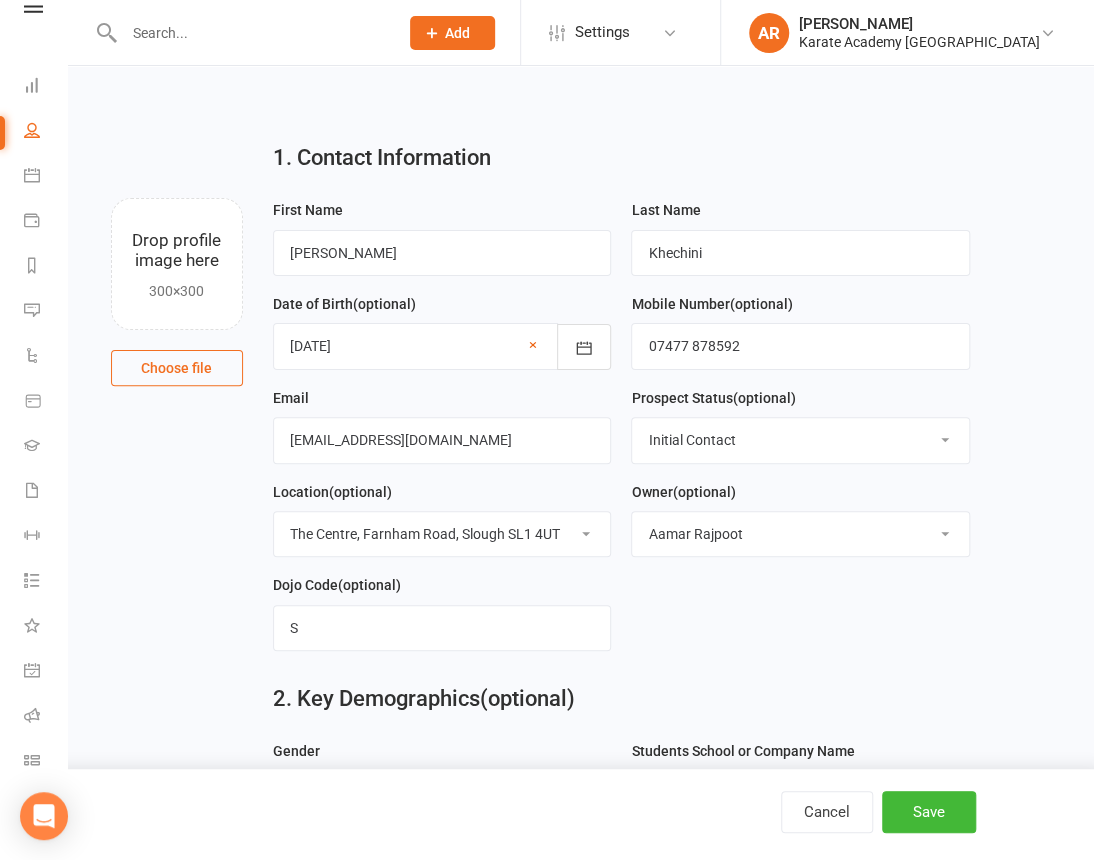 click on "2. Key Demographics  (optional)" at bounding box center [622, 699] 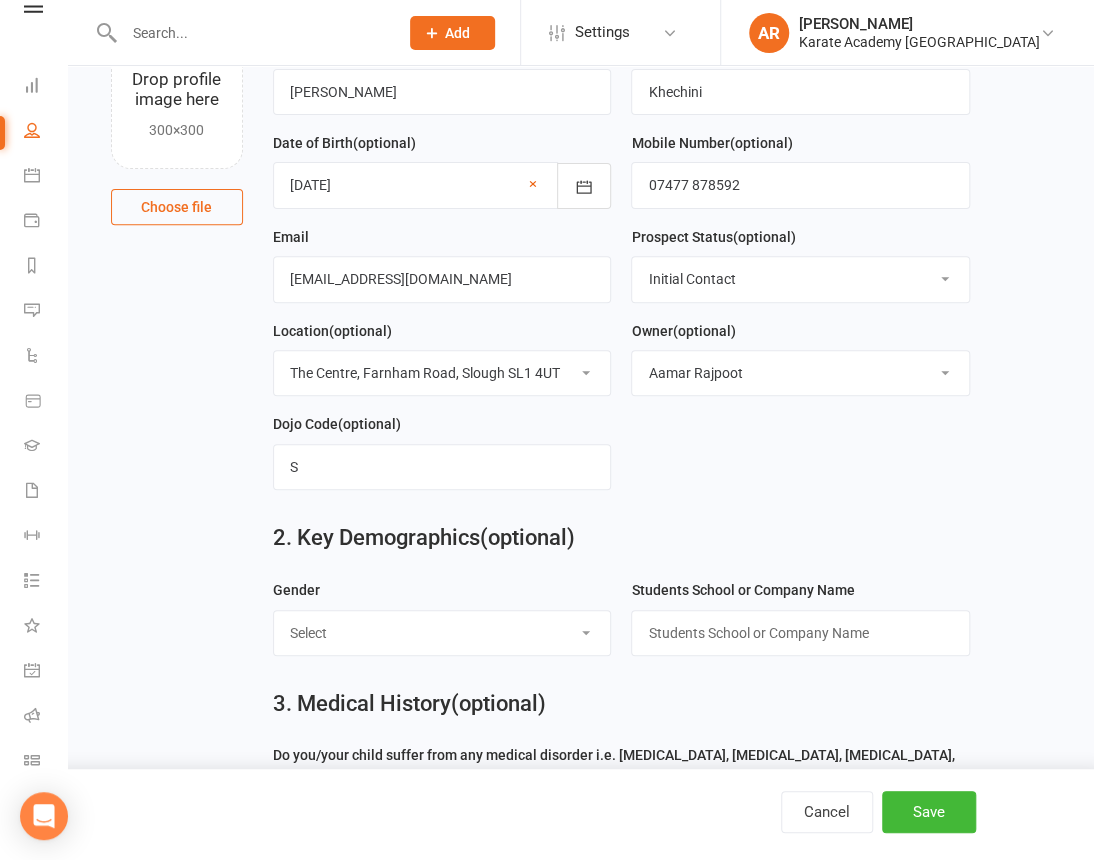 scroll, scrollTop: 363, scrollLeft: 0, axis: vertical 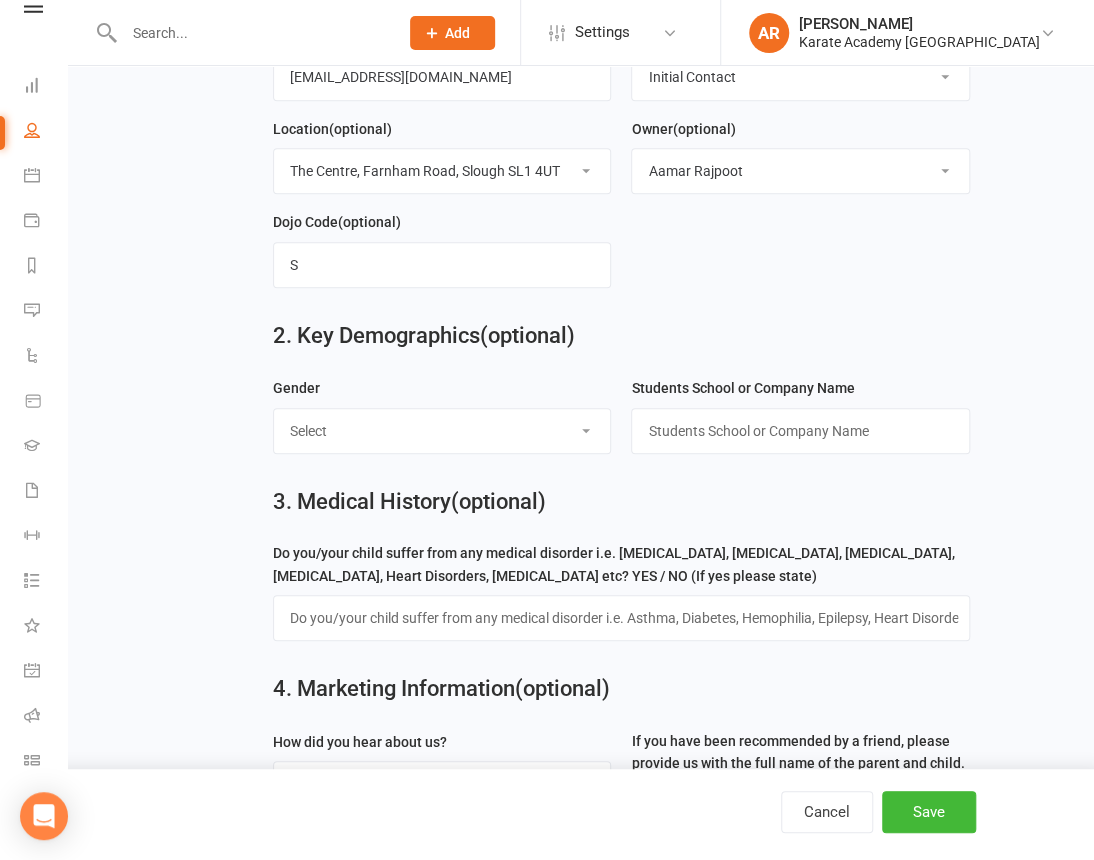 drag, startPoint x: 367, startPoint y: 443, endPoint x: 362, endPoint y: 459, distance: 16.763054 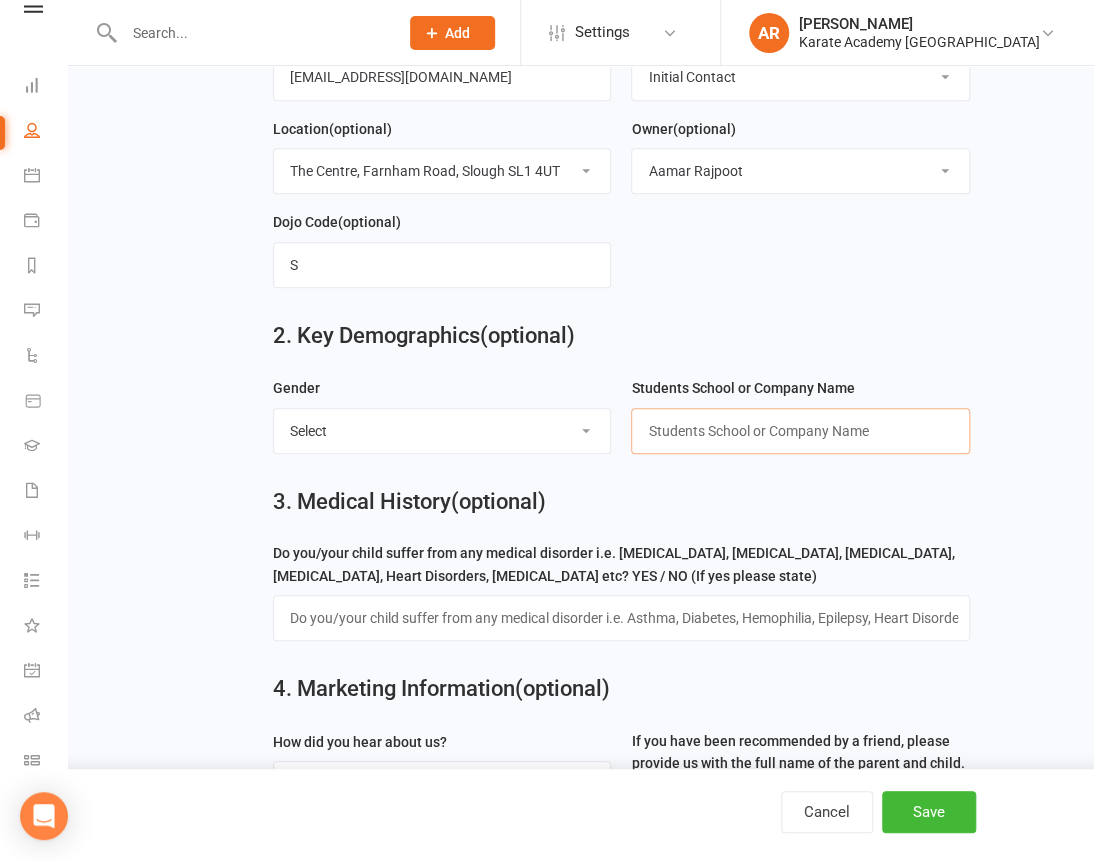 click at bounding box center (800, 431) 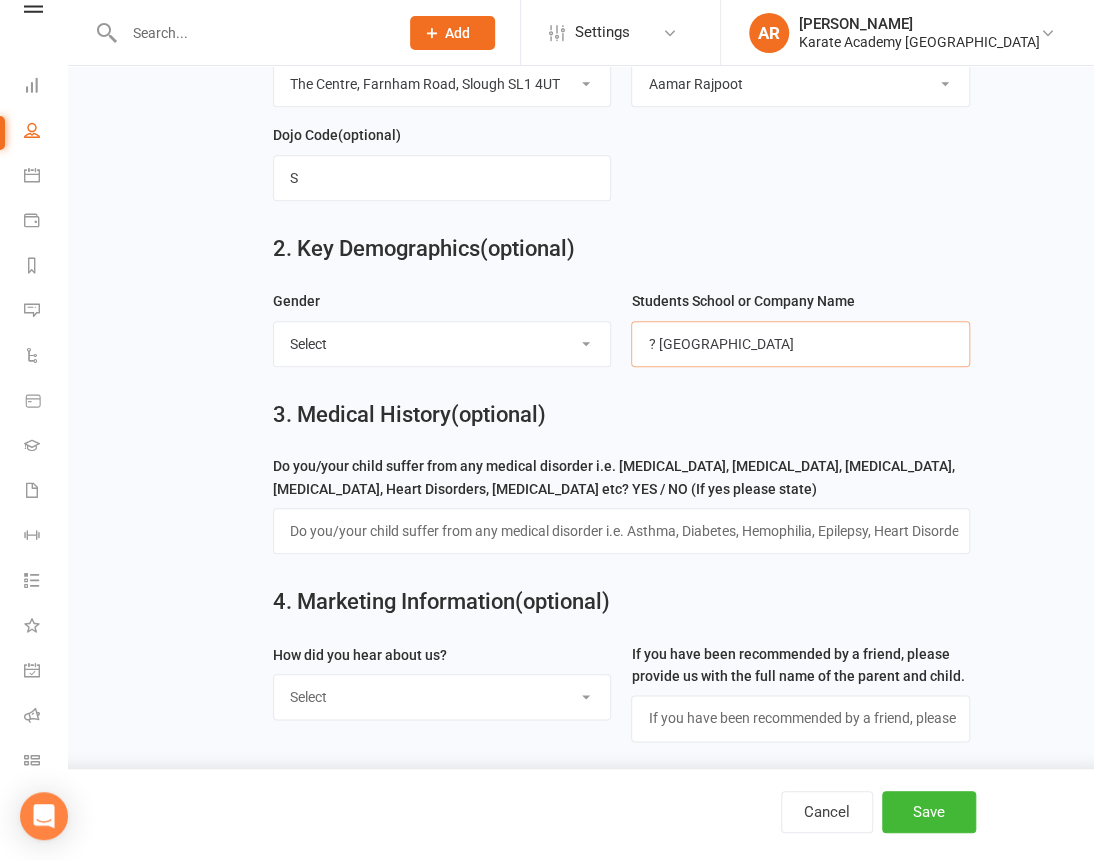 scroll, scrollTop: 545, scrollLeft: 0, axis: vertical 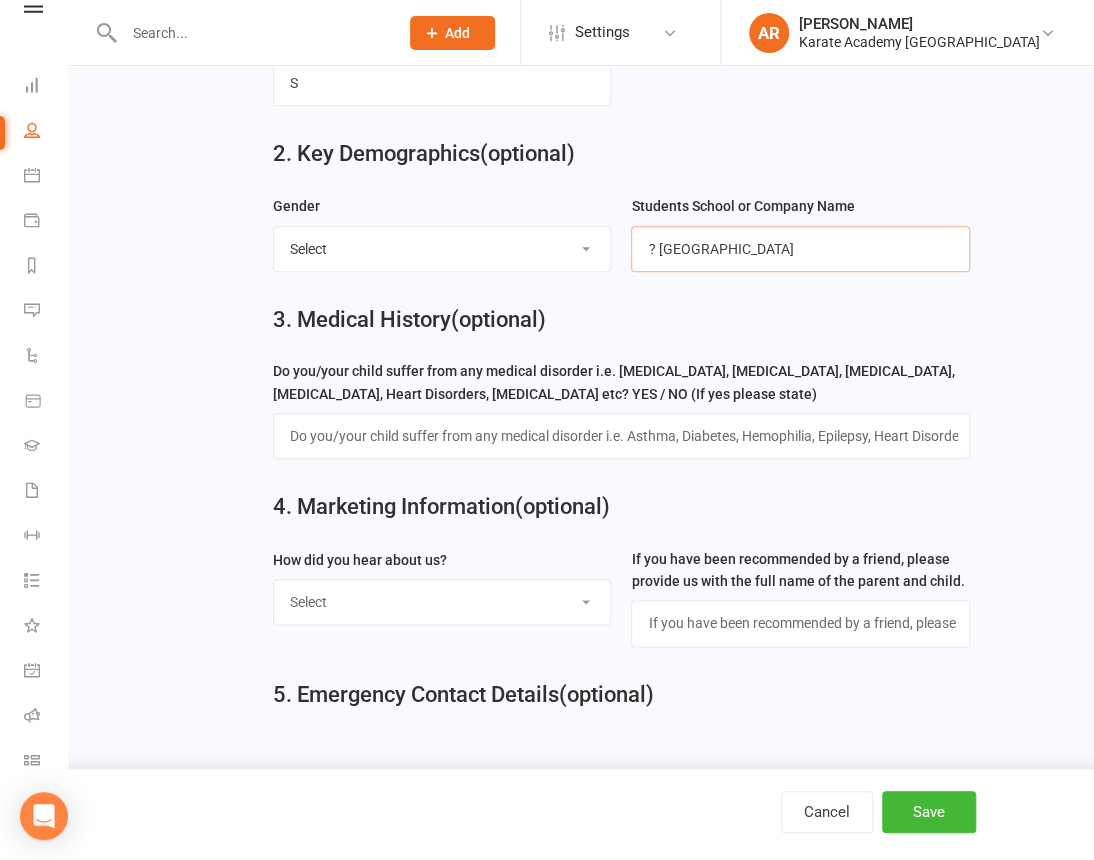 type on "? [GEOGRAPHIC_DATA]" 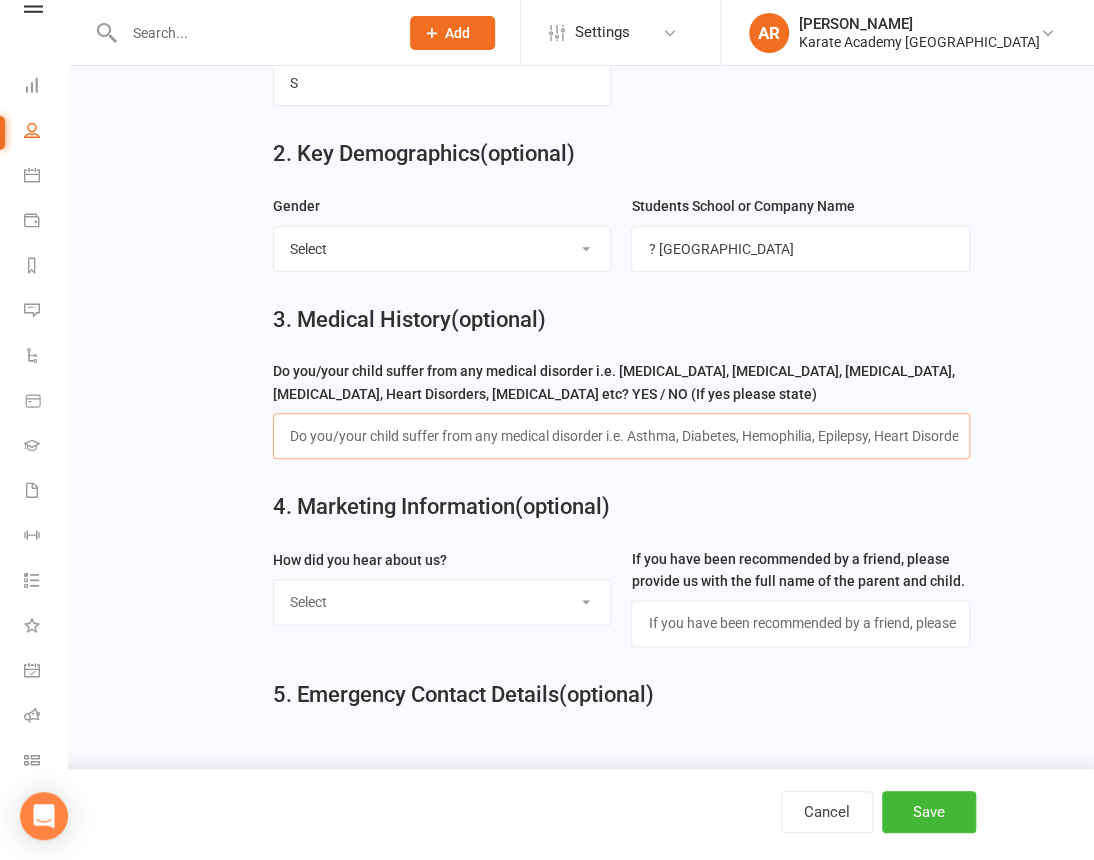 click at bounding box center (622, 436) 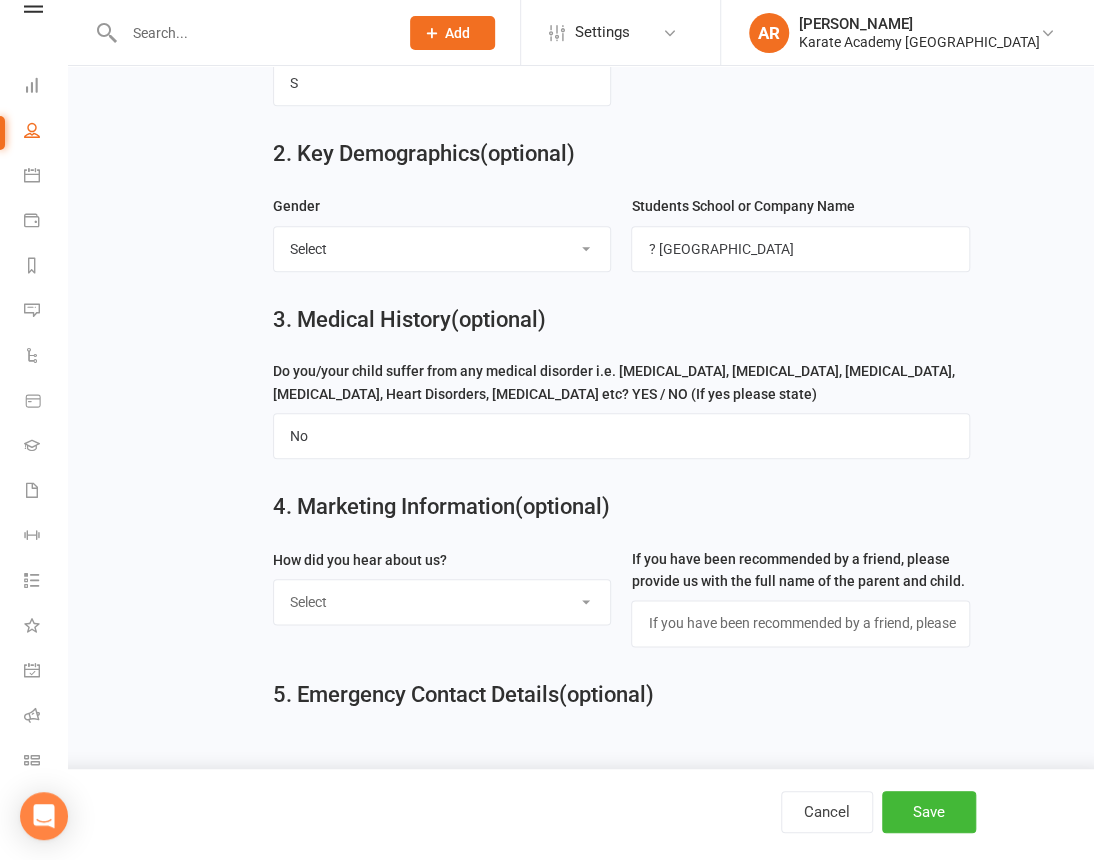 click on "Select Online Search (Google) Social Media Walk In Leaflet Banner Poster Friend Refferal (If yes please answer the next question)" at bounding box center (442, 602) 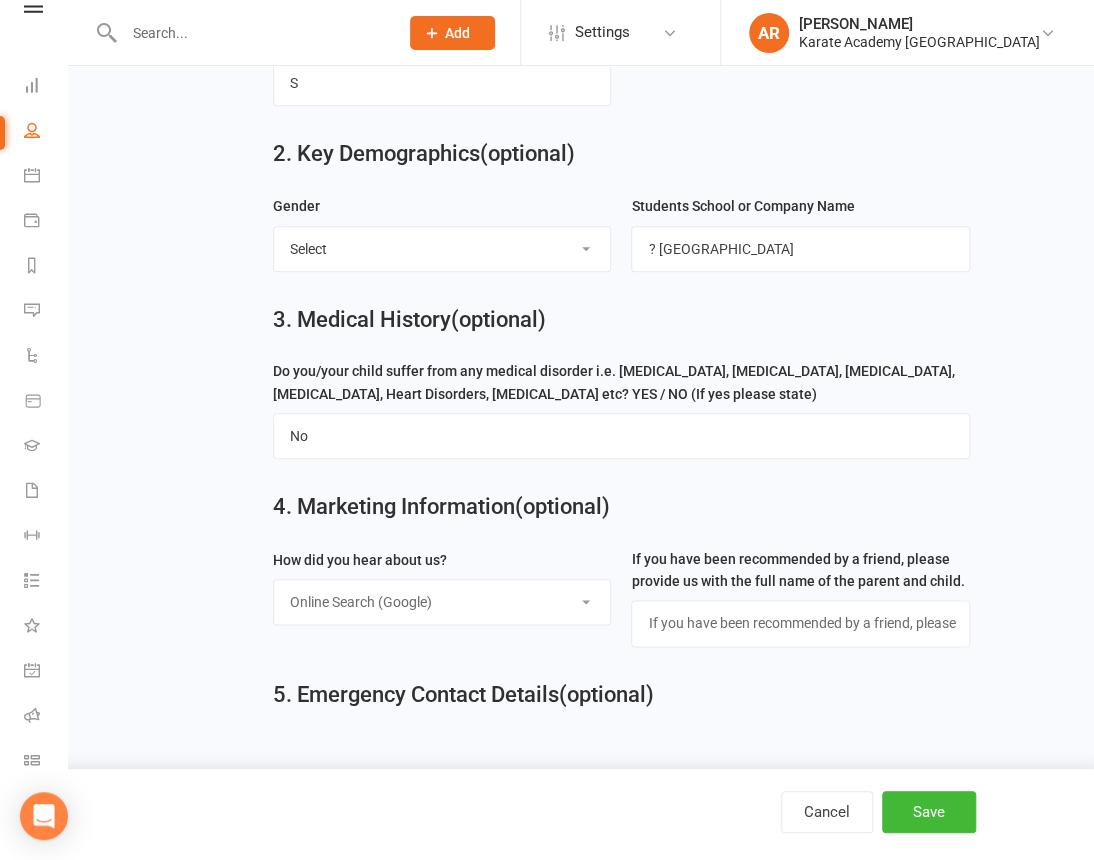 click on "Select Online Search (Google) Social Media Walk In Leaflet Banner Poster Friend Refferal (If yes please answer the next question)" at bounding box center (442, 602) 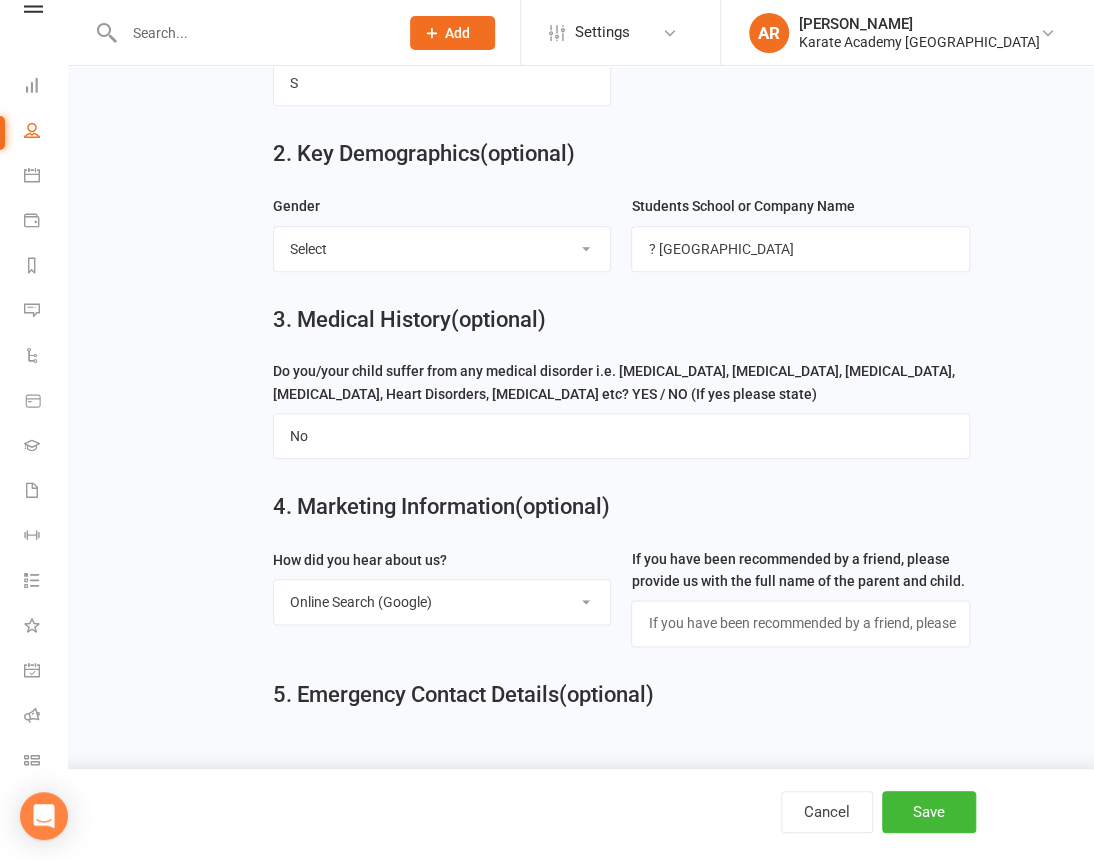 click on "4. Marketing Information  (optional)" at bounding box center [622, 511] 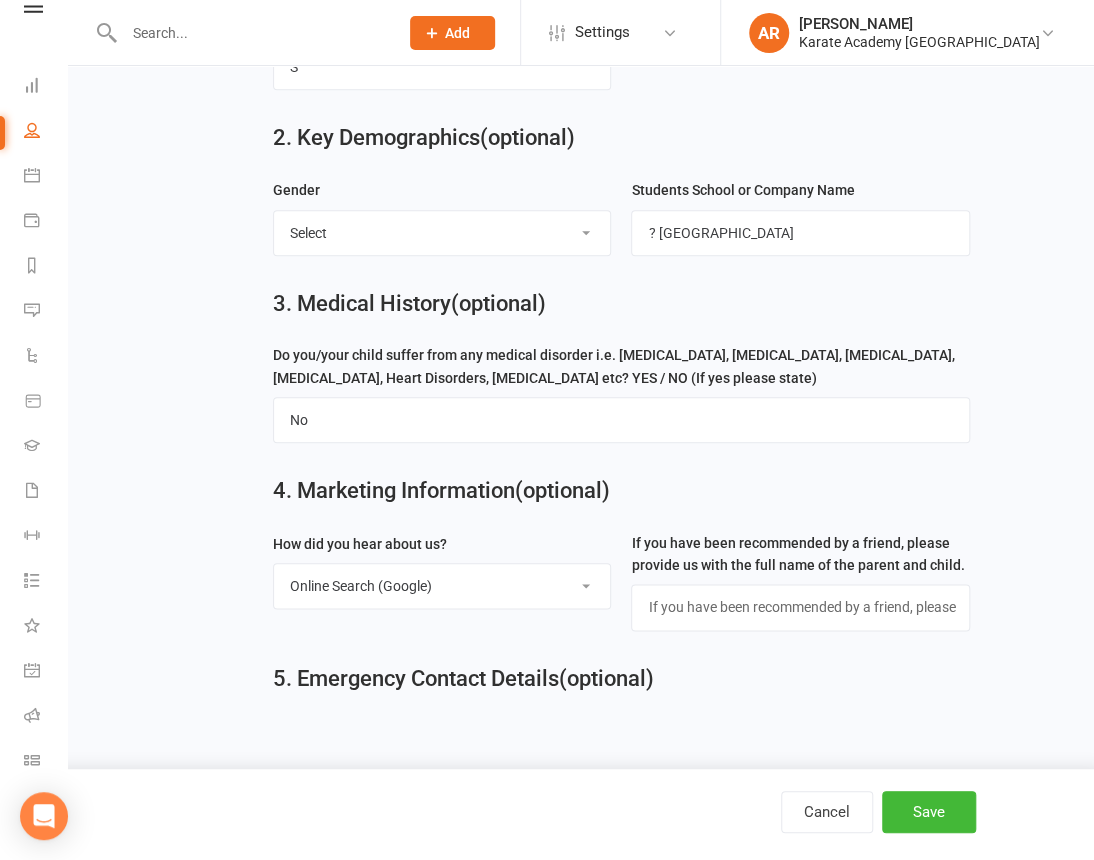 scroll, scrollTop: 566, scrollLeft: 0, axis: vertical 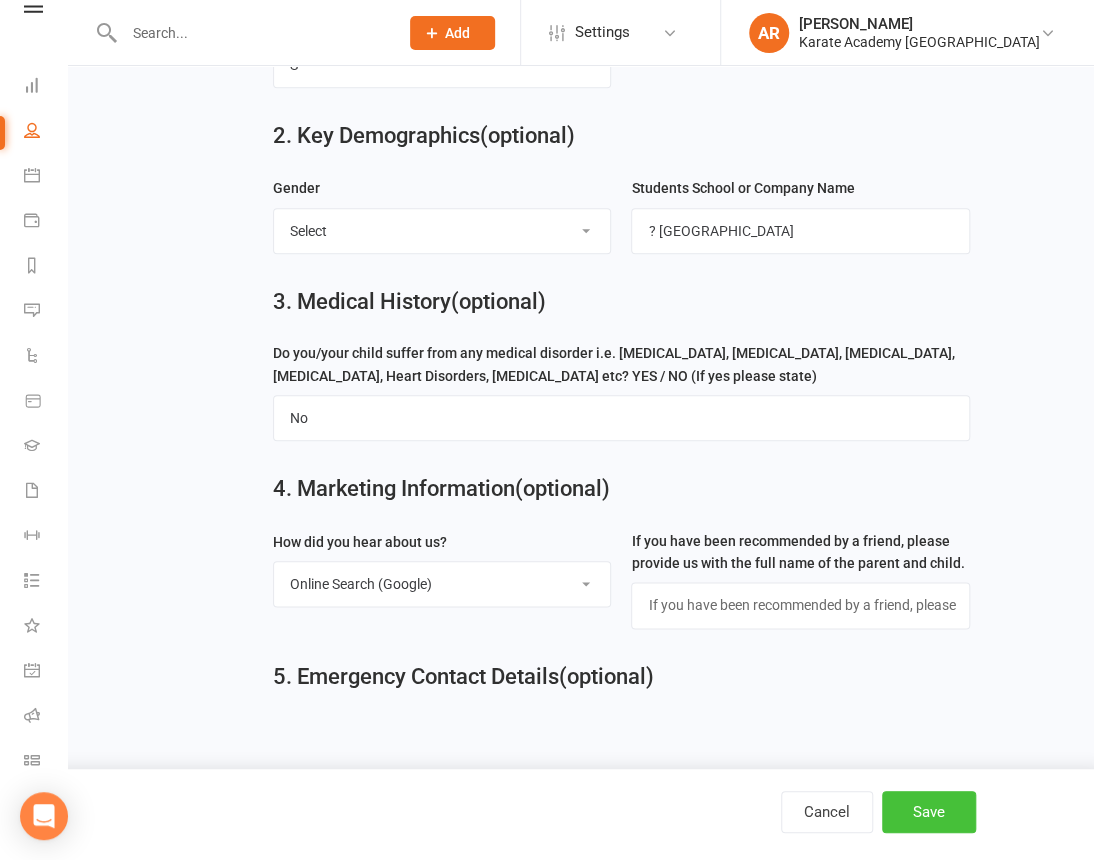 click on "Save" at bounding box center [929, 812] 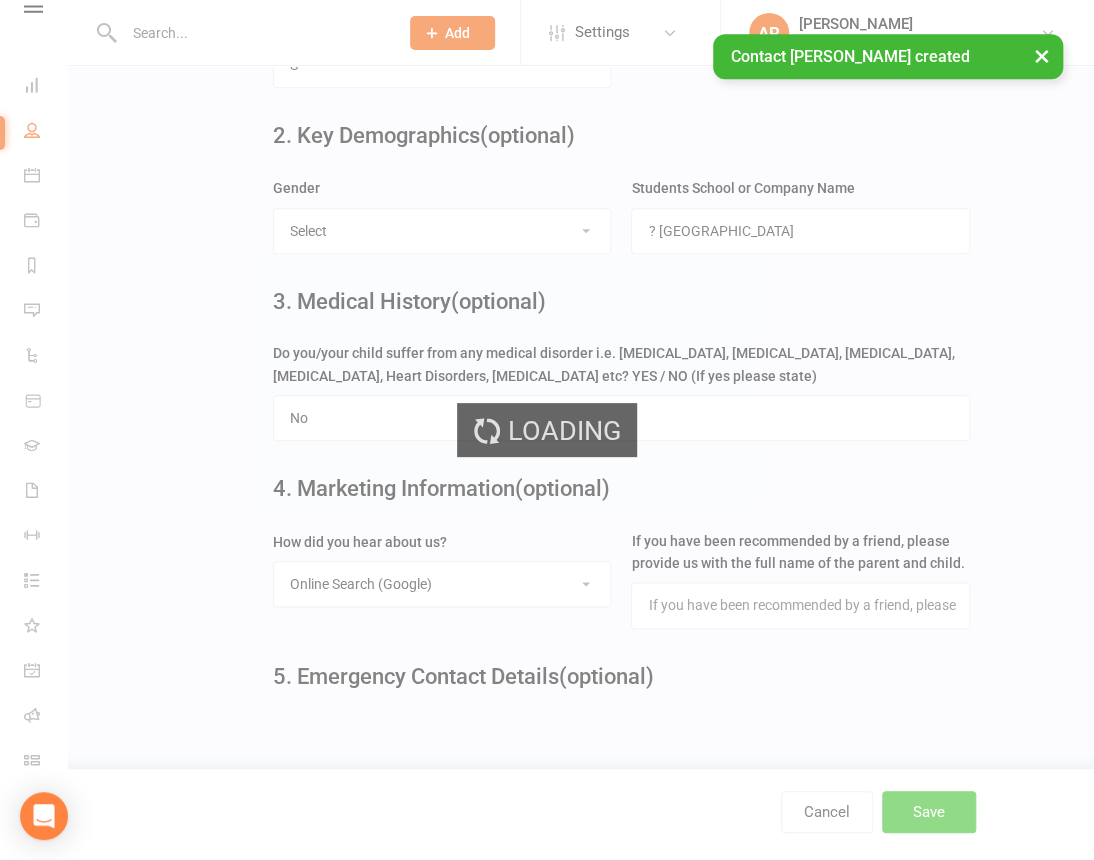scroll, scrollTop: 0, scrollLeft: 0, axis: both 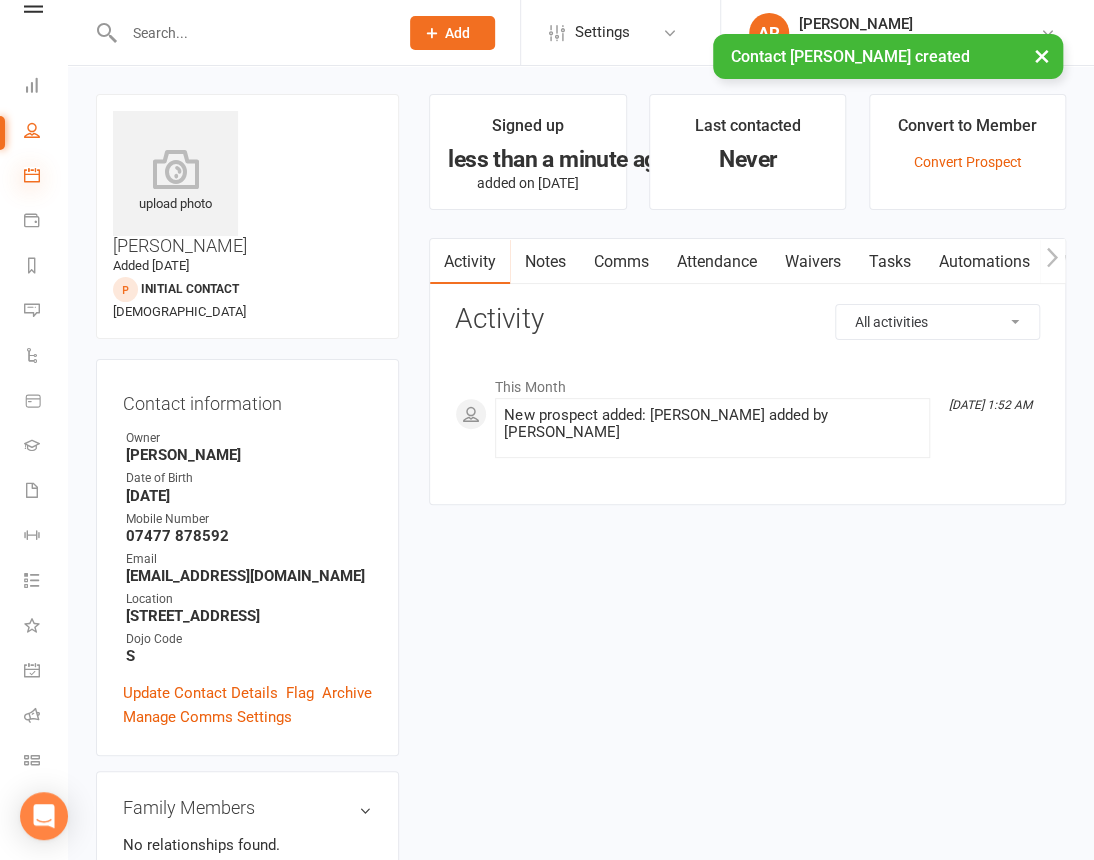 click at bounding box center (32, 175) 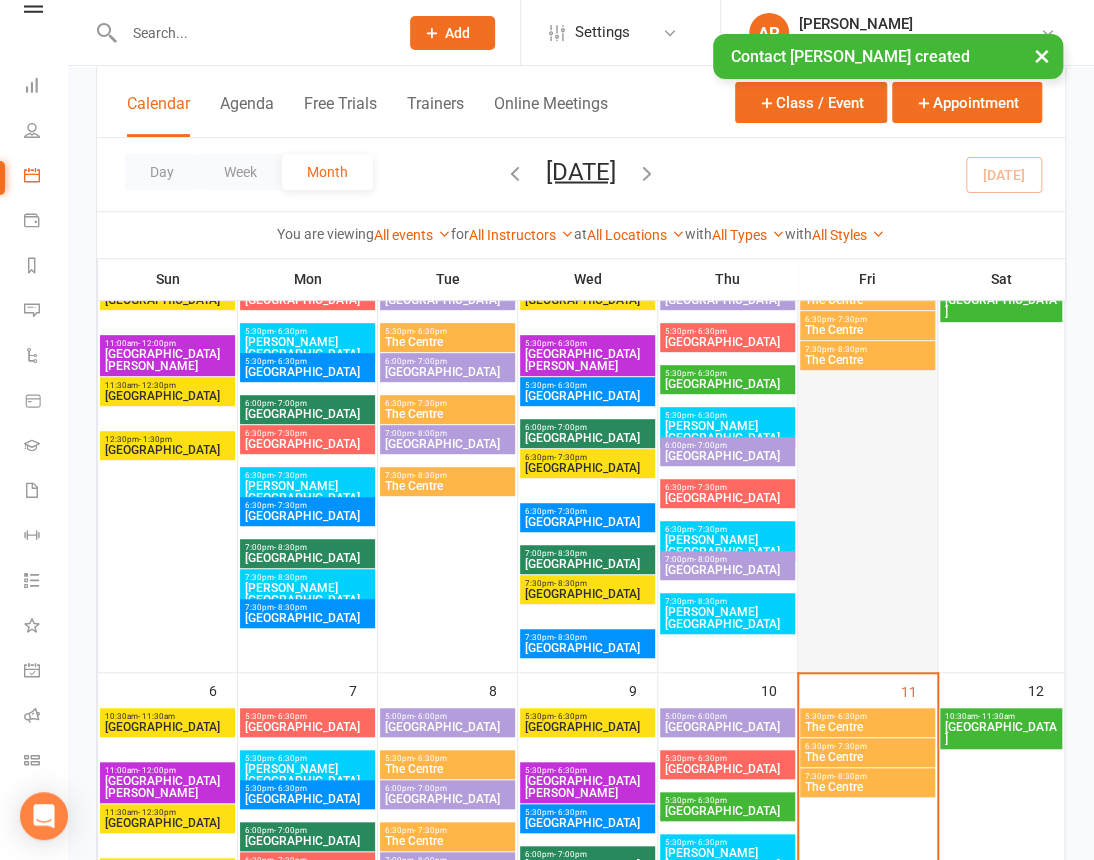 scroll, scrollTop: 363, scrollLeft: 0, axis: vertical 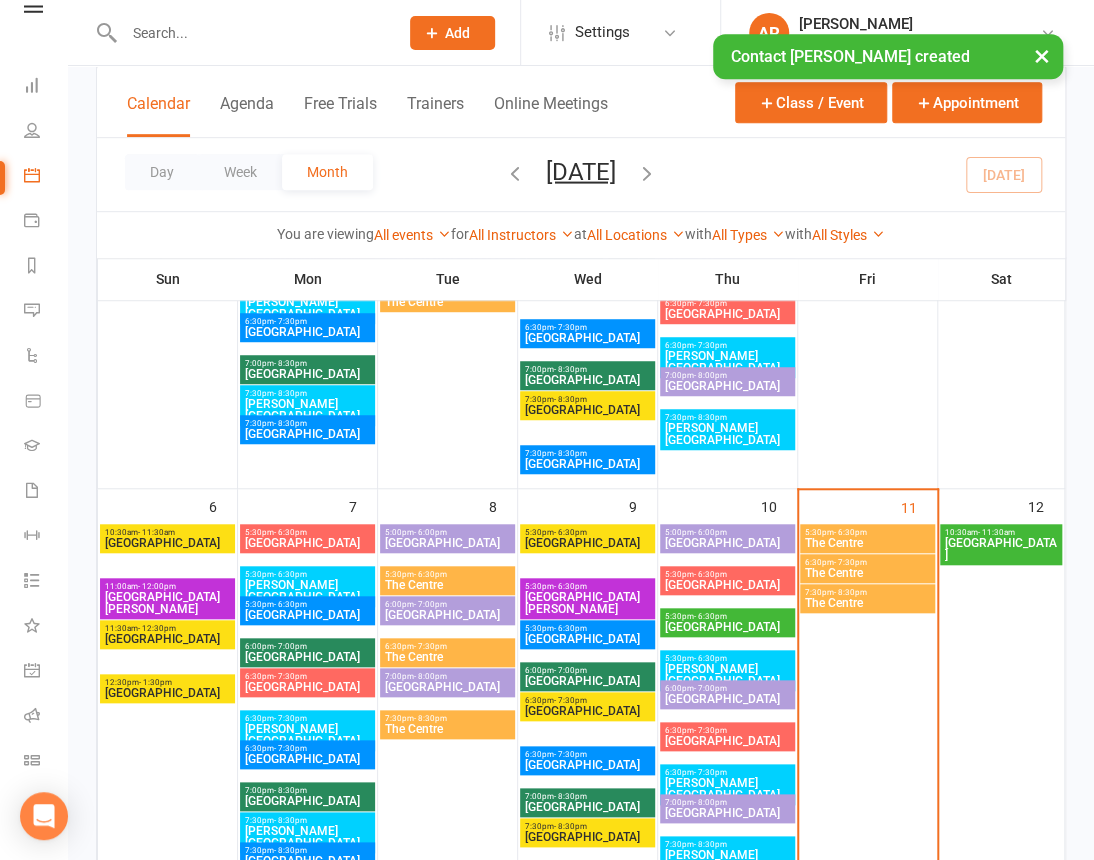 click on "- 6:30pm" at bounding box center [850, 532] 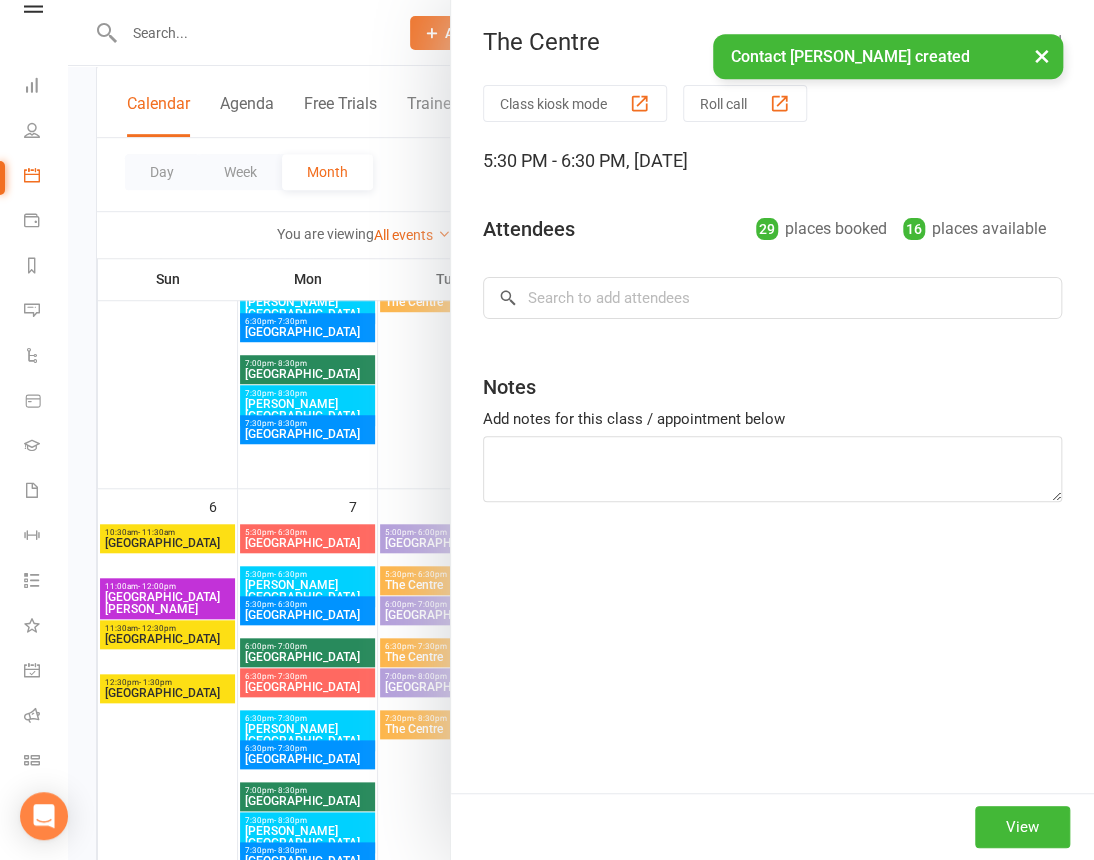 click on "Class kiosk mode  Roll call  5:30 PM - 6:30 PM, [DATE] Attendees  29  places booked 16  places available × No results
Notes  Add notes for this class / appointment below" at bounding box center [772, 439] 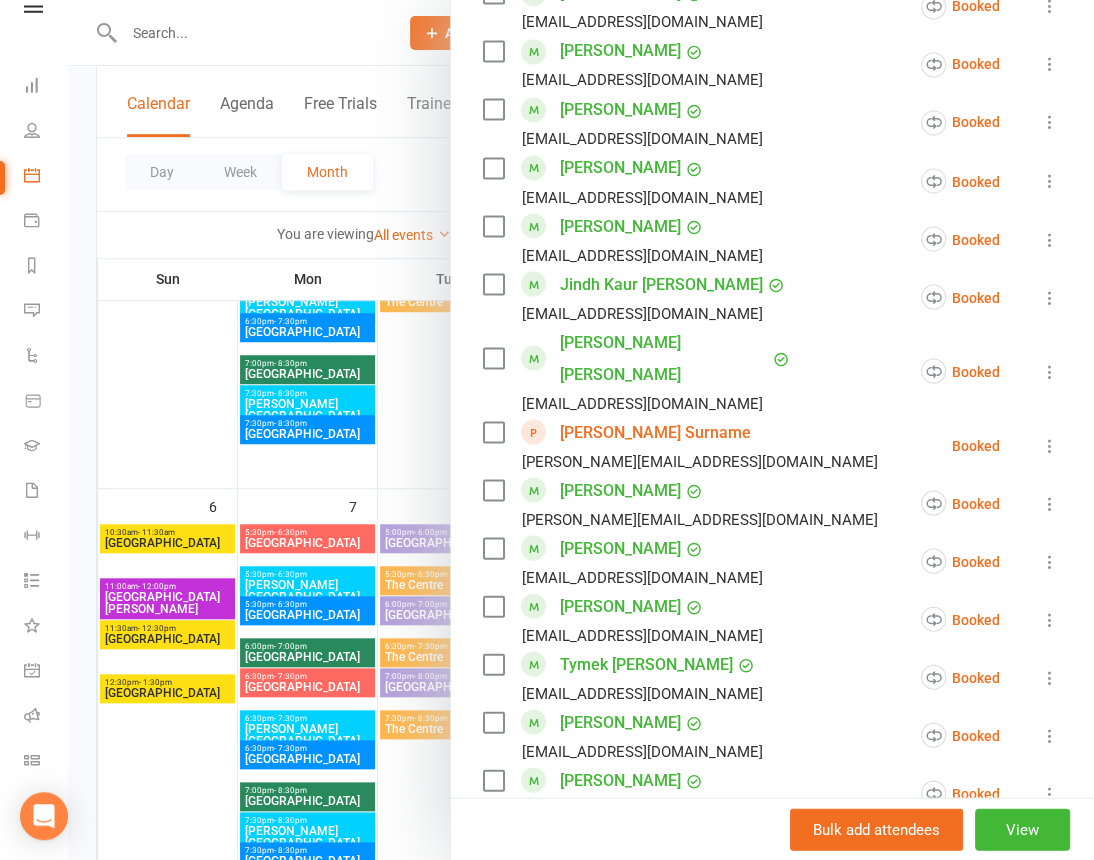 scroll, scrollTop: 1615, scrollLeft: 0, axis: vertical 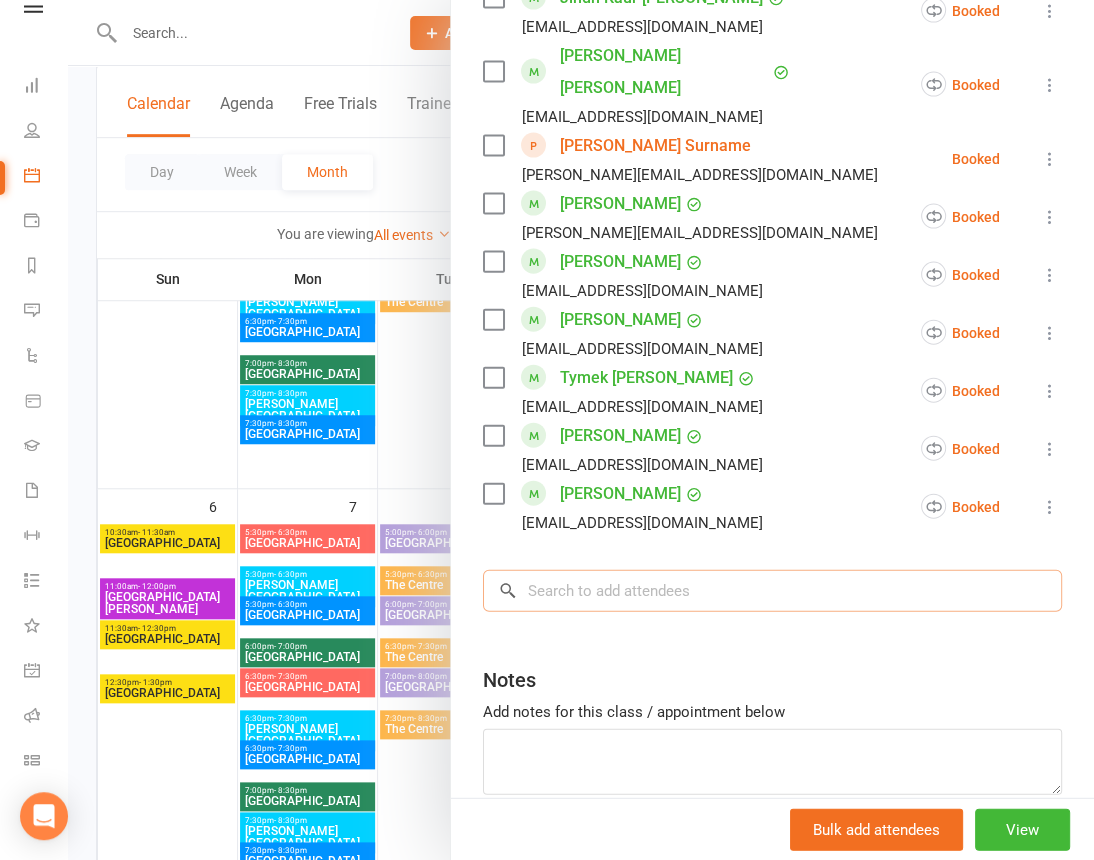 click at bounding box center (772, 591) 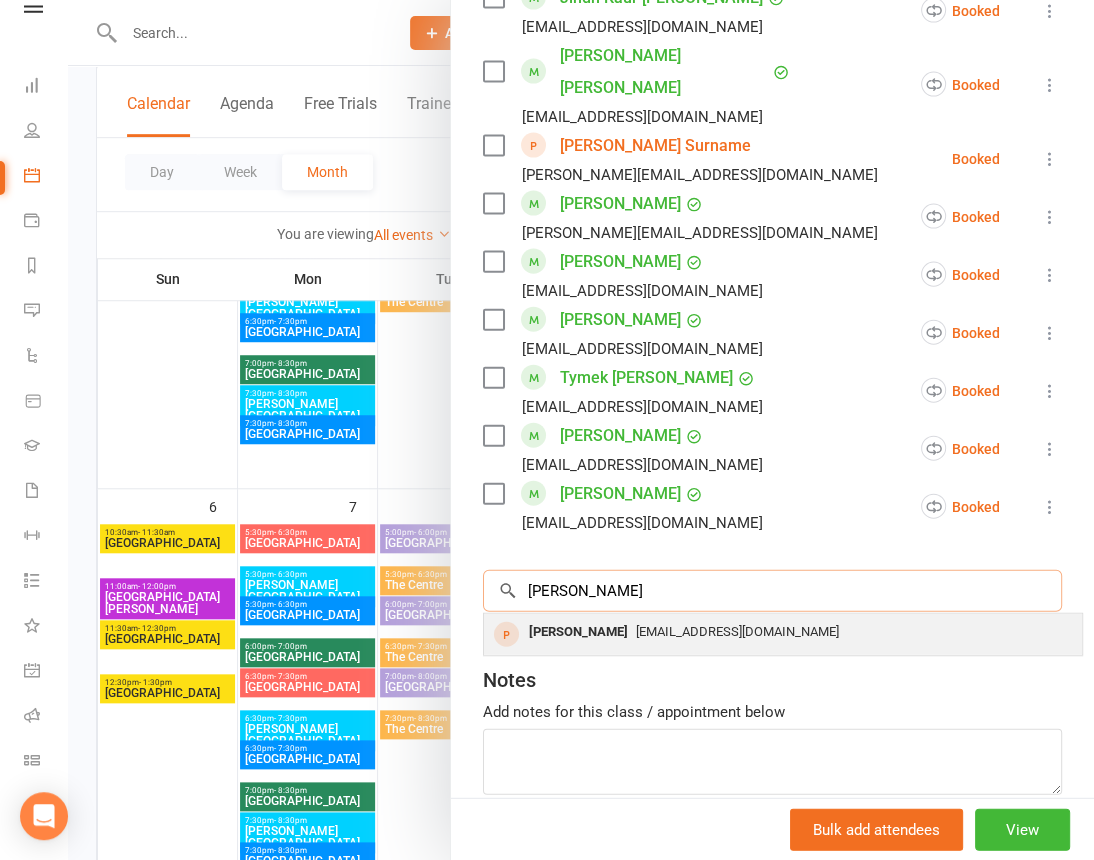 type on "[PERSON_NAME]" 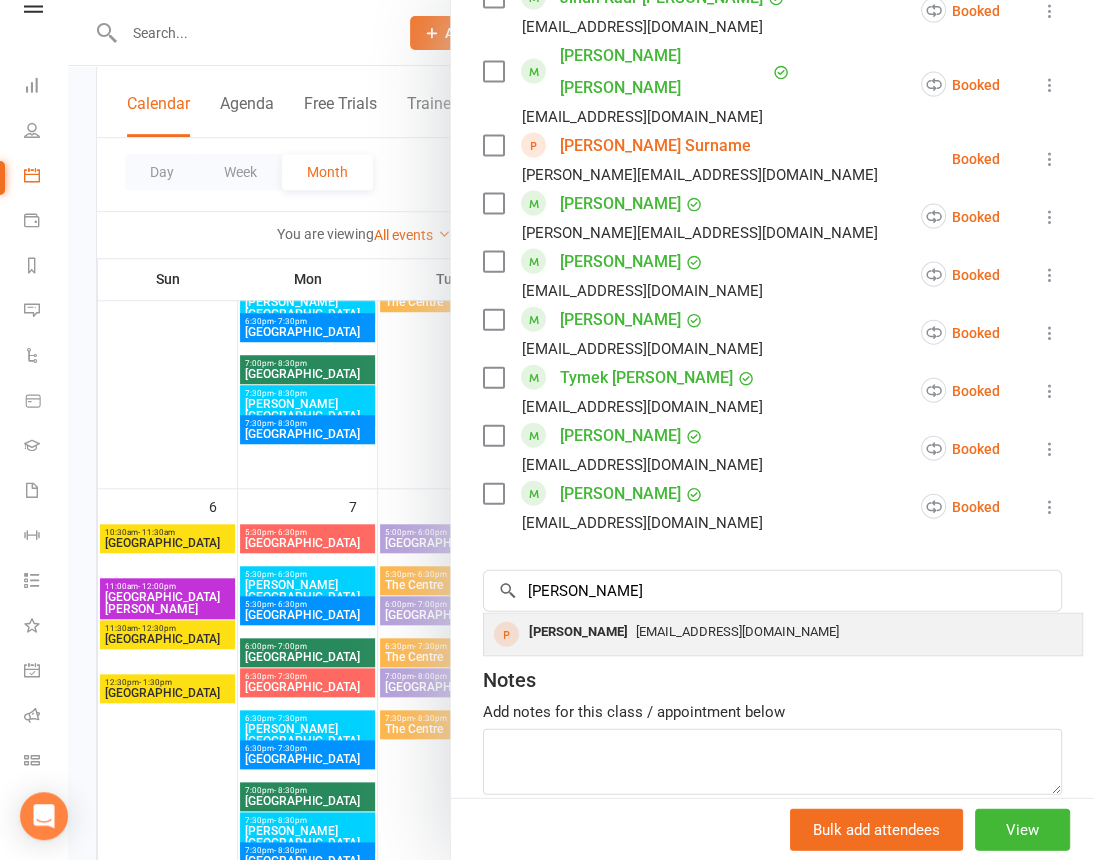 click on "[EMAIL_ADDRESS][DOMAIN_NAME]" at bounding box center [737, 631] 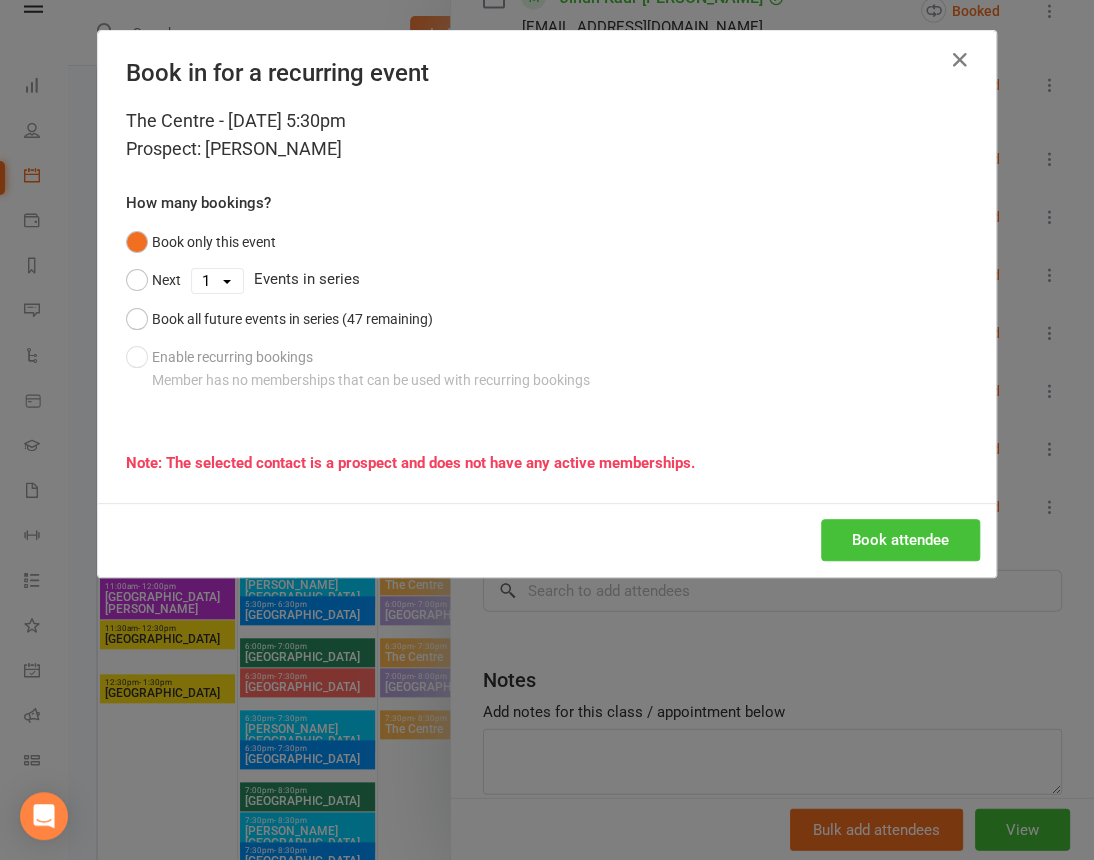 click on "Book attendee" at bounding box center [900, 540] 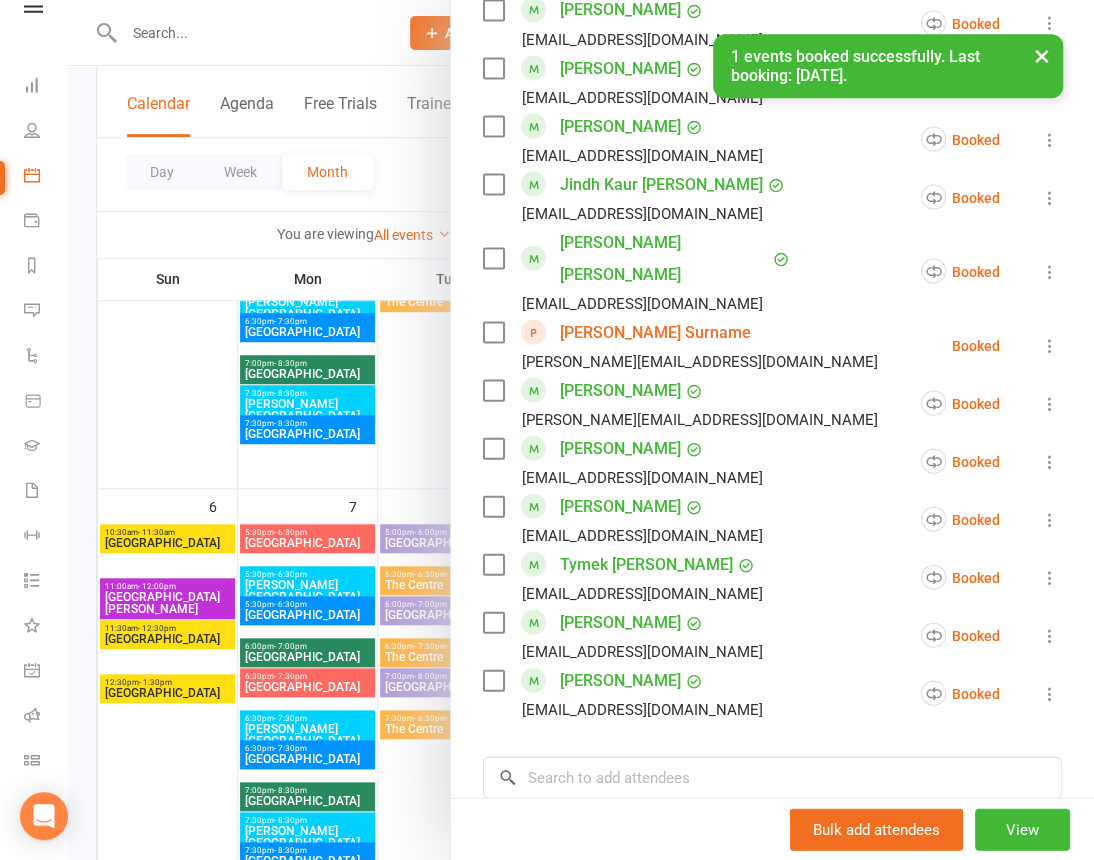 scroll, scrollTop: 1310, scrollLeft: 0, axis: vertical 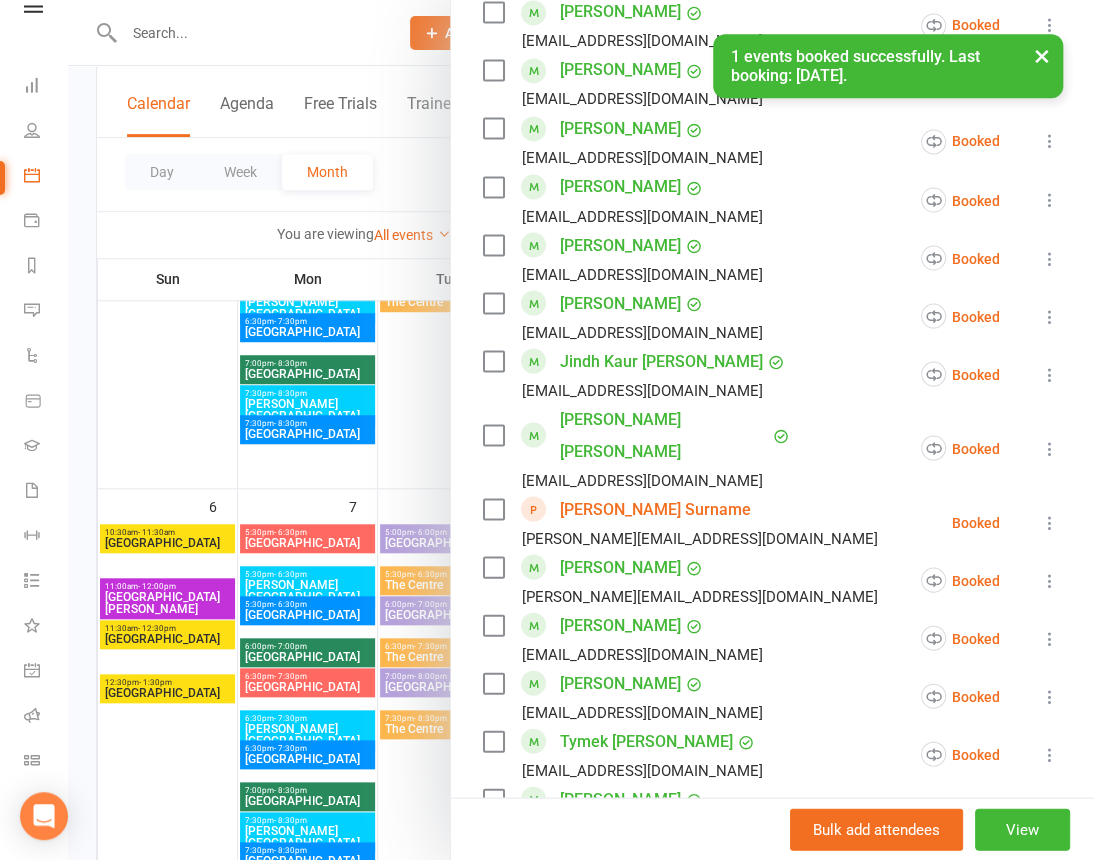 click on "[PERSON_NAME] Surname" at bounding box center [655, 509] 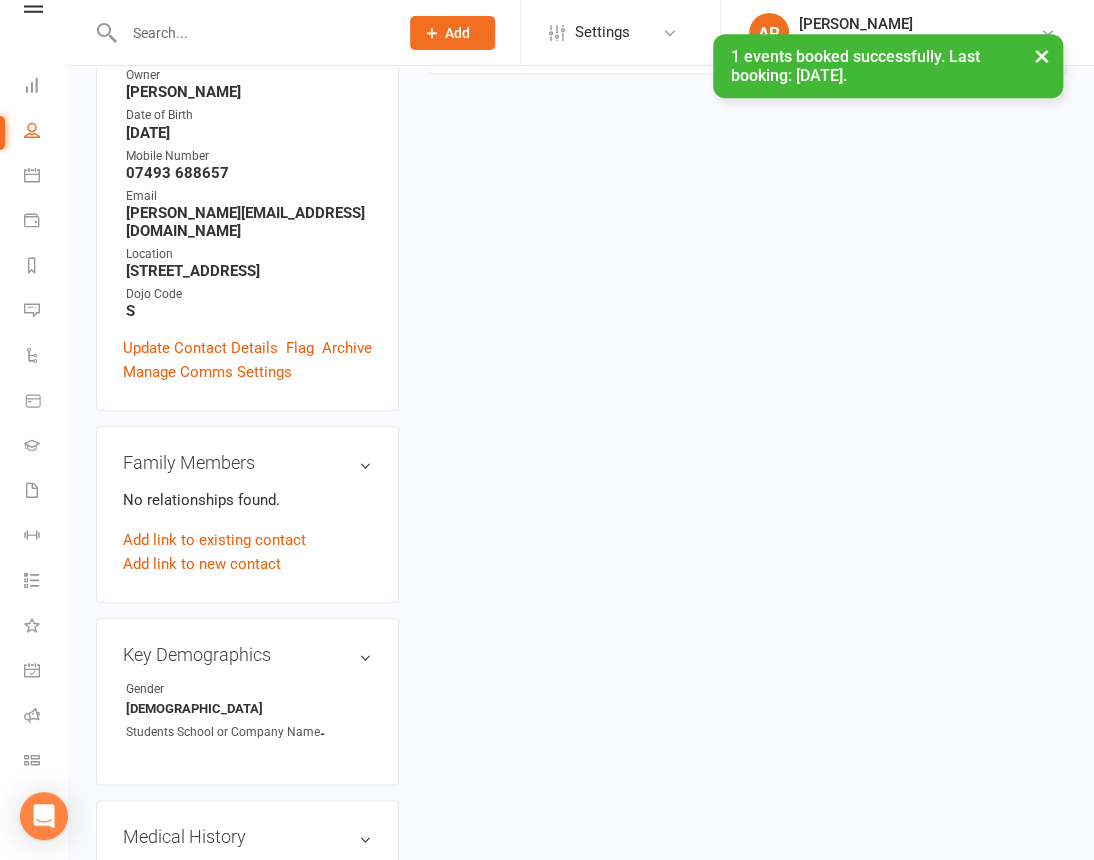 scroll, scrollTop: 0, scrollLeft: 0, axis: both 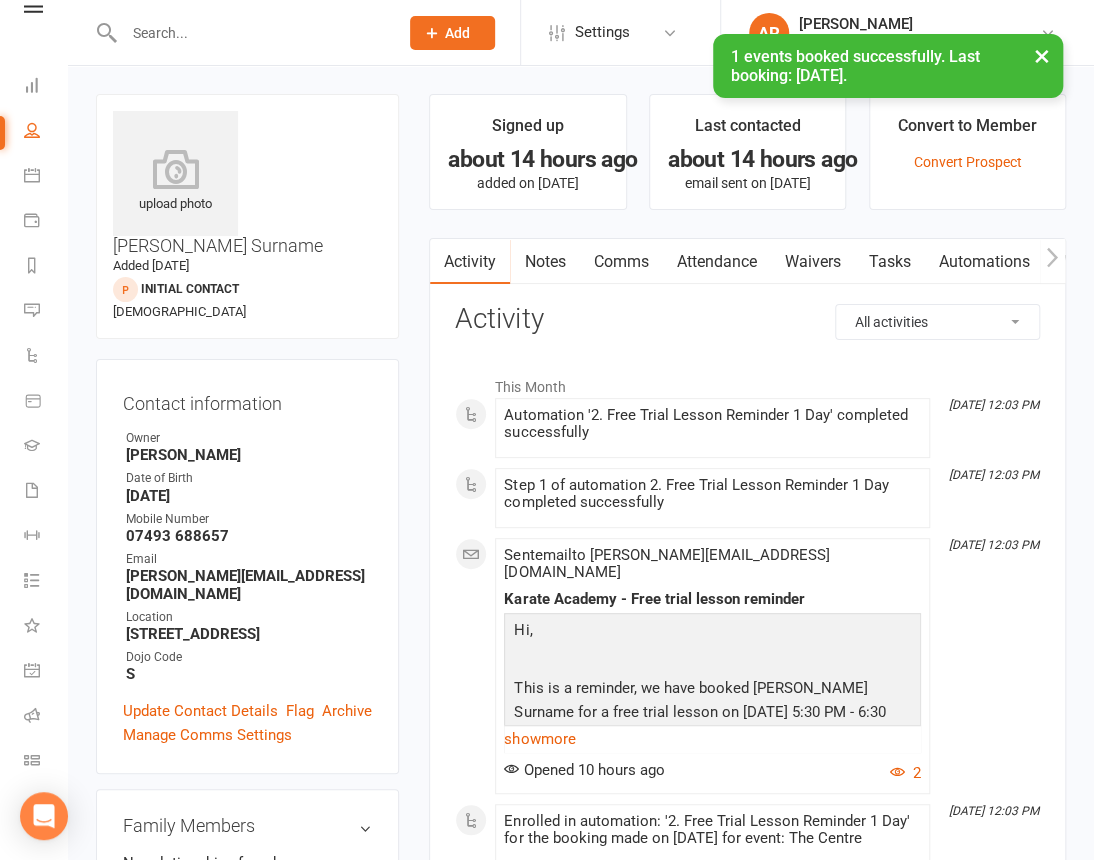 click on "× 1 events booked successfully. Last booking: [DATE]." at bounding box center (534, 34) 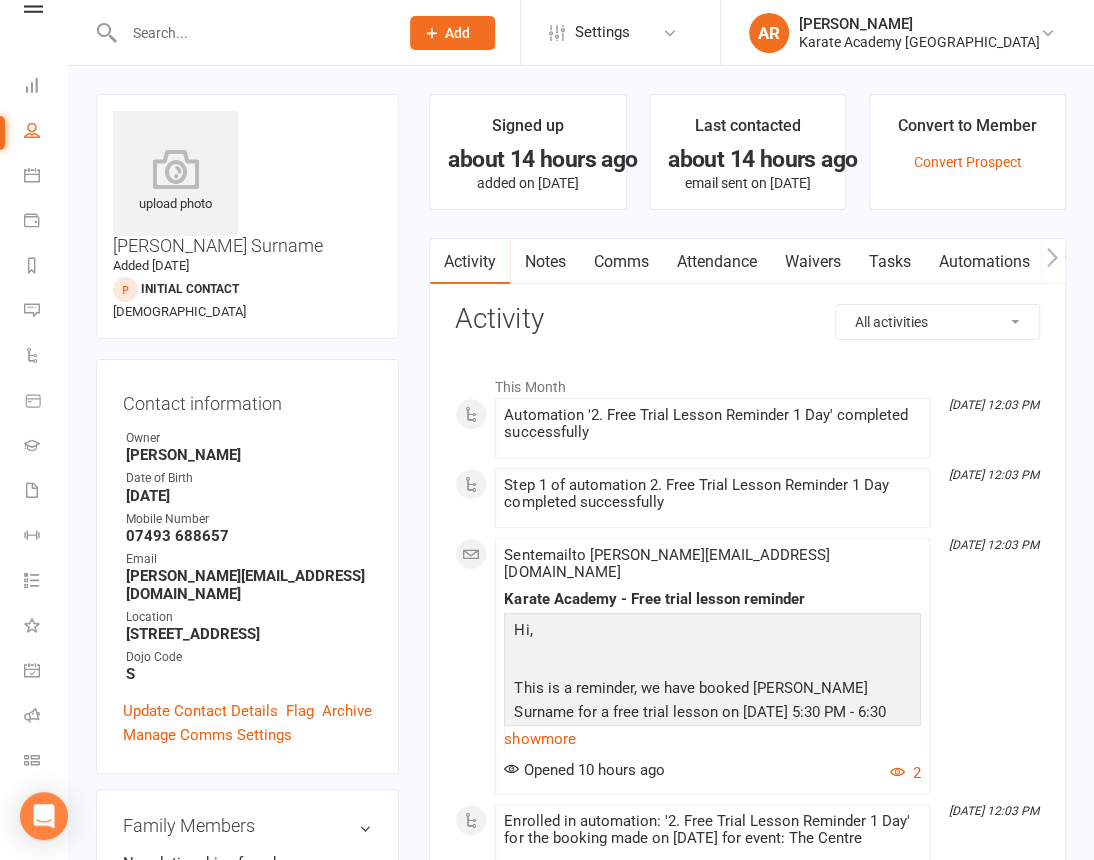 click at bounding box center [251, 33] 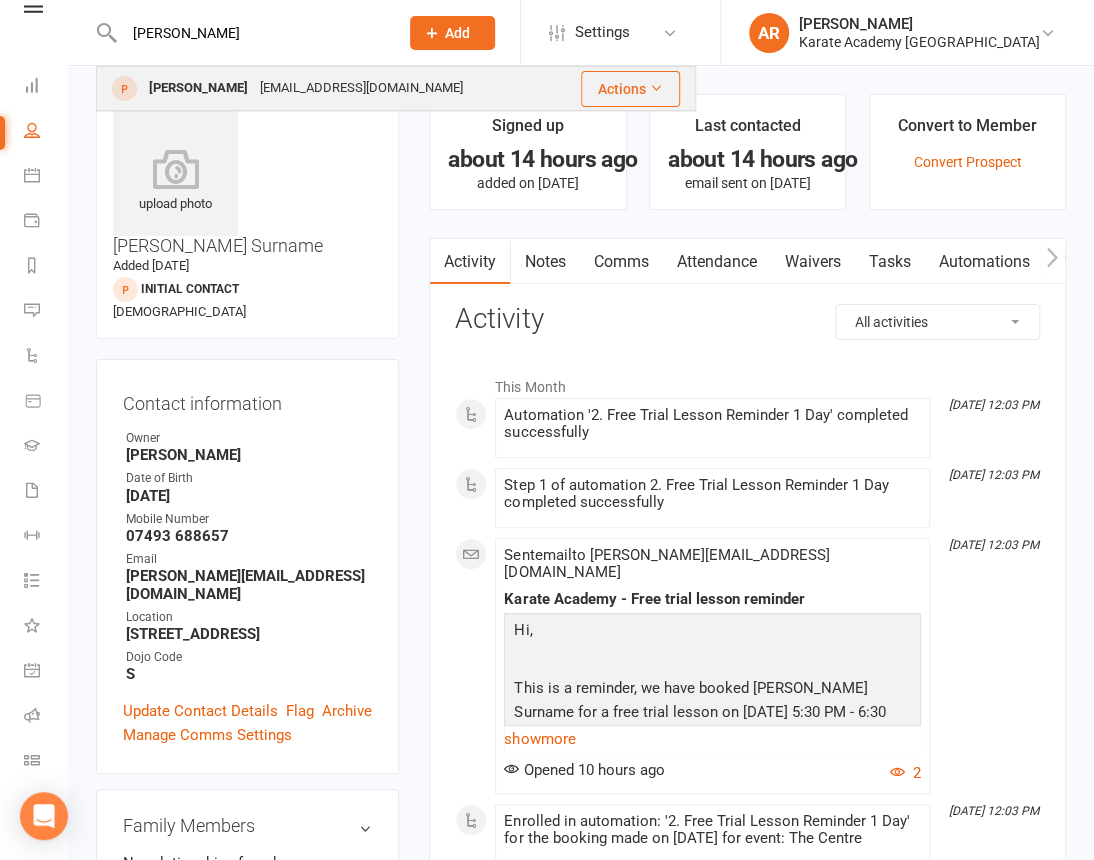type on "[PERSON_NAME]" 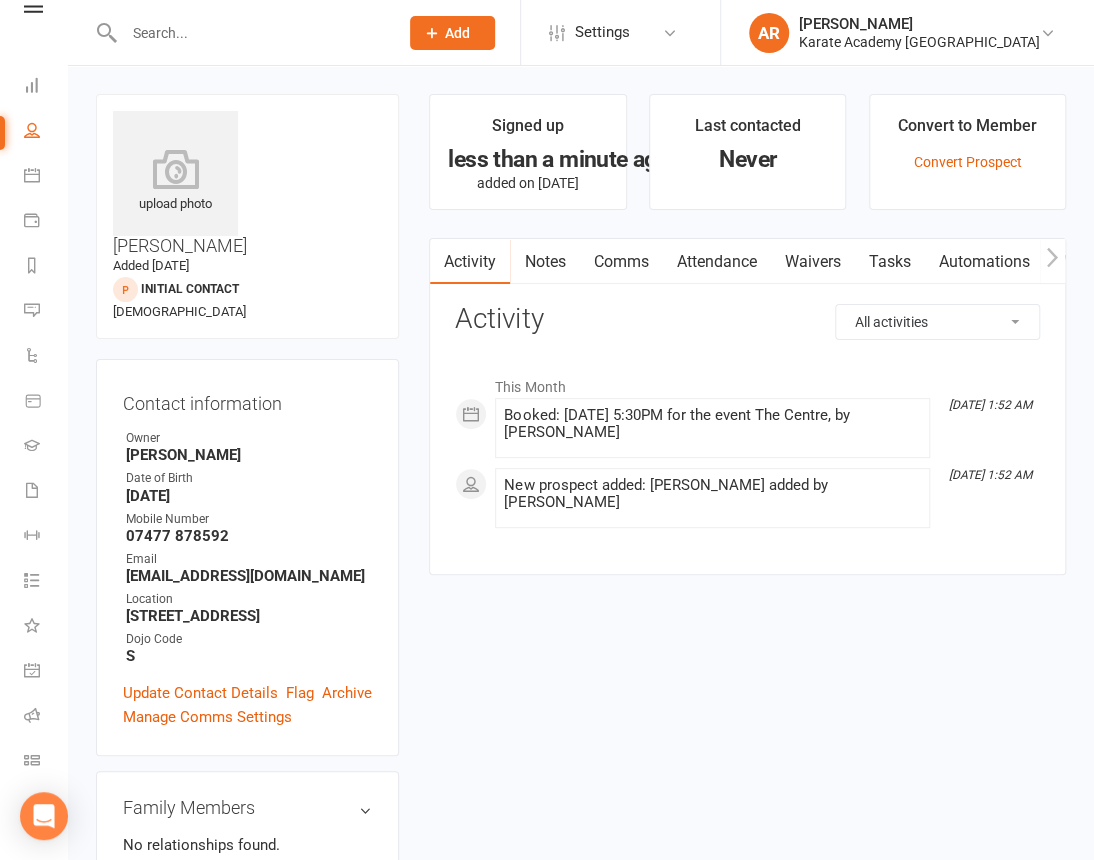 click on "Automations" at bounding box center (983, 262) 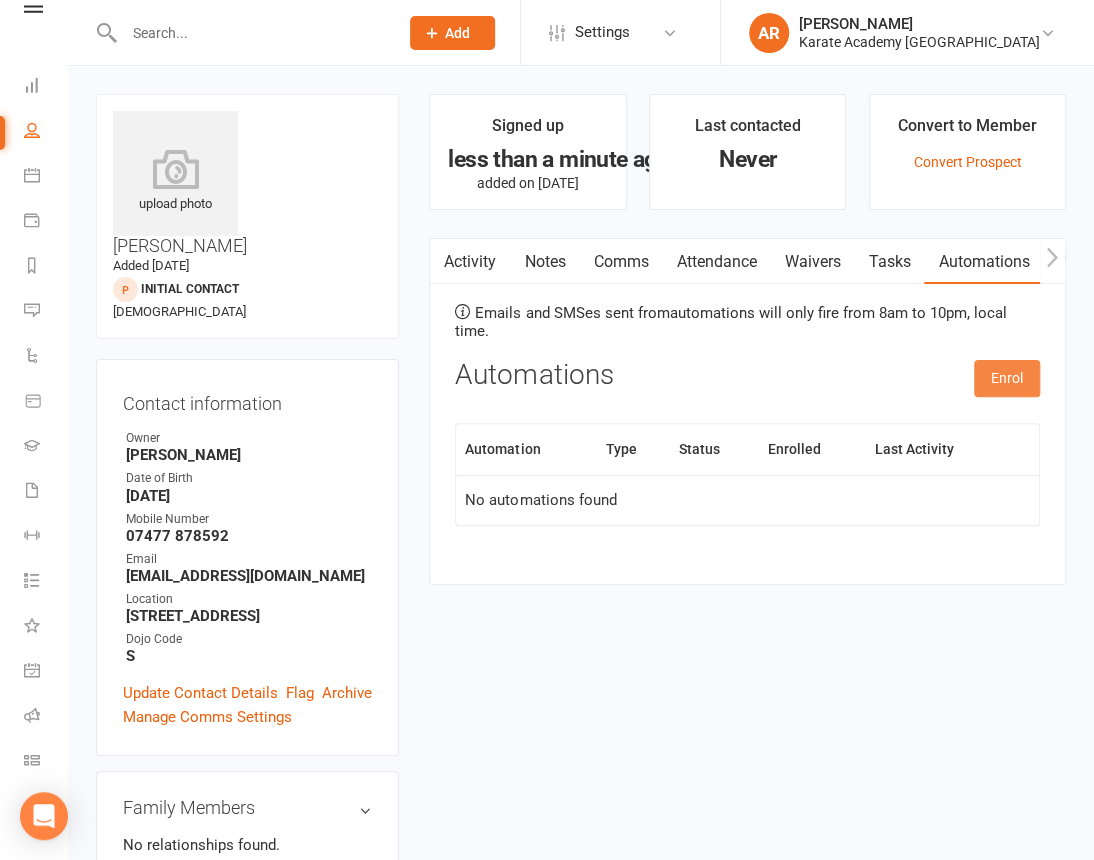 click on "Enrol" at bounding box center [1007, 378] 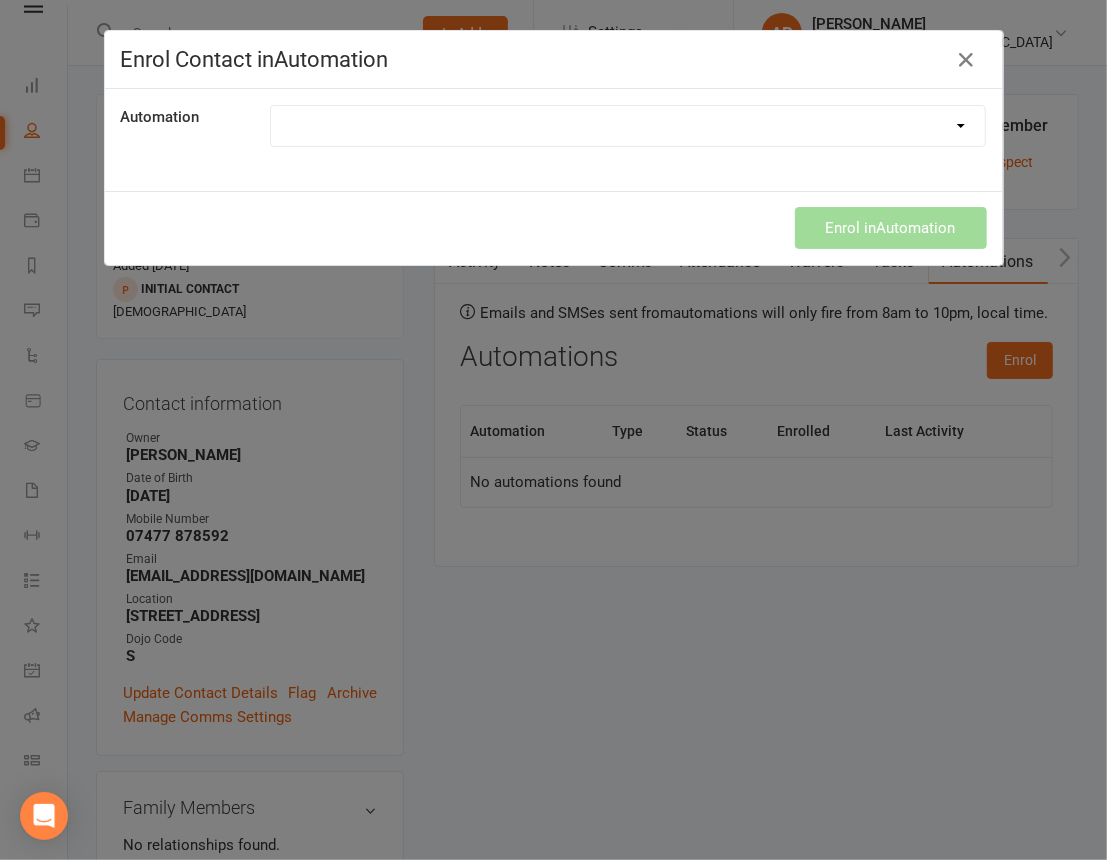 click at bounding box center [628, 126] 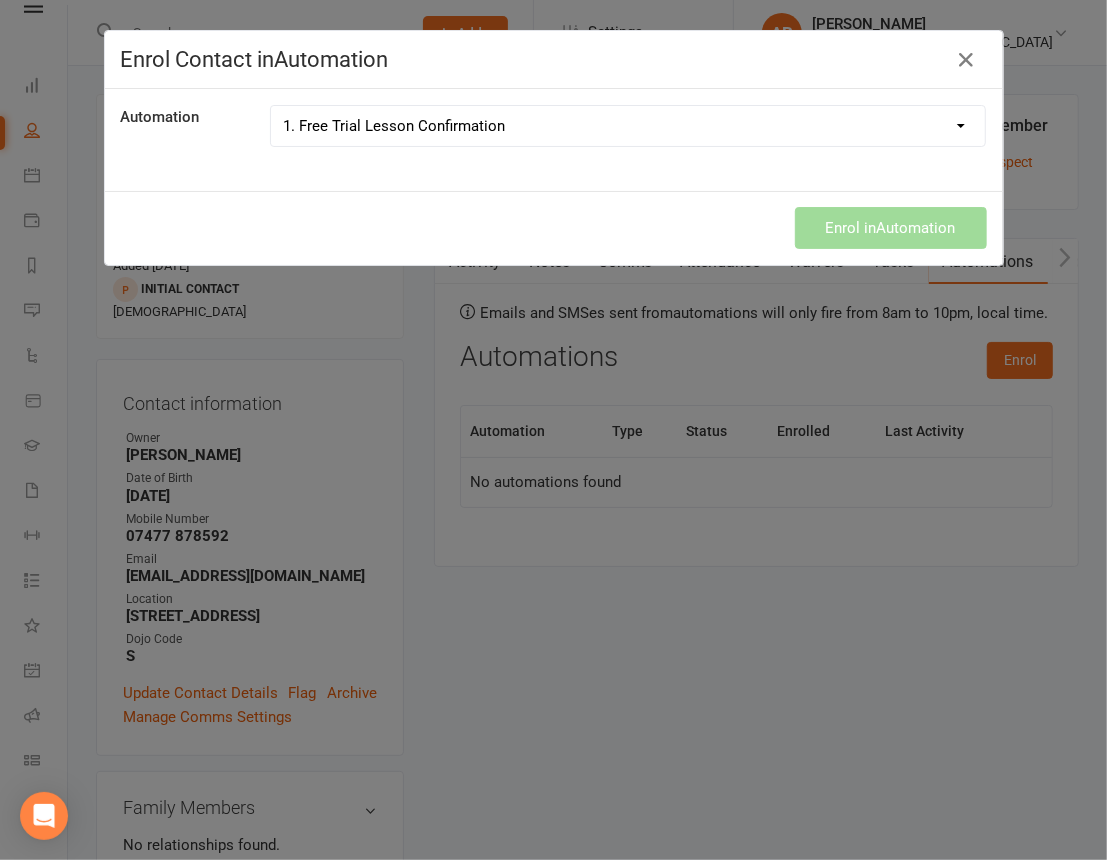 click on "1. Free Trial Lesson Confirmation 2. Free Trial Lesson Reminder 1 Day Follow up feedback Follow Up Feedback - 14 Days after if not joined Follow up - Trial Lesson not attended Happy Birthday!" at bounding box center [628, 126] 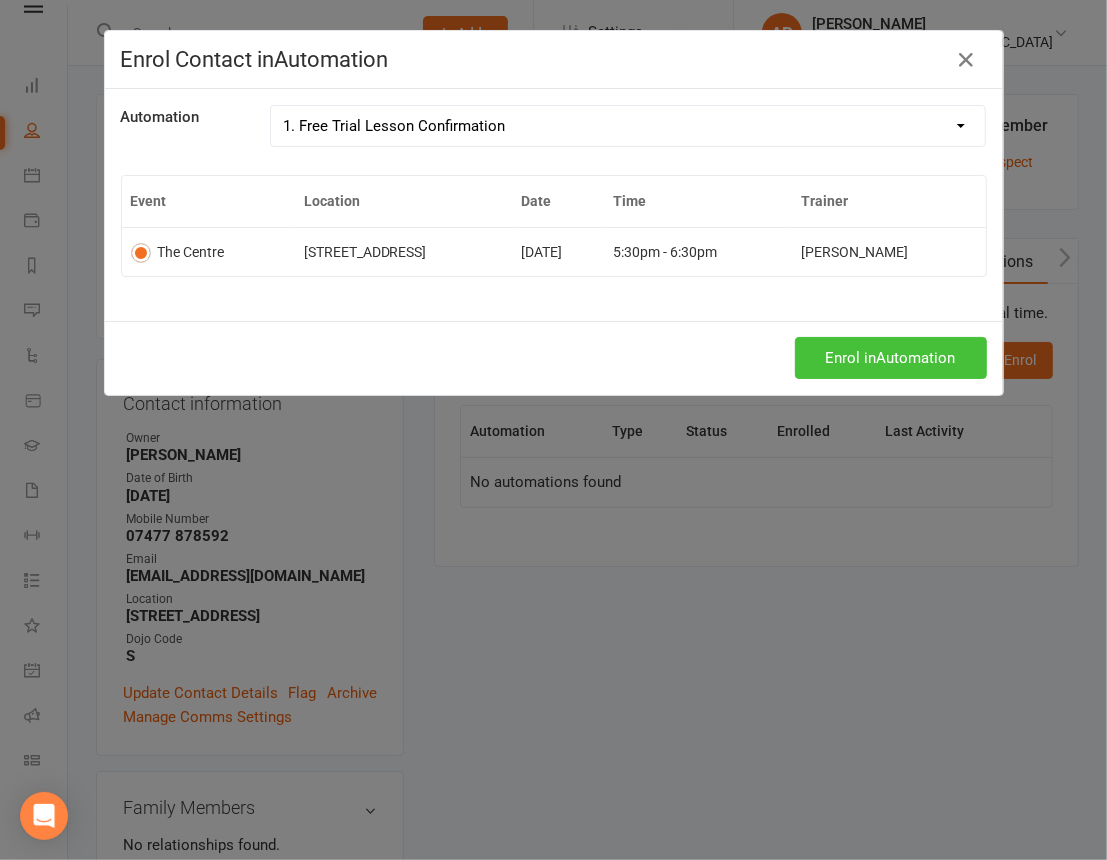 drag, startPoint x: 776, startPoint y: 335, endPoint x: 808, endPoint y: 360, distance: 40.60788 